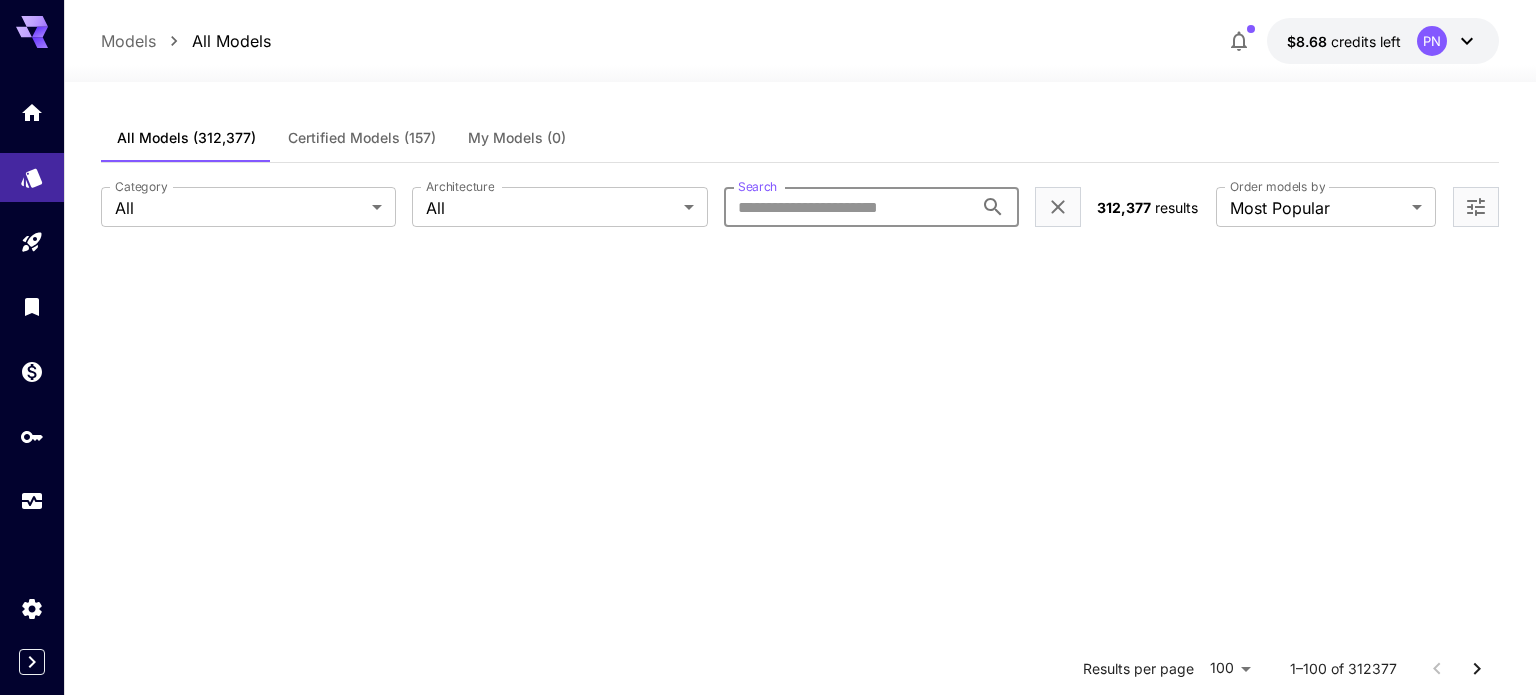 scroll, scrollTop: 2068, scrollLeft: 0, axis: vertical 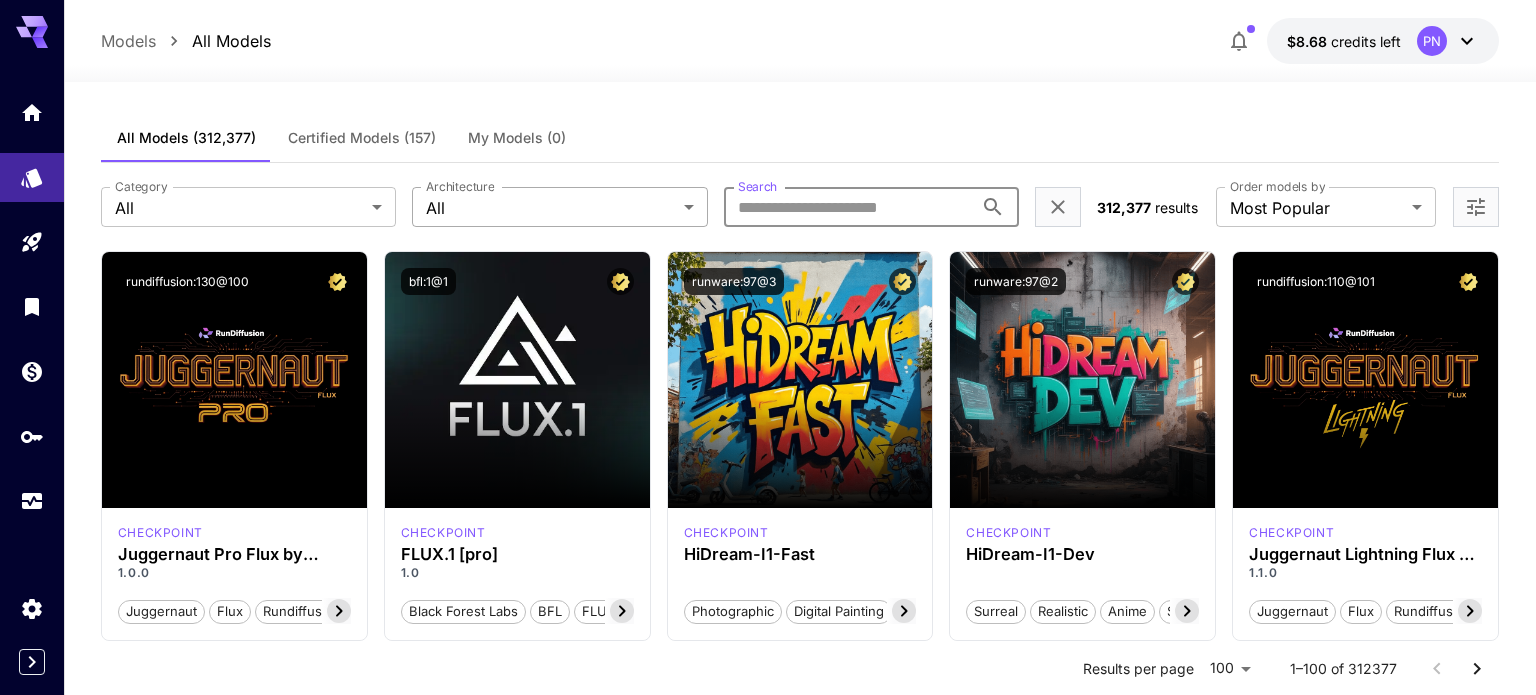 click on "**********" at bounding box center [768, 6501] 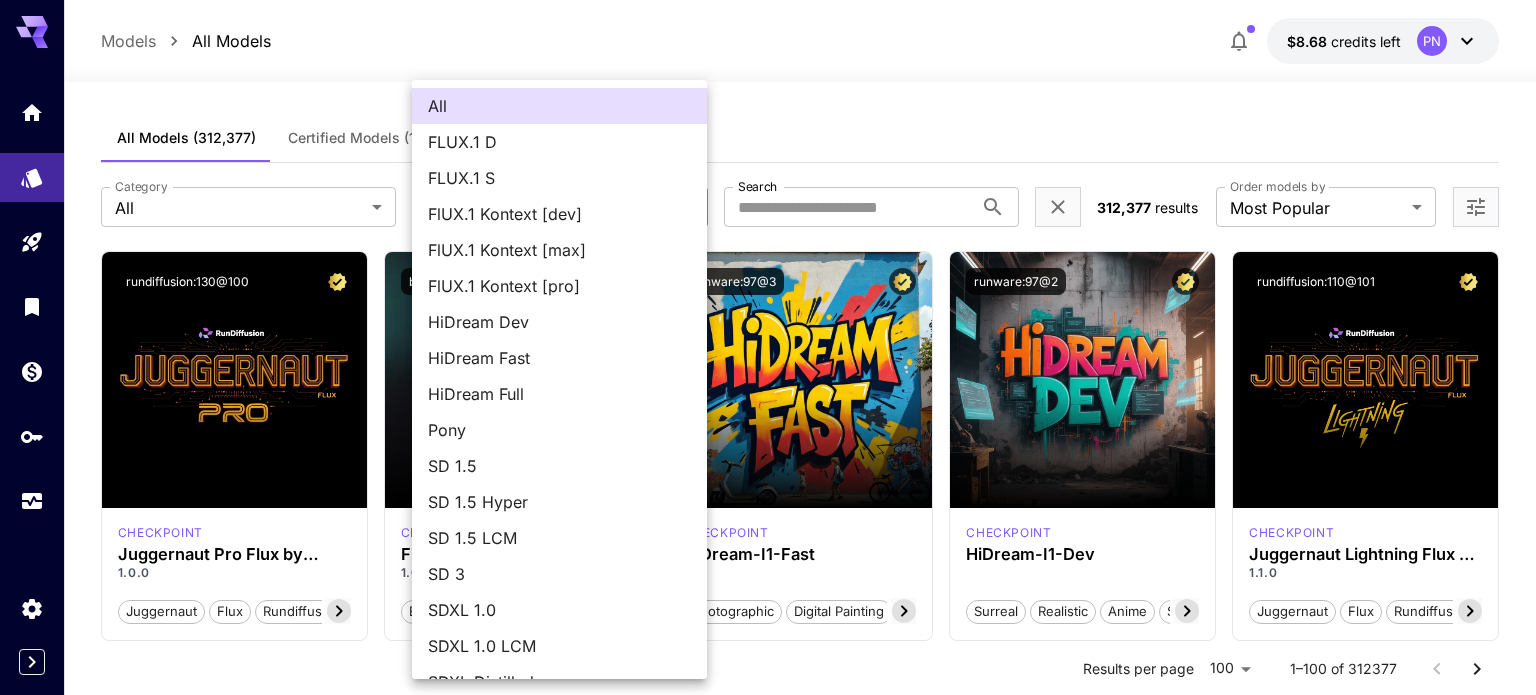 click at bounding box center (768, 347) 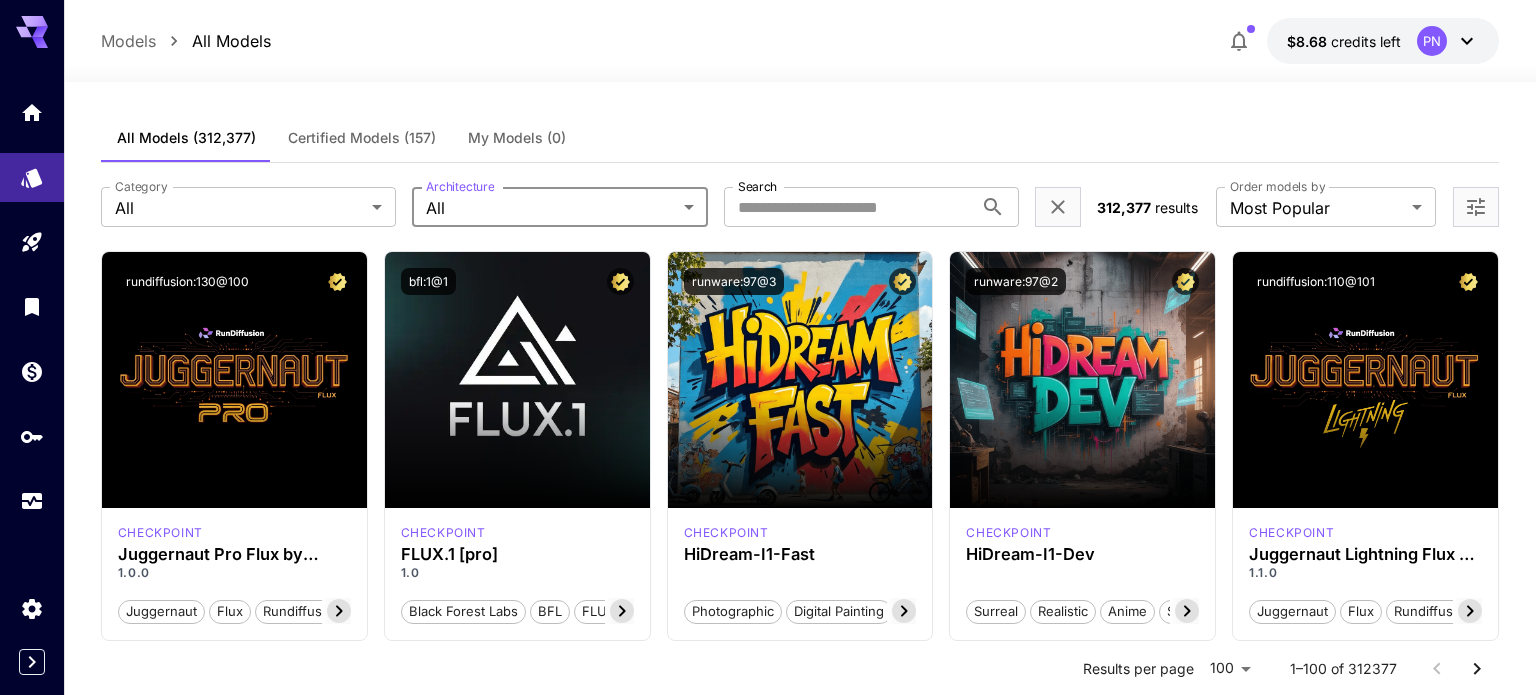 click on "**********" at bounding box center (768, 6501) 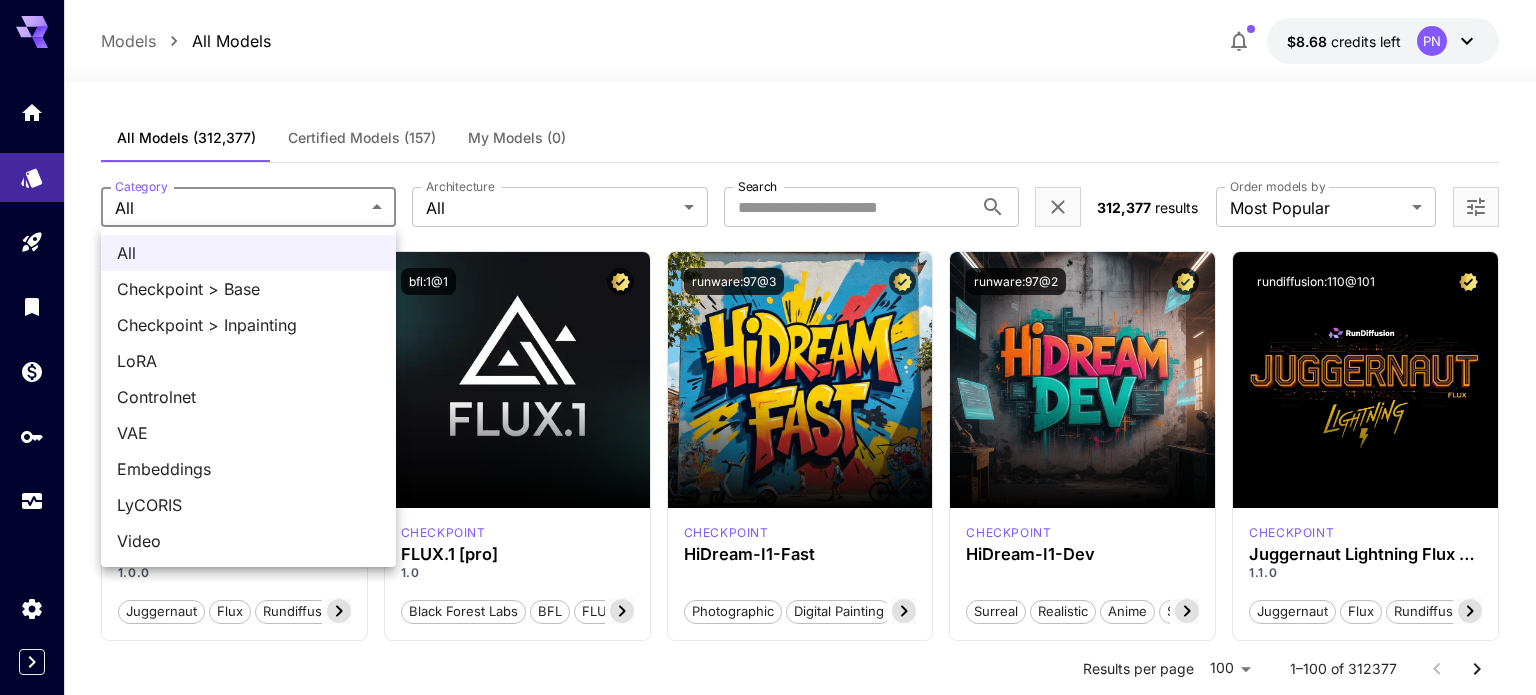 click on "Embeddings" at bounding box center [248, 469] 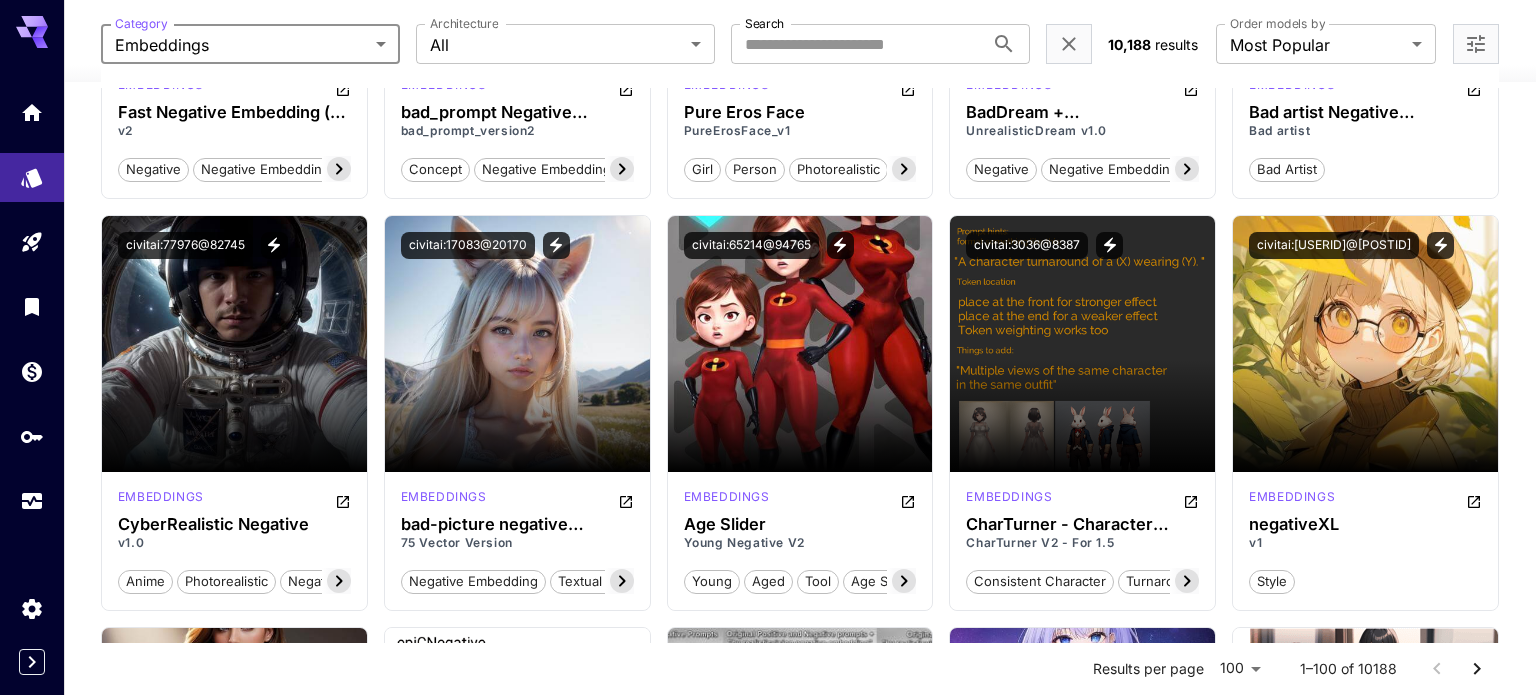 scroll, scrollTop: 0, scrollLeft: 0, axis: both 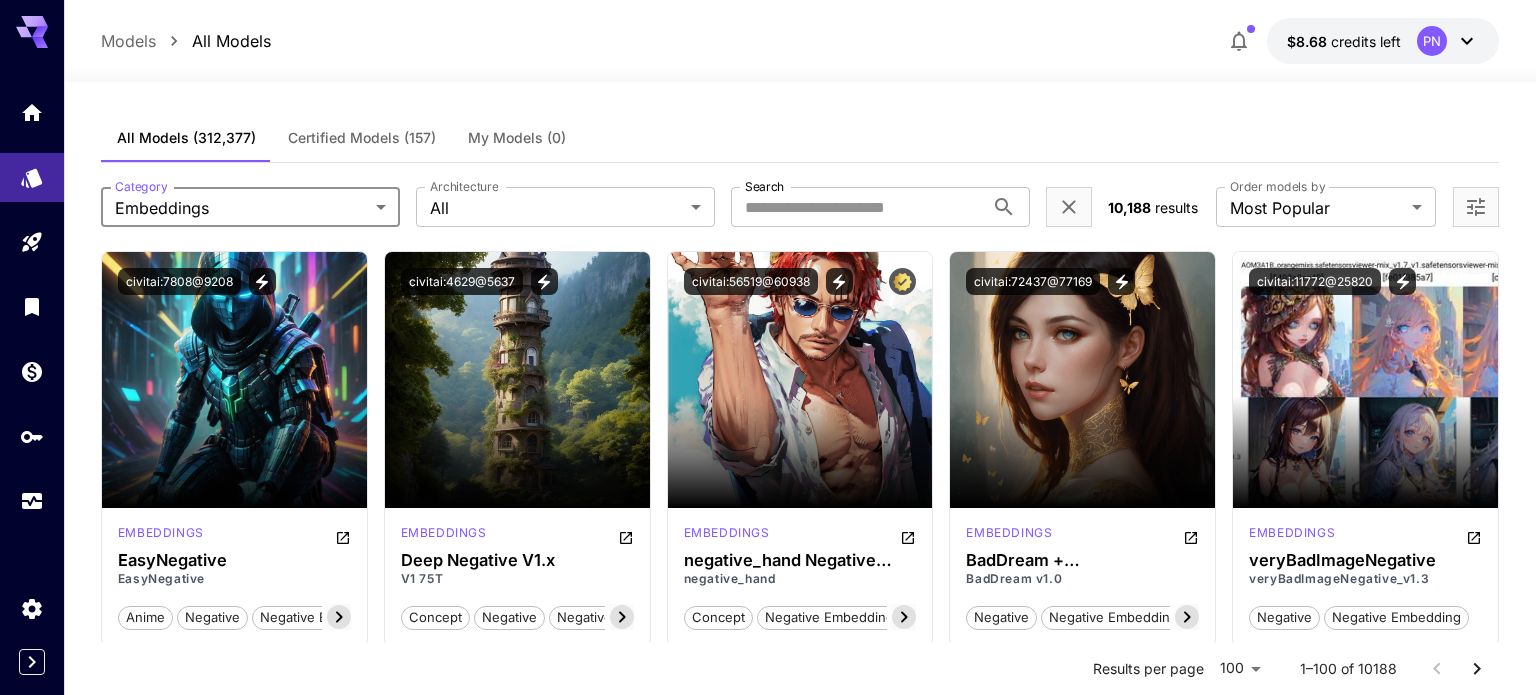 click on "**********" at bounding box center (800, 207) 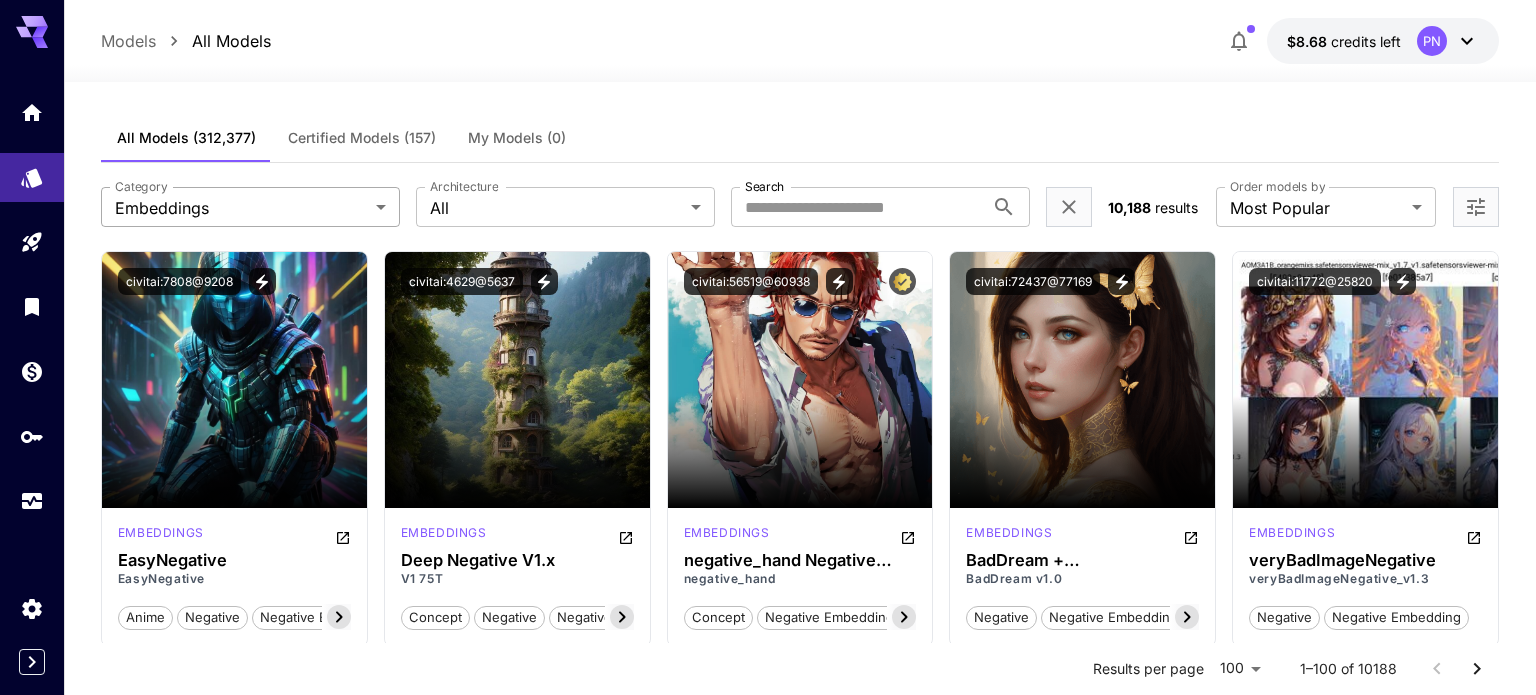 click on "**********" at bounding box center (768, 7129) 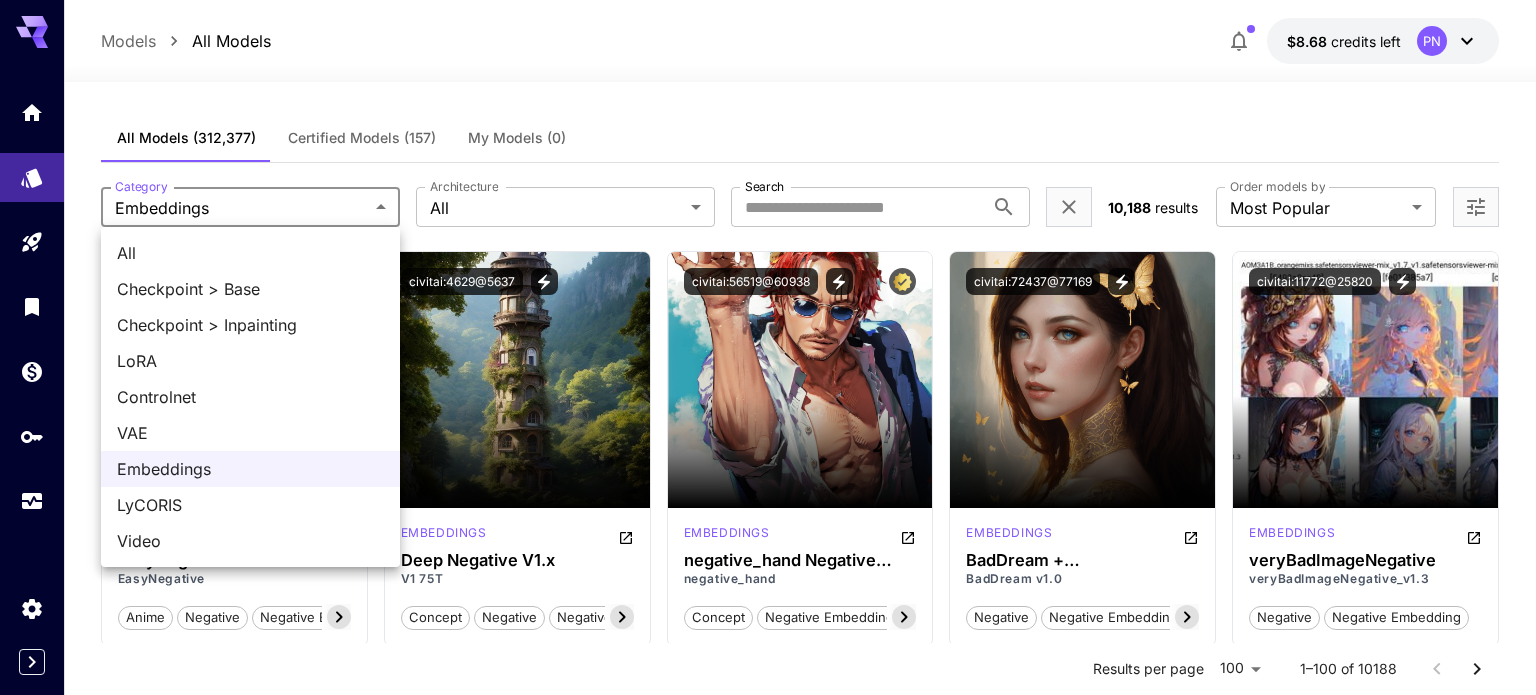 click on "LyCORIS" at bounding box center (250, 505) 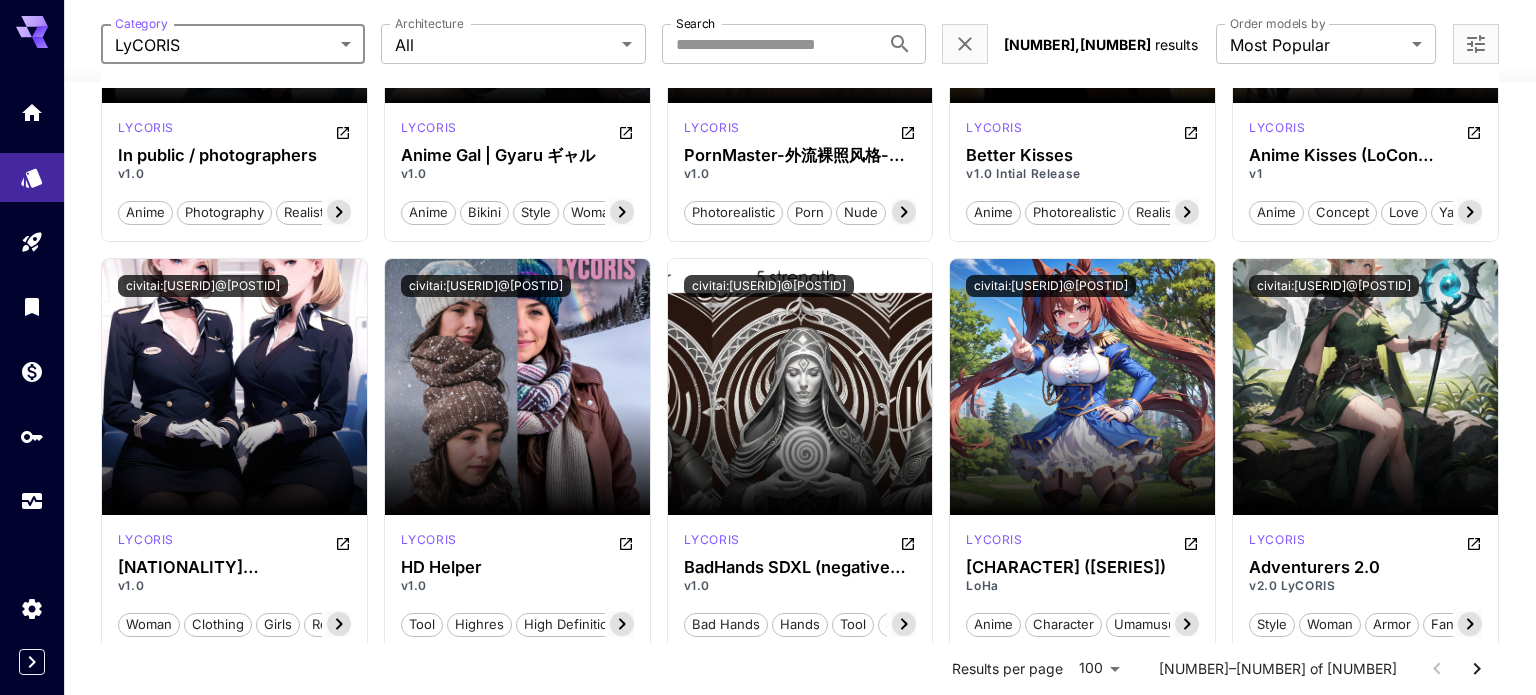 scroll, scrollTop: 0, scrollLeft: 0, axis: both 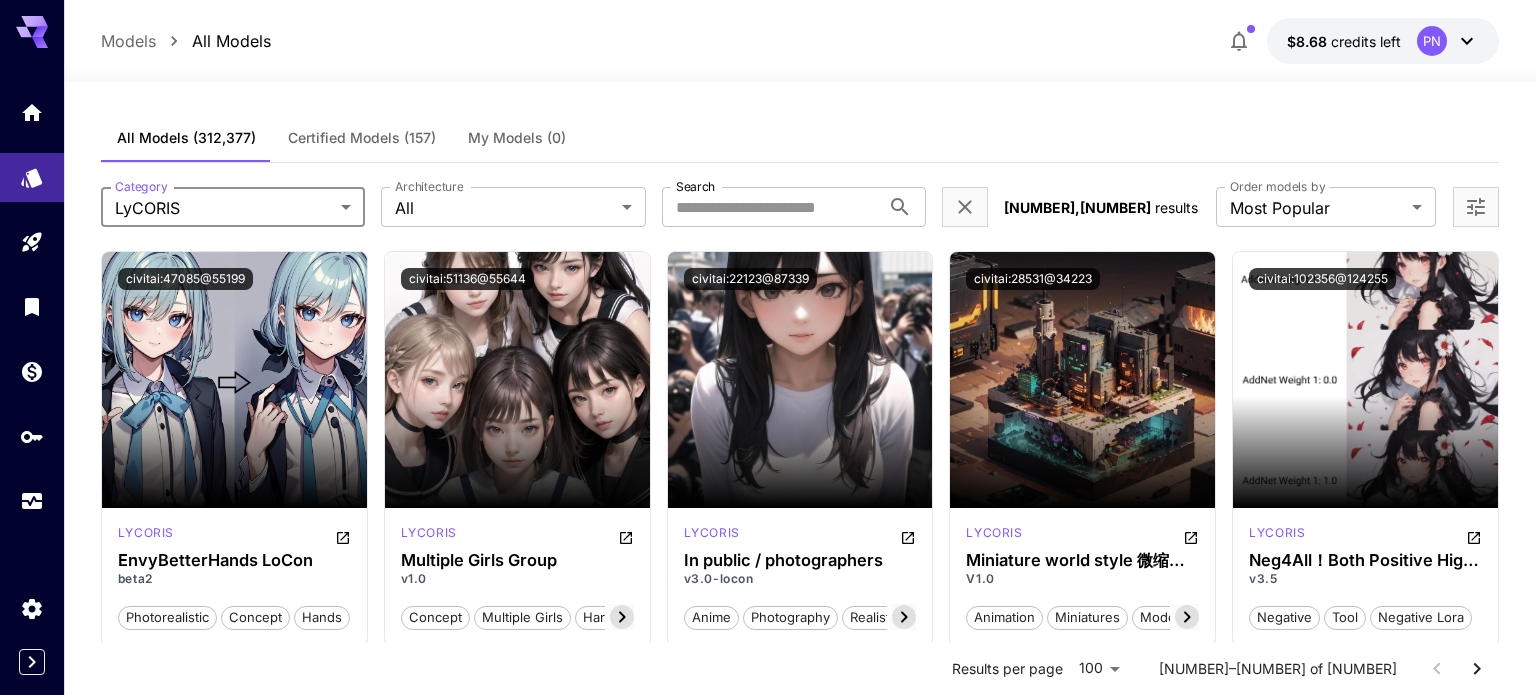 click on "**********" at bounding box center [768, 6918] 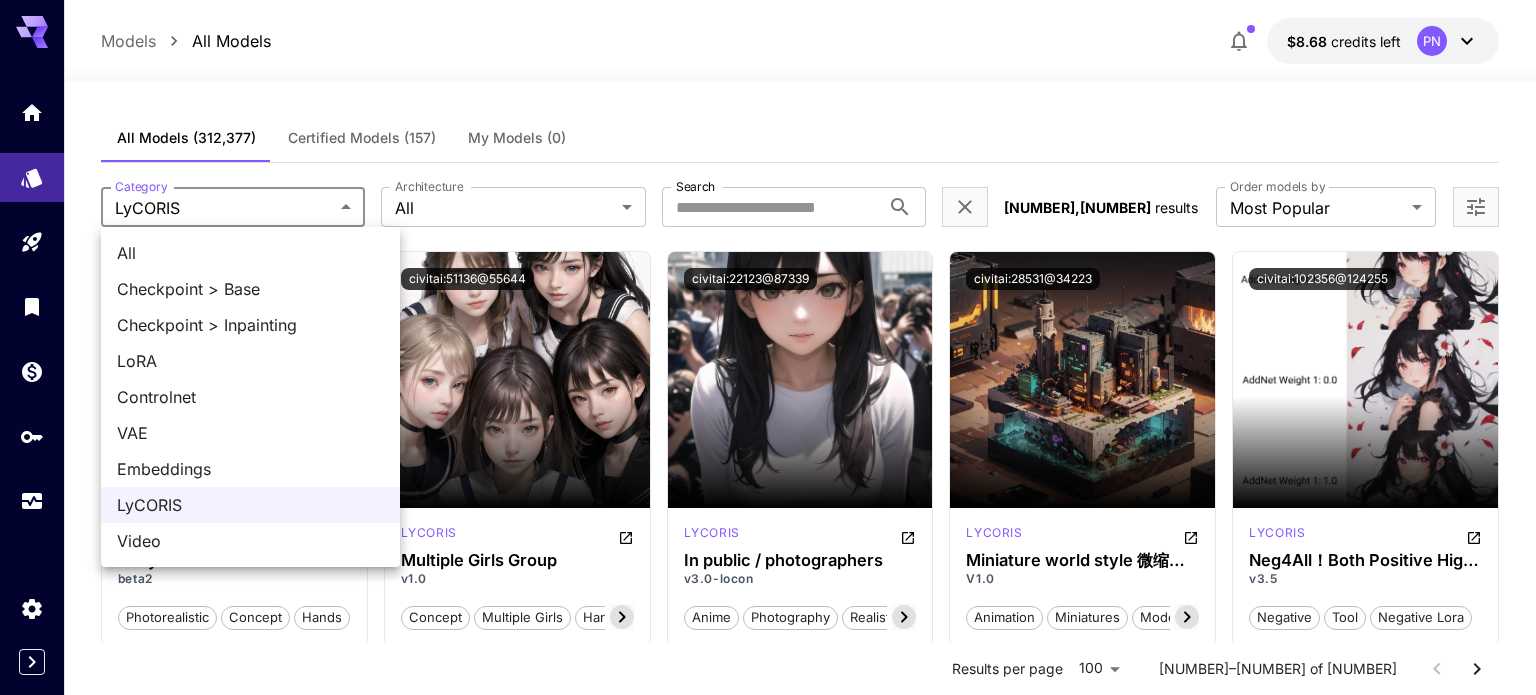 click on "Controlnet" at bounding box center (250, 397) 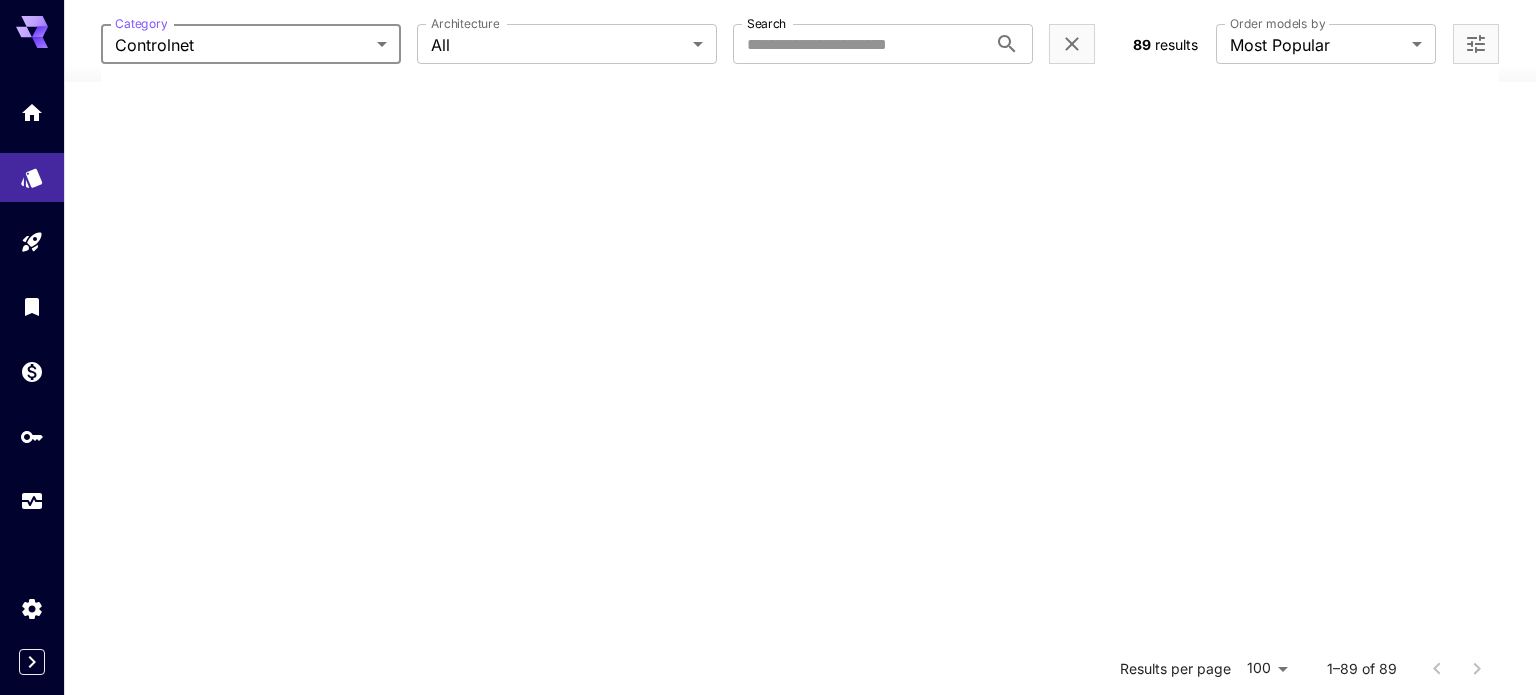 scroll, scrollTop: 363, scrollLeft: 0, axis: vertical 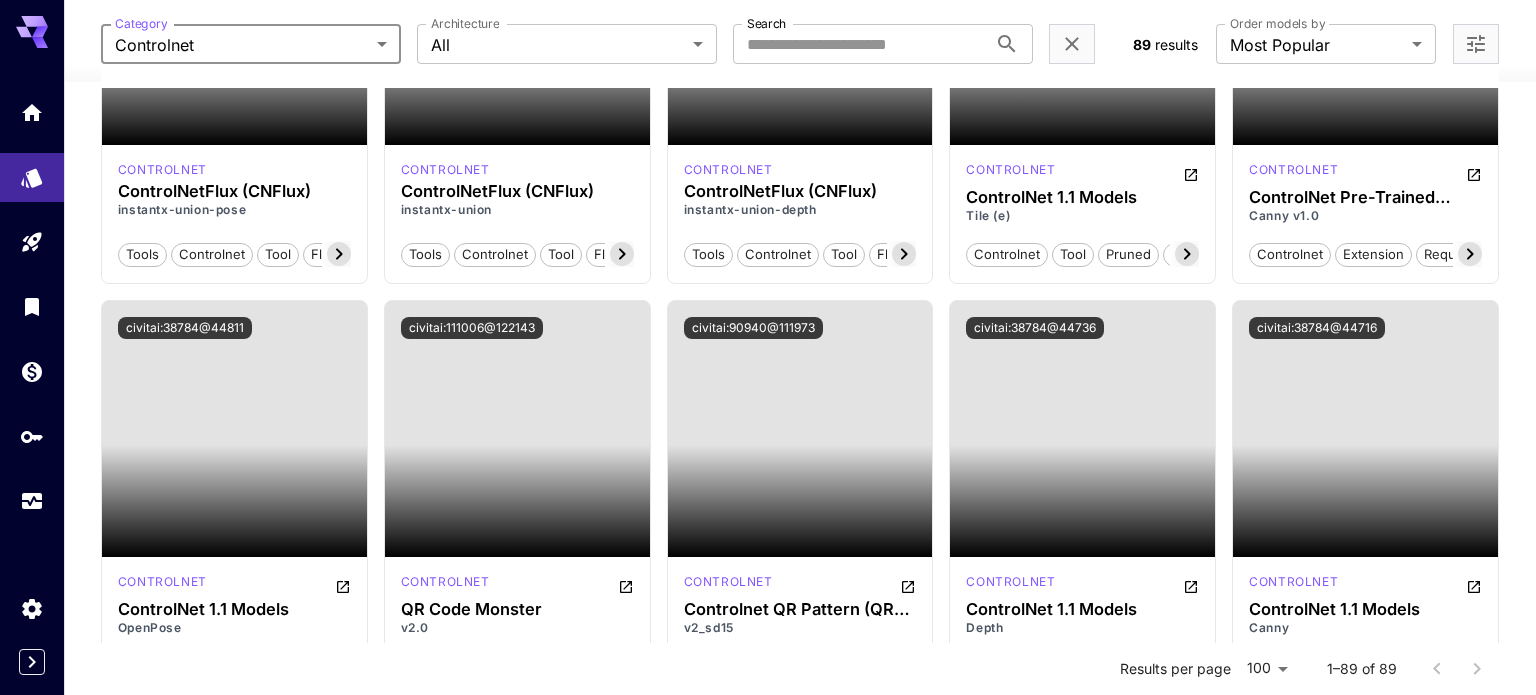 click at bounding box center (1476, 44) 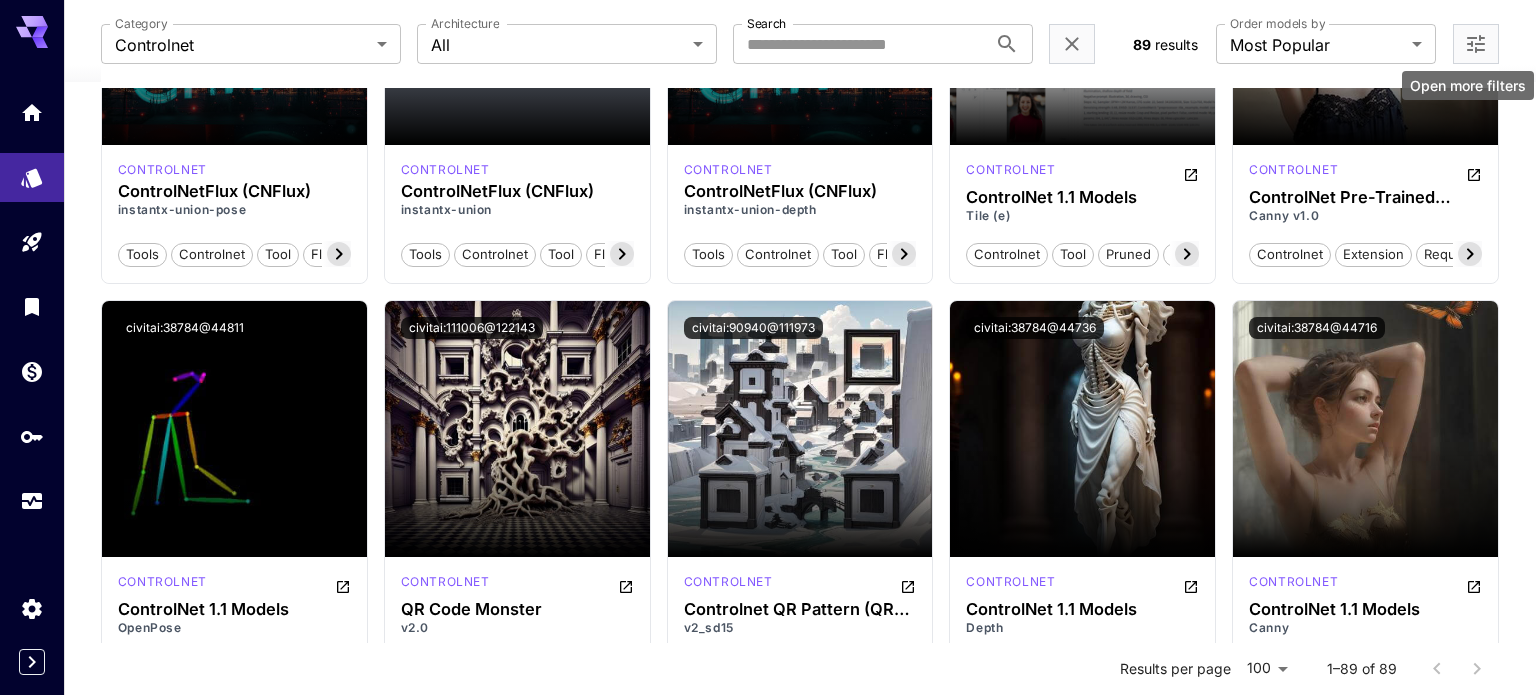 click 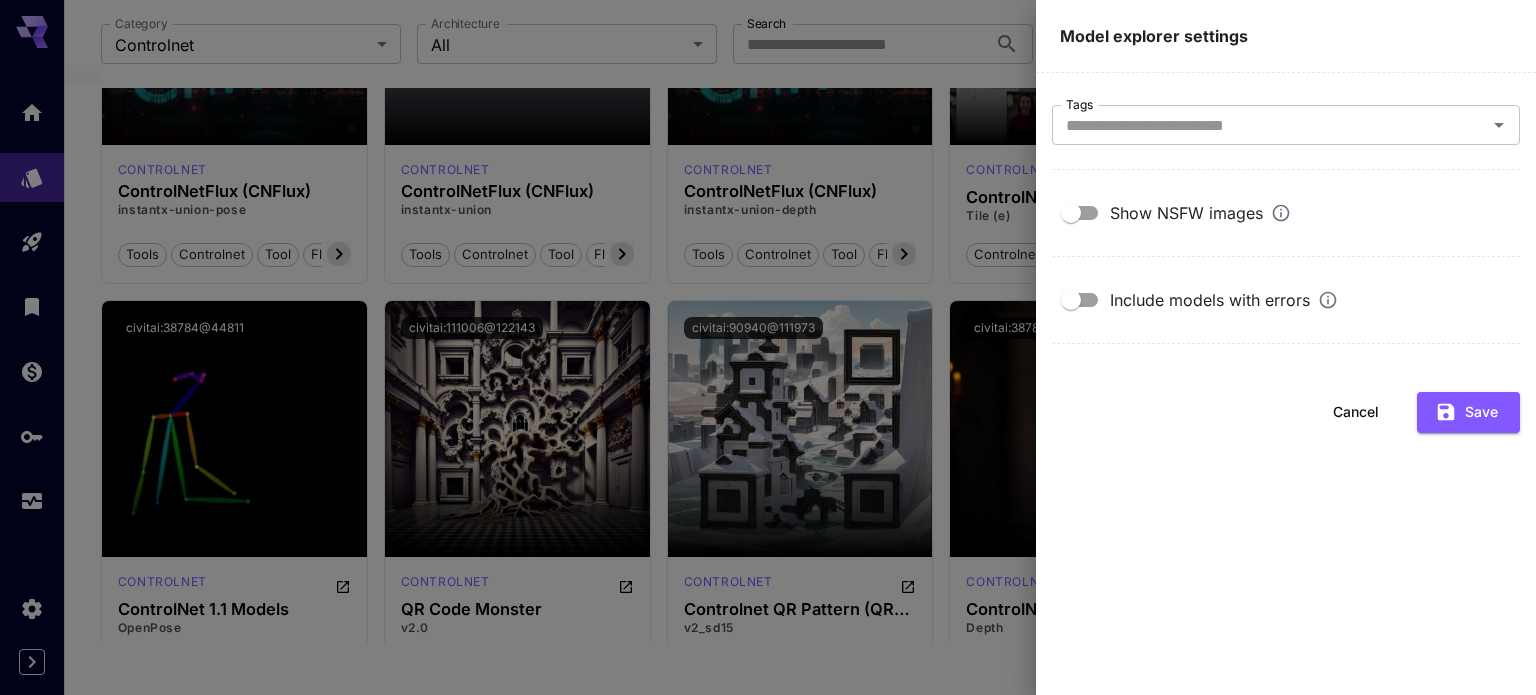 click on "Show NSFW images" at bounding box center [1200, 213] 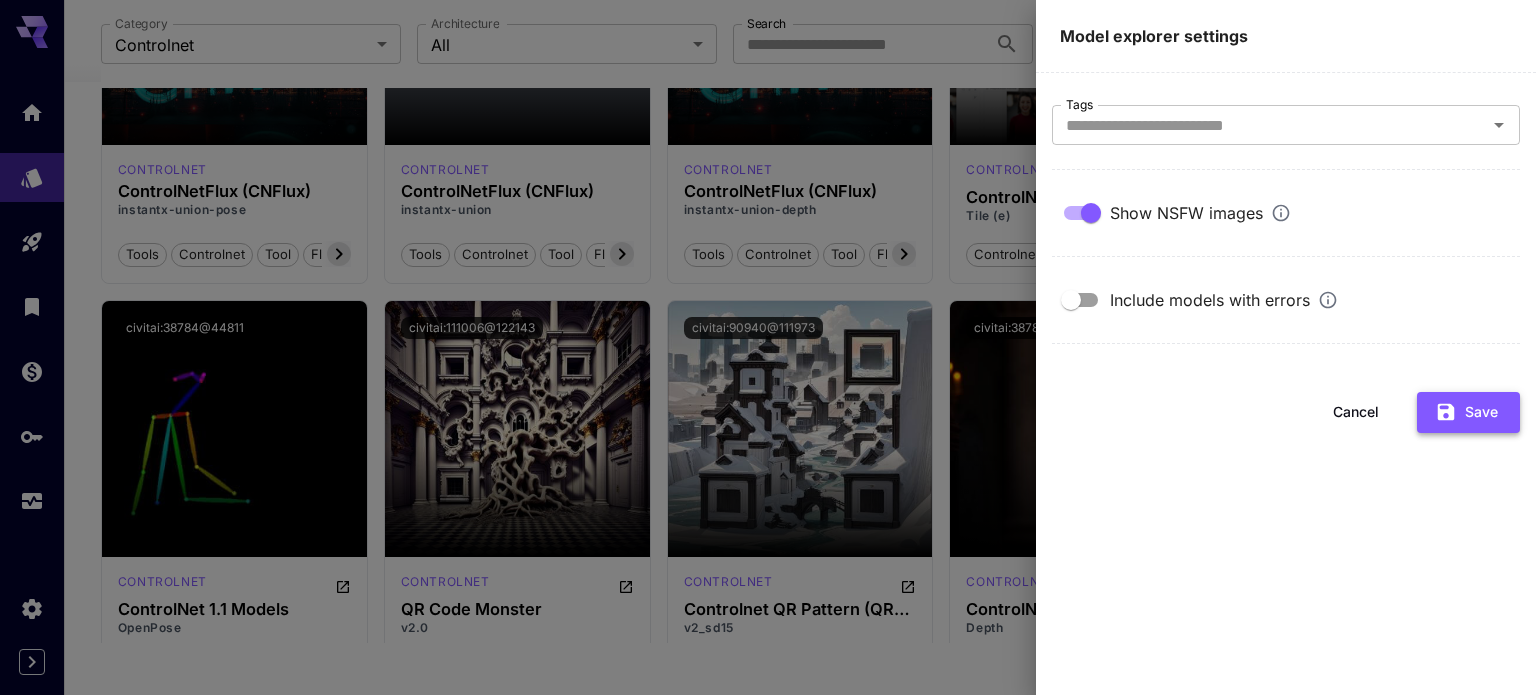 click 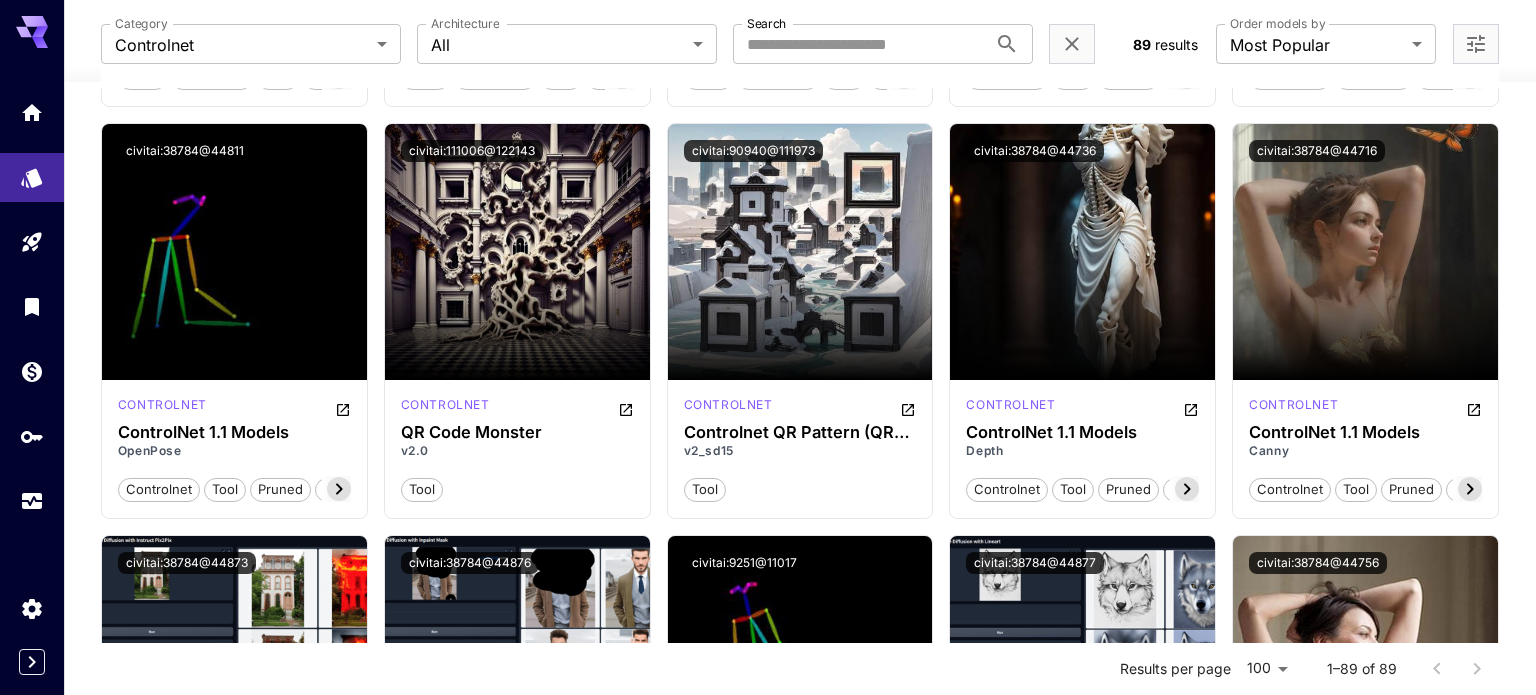 scroll, scrollTop: 540, scrollLeft: 0, axis: vertical 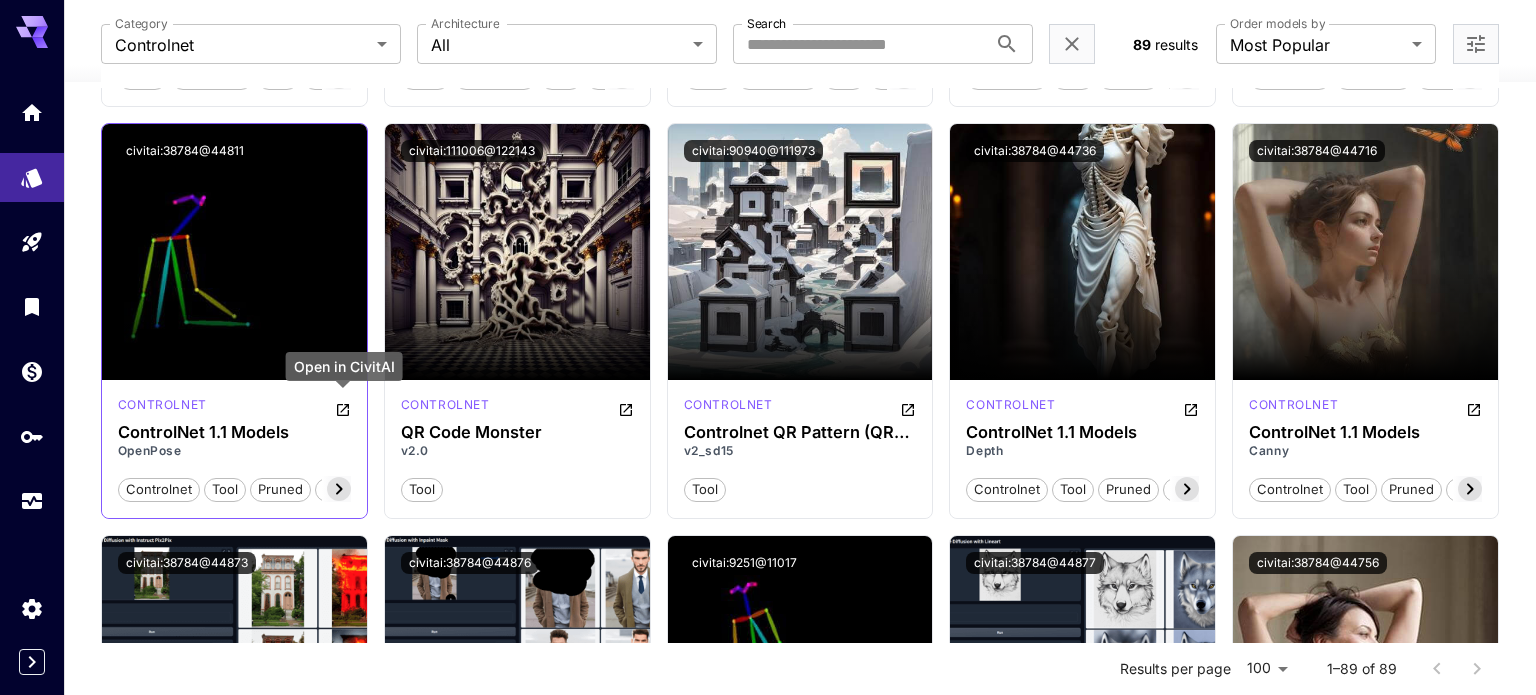 click 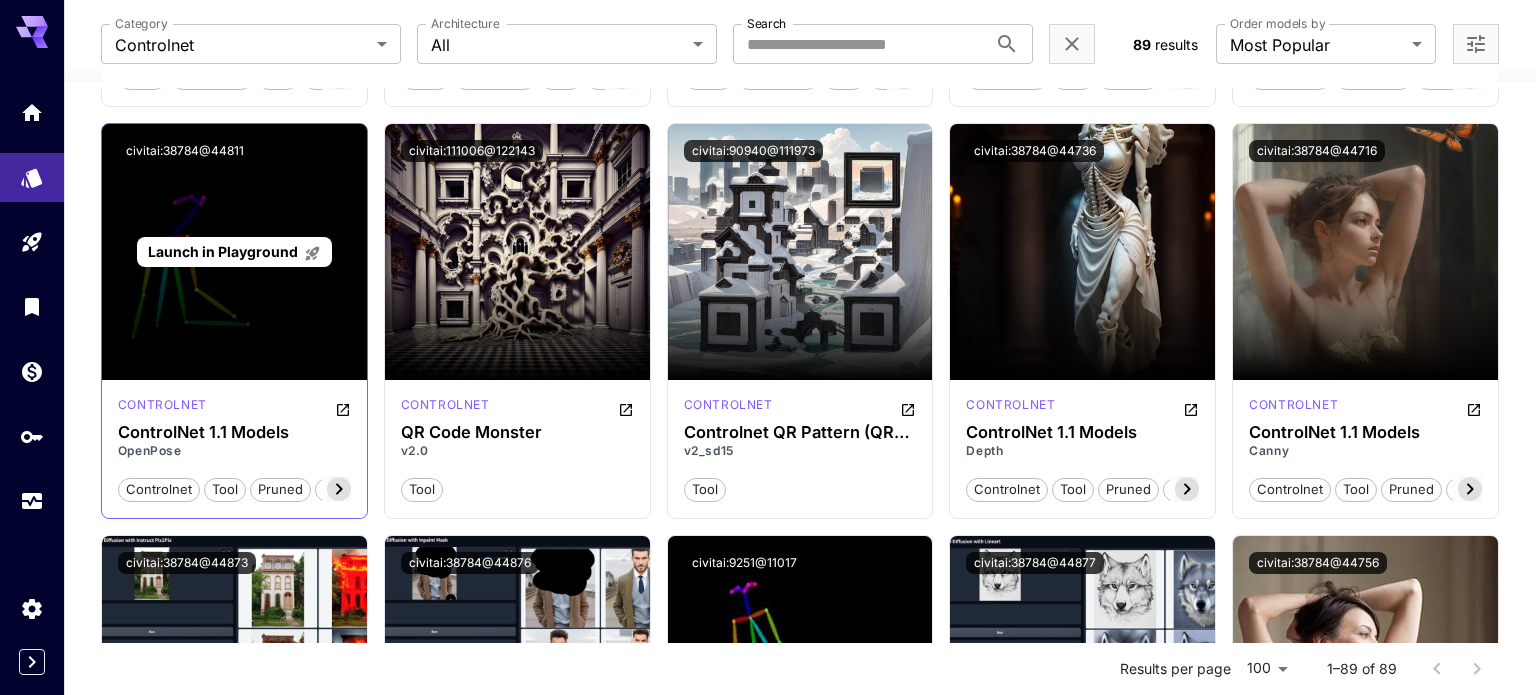 click on "Launch in Playground" at bounding box center [223, 251] 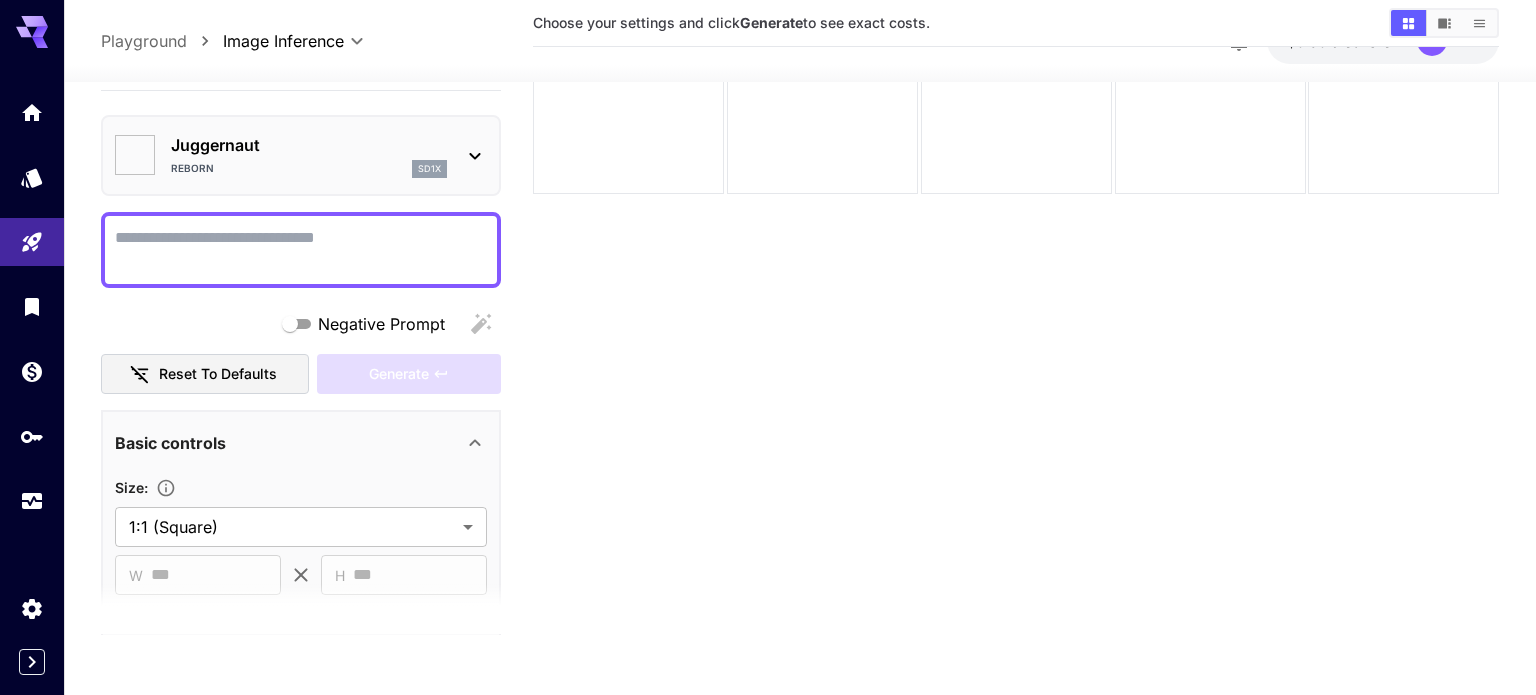 type on "*******" 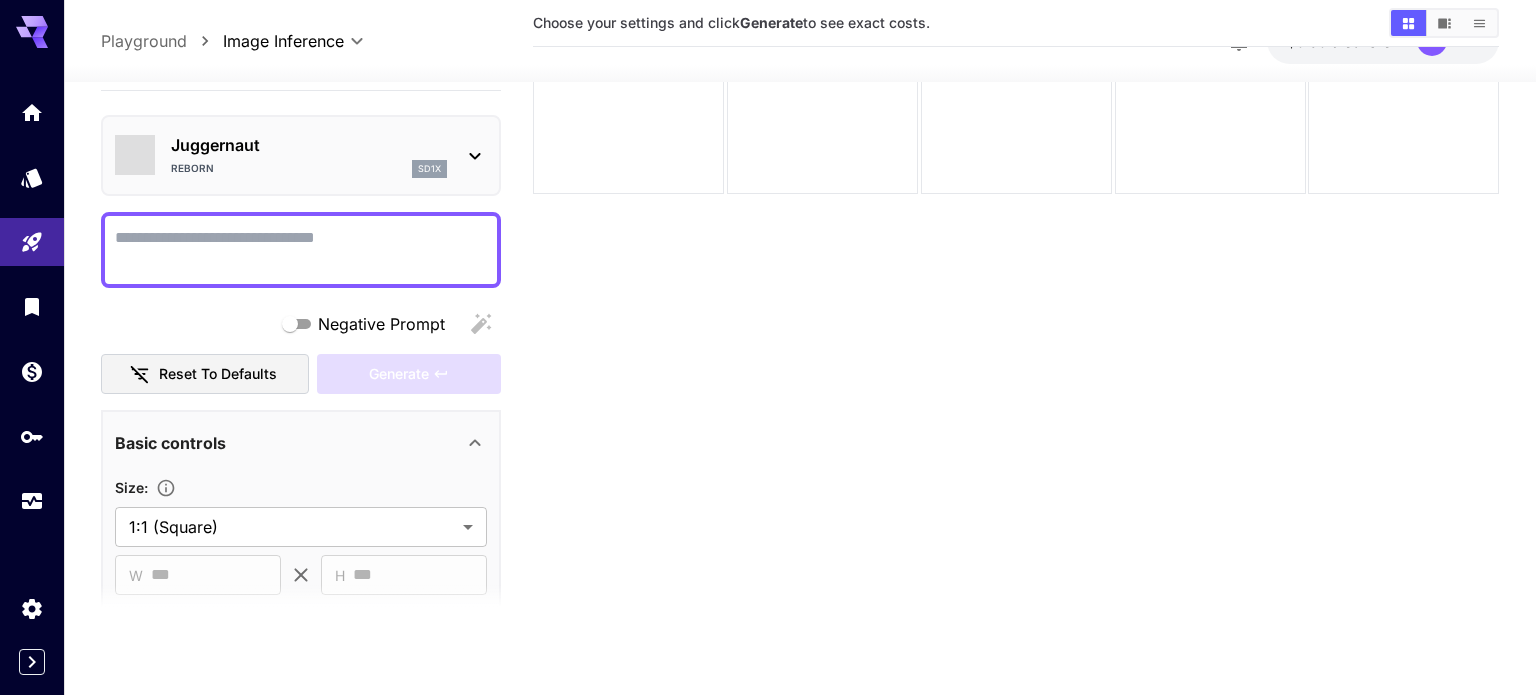 scroll, scrollTop: 158, scrollLeft: 0, axis: vertical 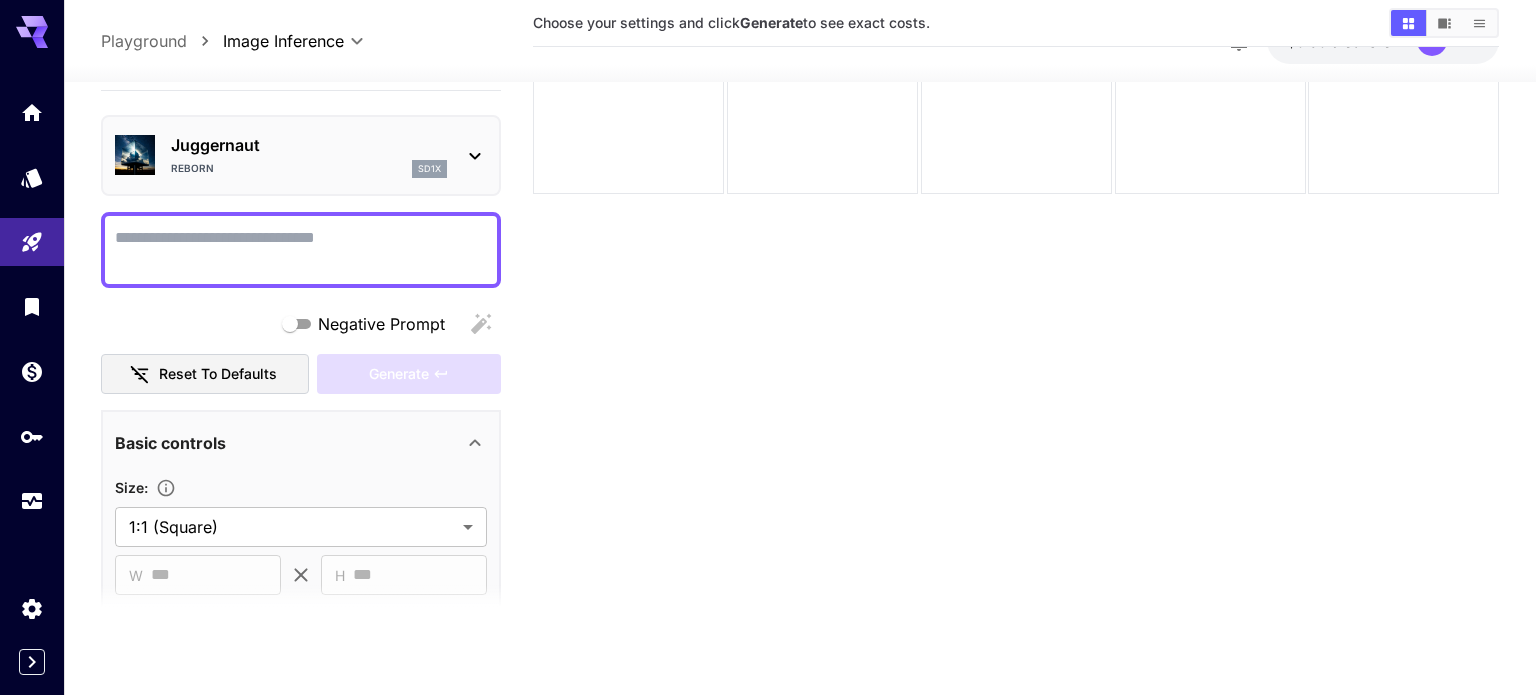 click on "Negative Prompt" at bounding box center [301, 250] 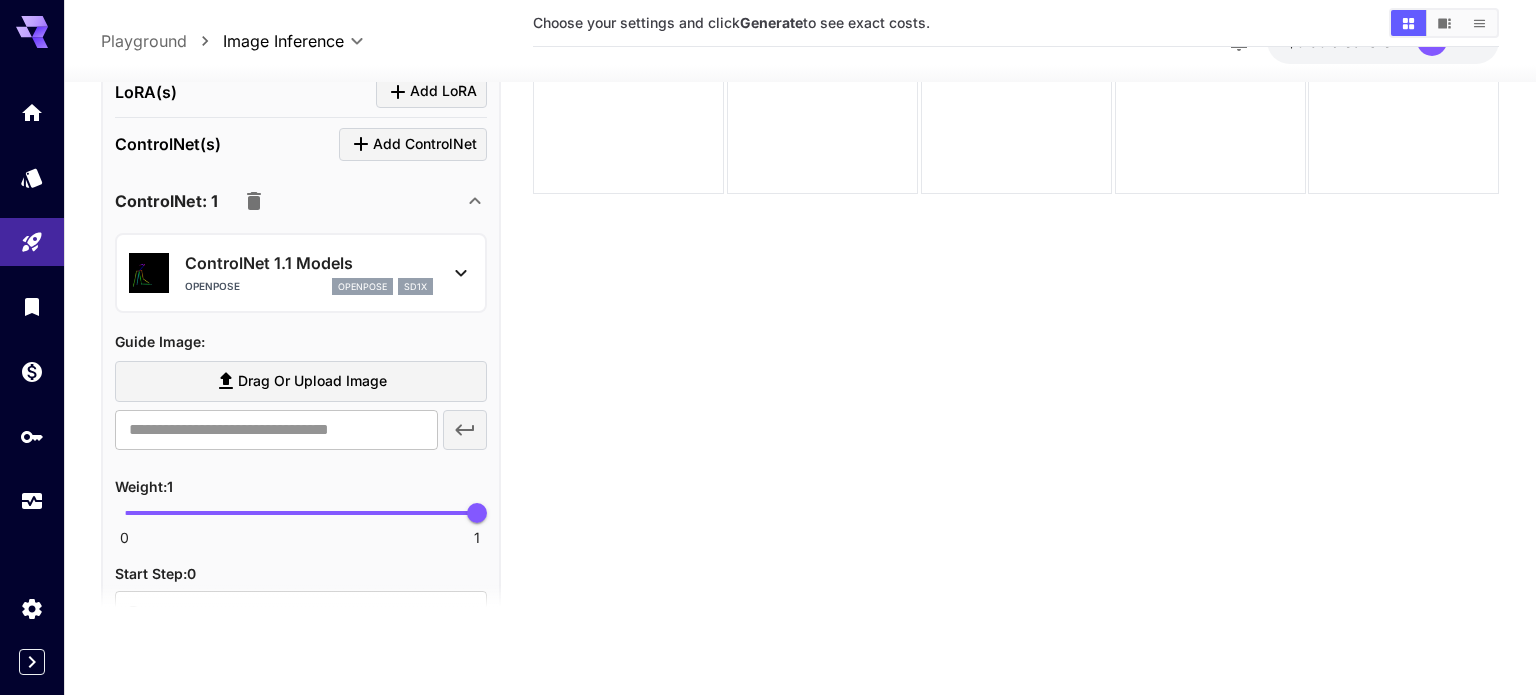 scroll, scrollTop: 0, scrollLeft: 0, axis: both 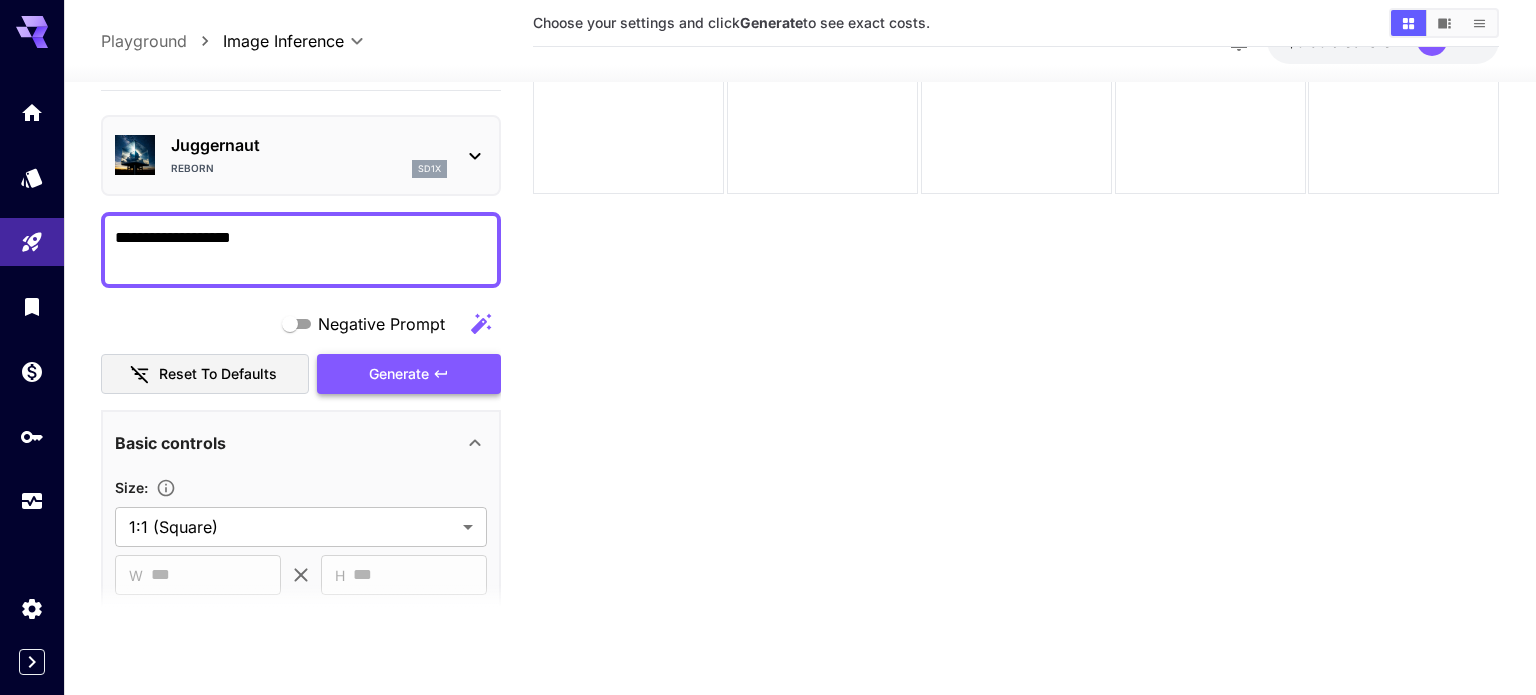 click on "Generate" at bounding box center [409, 374] 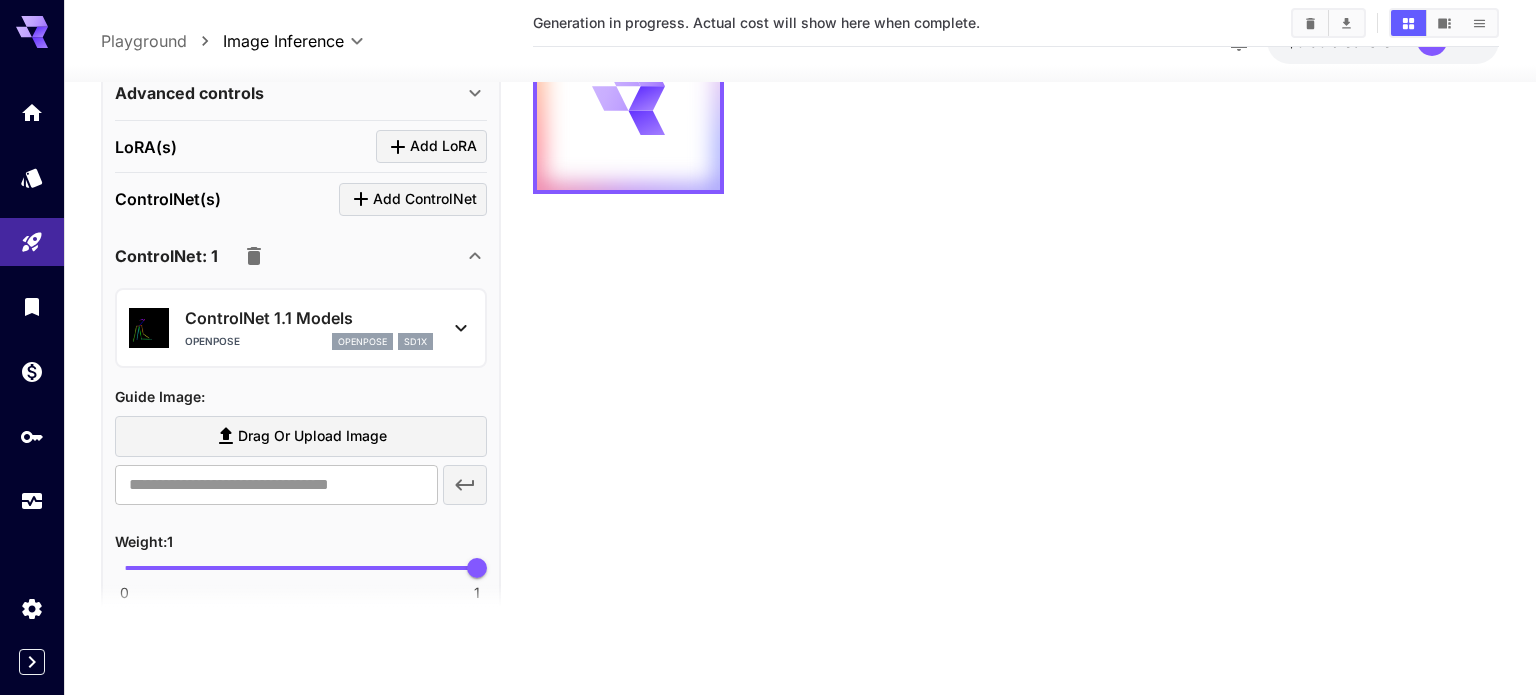scroll, scrollTop: 0, scrollLeft: 0, axis: both 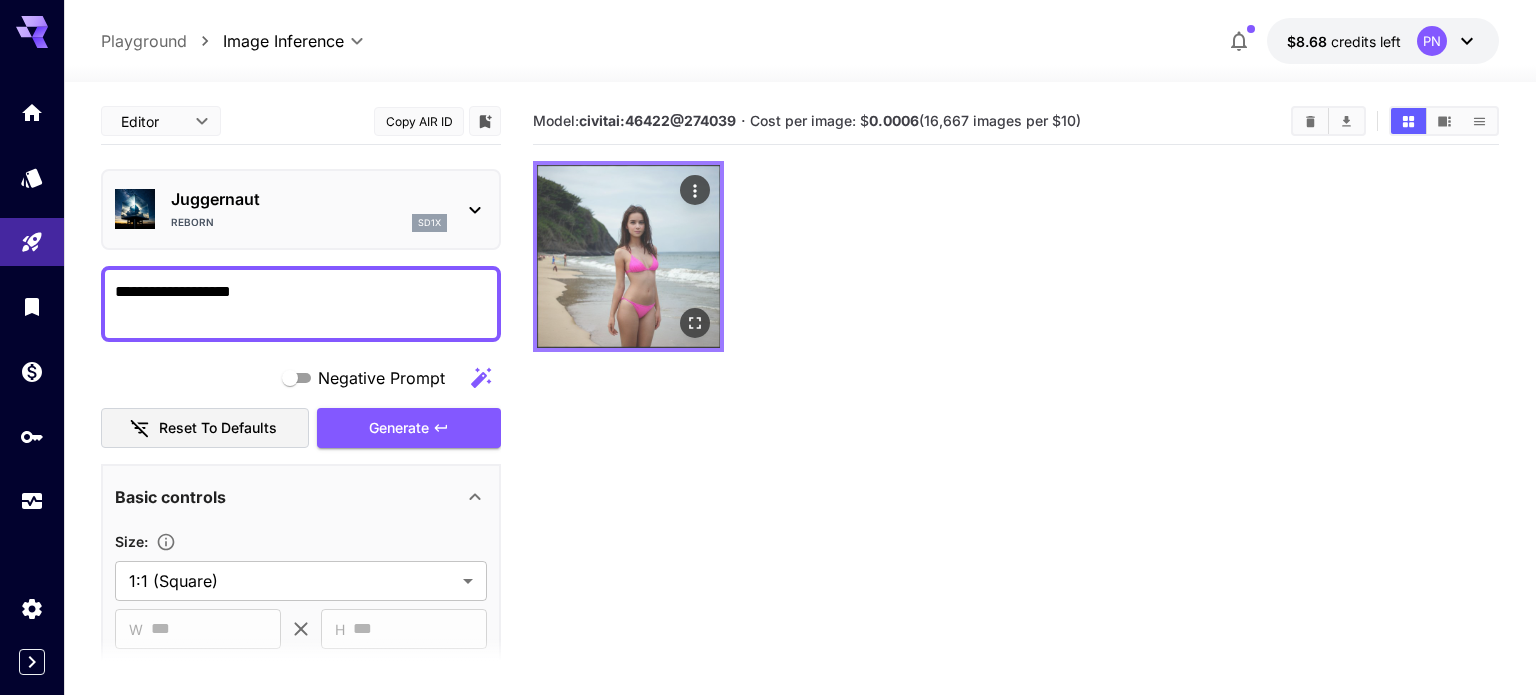 click at bounding box center (628, 256) 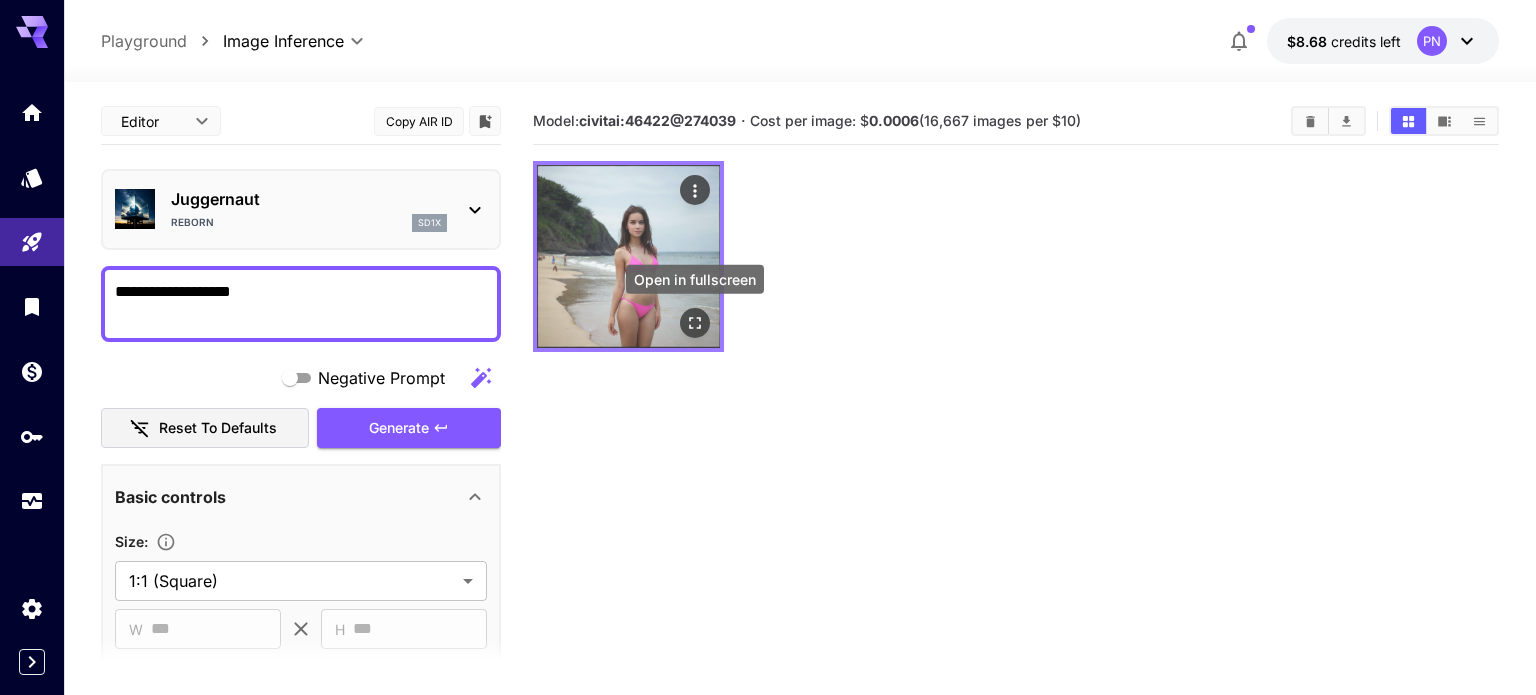 click 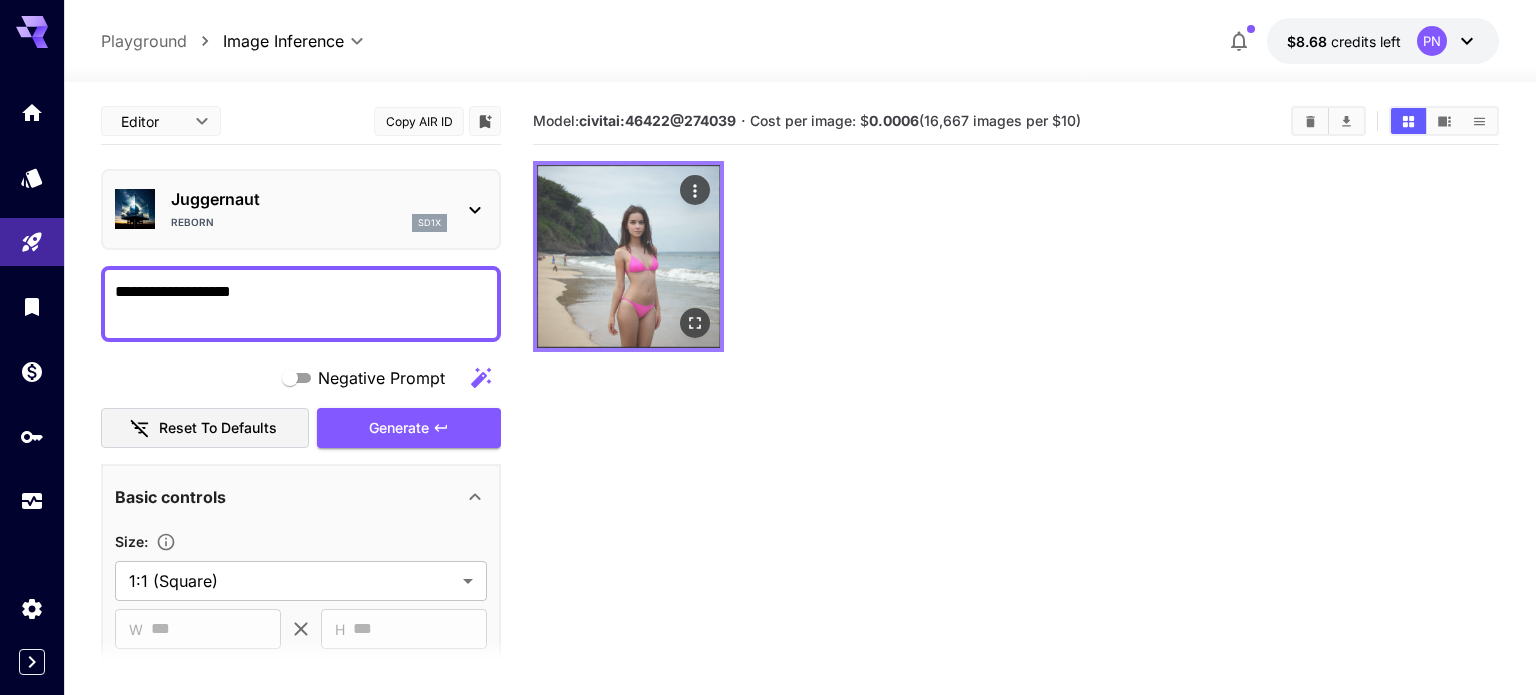 click at bounding box center [628, 256] 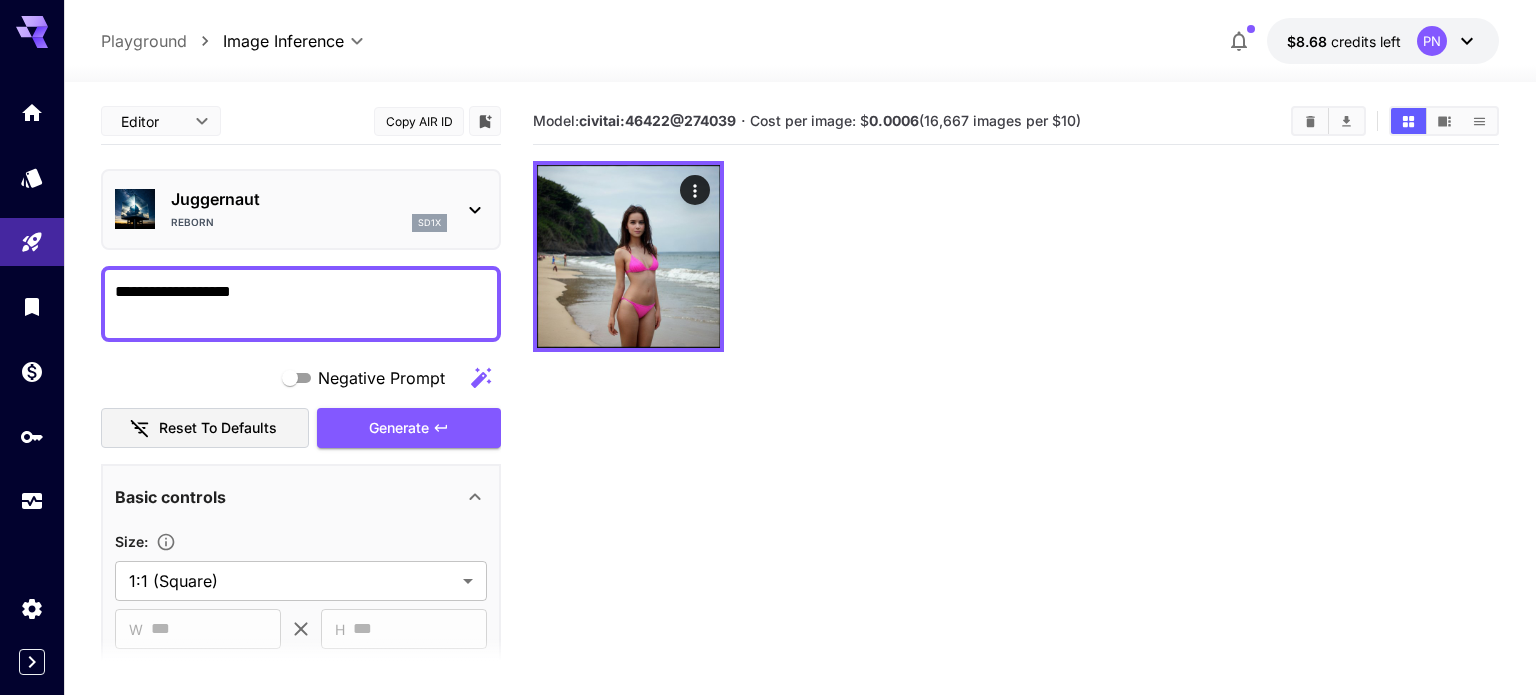 click at bounding box center [1016, 256] 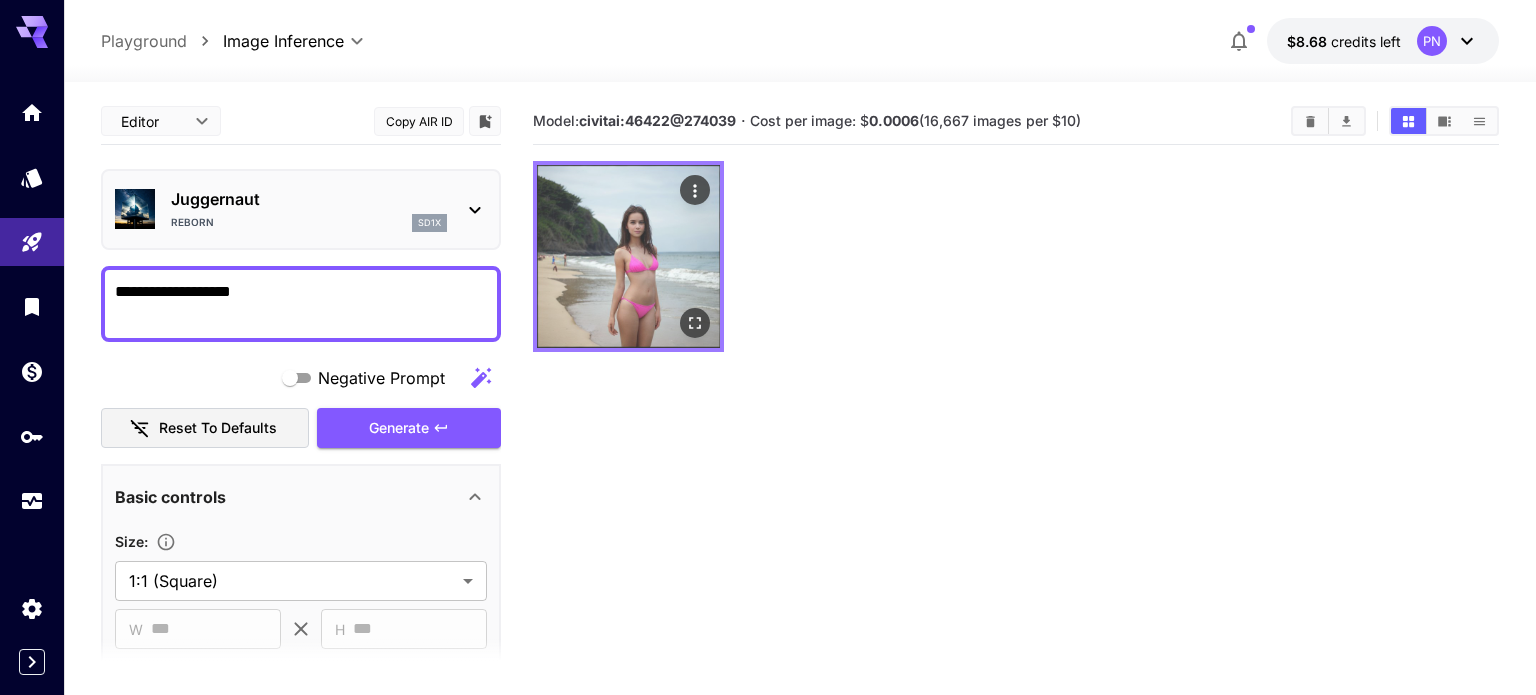 click at bounding box center (628, 256) 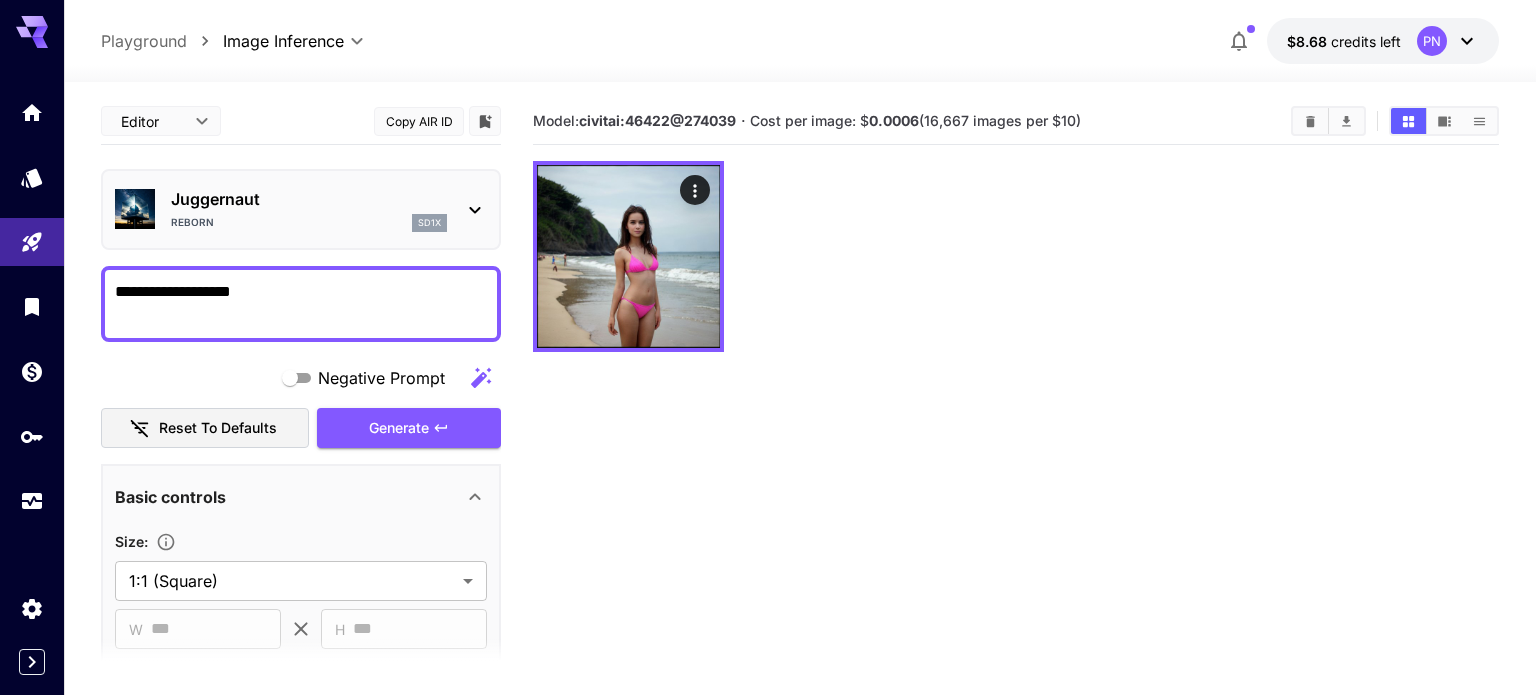 click at bounding box center [1016, 256] 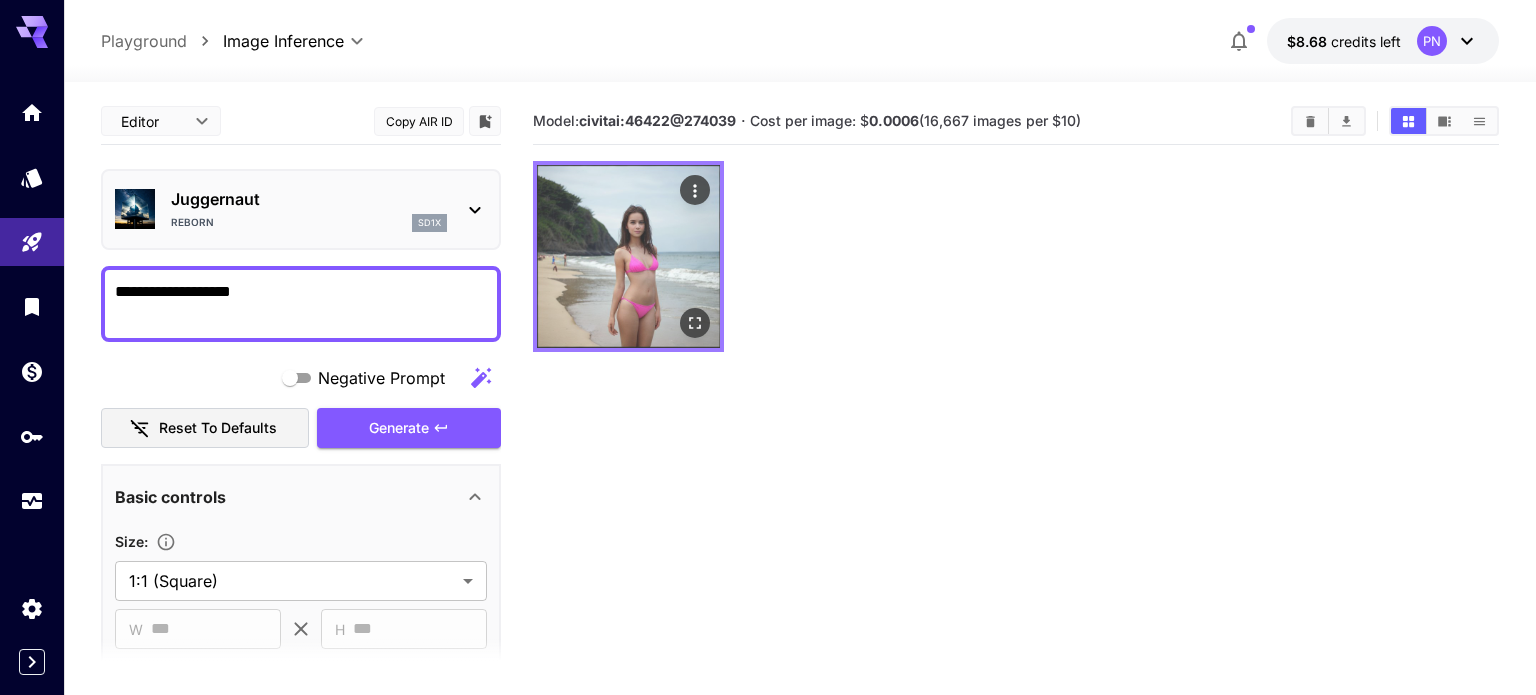 click at bounding box center [628, 256] 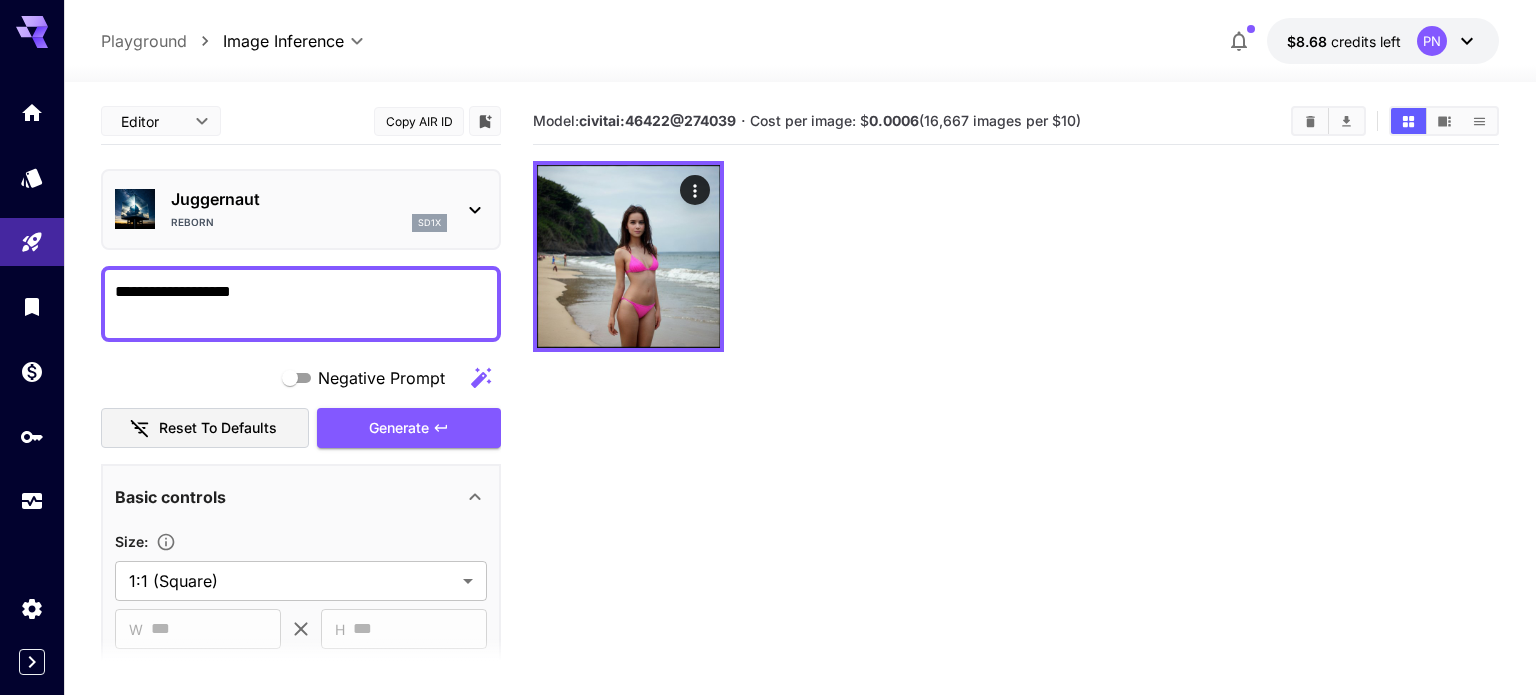 click on "**********" at bounding box center (301, 304) 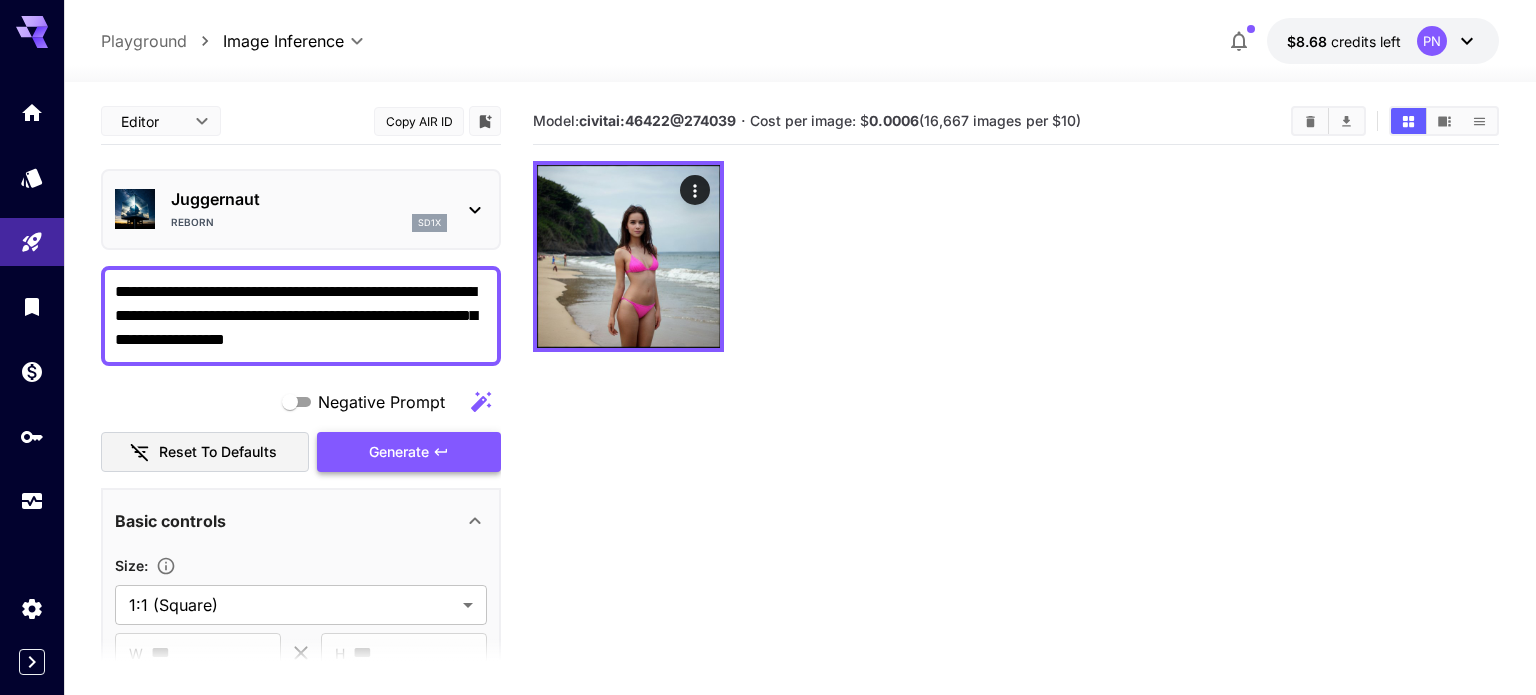 click on "Generate" at bounding box center [399, 452] 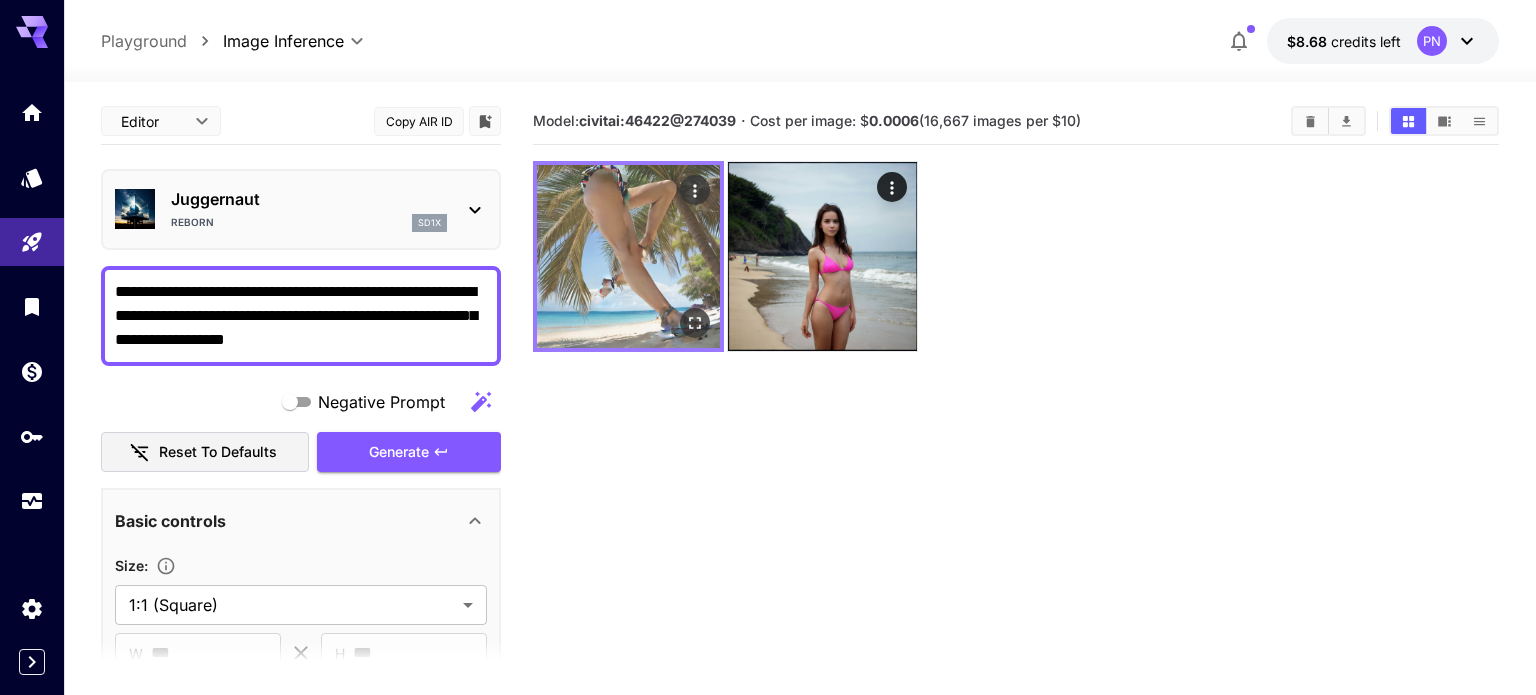 click at bounding box center [628, 256] 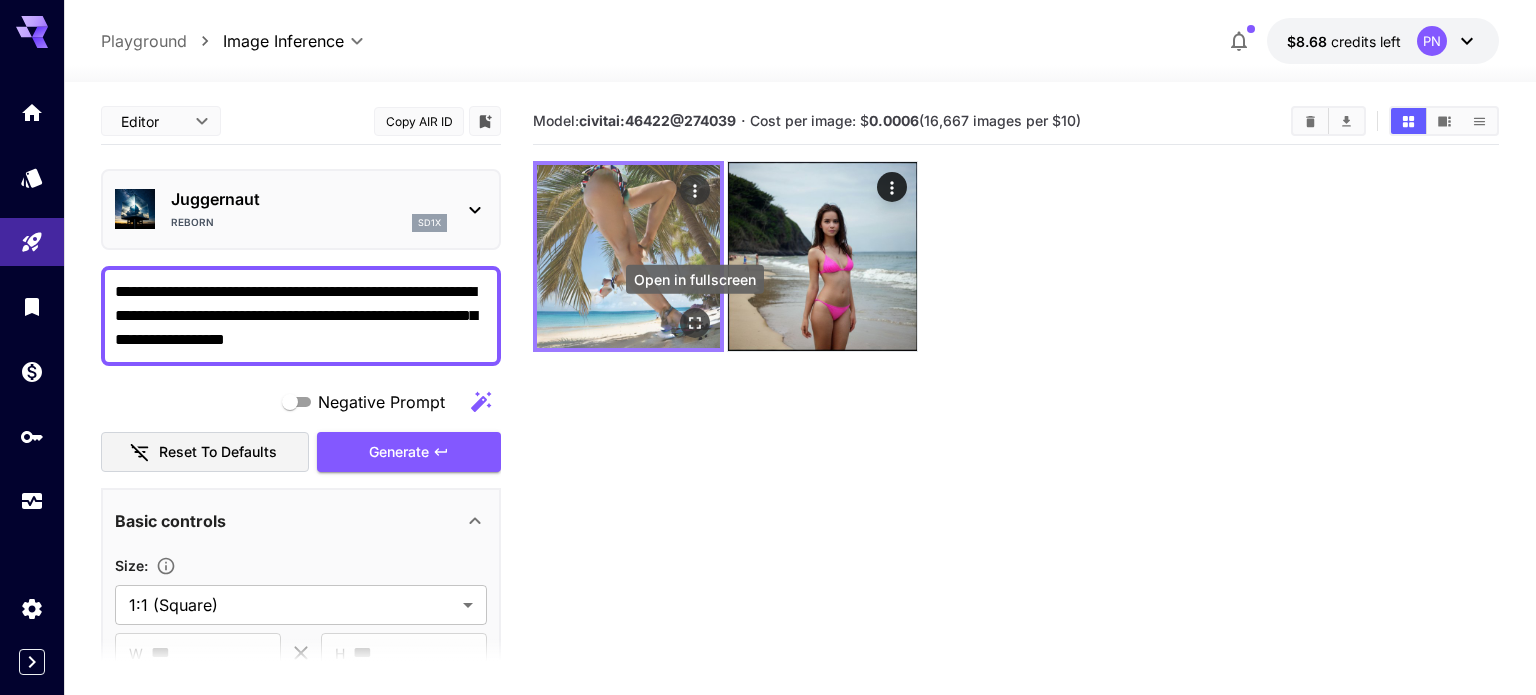 click 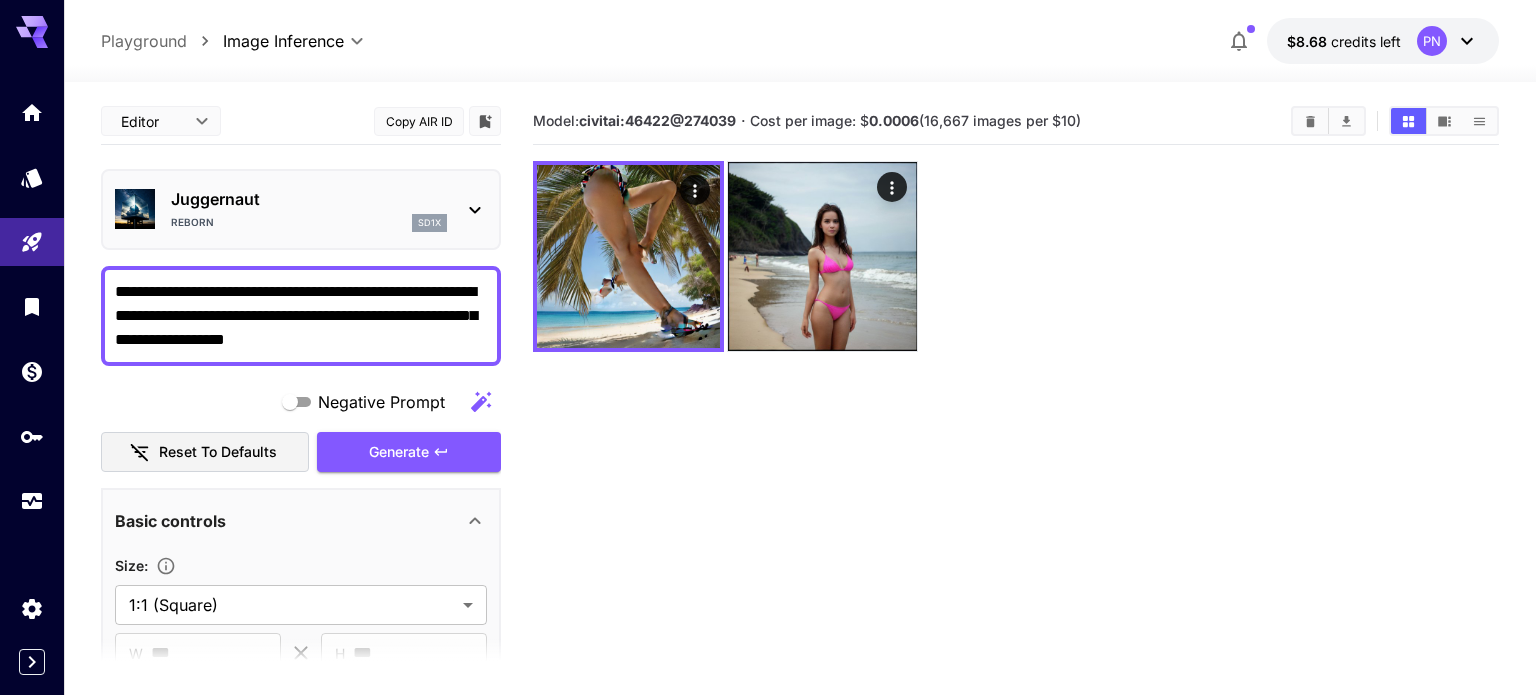 click on "**********" at bounding box center (301, 316) 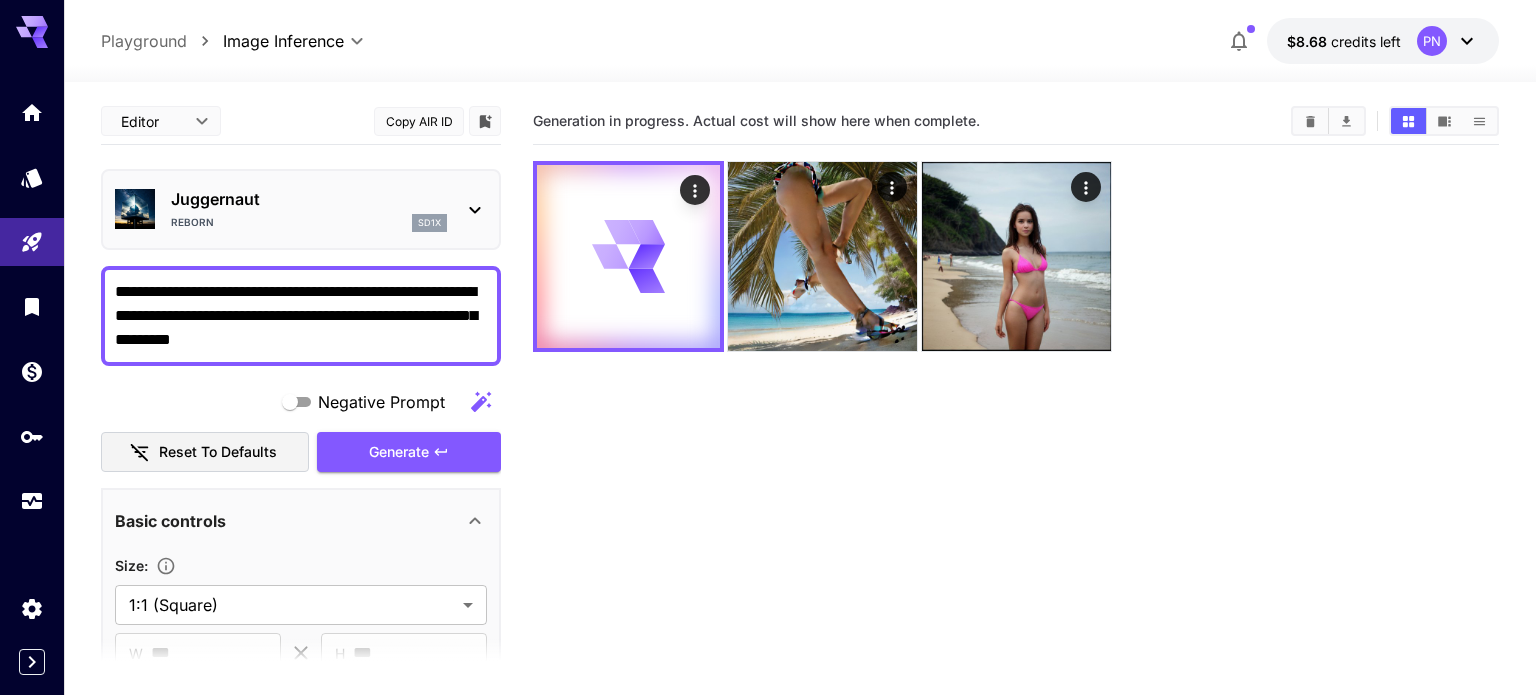click on "**********" at bounding box center [301, 316] 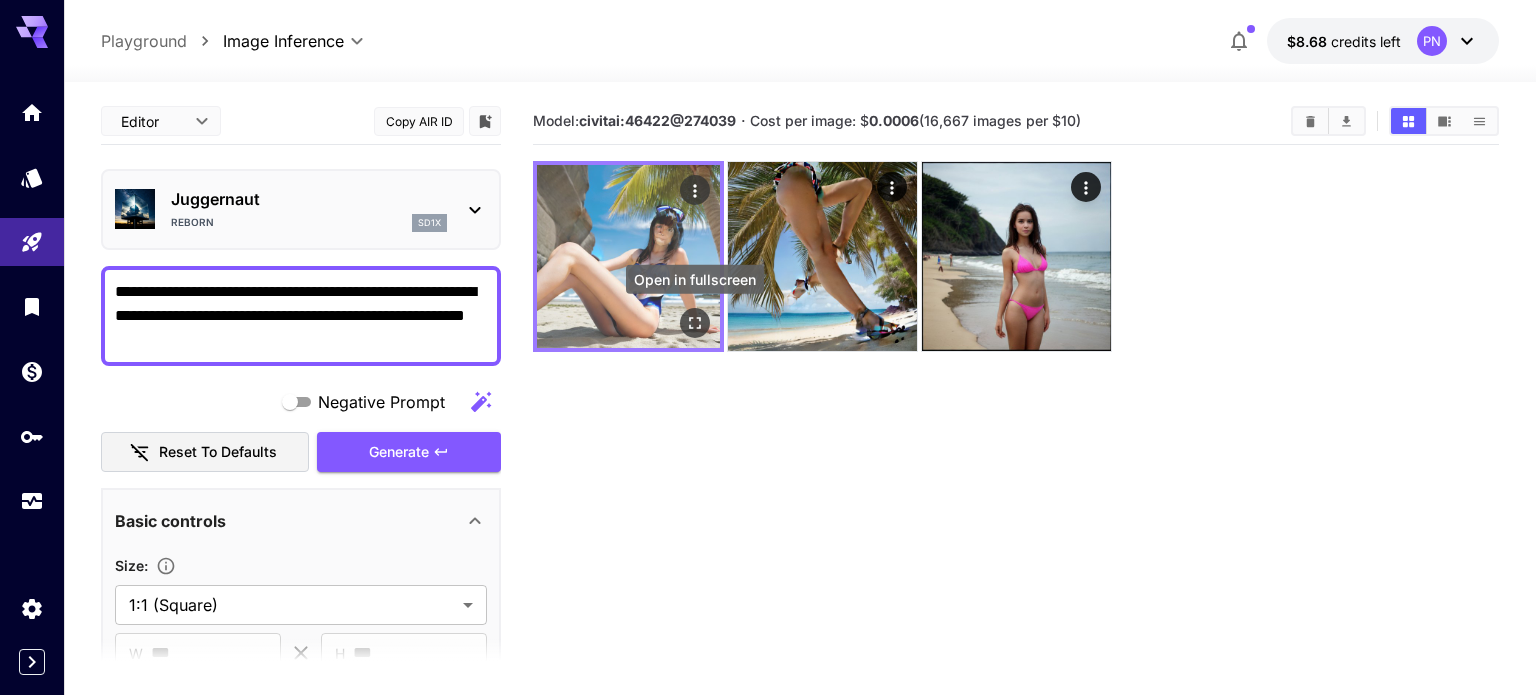 type on "**********" 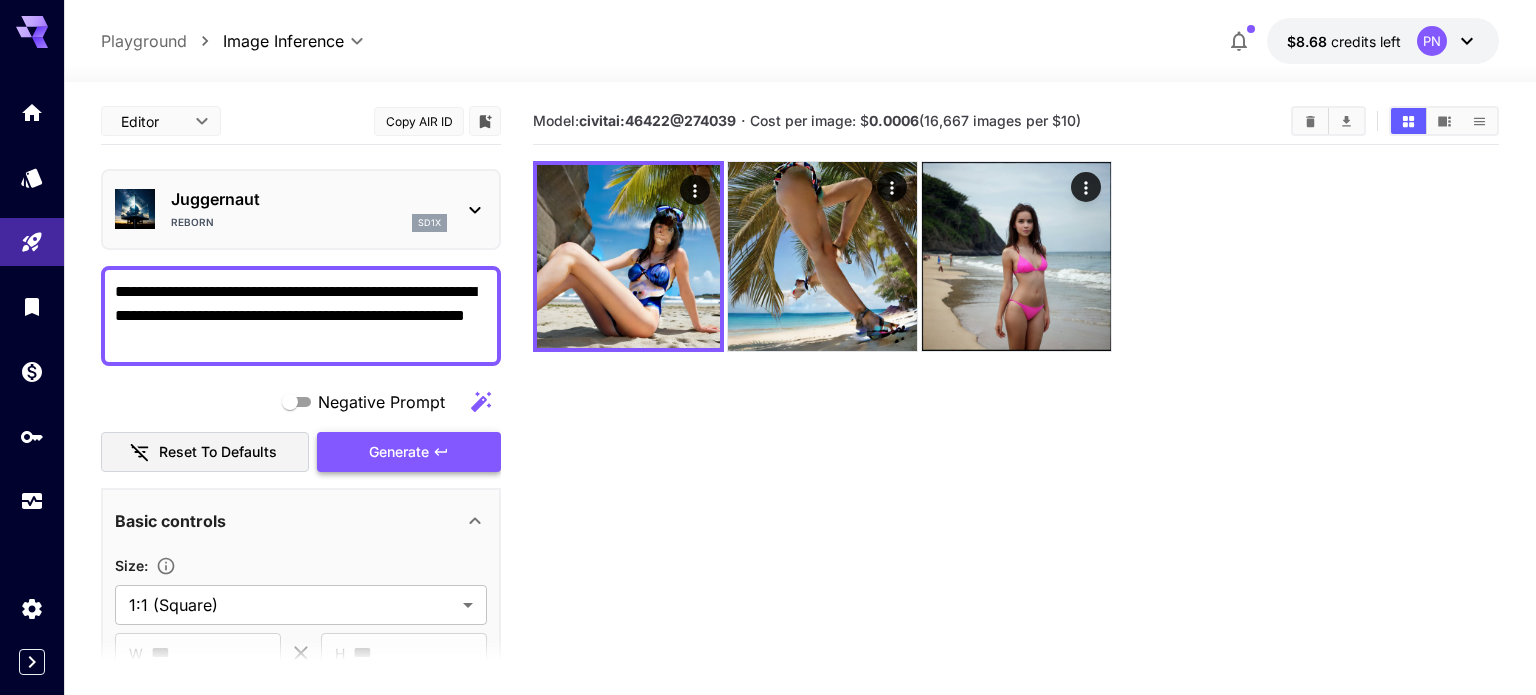 click on "Generate" at bounding box center (409, 452) 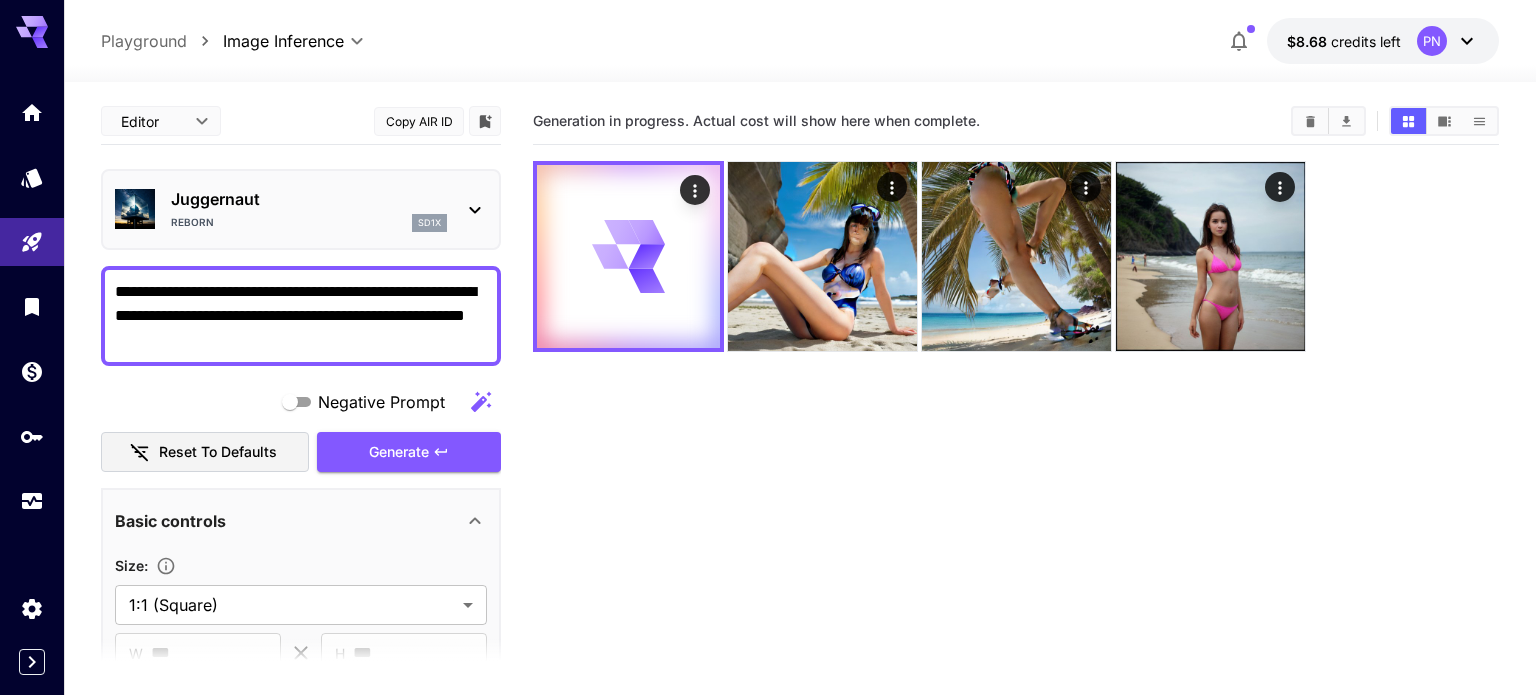 click on "Reborn sd1x" at bounding box center (309, 223) 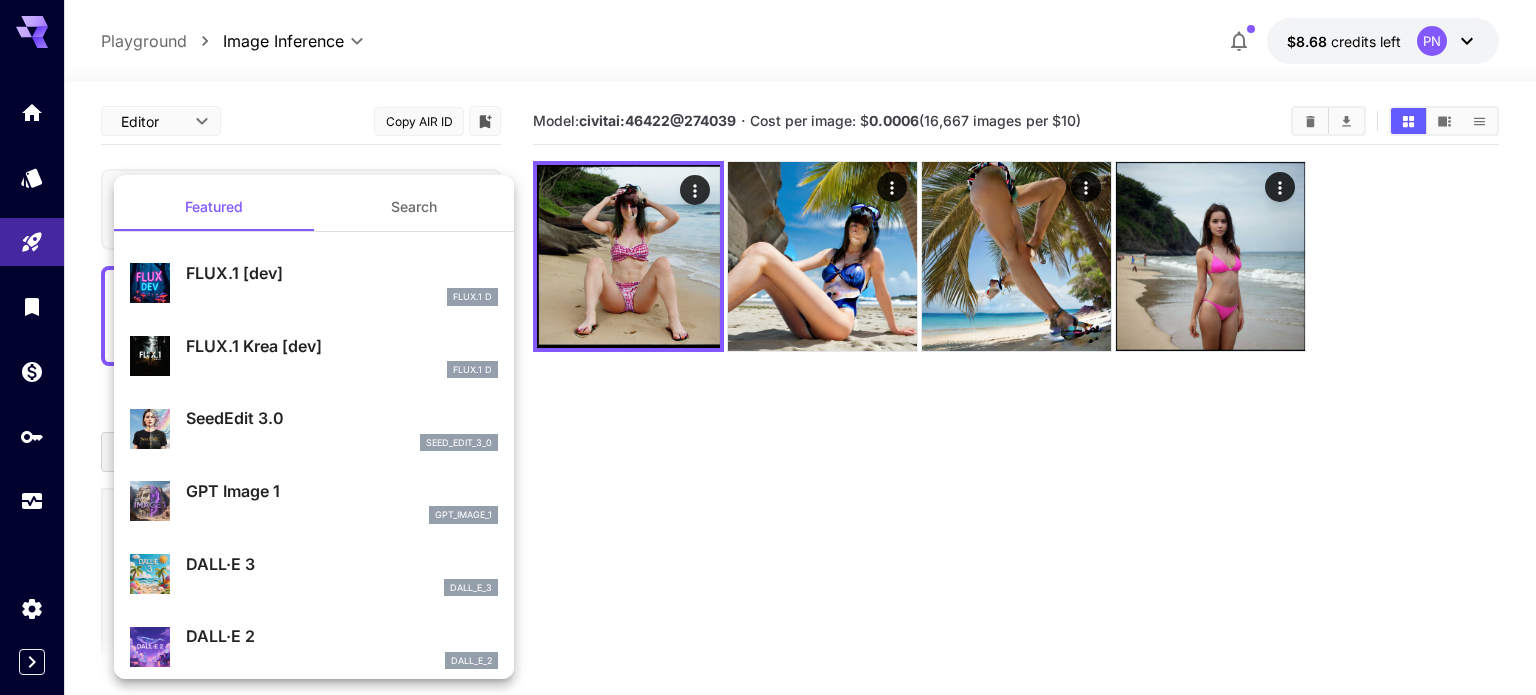 click at bounding box center (768, 347) 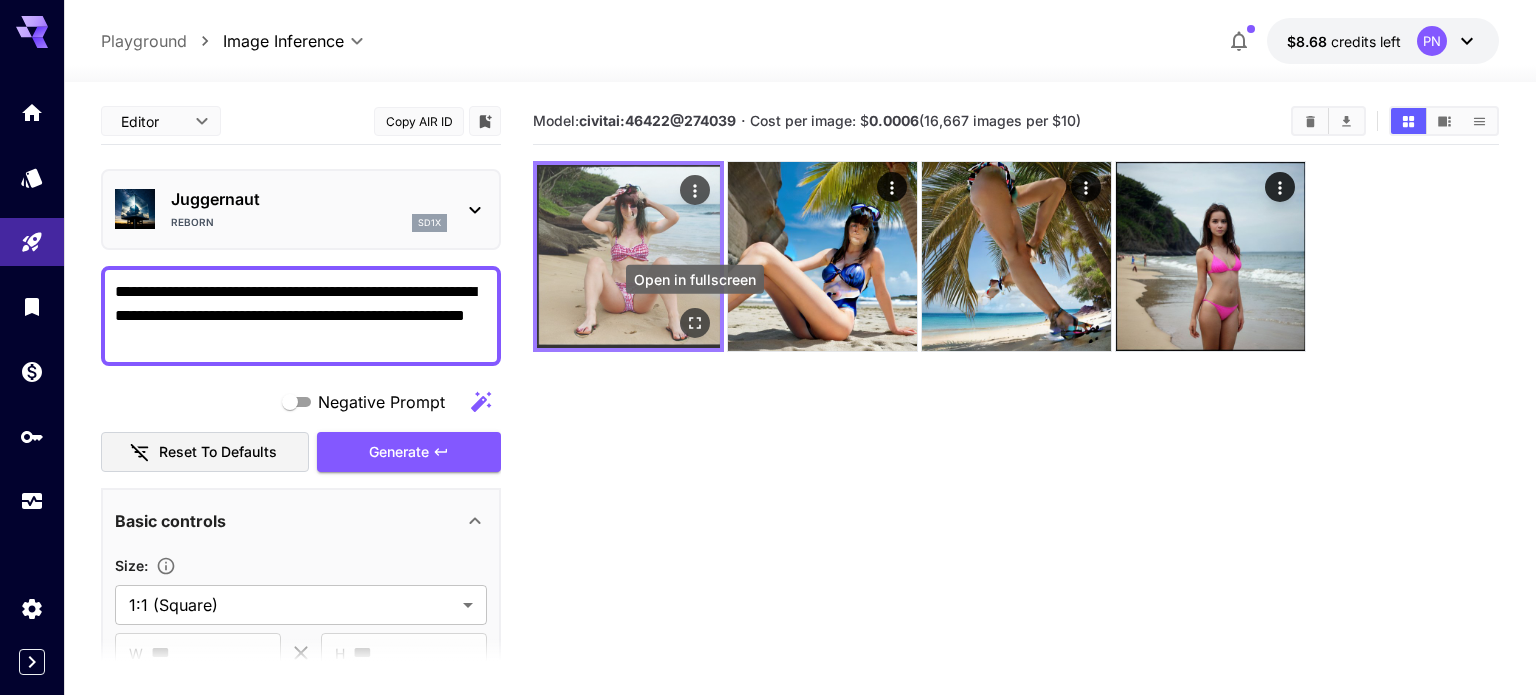 click 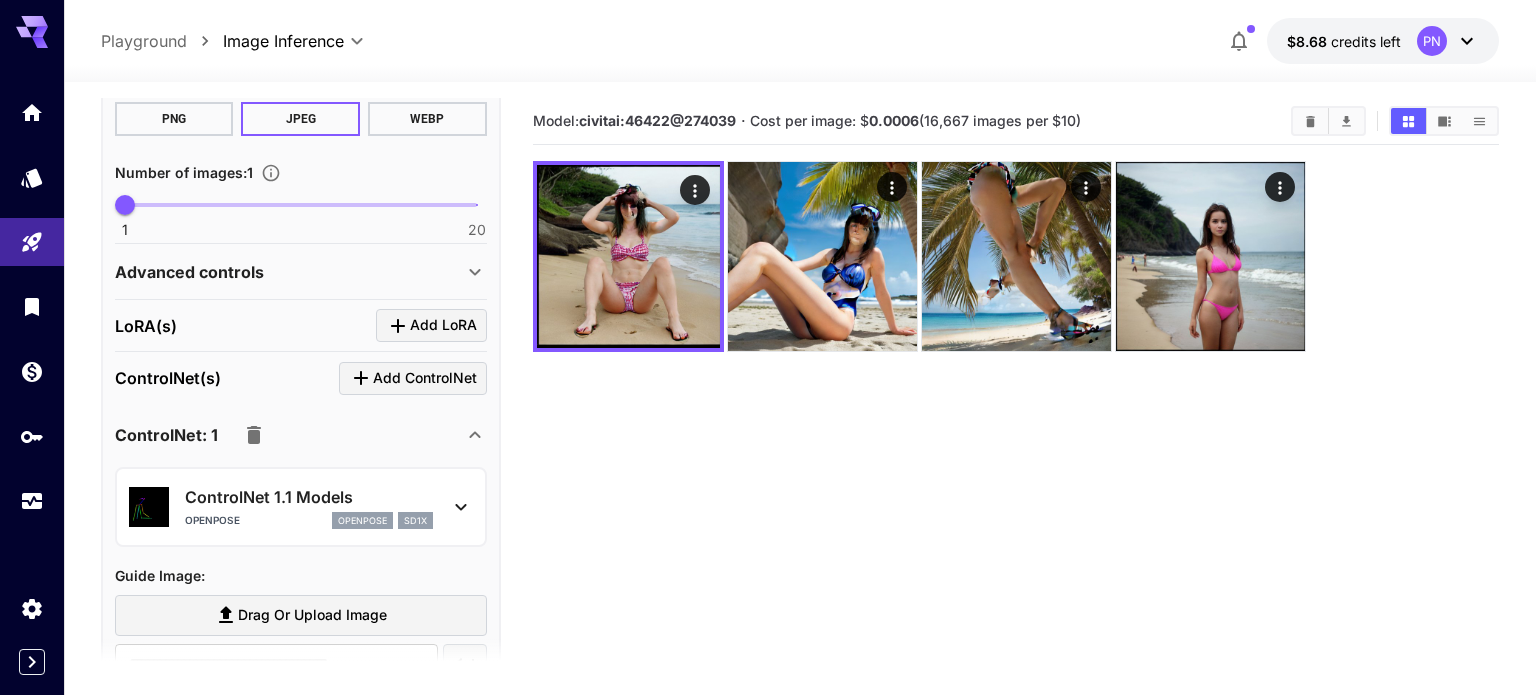 scroll, scrollTop: 623, scrollLeft: 0, axis: vertical 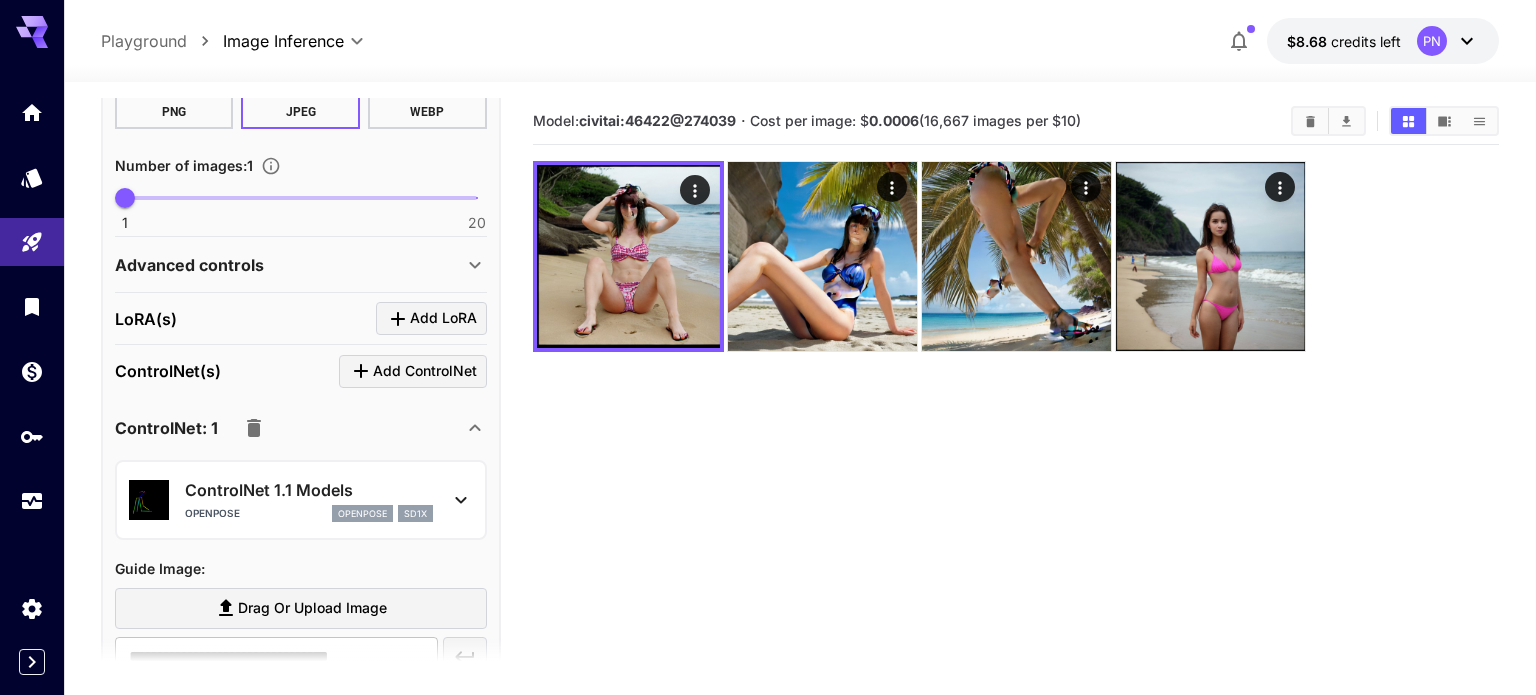 click 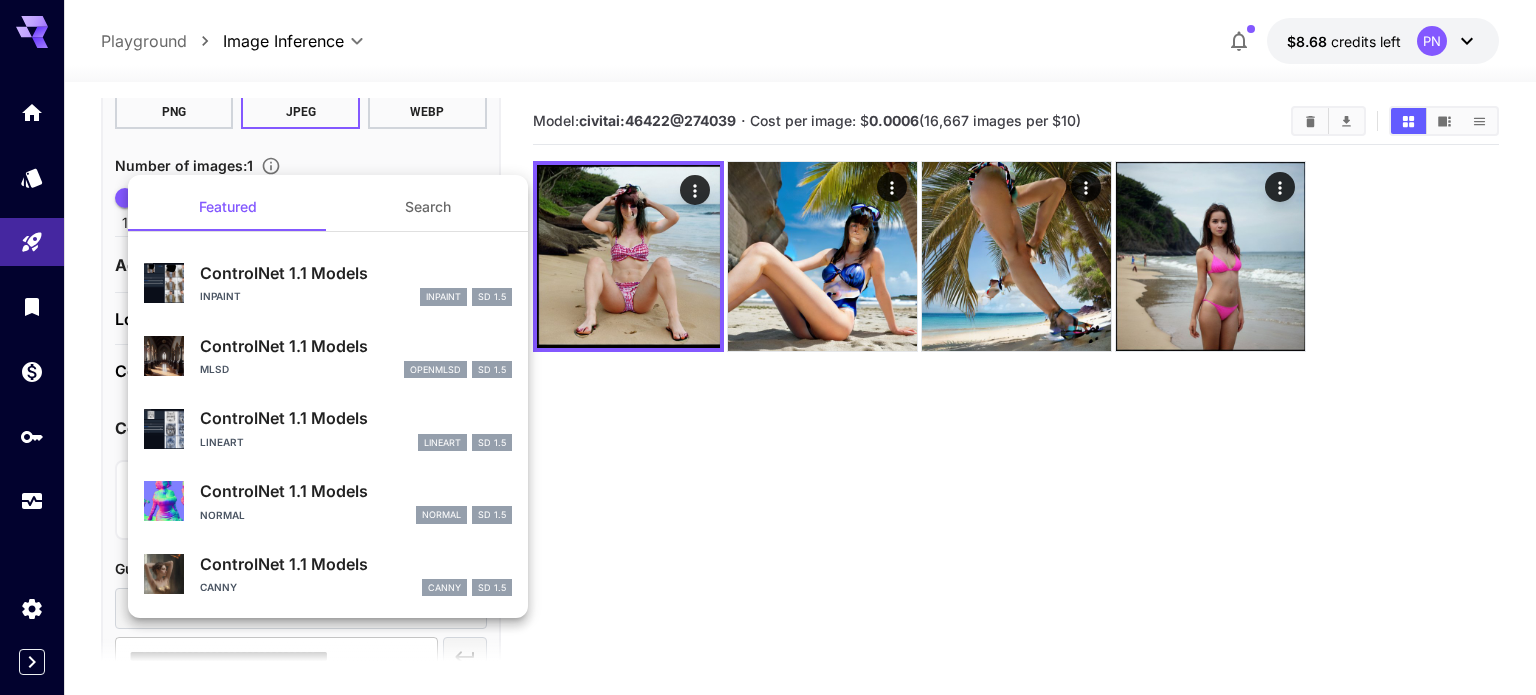 click at bounding box center [768, 347] 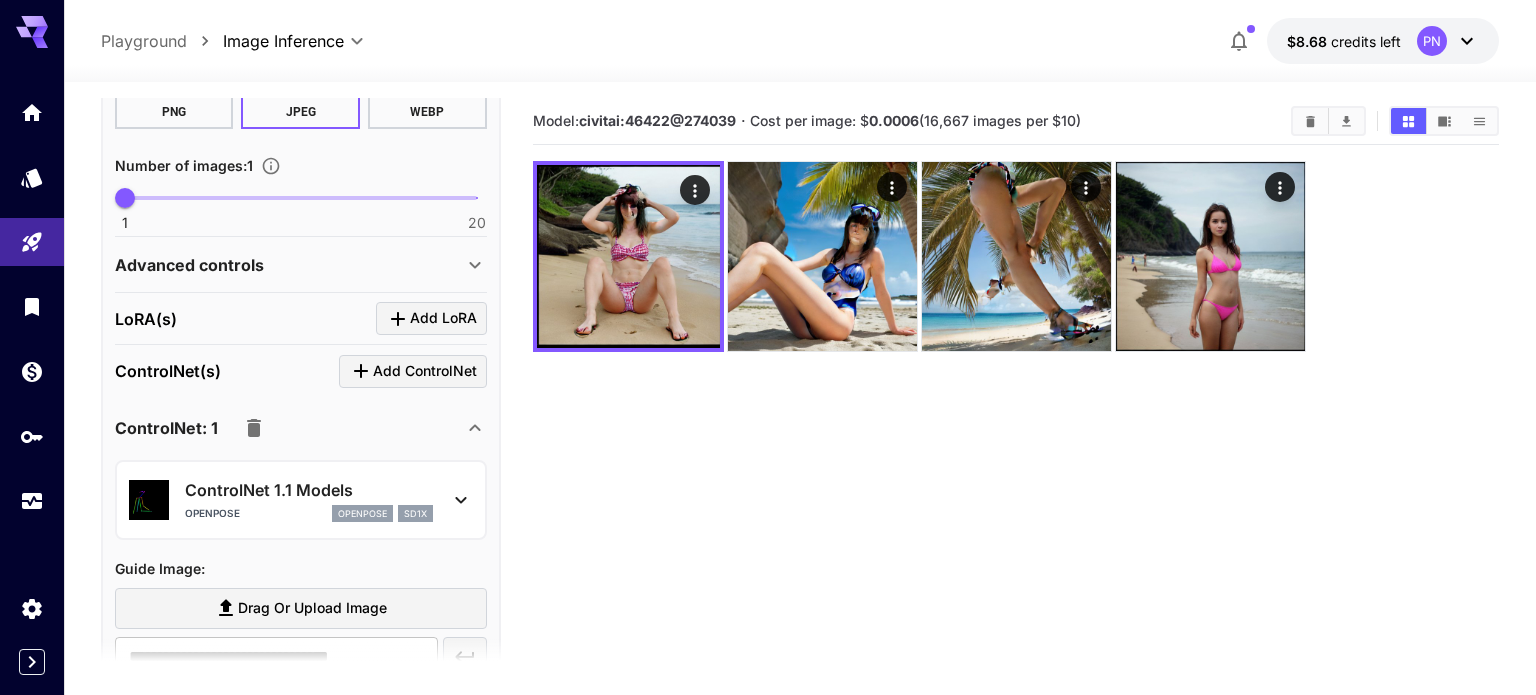 click 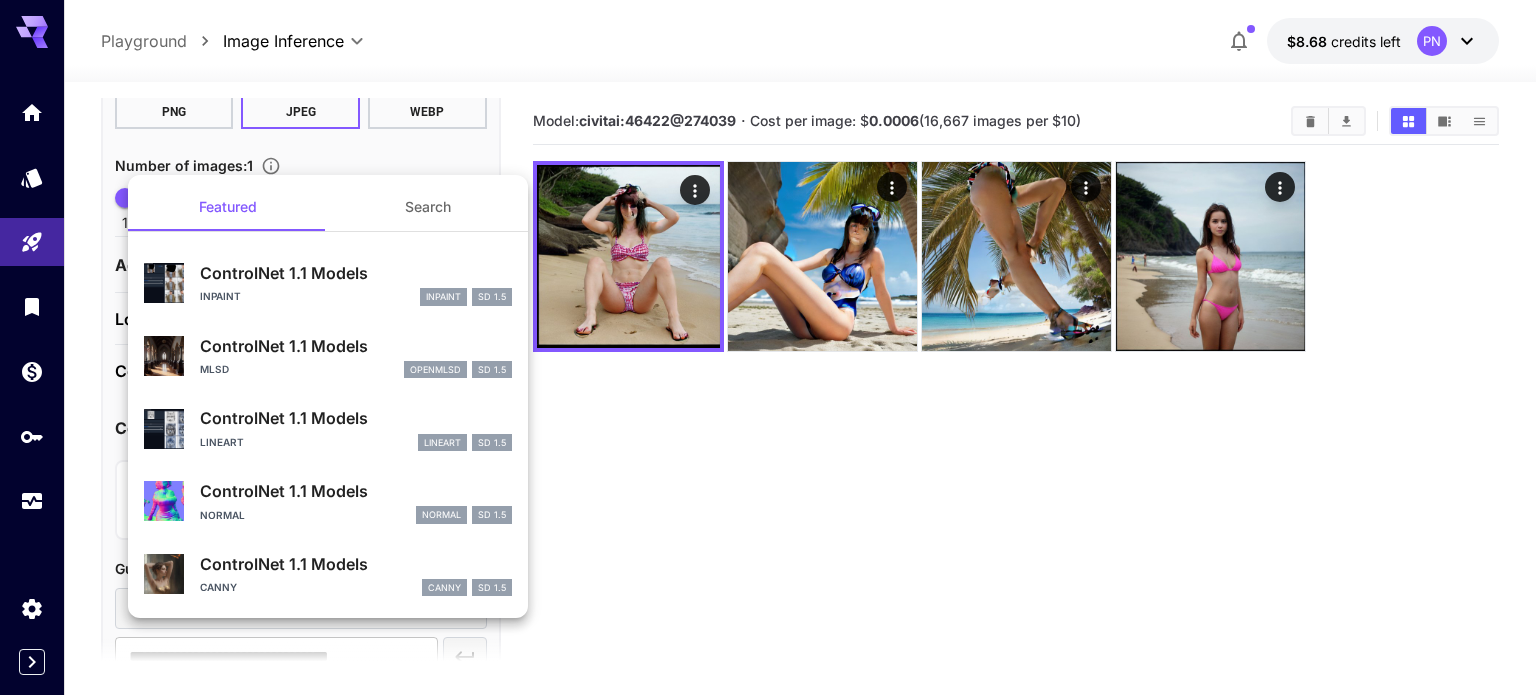 click at bounding box center (768, 347) 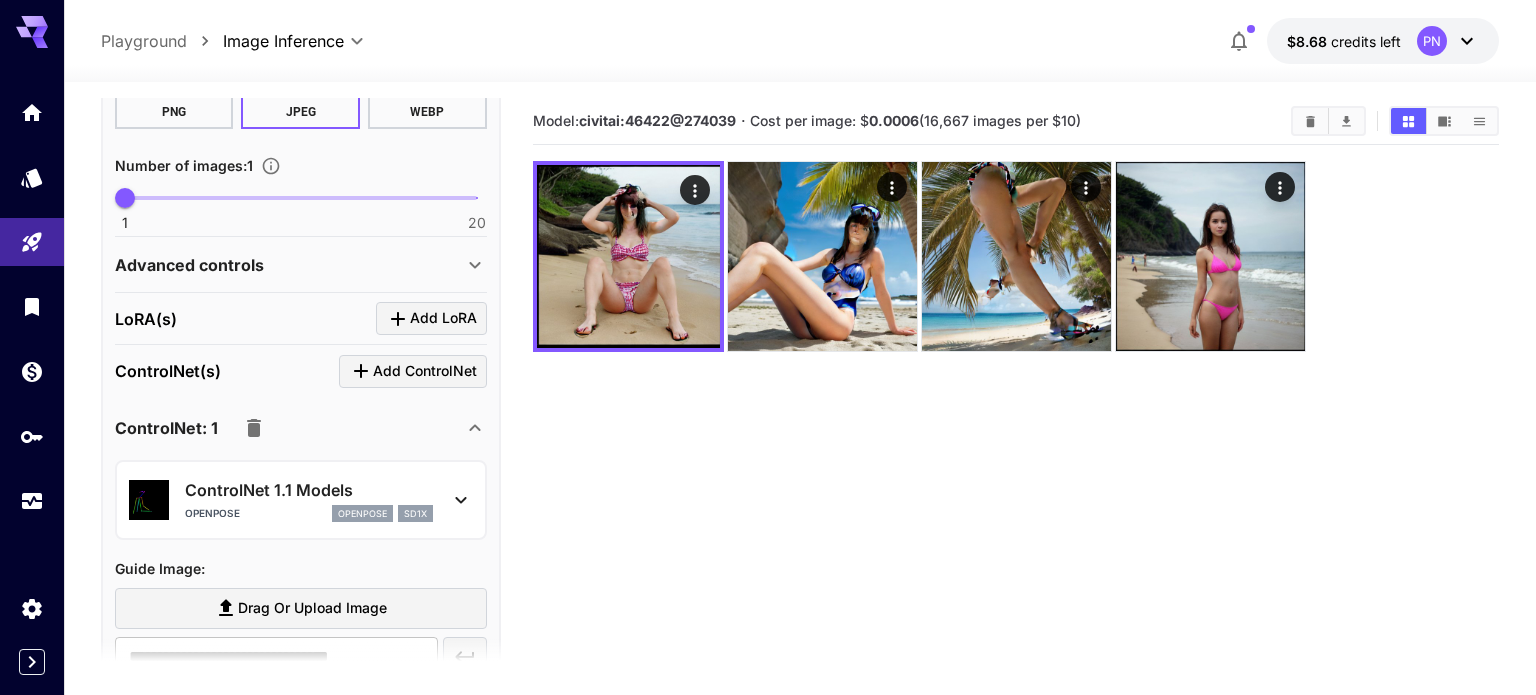 click 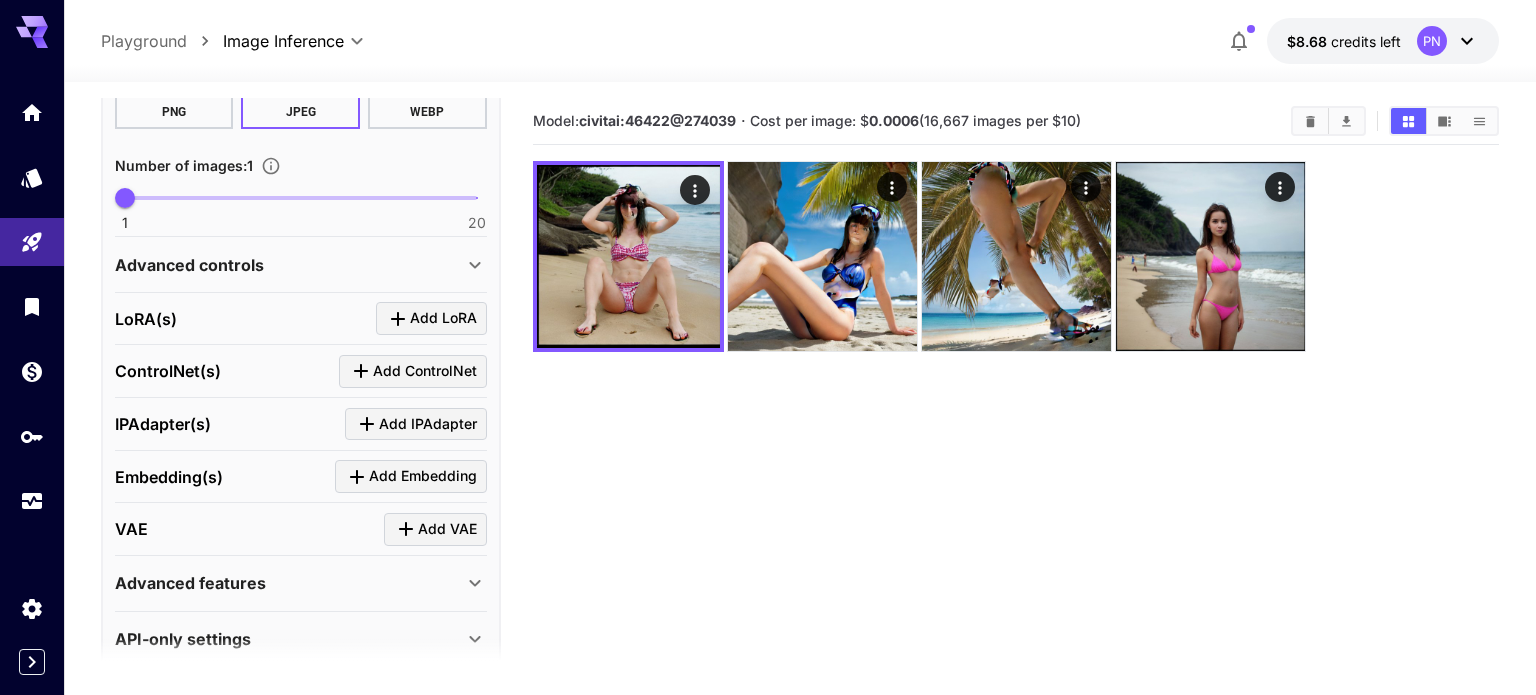 scroll, scrollTop: 0, scrollLeft: 0, axis: both 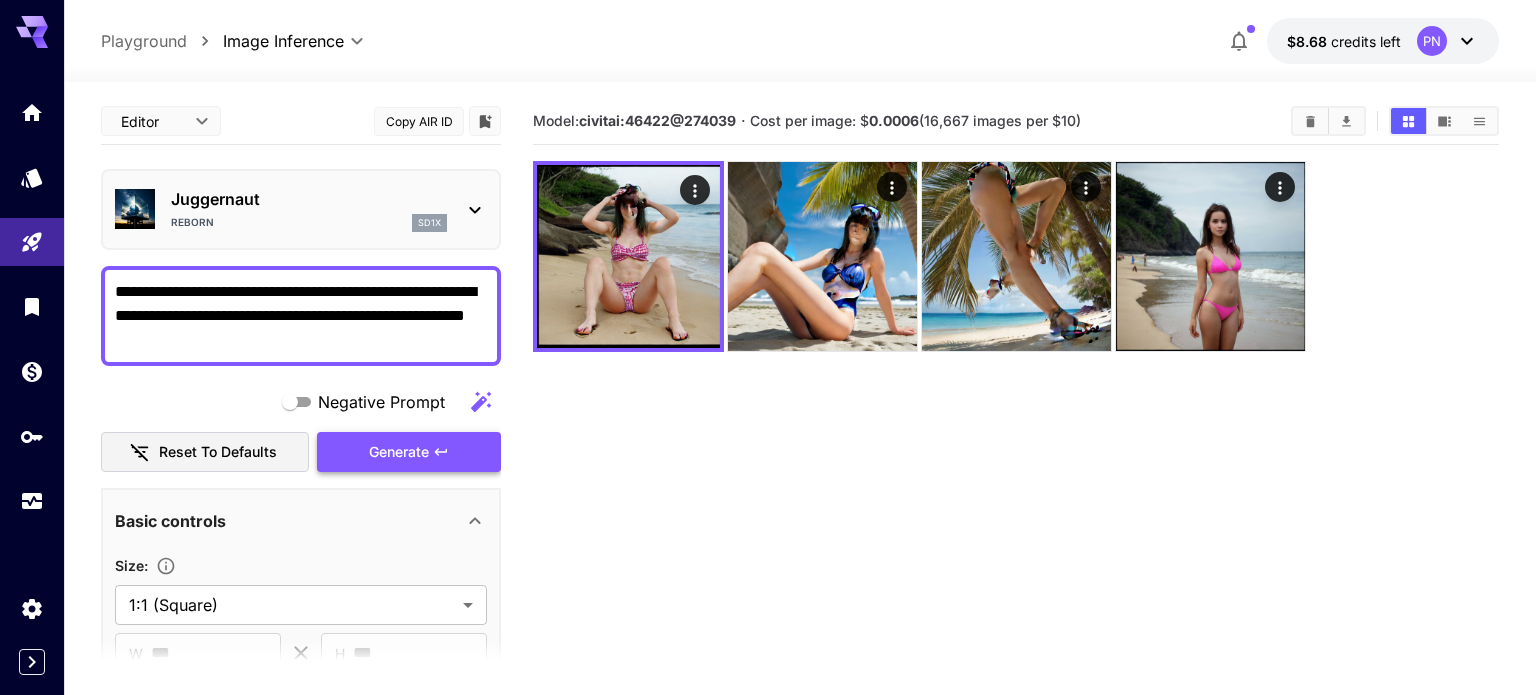 click on "Generate" at bounding box center [399, 452] 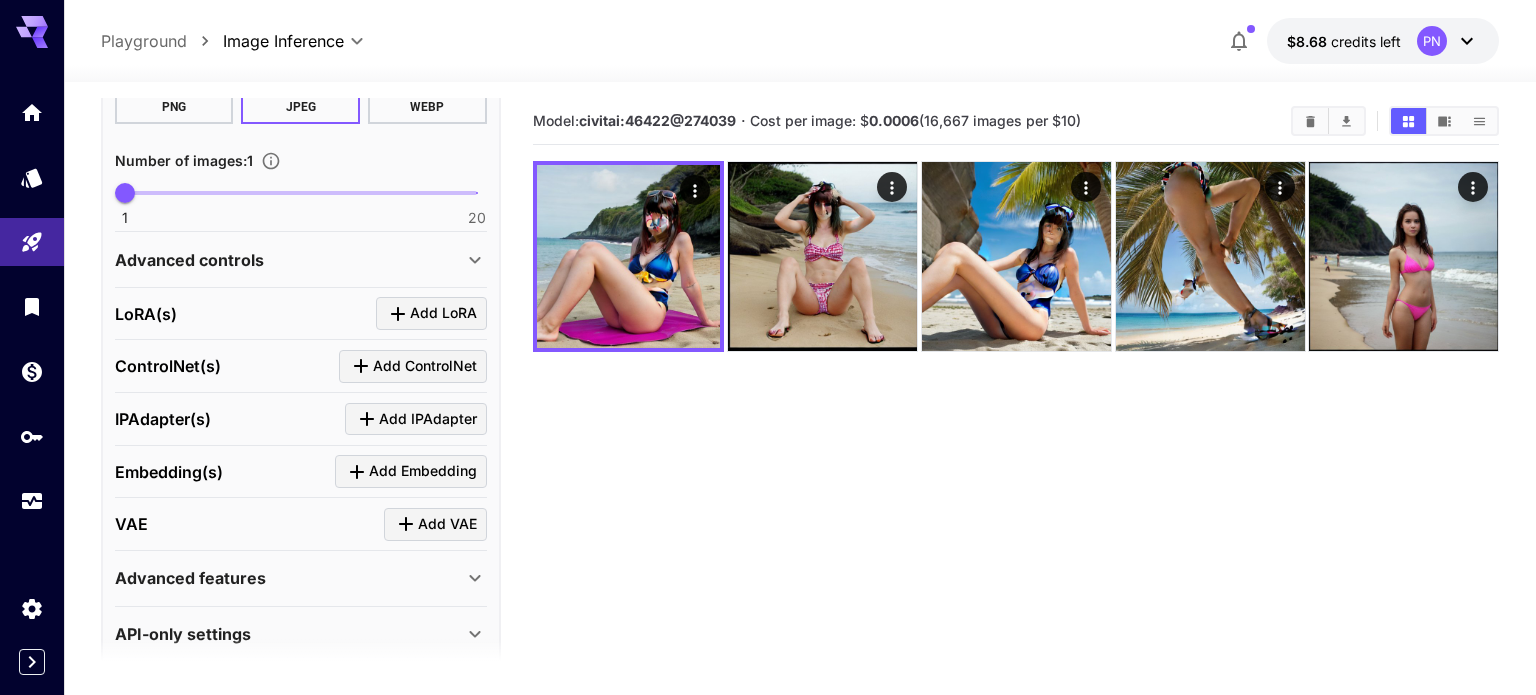 scroll, scrollTop: 634, scrollLeft: 0, axis: vertical 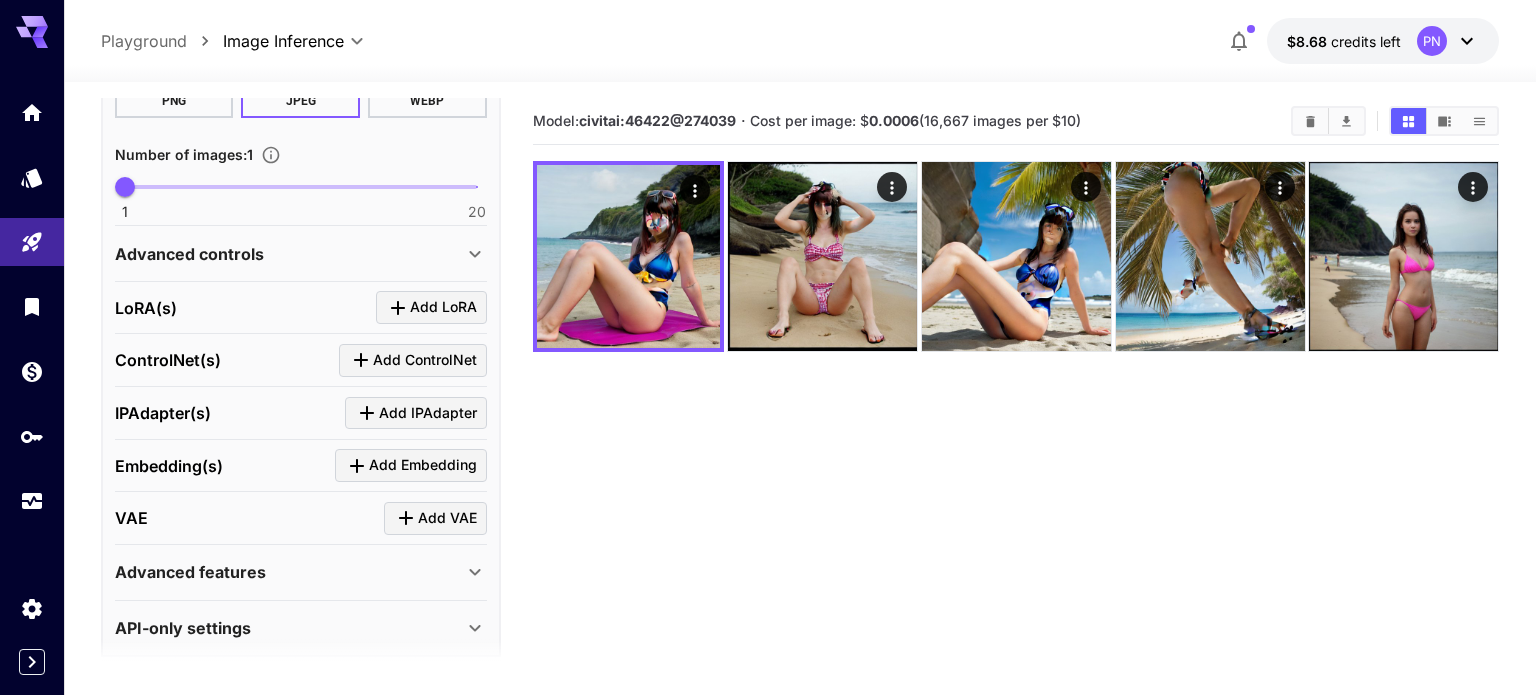click on "Advanced controls" at bounding box center (289, 254) 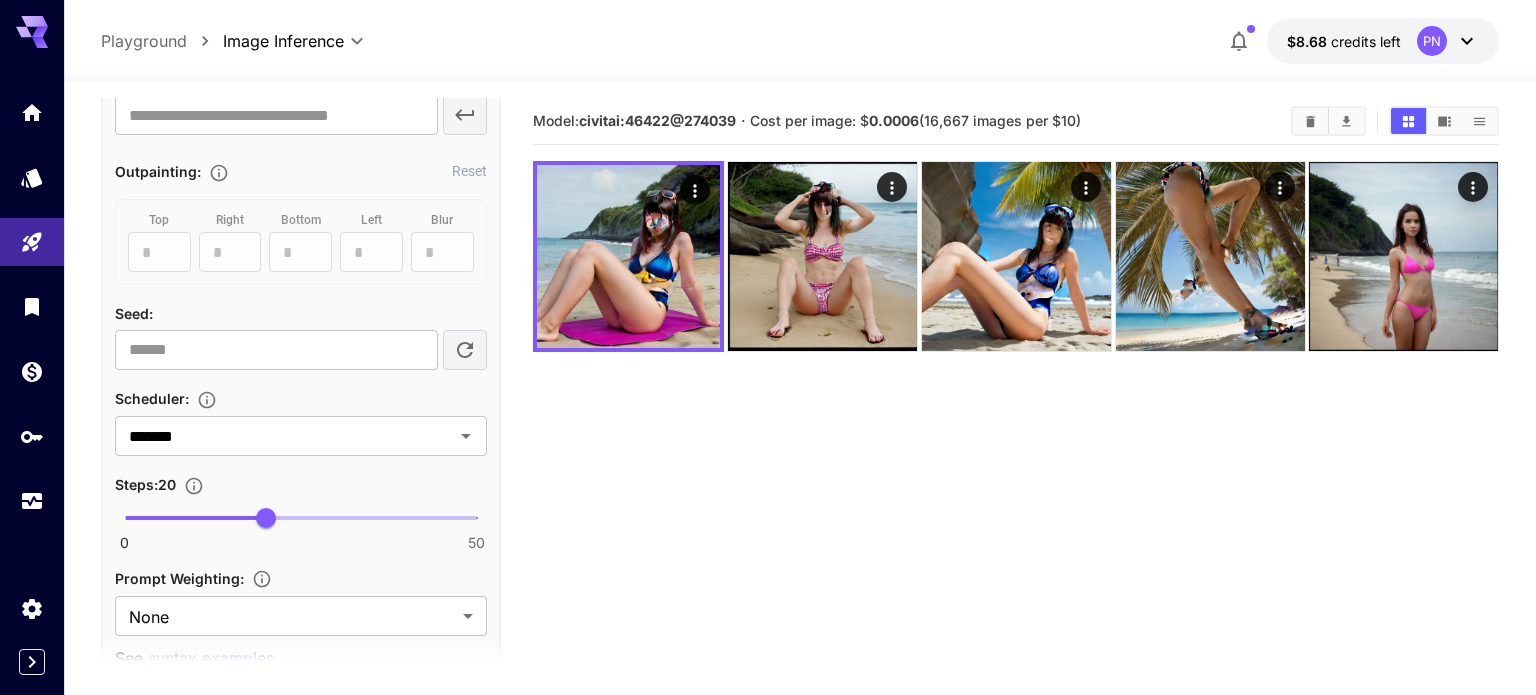 scroll, scrollTop: 1051, scrollLeft: 0, axis: vertical 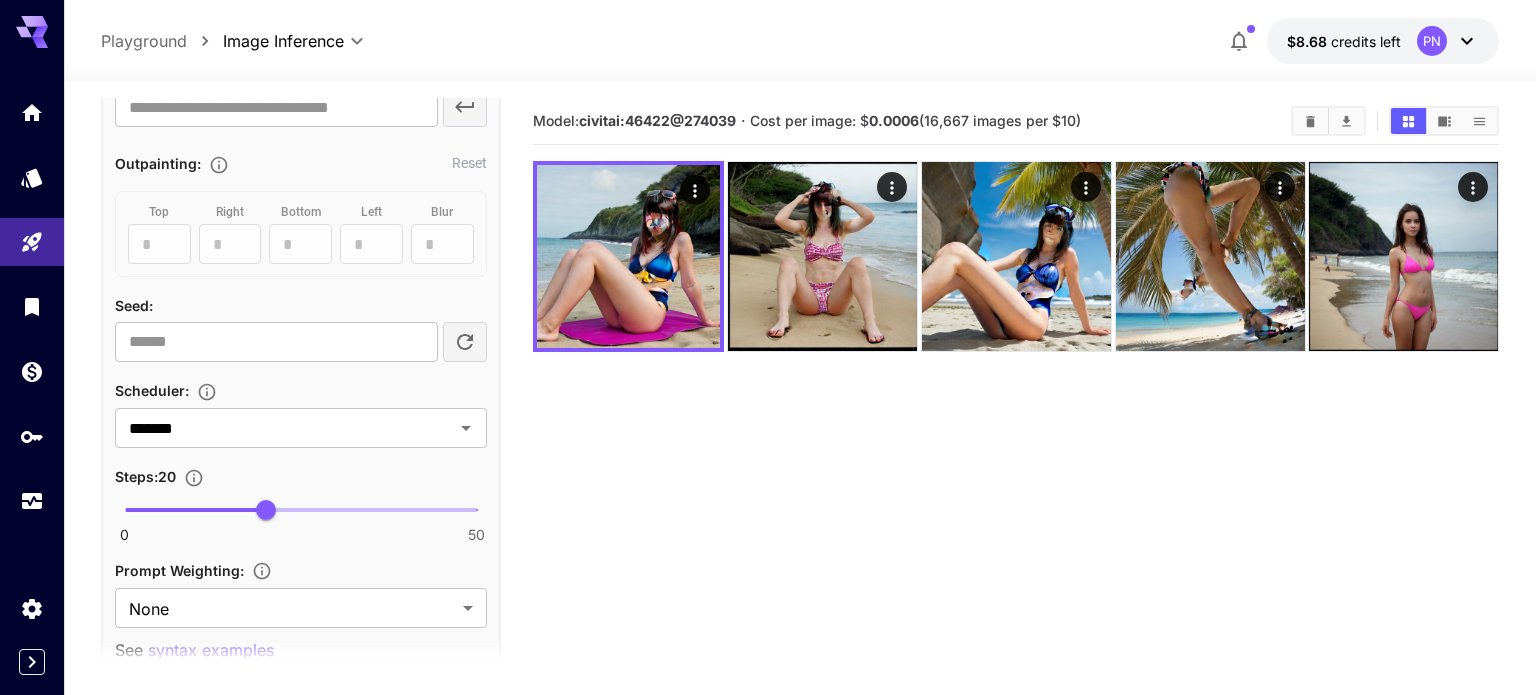 click at bounding box center [301, 510] 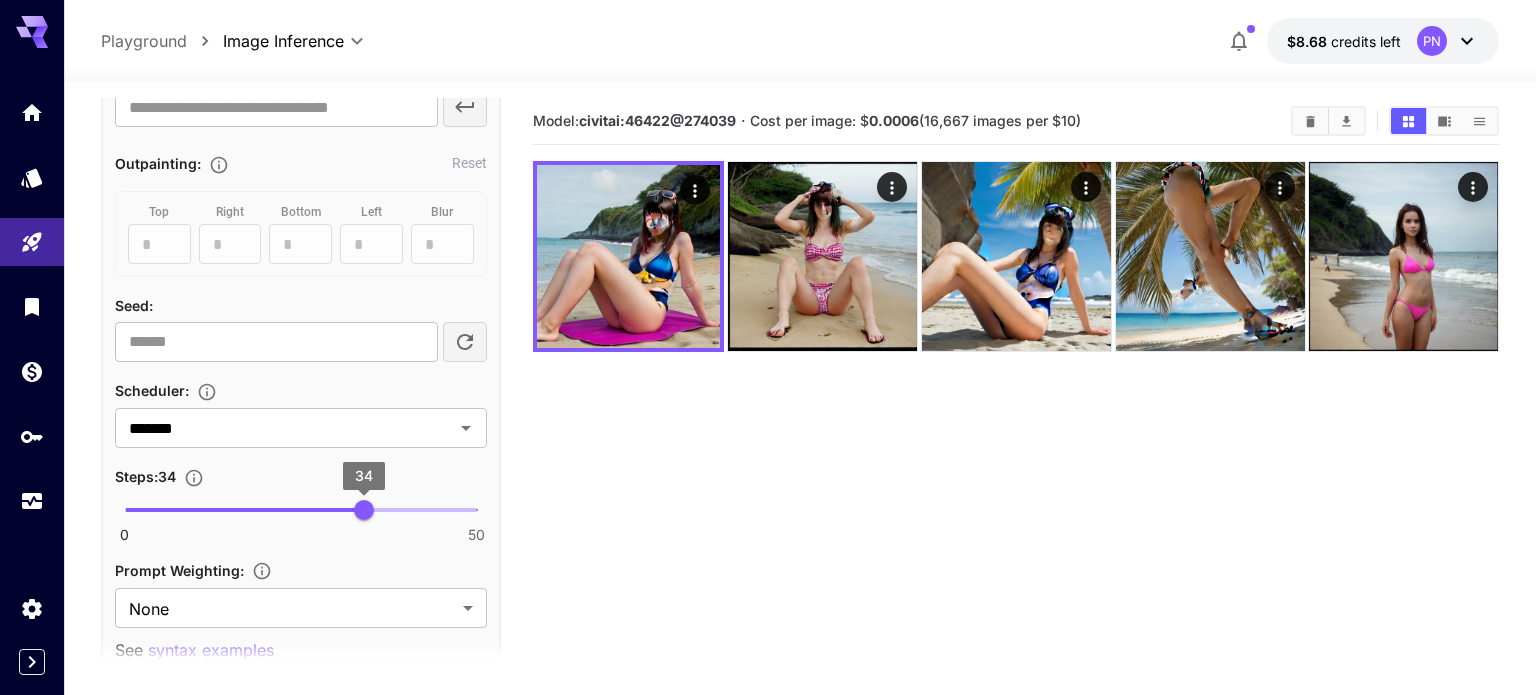 type on "**" 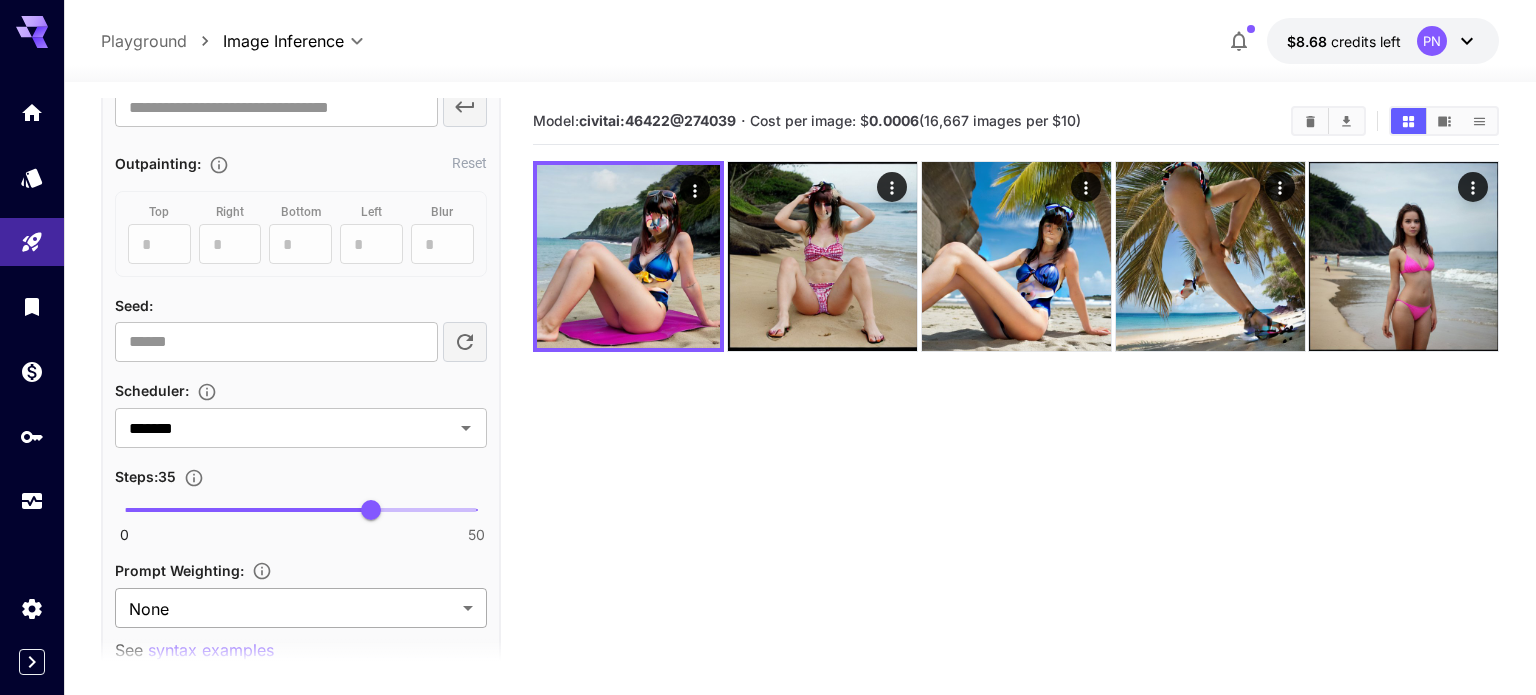 click on "**********" at bounding box center [768, 426] 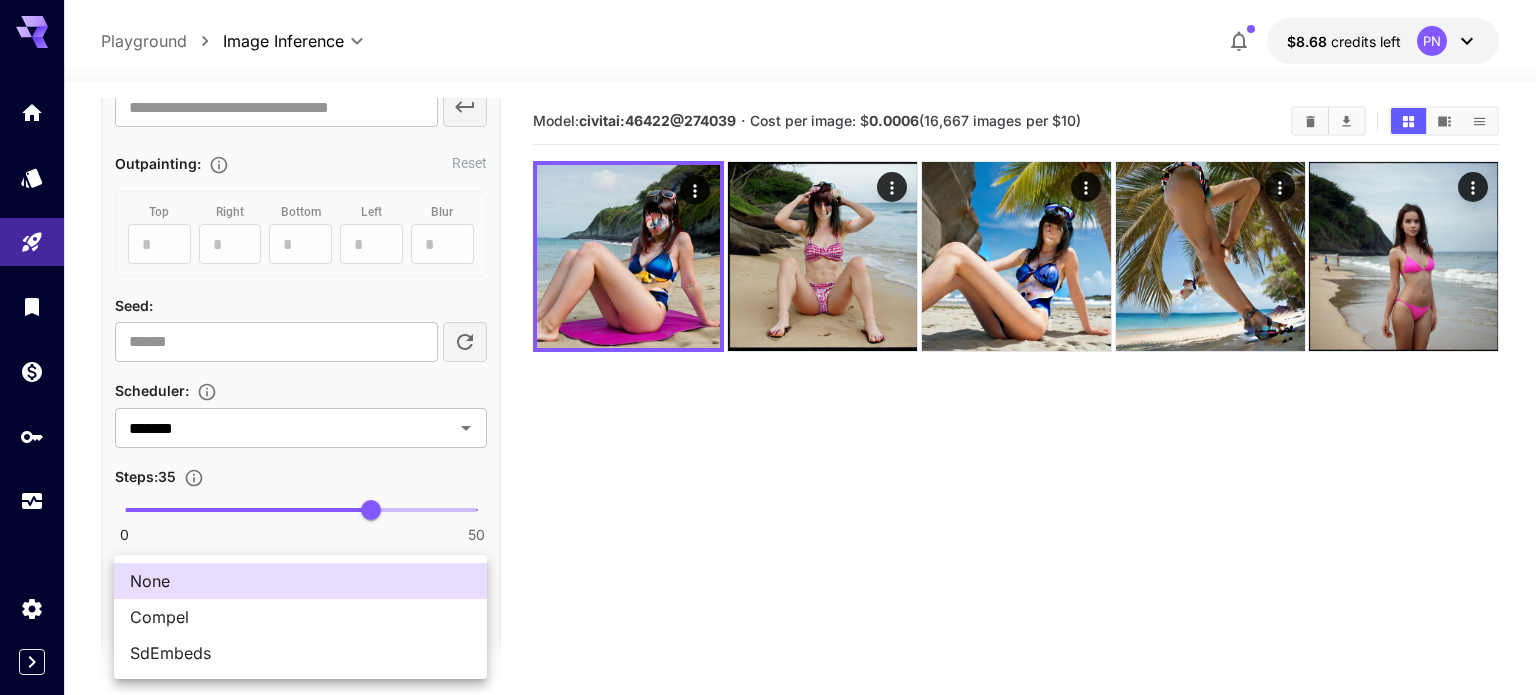 click at bounding box center (768, 347) 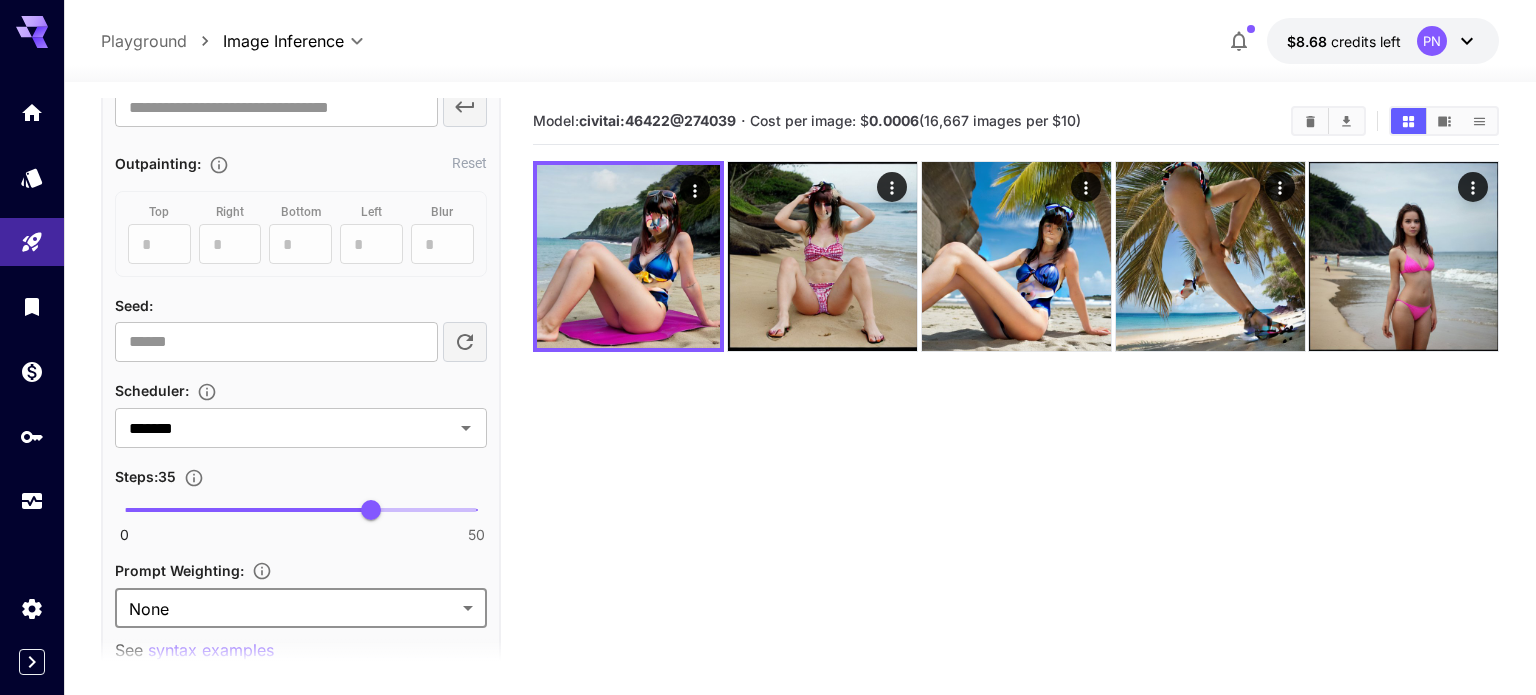 scroll, scrollTop: 0, scrollLeft: 0, axis: both 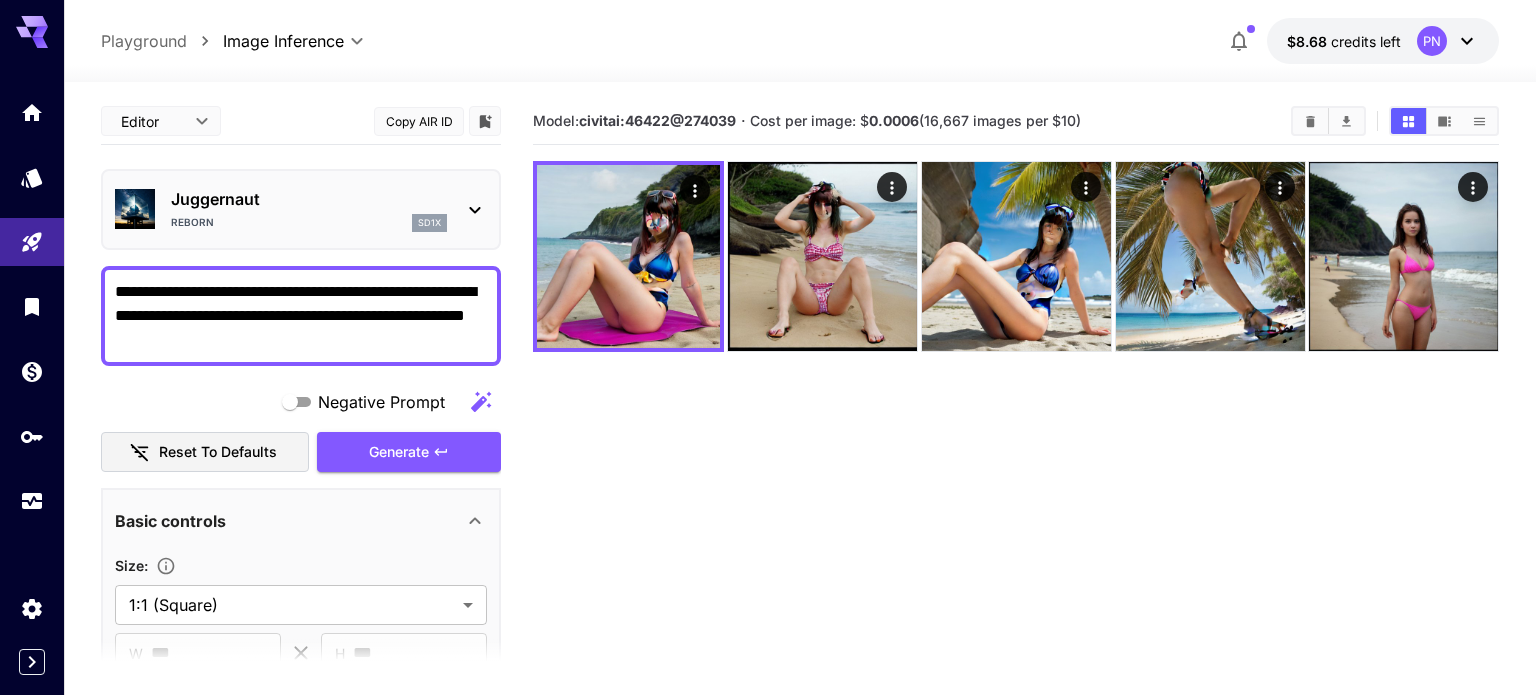 click on "Negative Prompt Reset to defaults Generate" at bounding box center [301, 427] 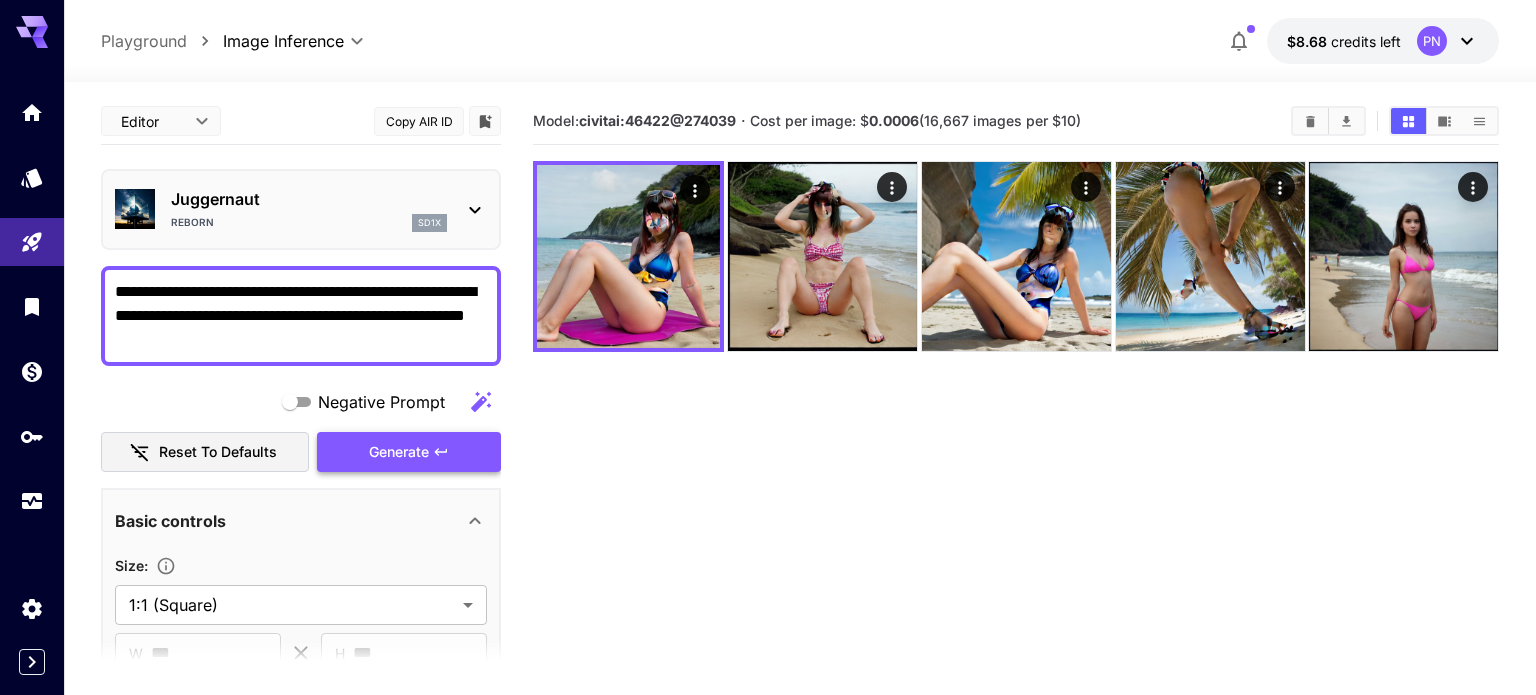 click on "Generate" at bounding box center [409, 452] 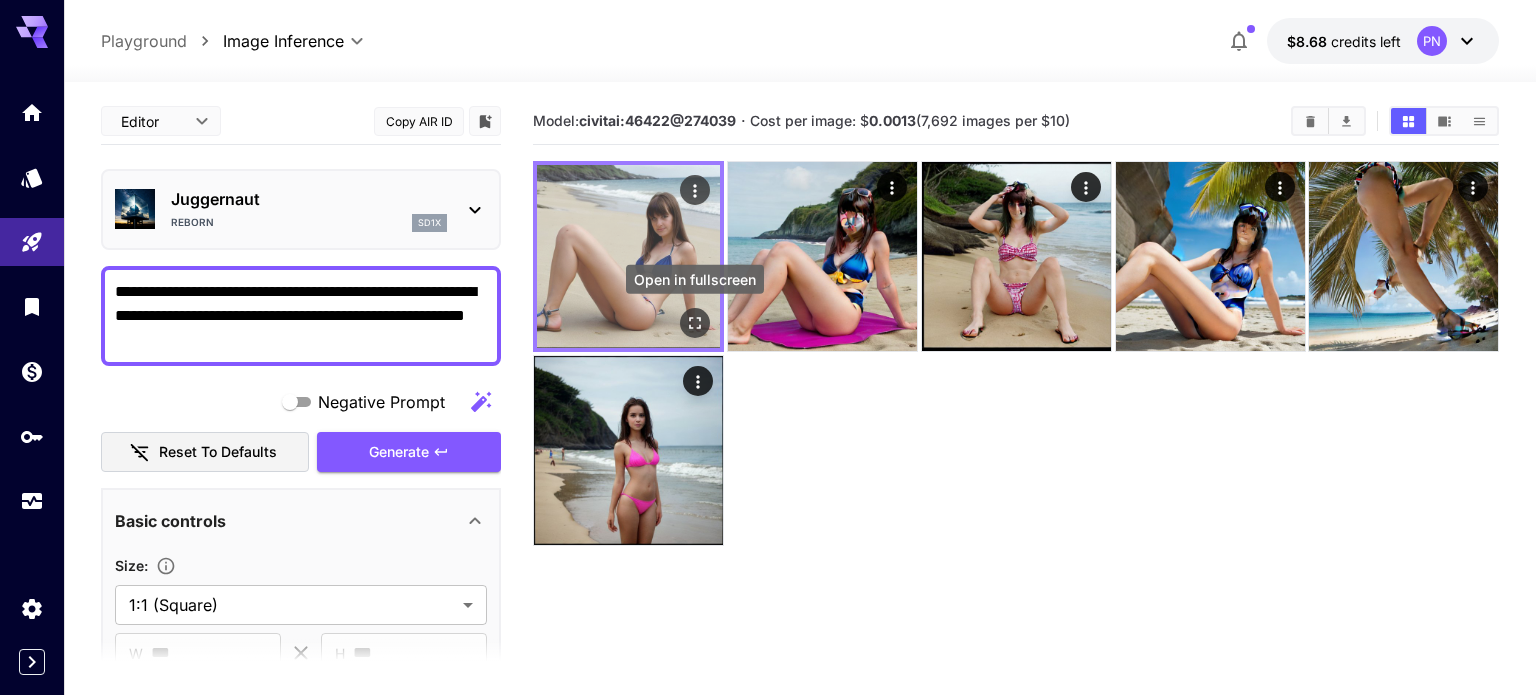 click at bounding box center [695, 323] 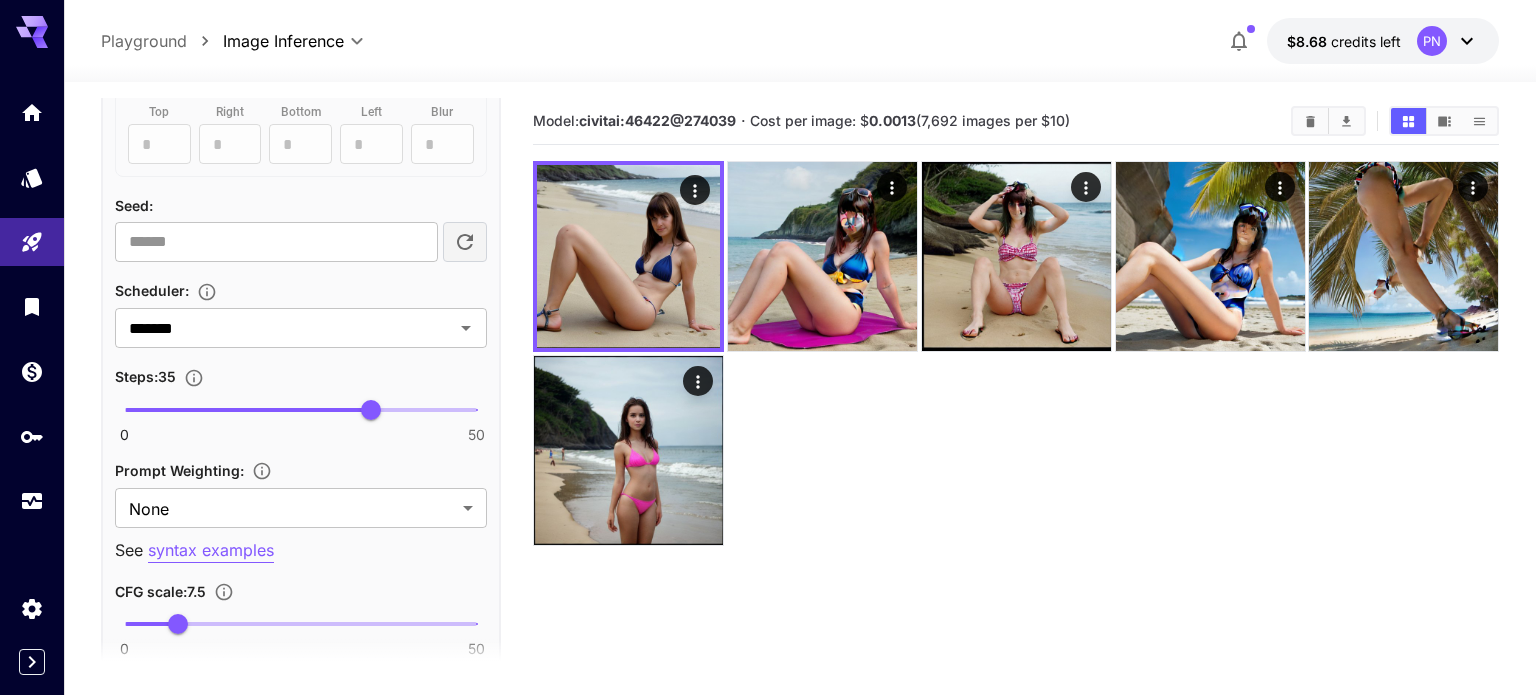 scroll, scrollTop: 1174, scrollLeft: 0, axis: vertical 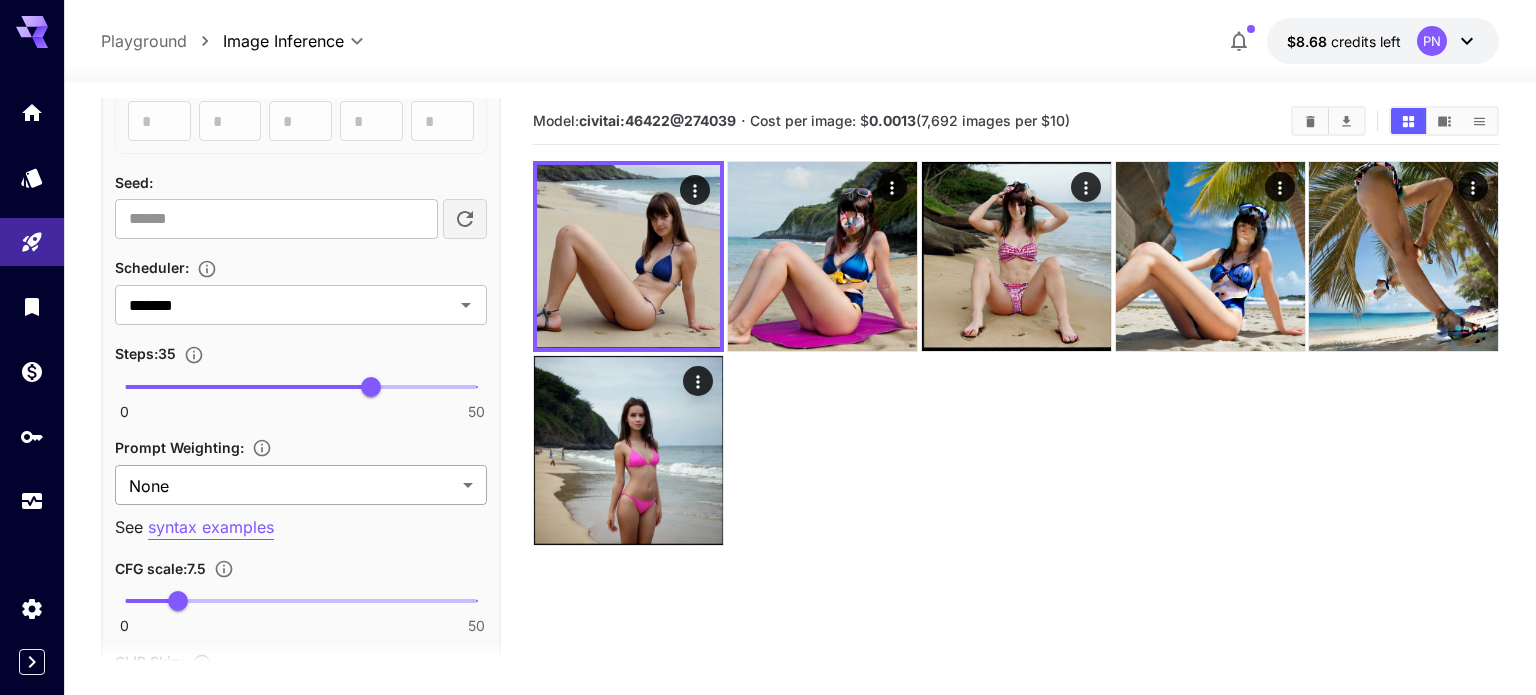 click on "**********" at bounding box center [768, 426] 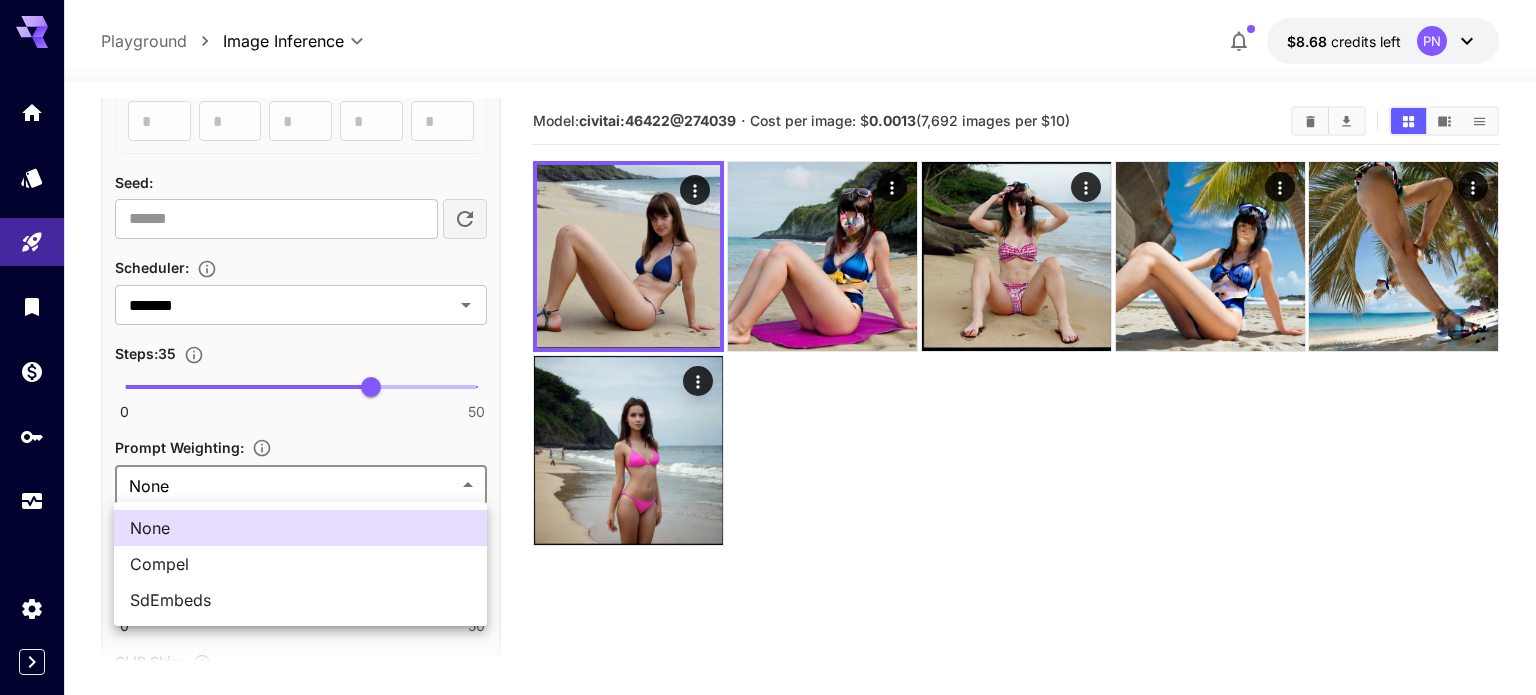 click on "SdEmbeds" at bounding box center (300, 600) 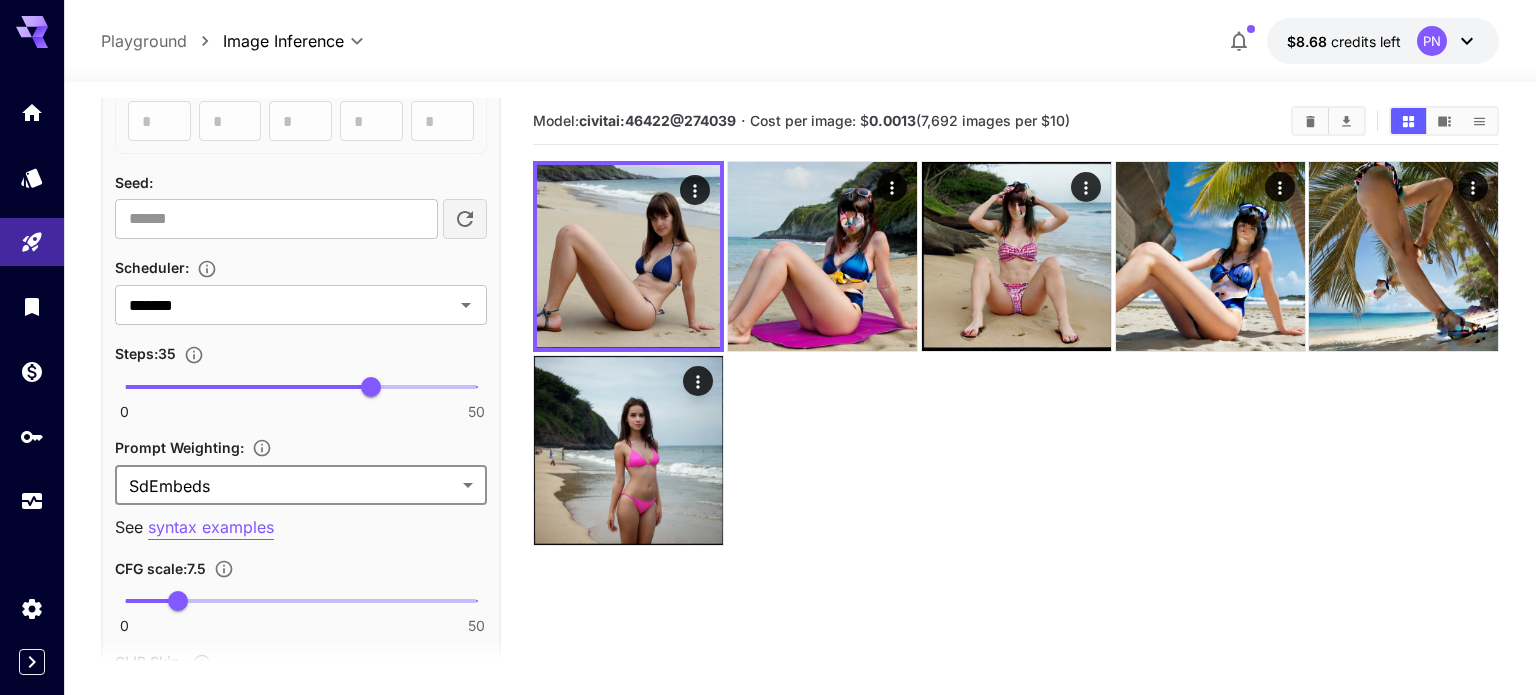 scroll, scrollTop: 0, scrollLeft: 0, axis: both 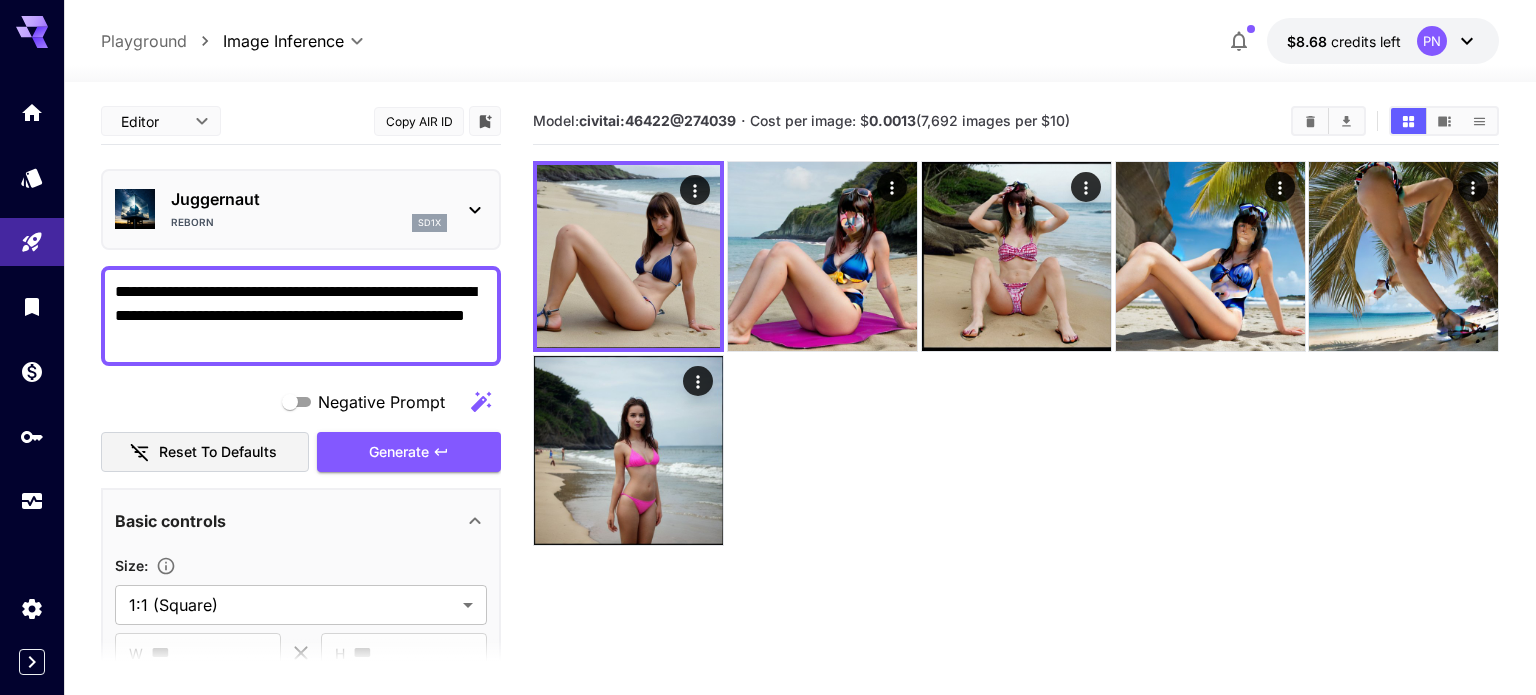 click on "**********" at bounding box center [301, 316] 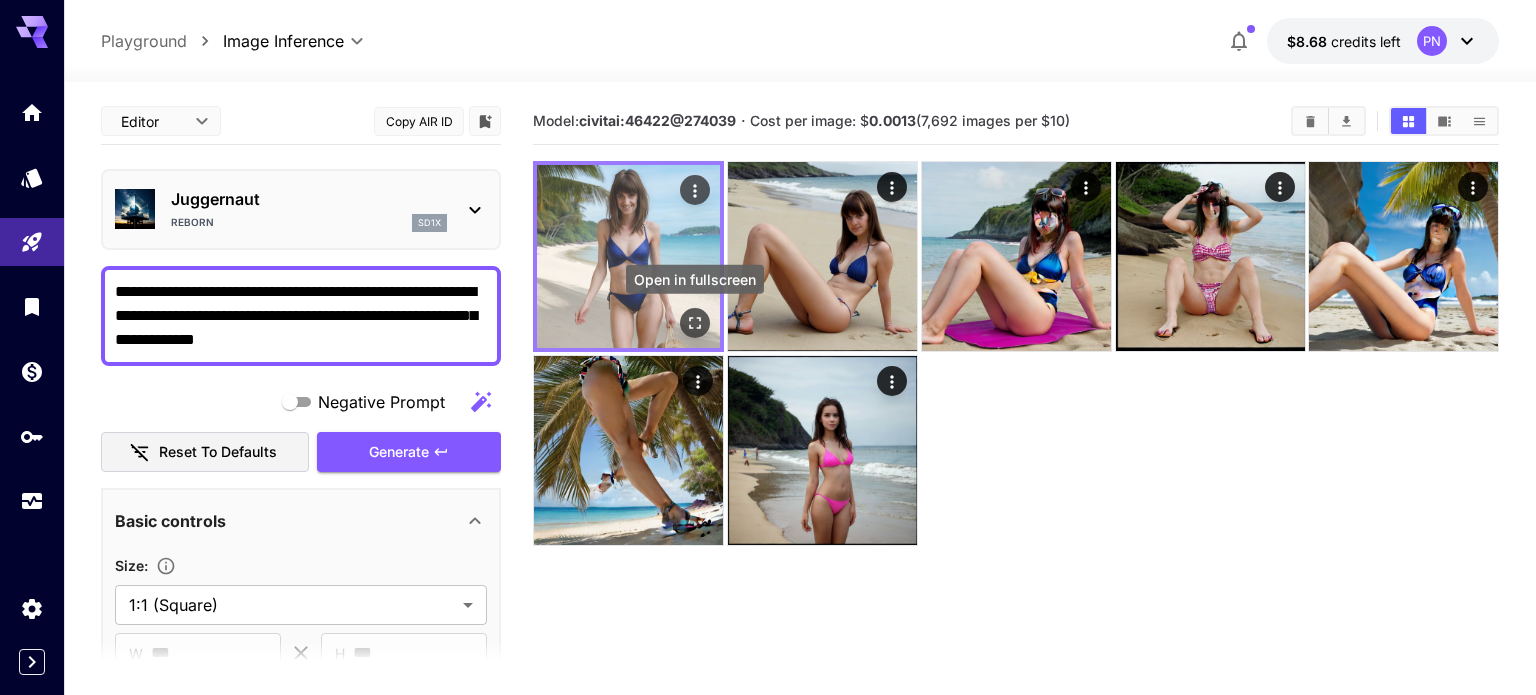 click 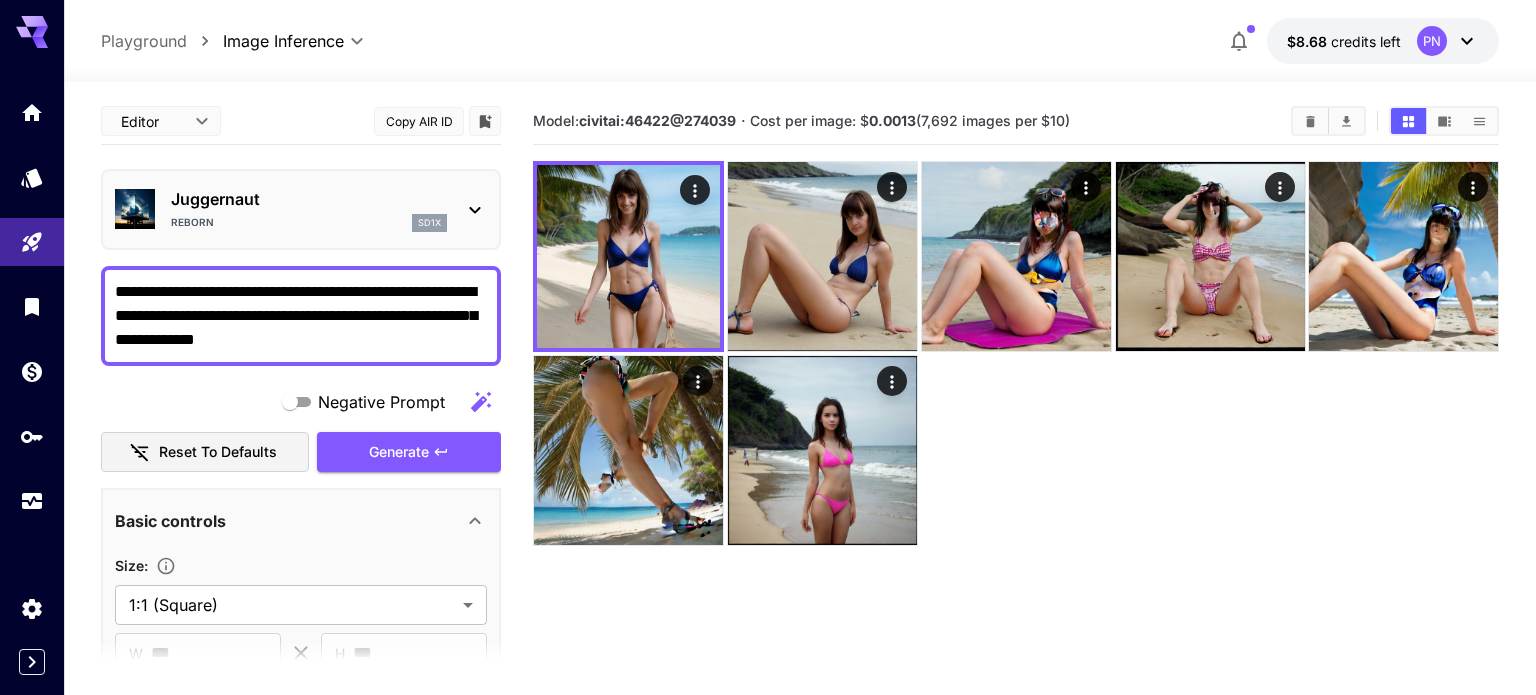 click on "**********" at bounding box center [301, 316] 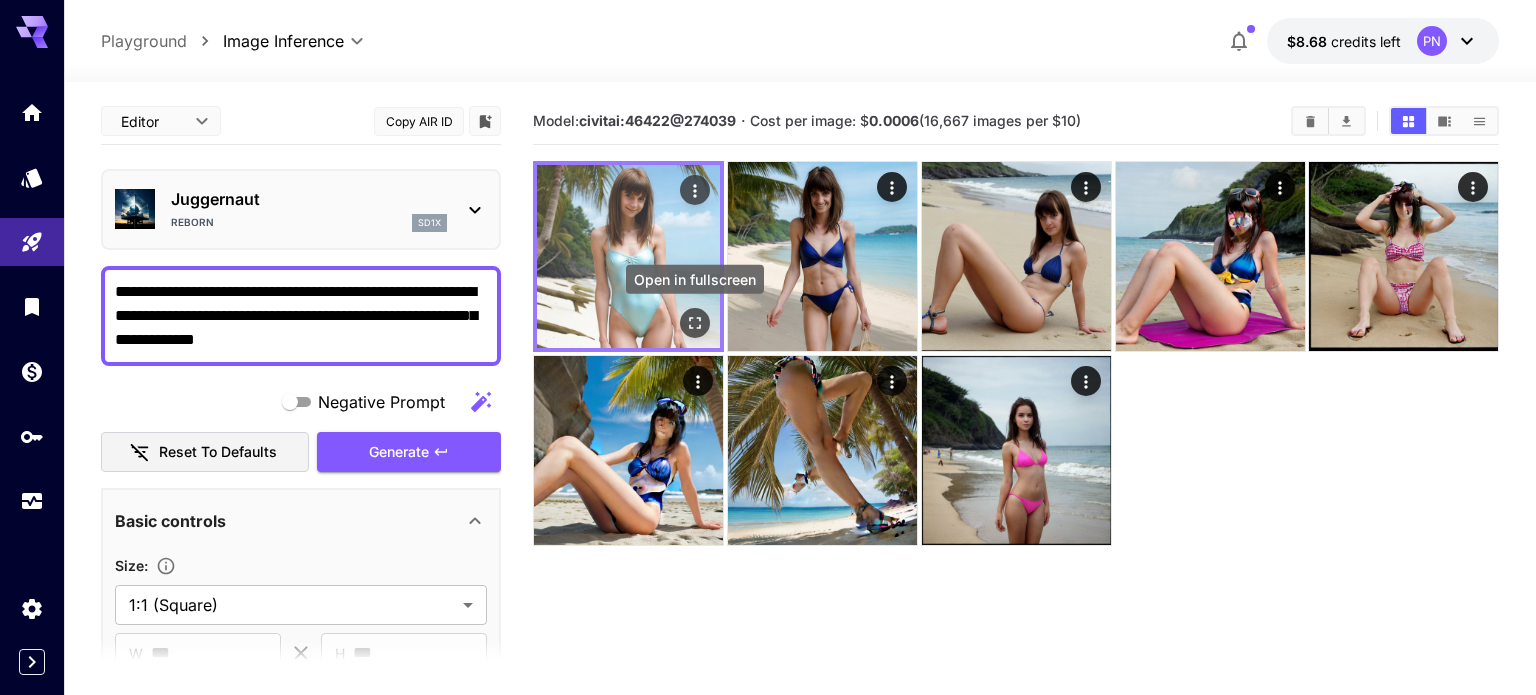 click 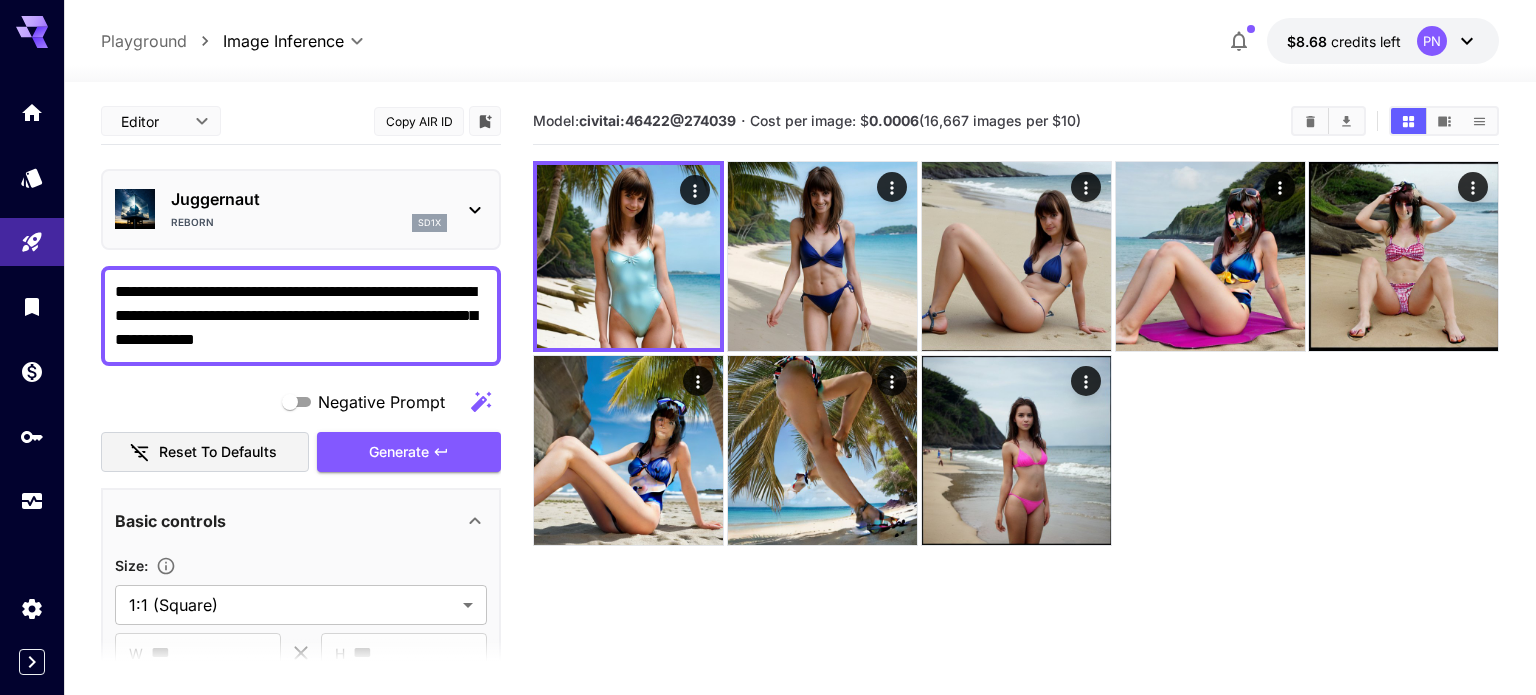 click on "**********" at bounding box center (301, 316) 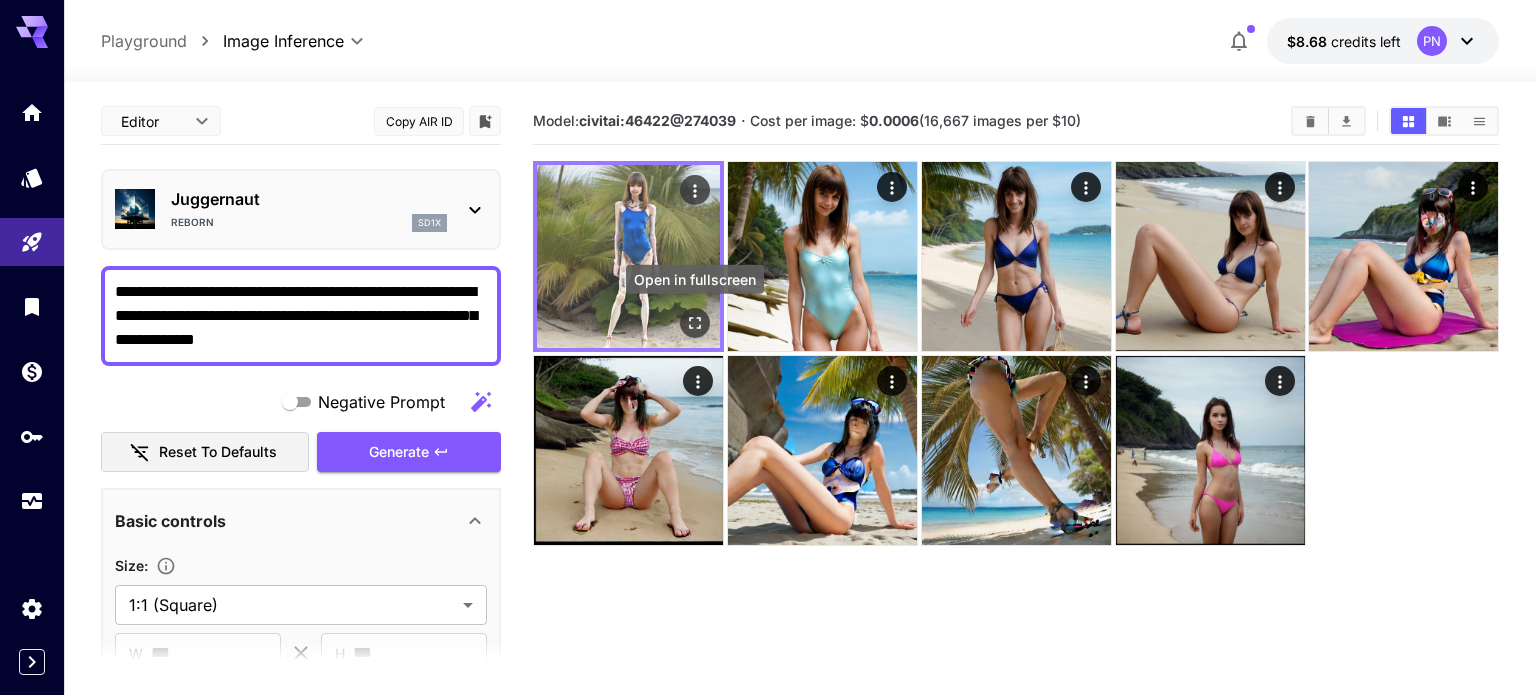 click 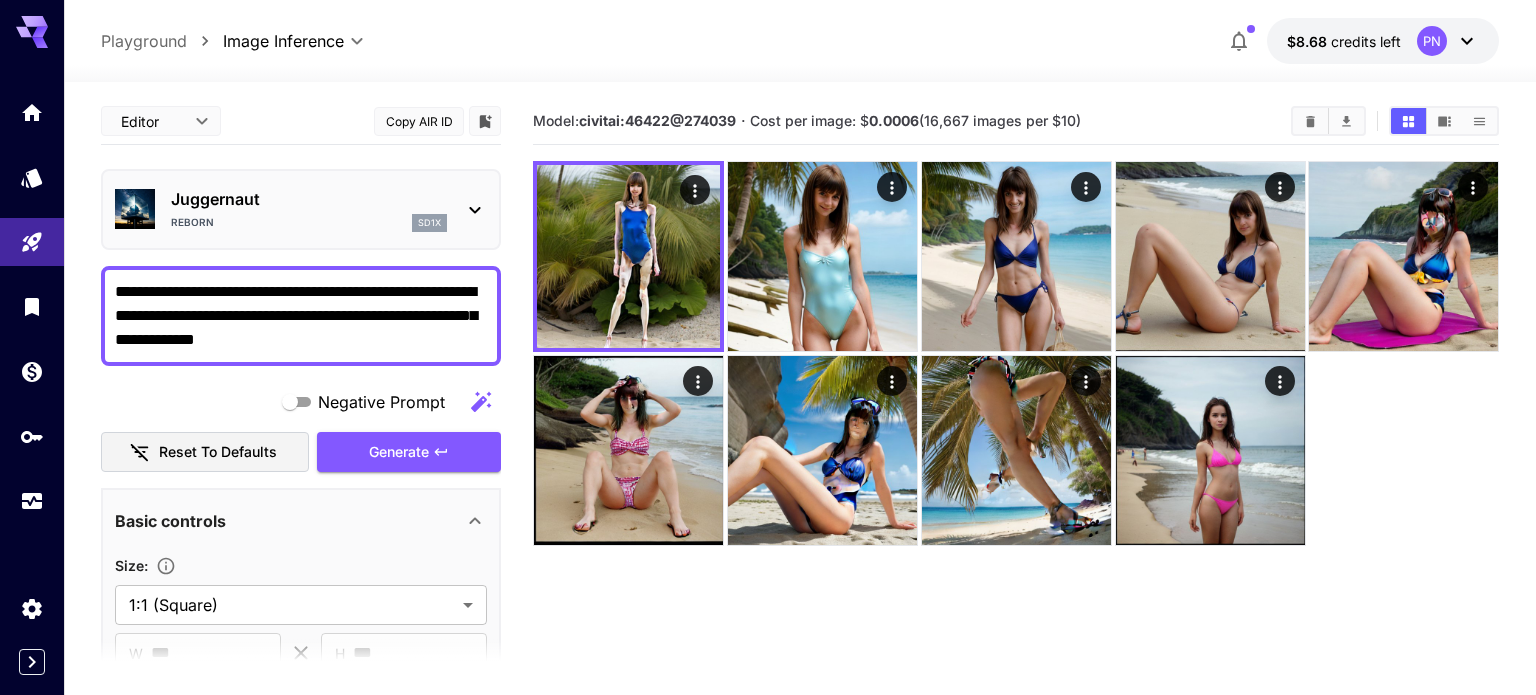 click on "**********" at bounding box center (301, 316) 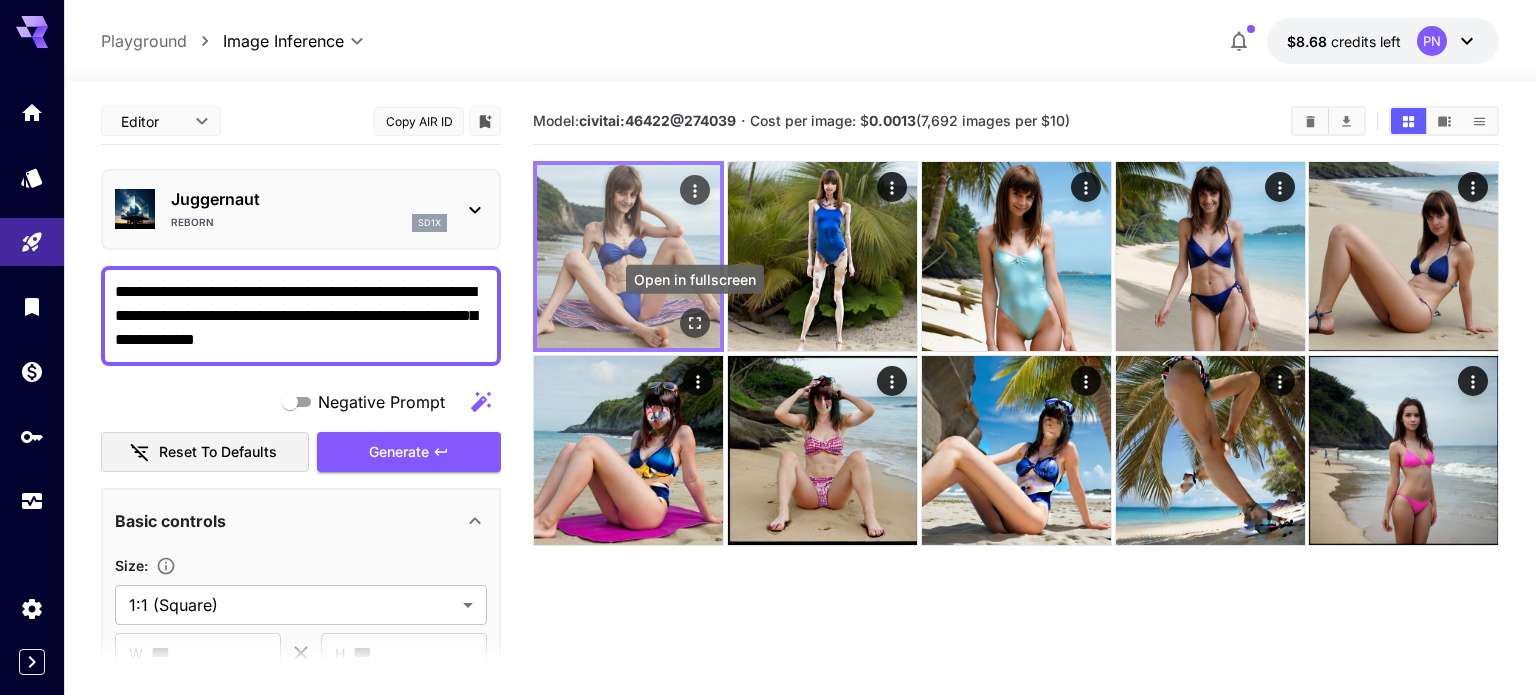click at bounding box center [695, 323] 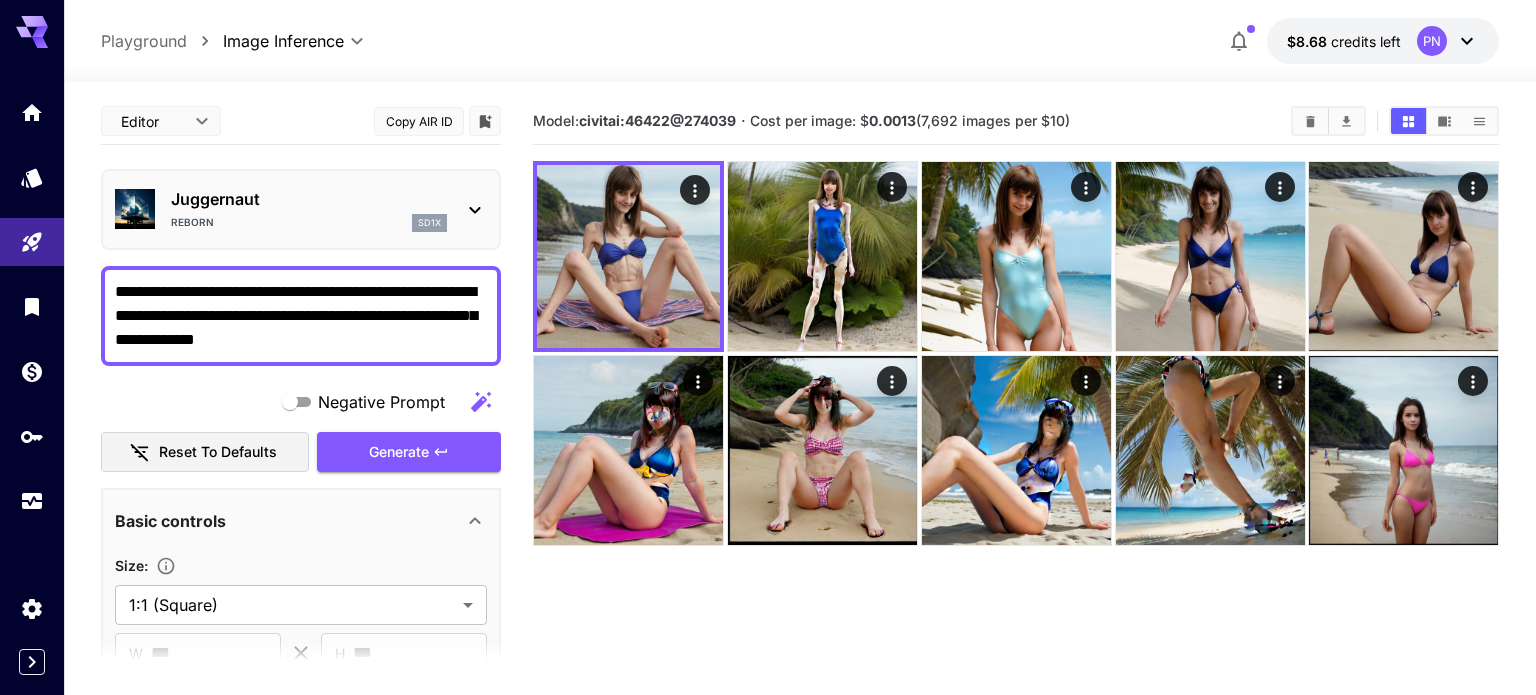 click on "**********" at bounding box center [301, 1190] 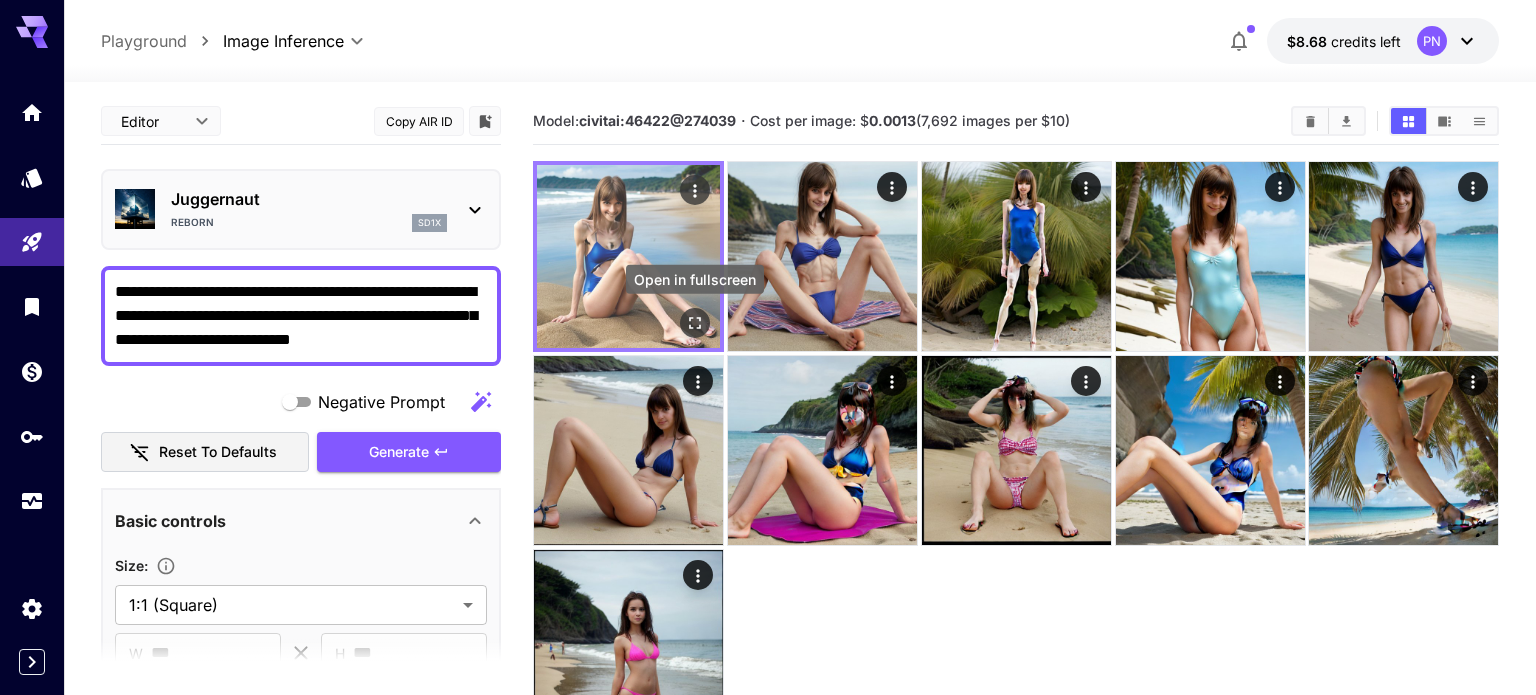 click 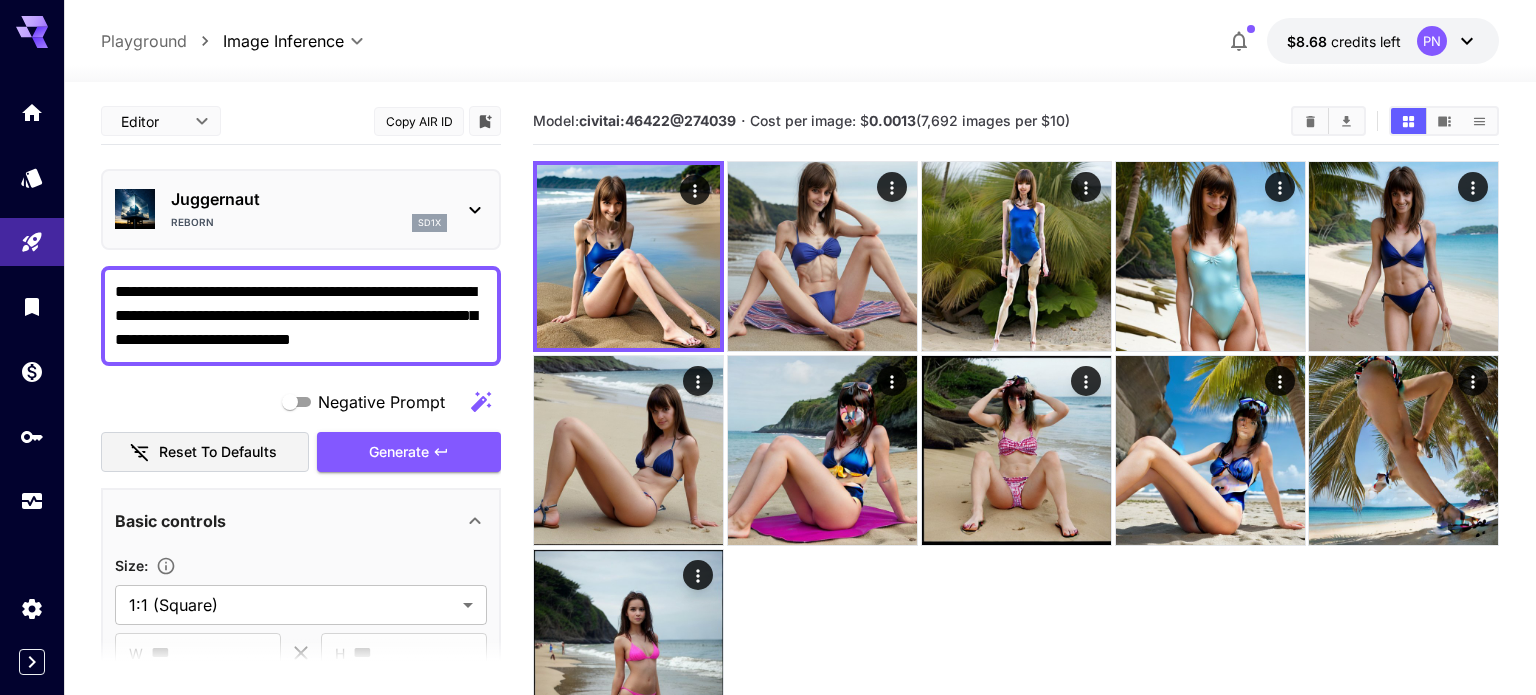 click on "**********" at bounding box center [301, 316] 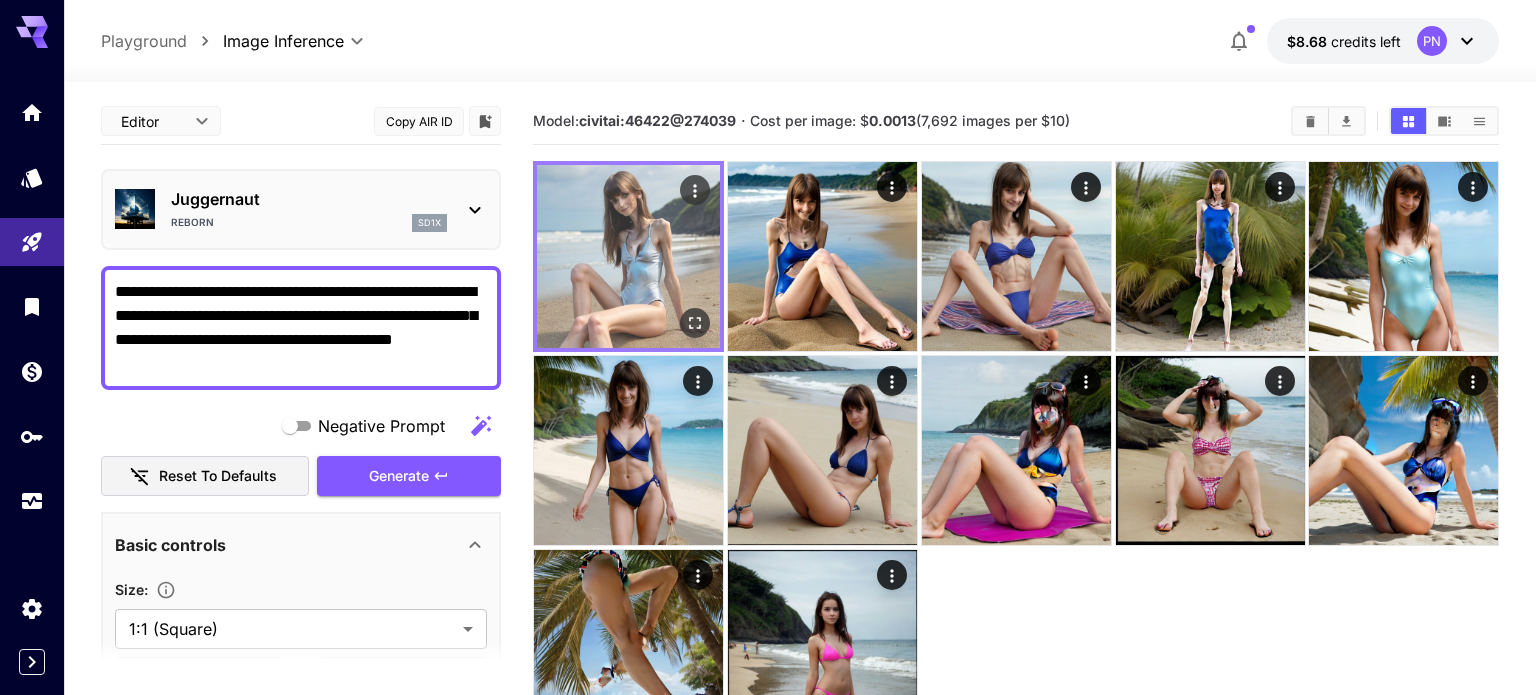 type on "**********" 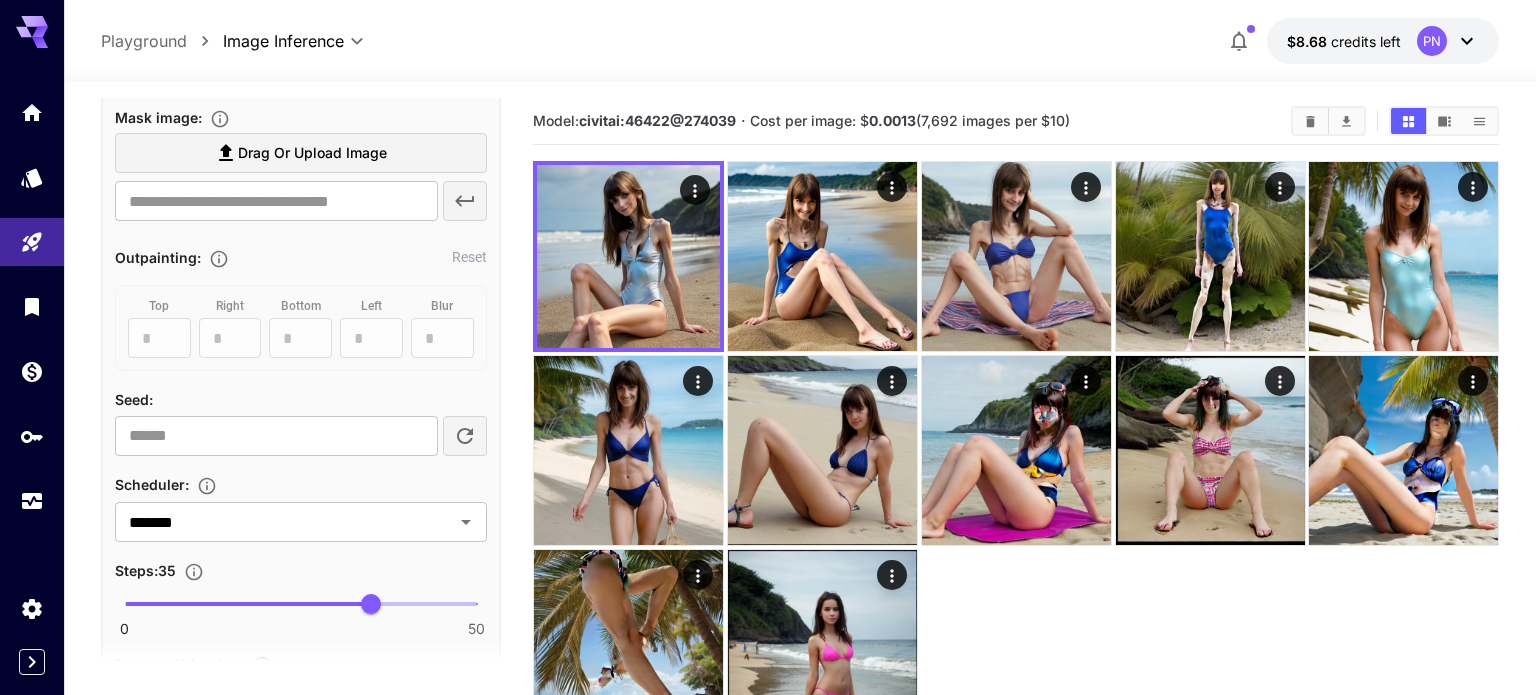 scroll, scrollTop: 993, scrollLeft: 0, axis: vertical 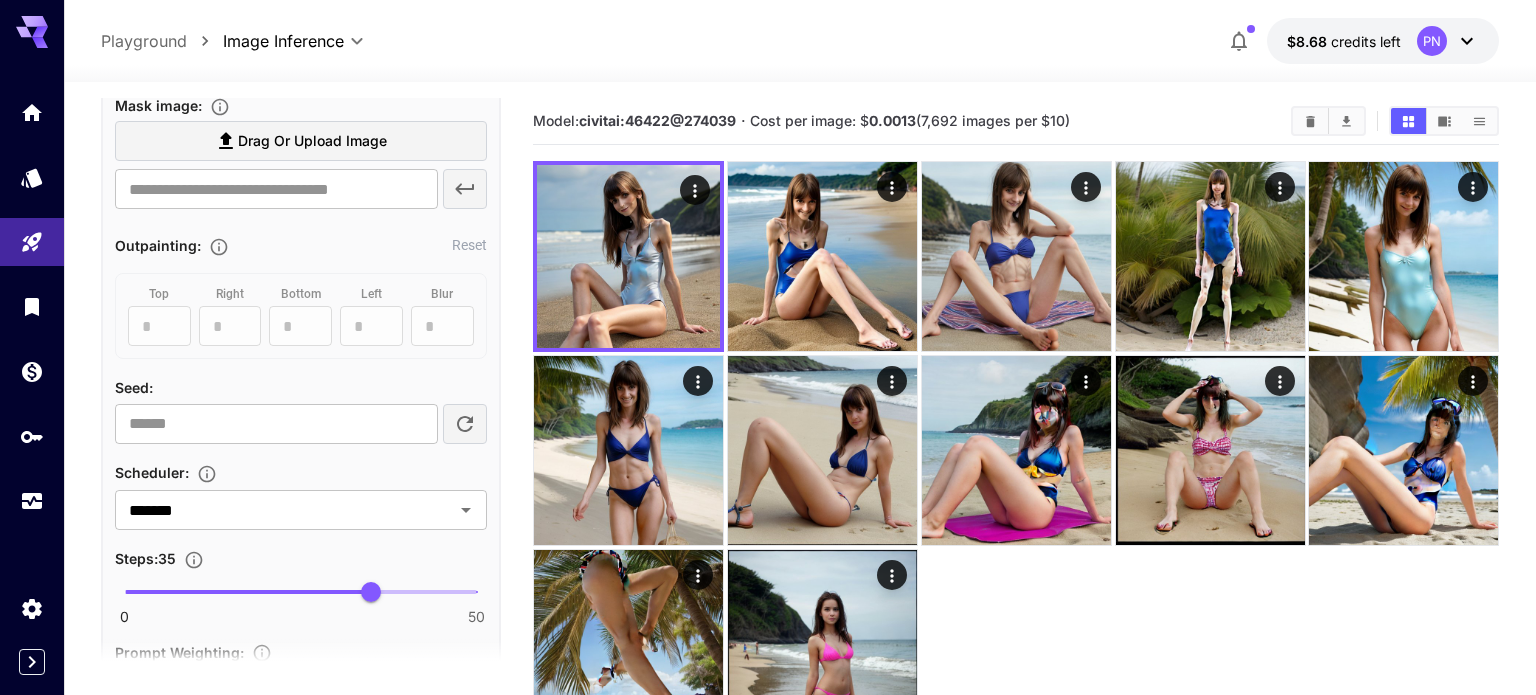 click at bounding box center [301, 592] 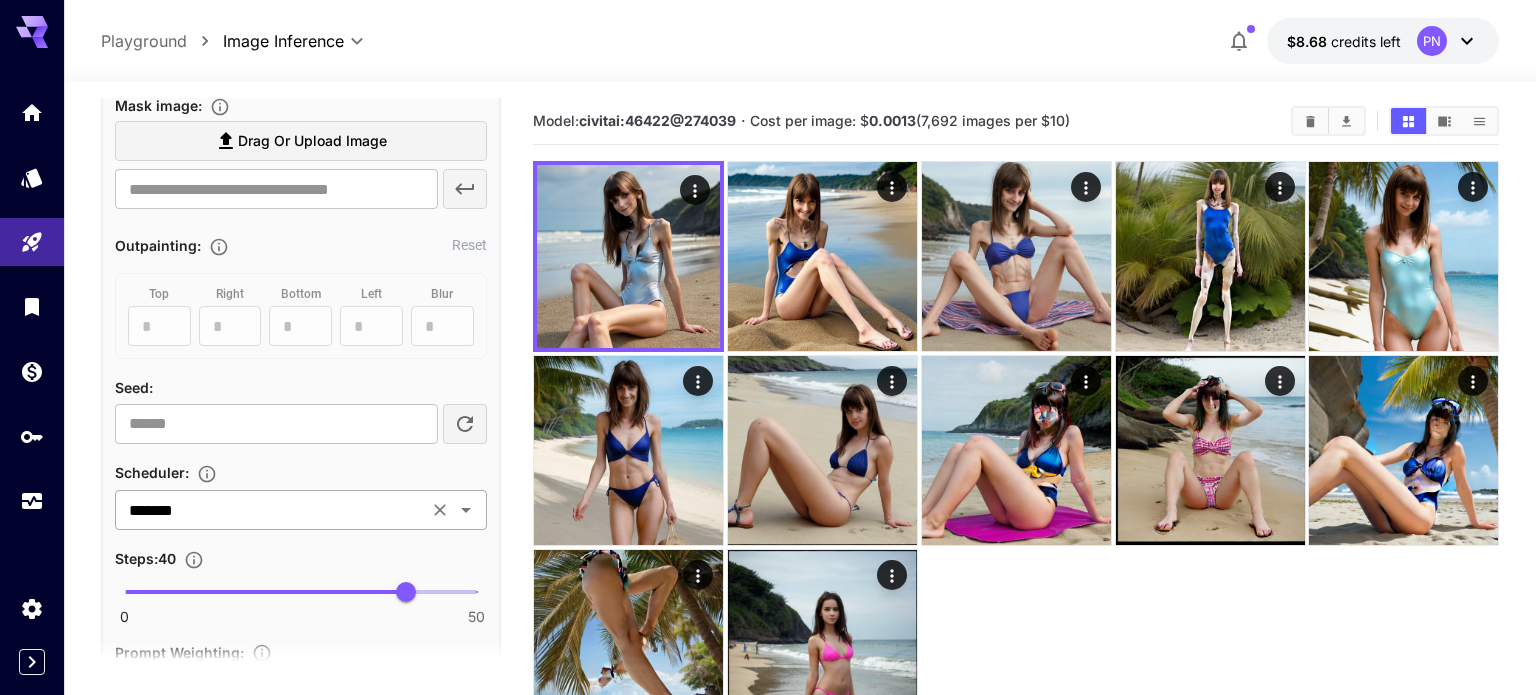 scroll, scrollTop: 0, scrollLeft: 0, axis: both 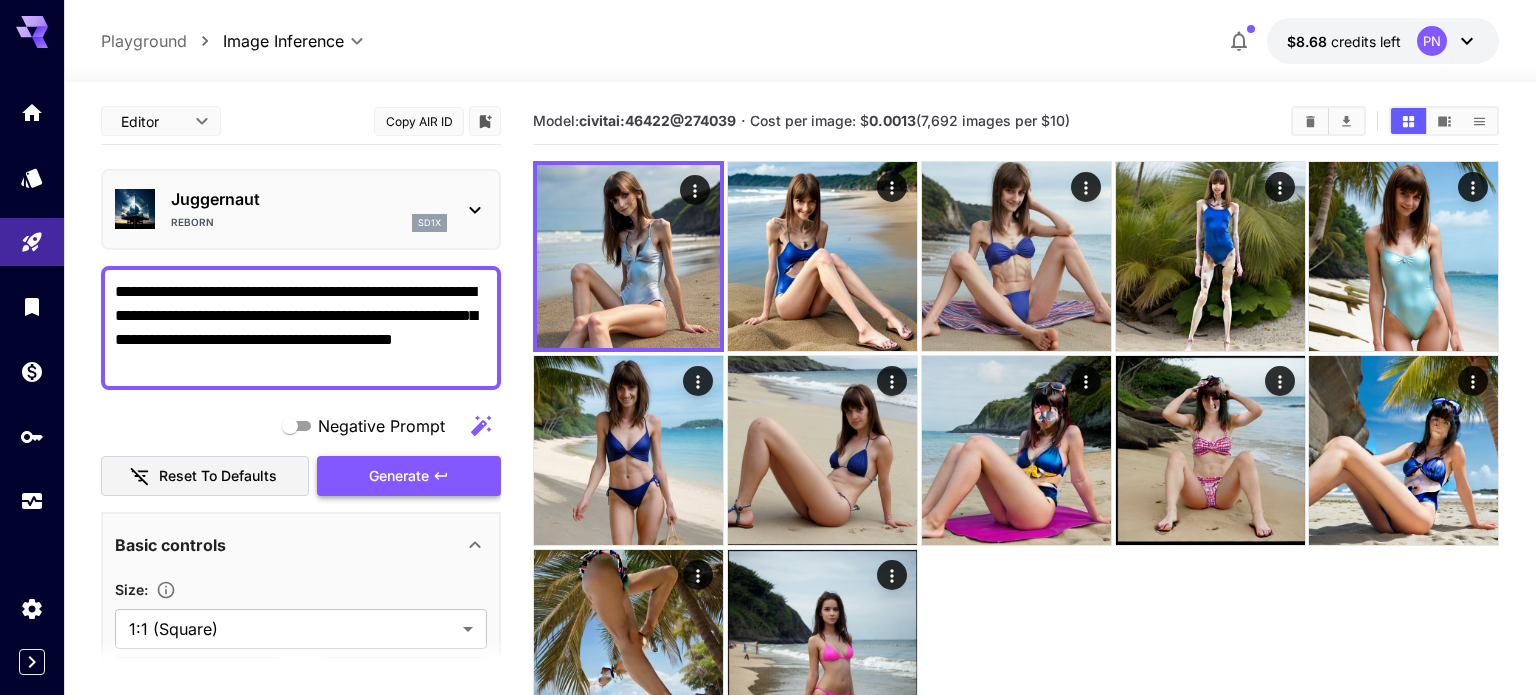 click 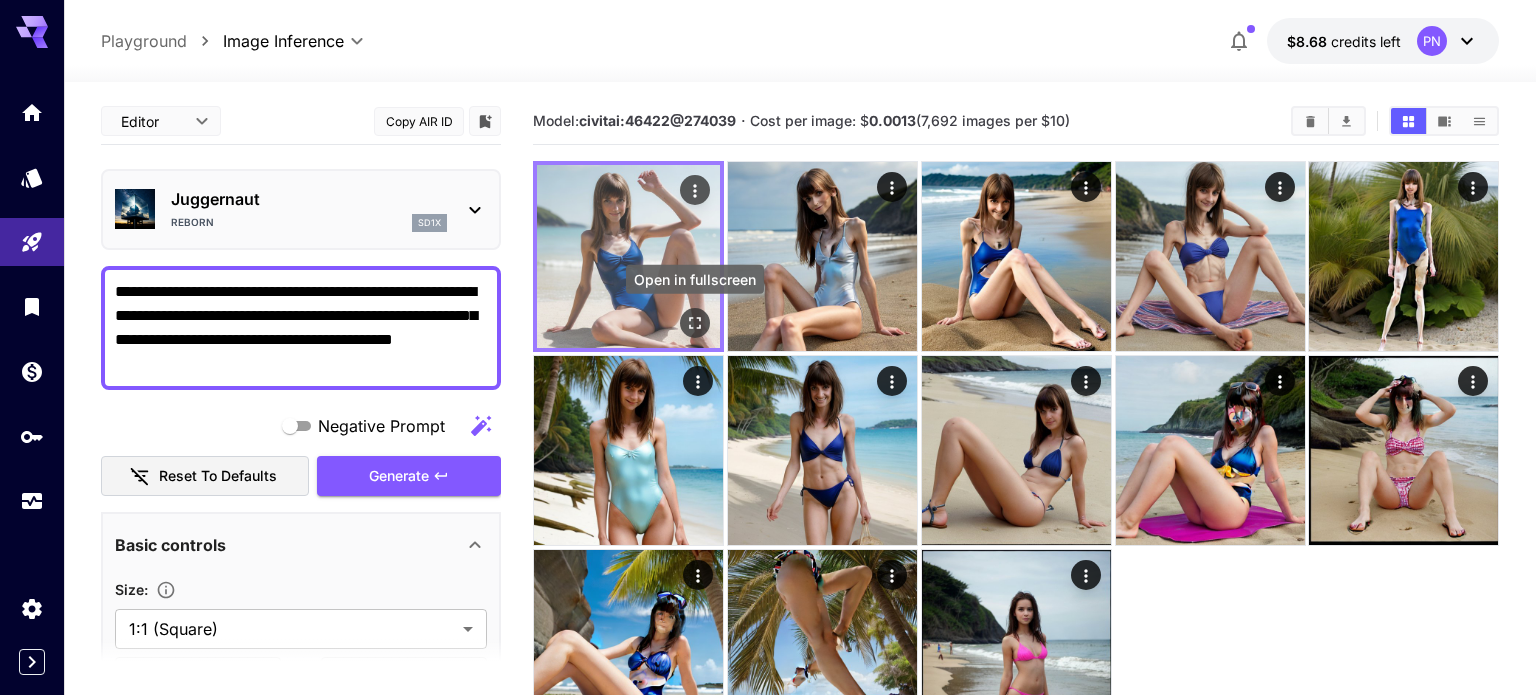 click 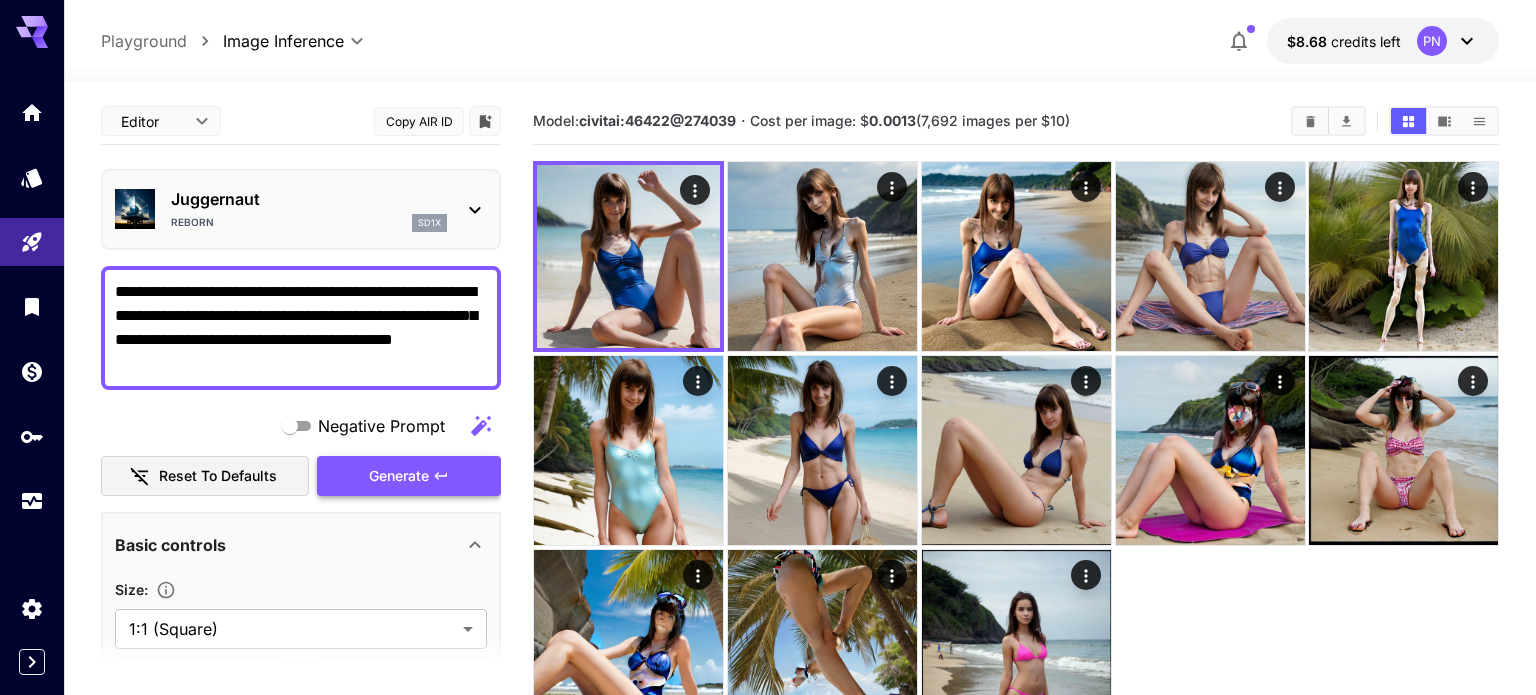click on "Generate" at bounding box center [399, 476] 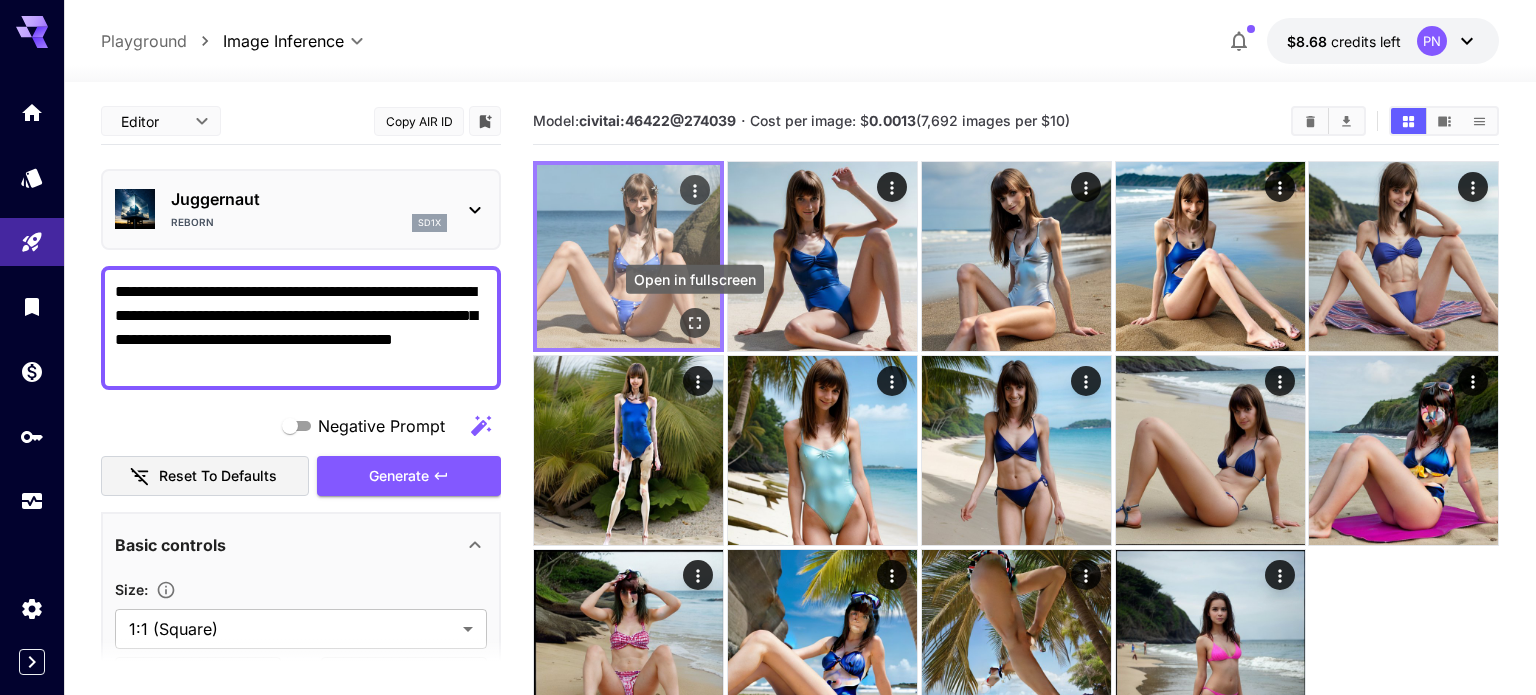 click 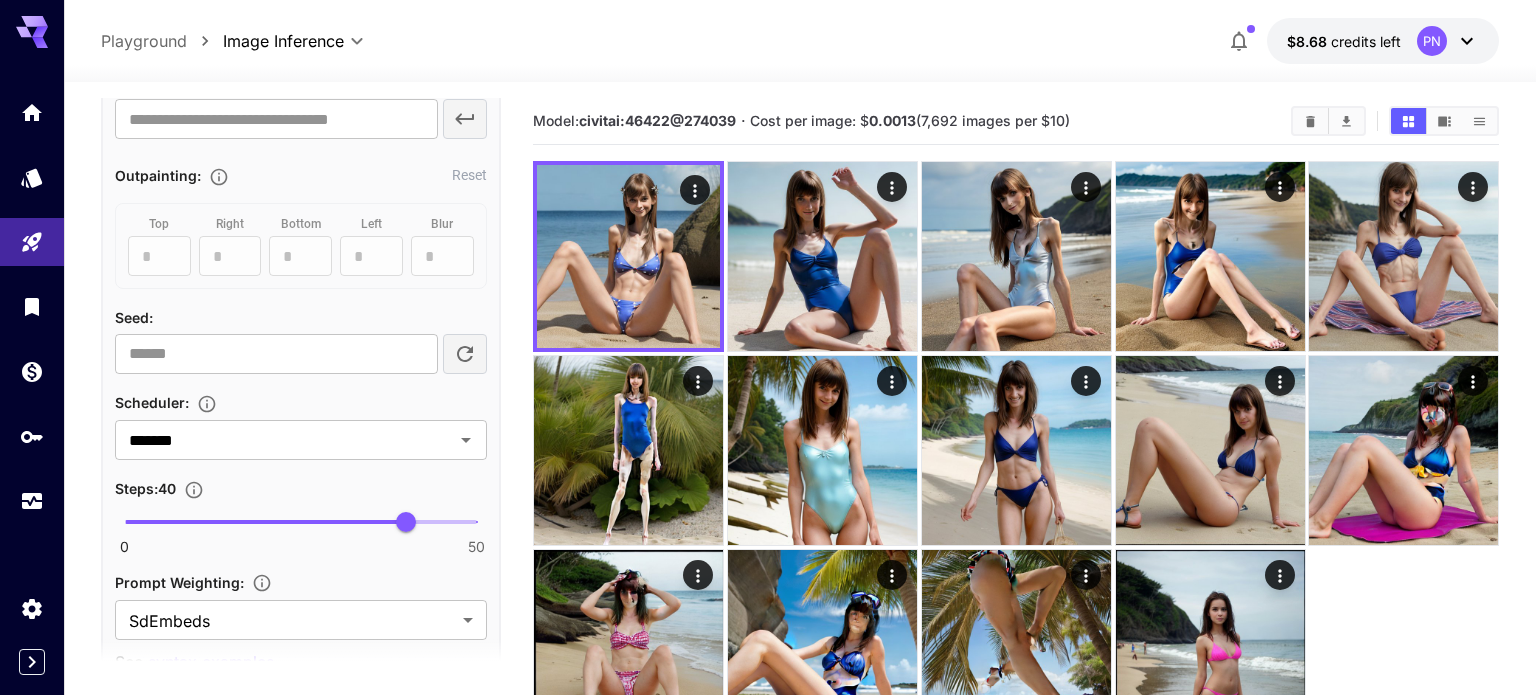 scroll, scrollTop: 1064, scrollLeft: 0, axis: vertical 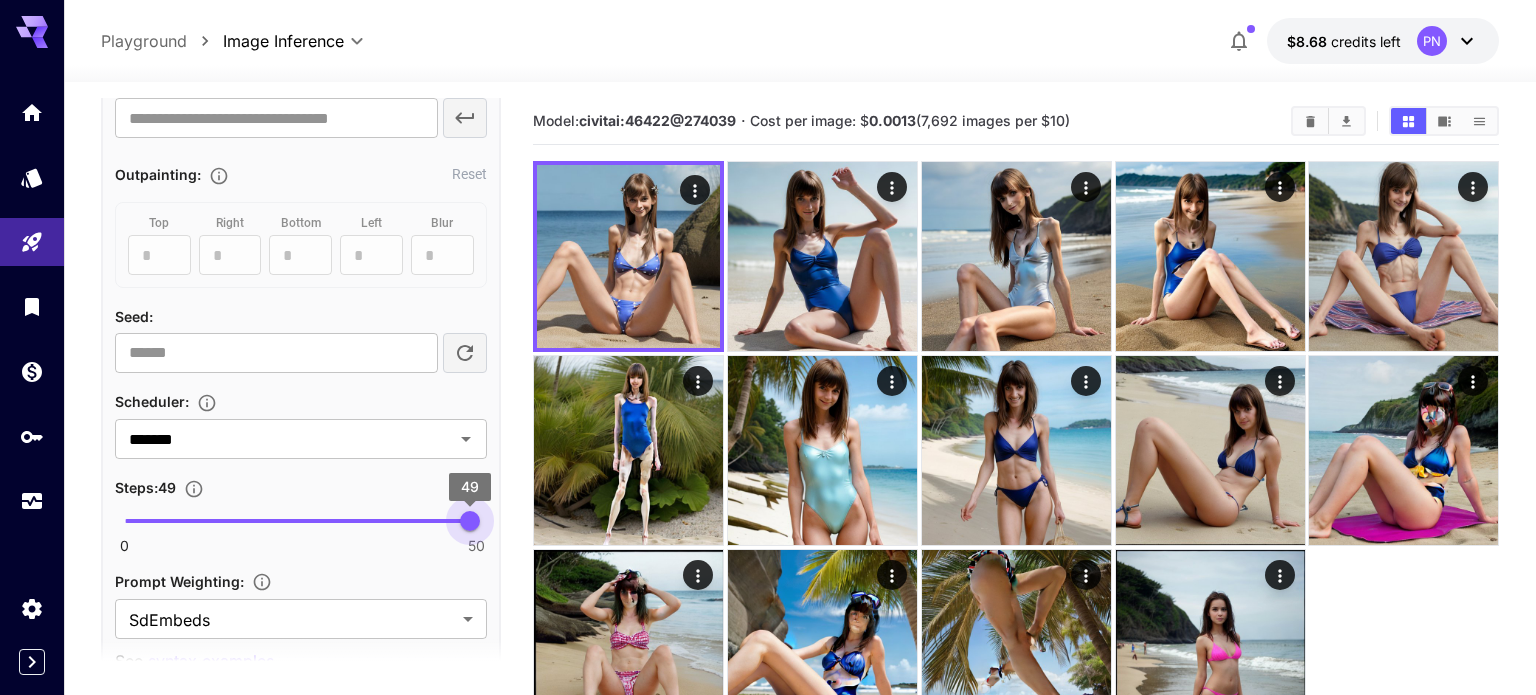 drag, startPoint x: 467, startPoint y: 518, endPoint x: 477, endPoint y: 519, distance: 10.049875 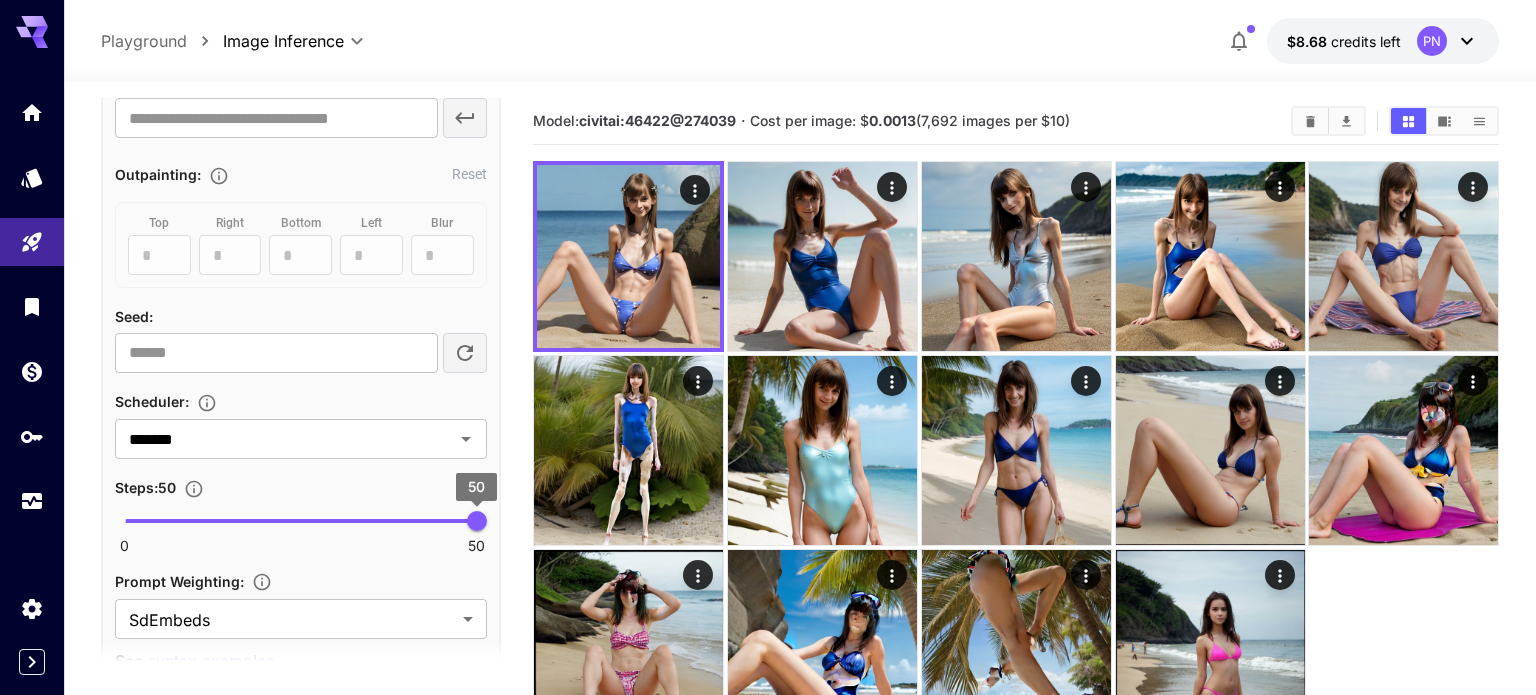 scroll, scrollTop: 0, scrollLeft: 0, axis: both 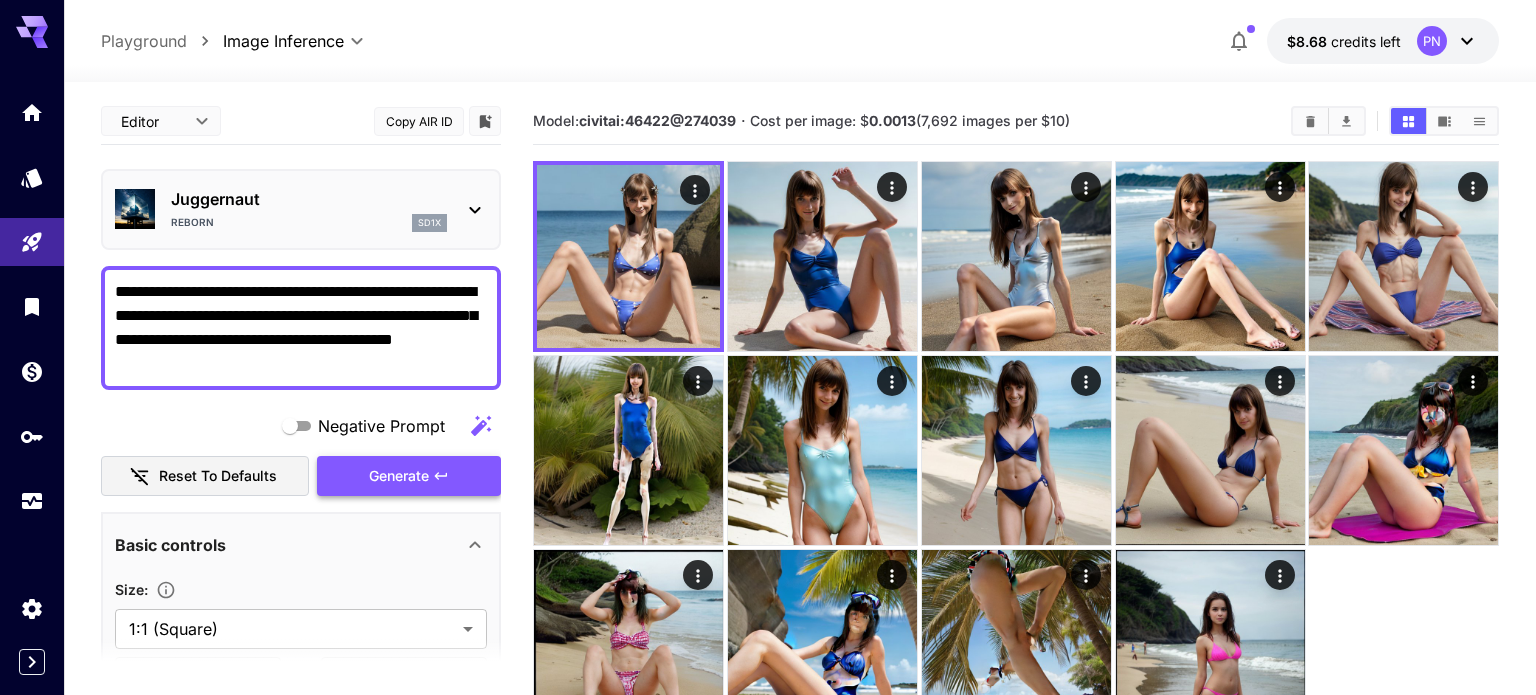 click on "Generate" at bounding box center (409, 476) 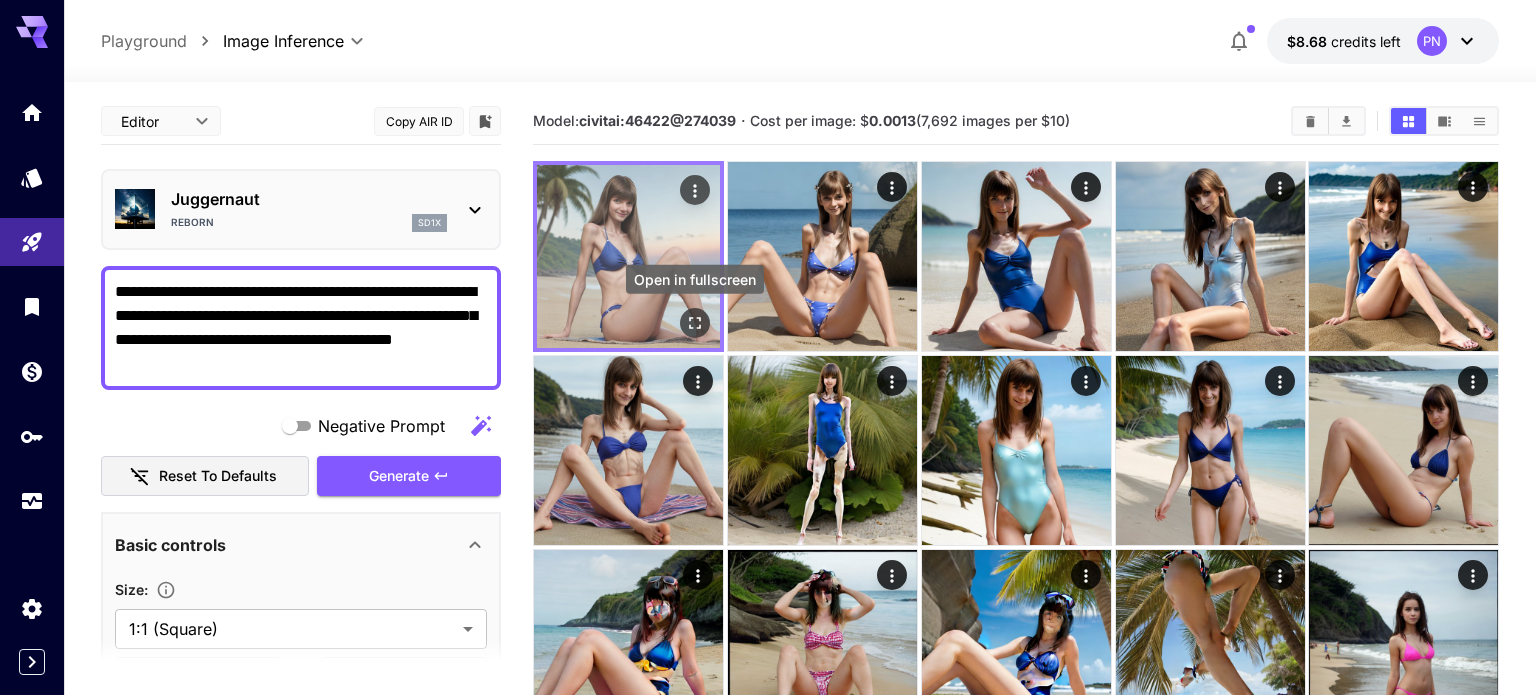 click 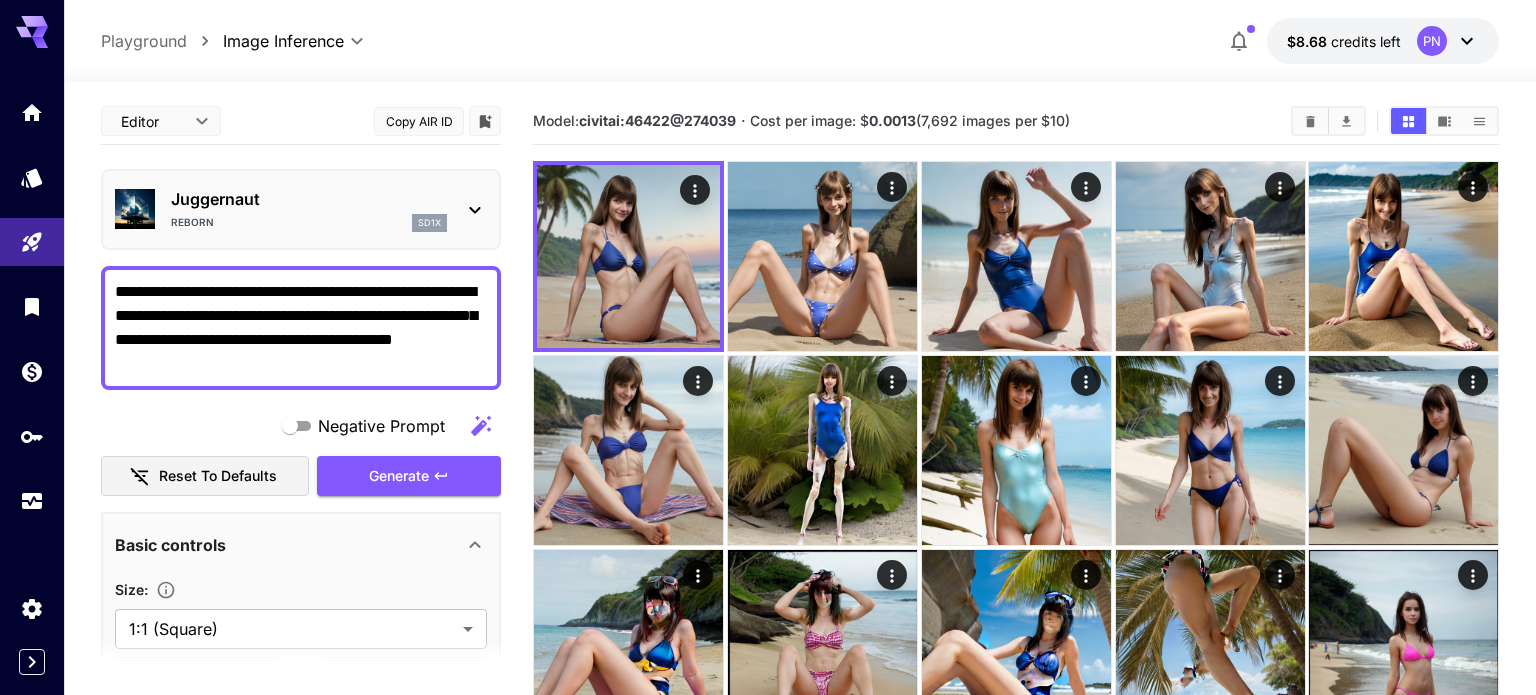 click on "**********" at bounding box center [301, 328] 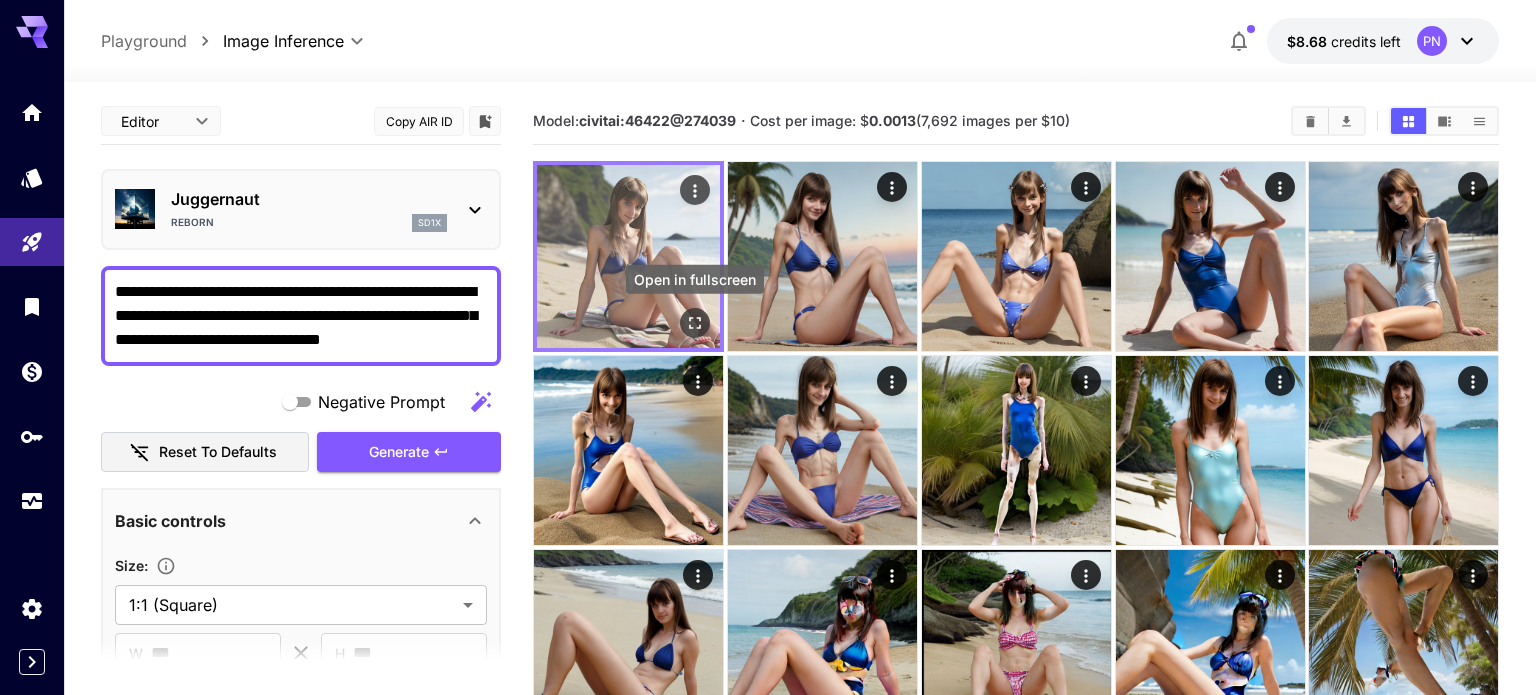 type on "**********" 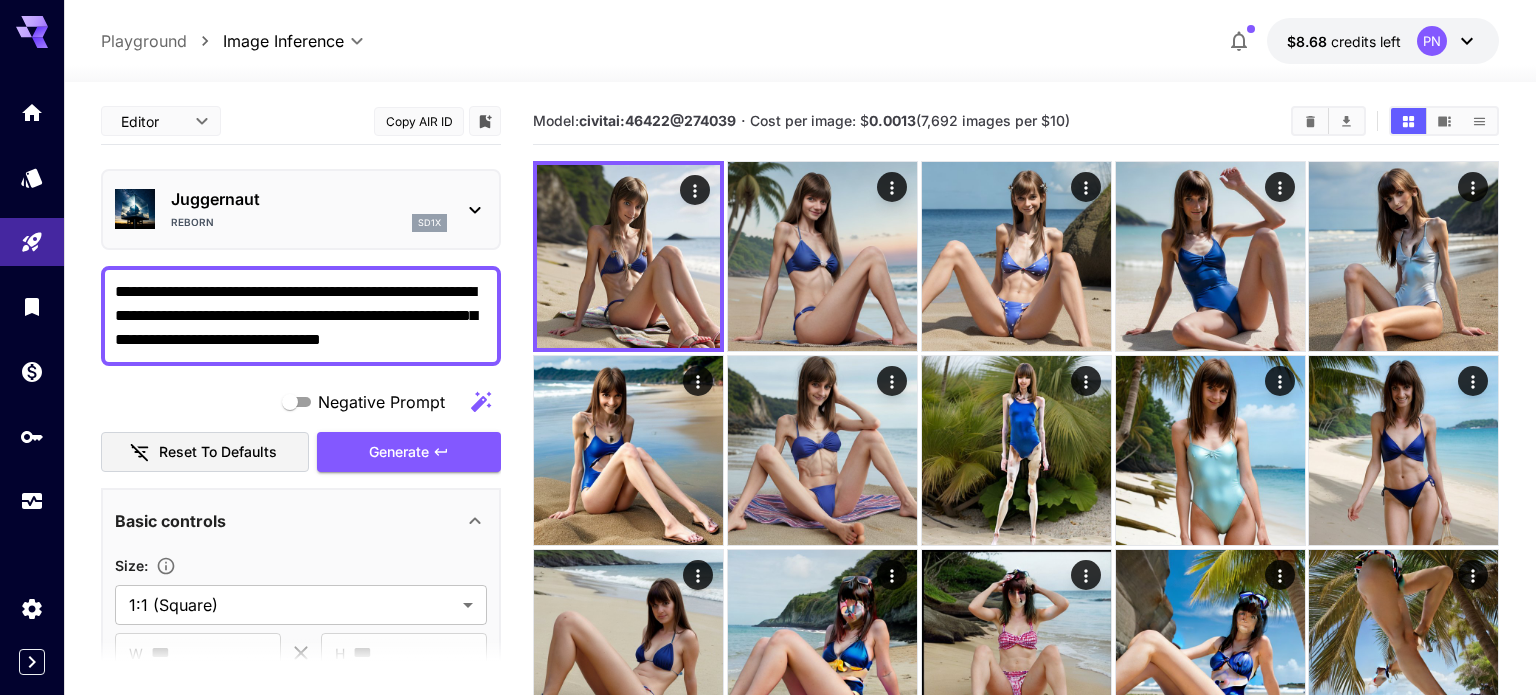 click on "Juggernaut" at bounding box center (309, 199) 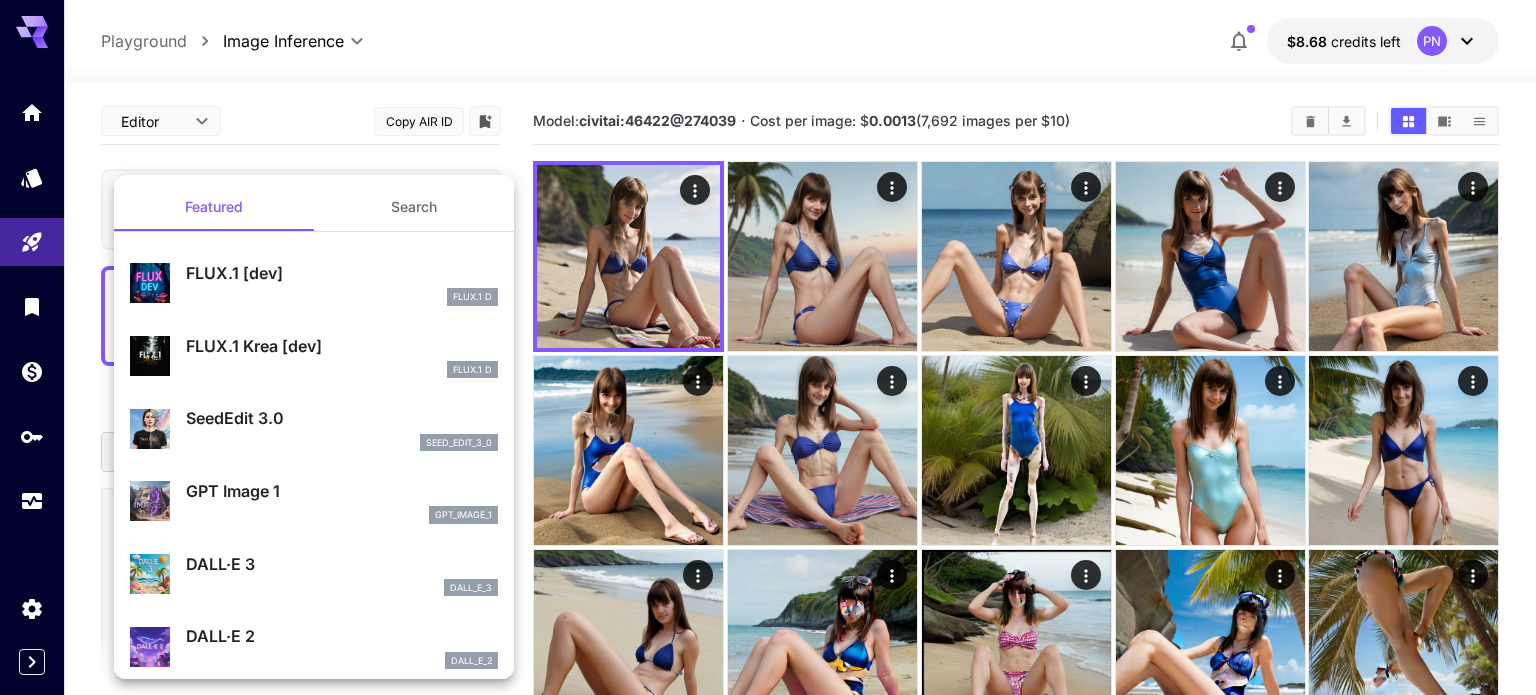 click on "Search" at bounding box center (414, 207) 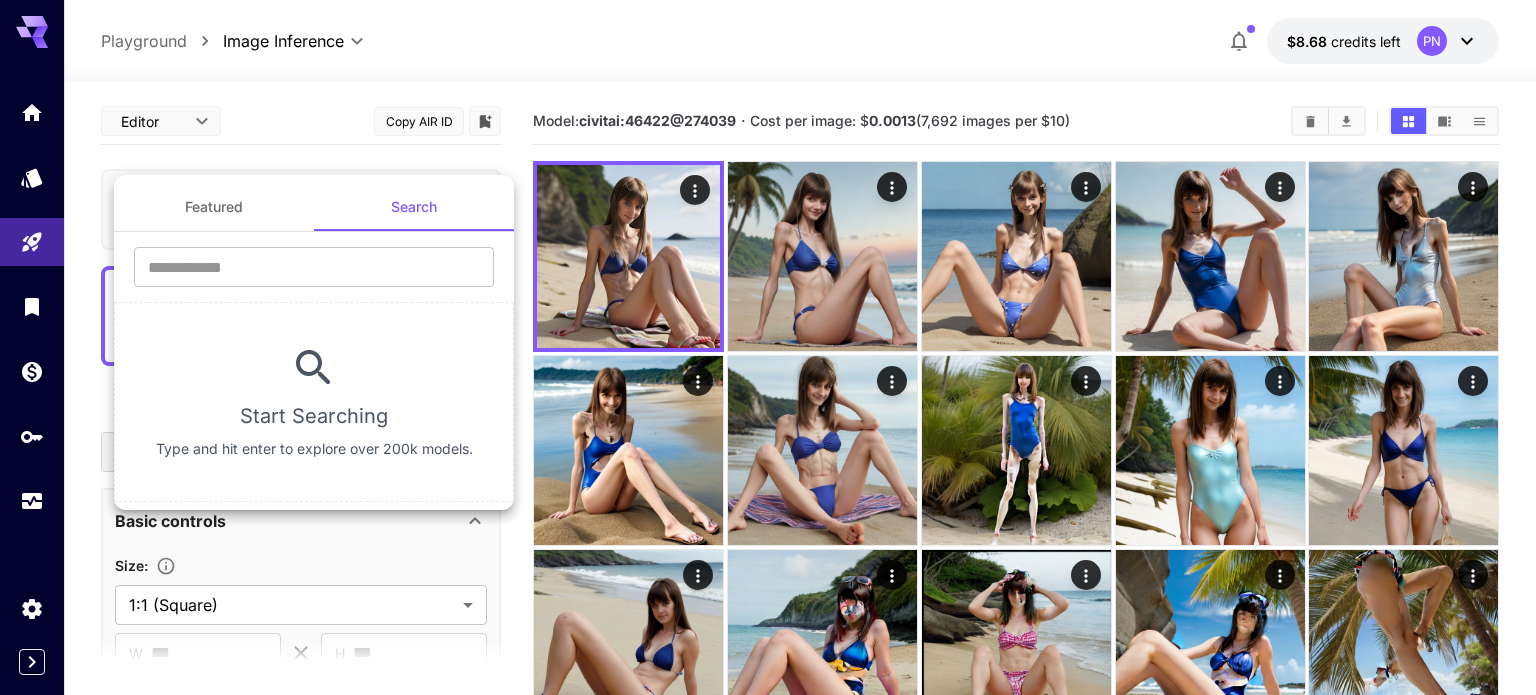 click on "Featured" at bounding box center (214, 207) 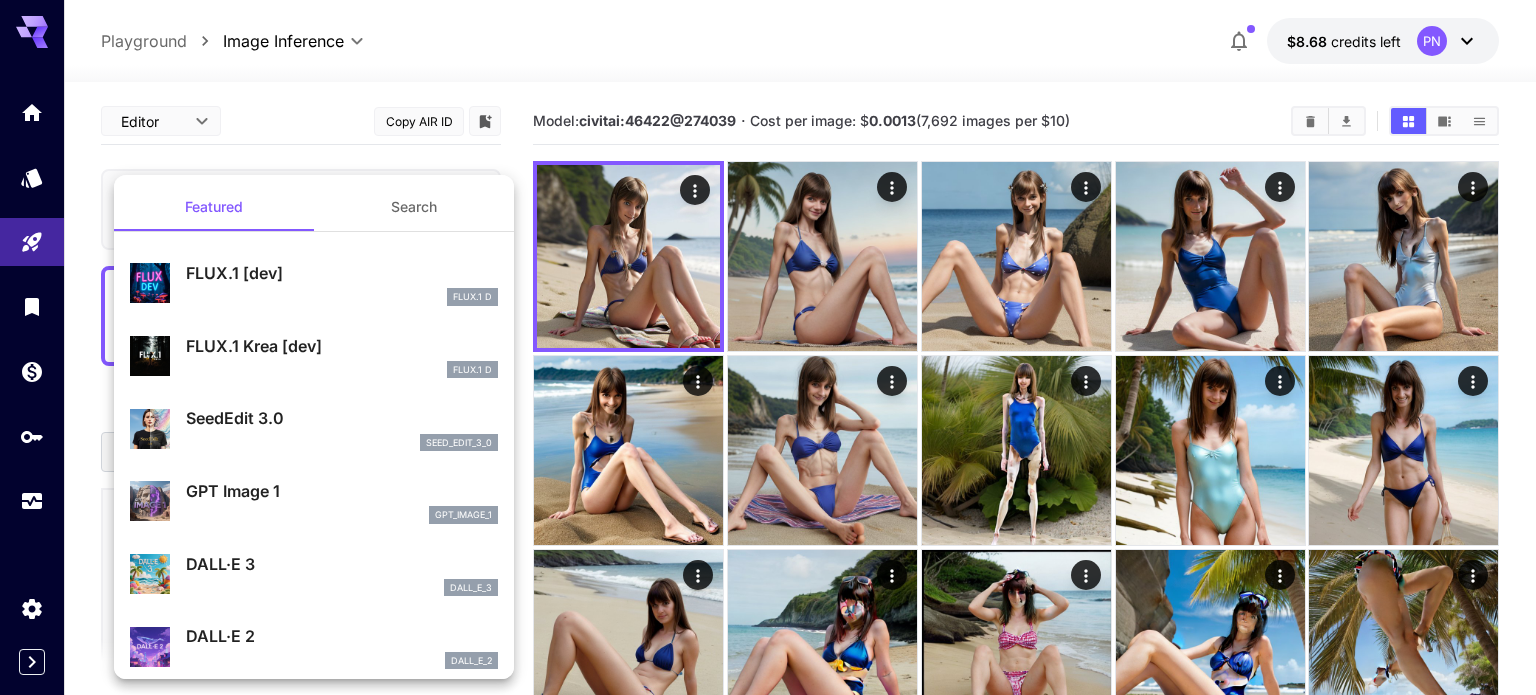click at bounding box center [768, 347] 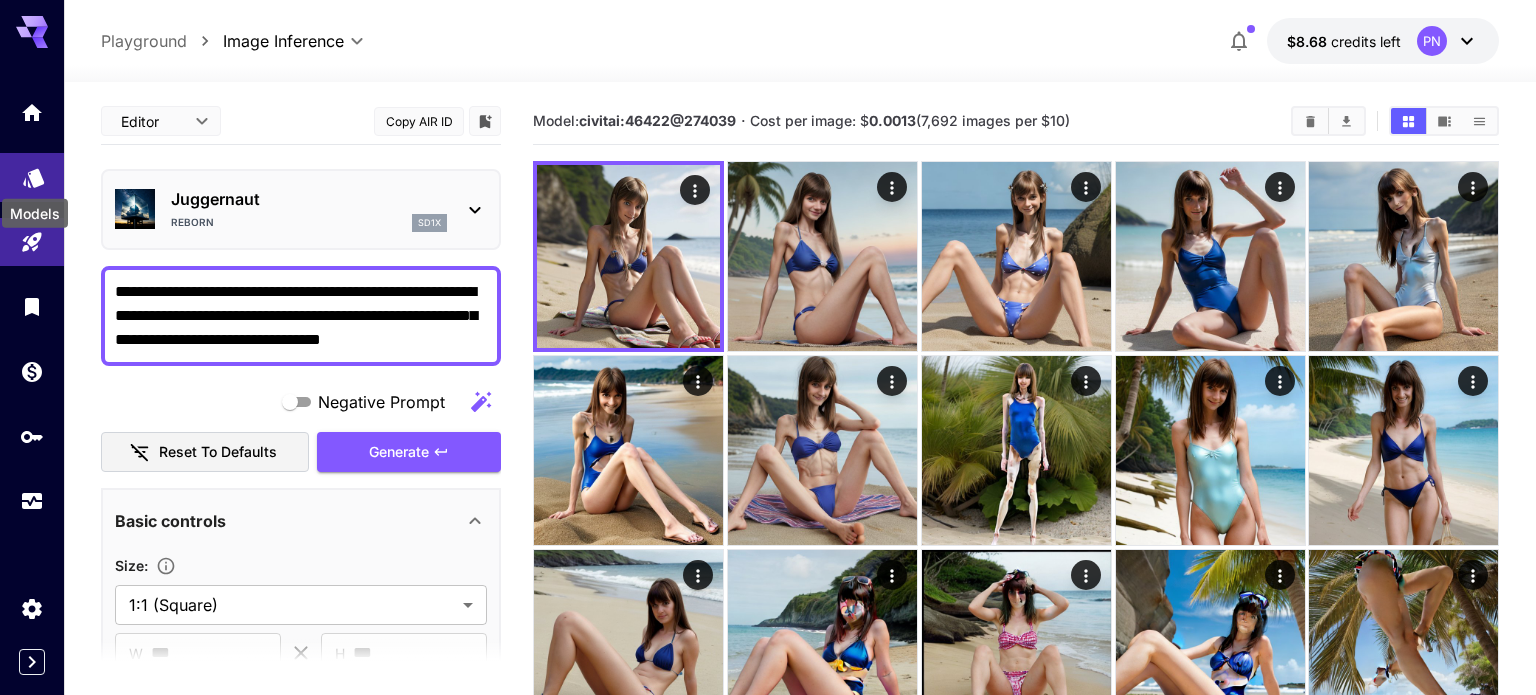 click 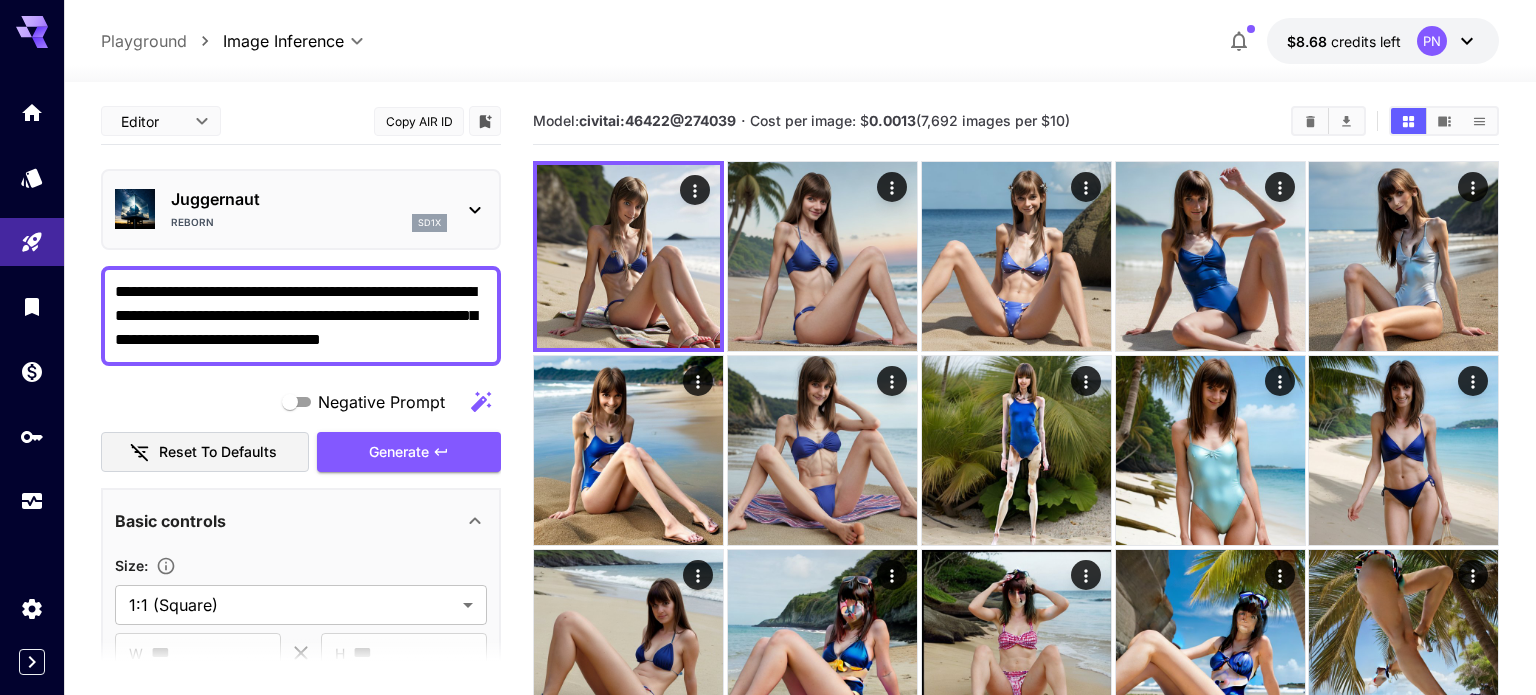 click on "Juggernaut" at bounding box center [309, 199] 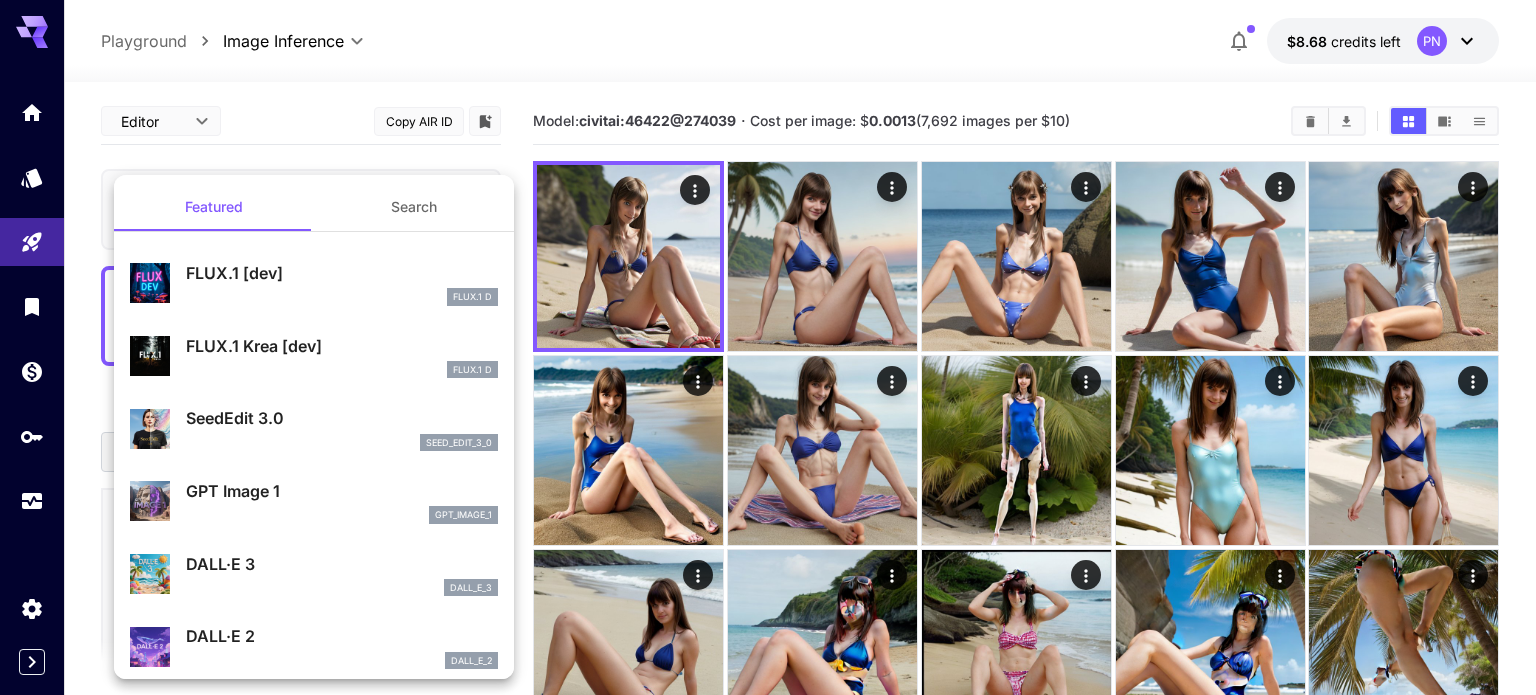 click on "Search" at bounding box center [414, 207] 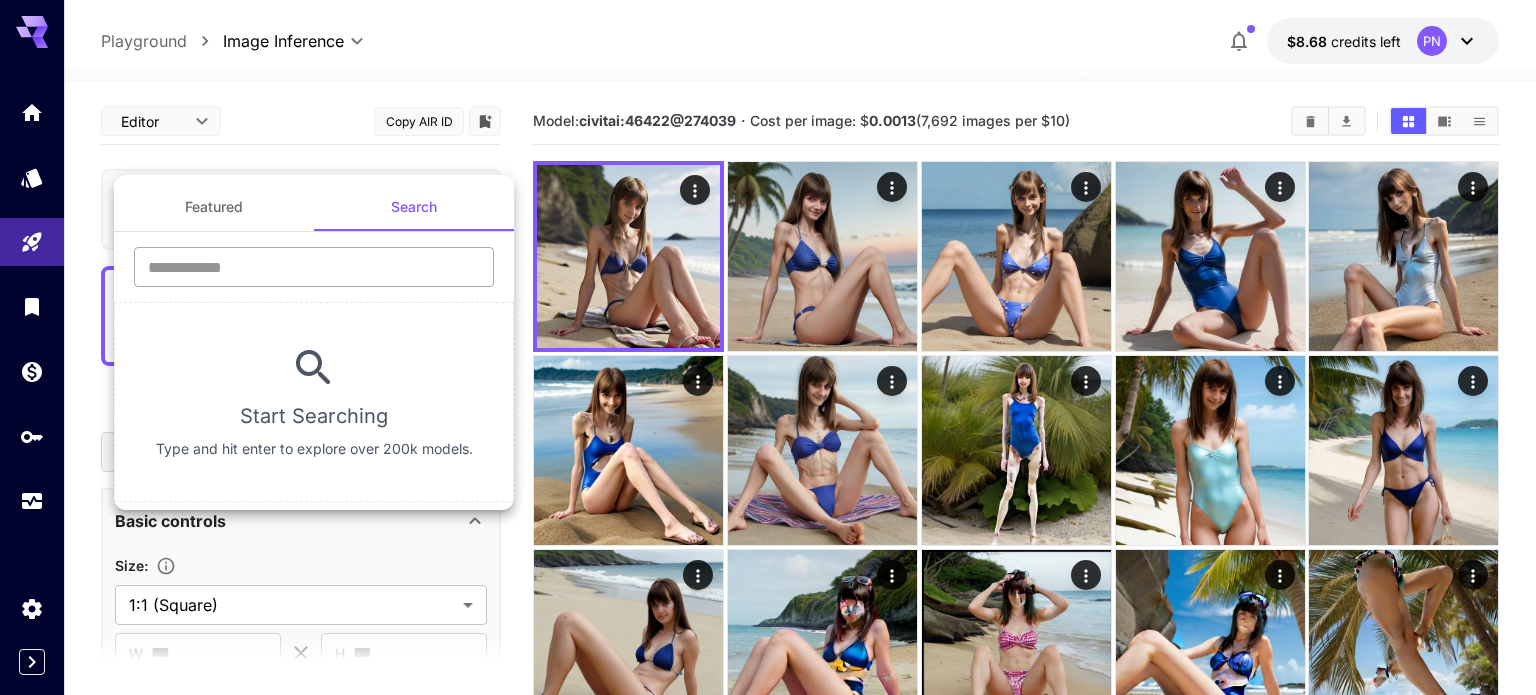 click at bounding box center (314, 267) 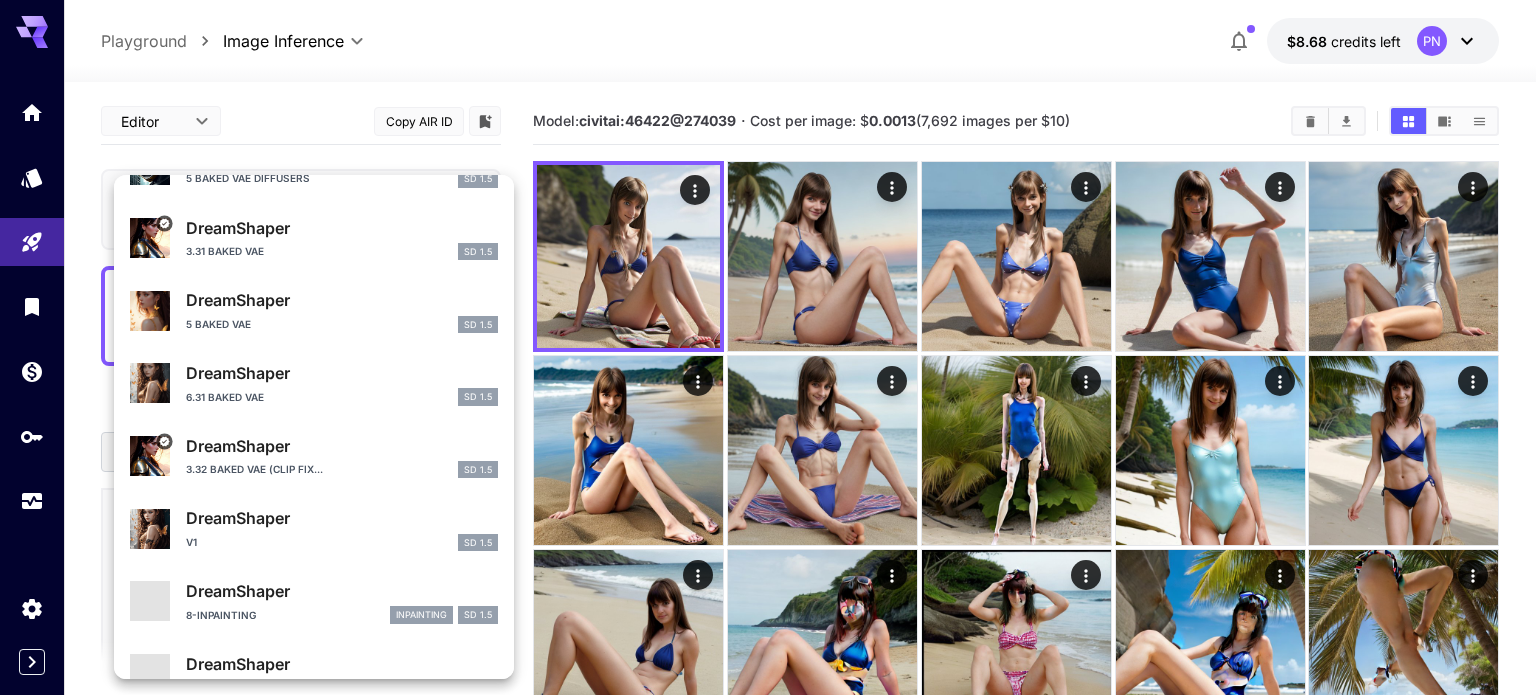 scroll, scrollTop: 393, scrollLeft: 0, axis: vertical 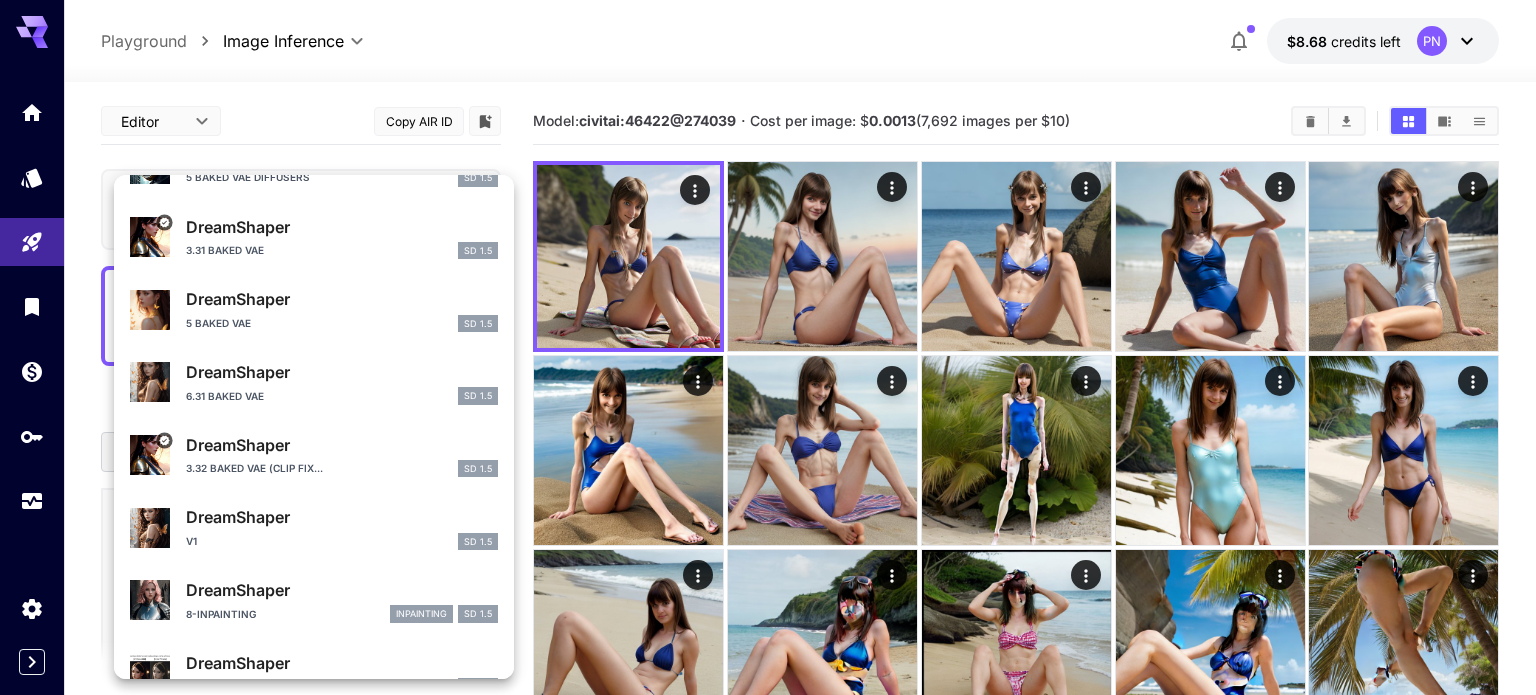 type on "**********" 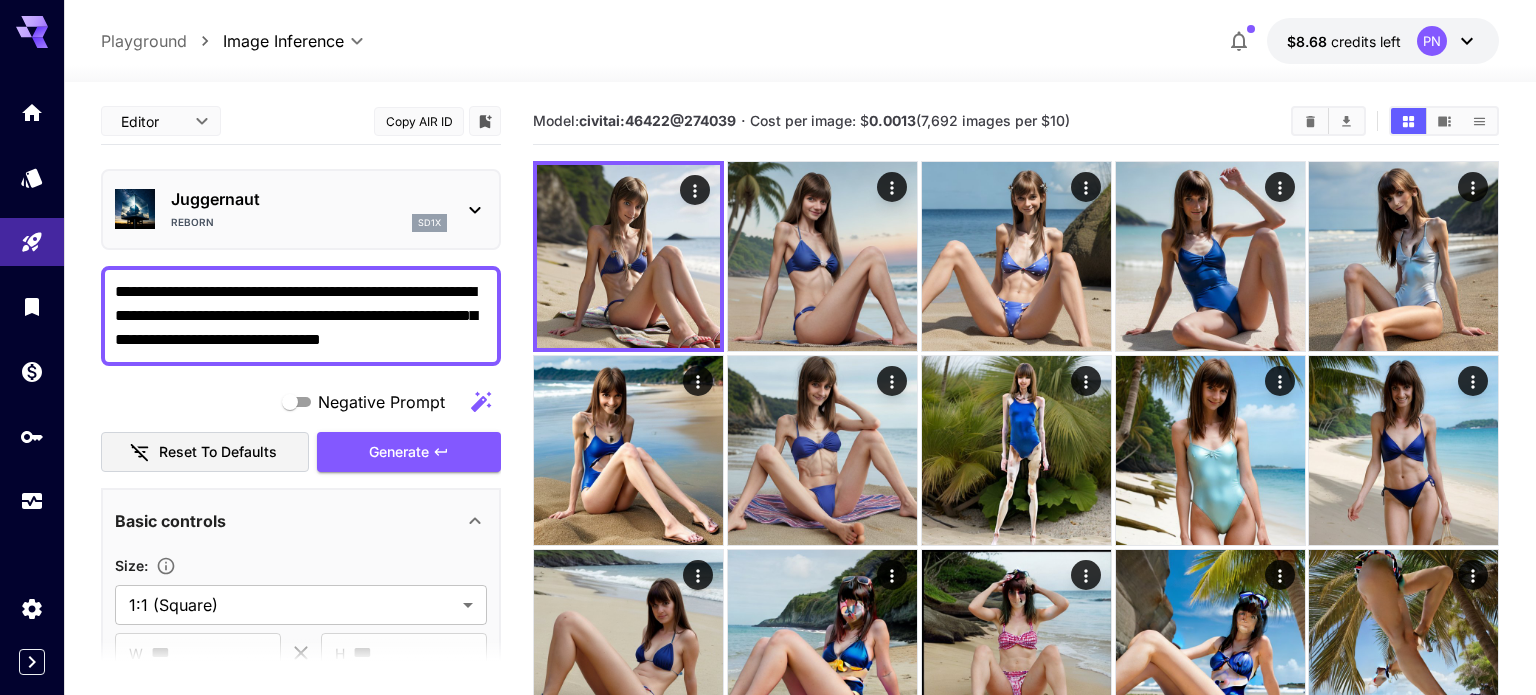 click on "**********" at bounding box center [301, 316] 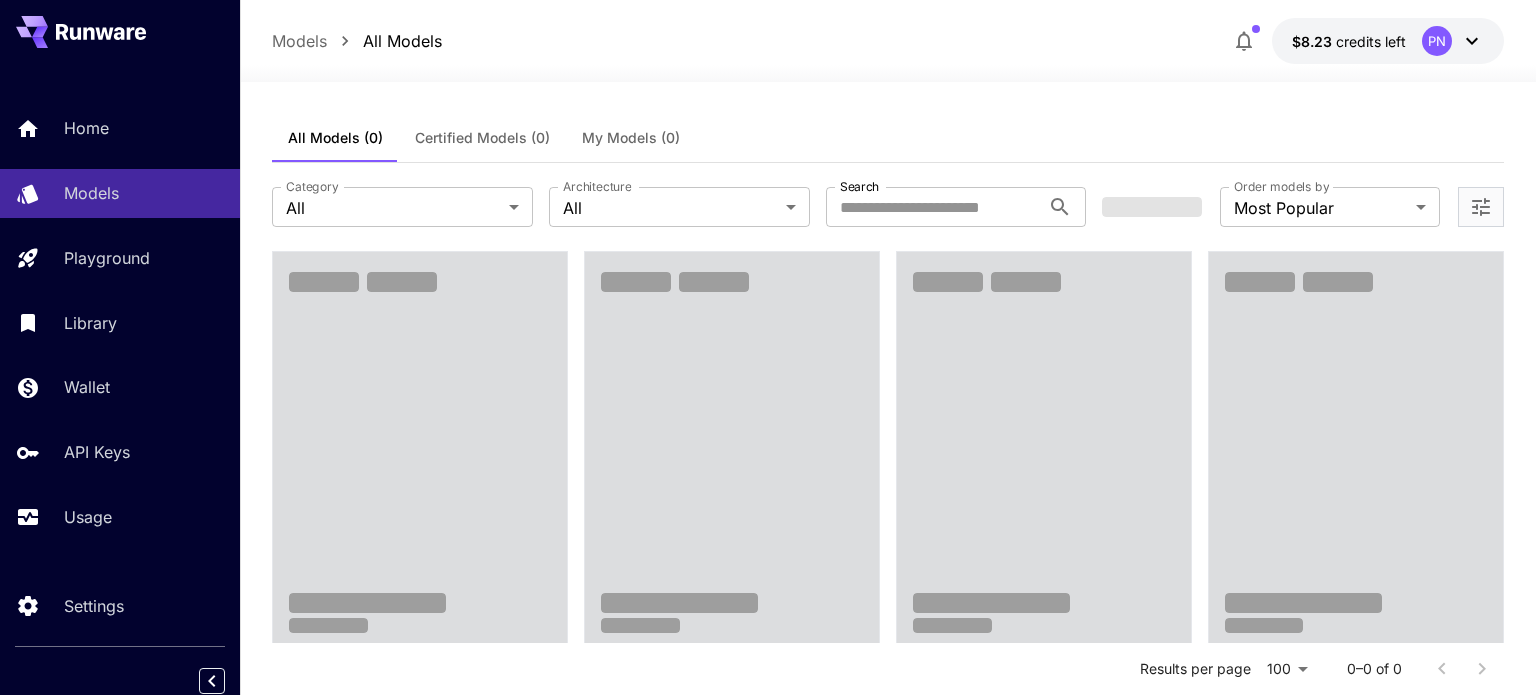 scroll, scrollTop: 0, scrollLeft: 0, axis: both 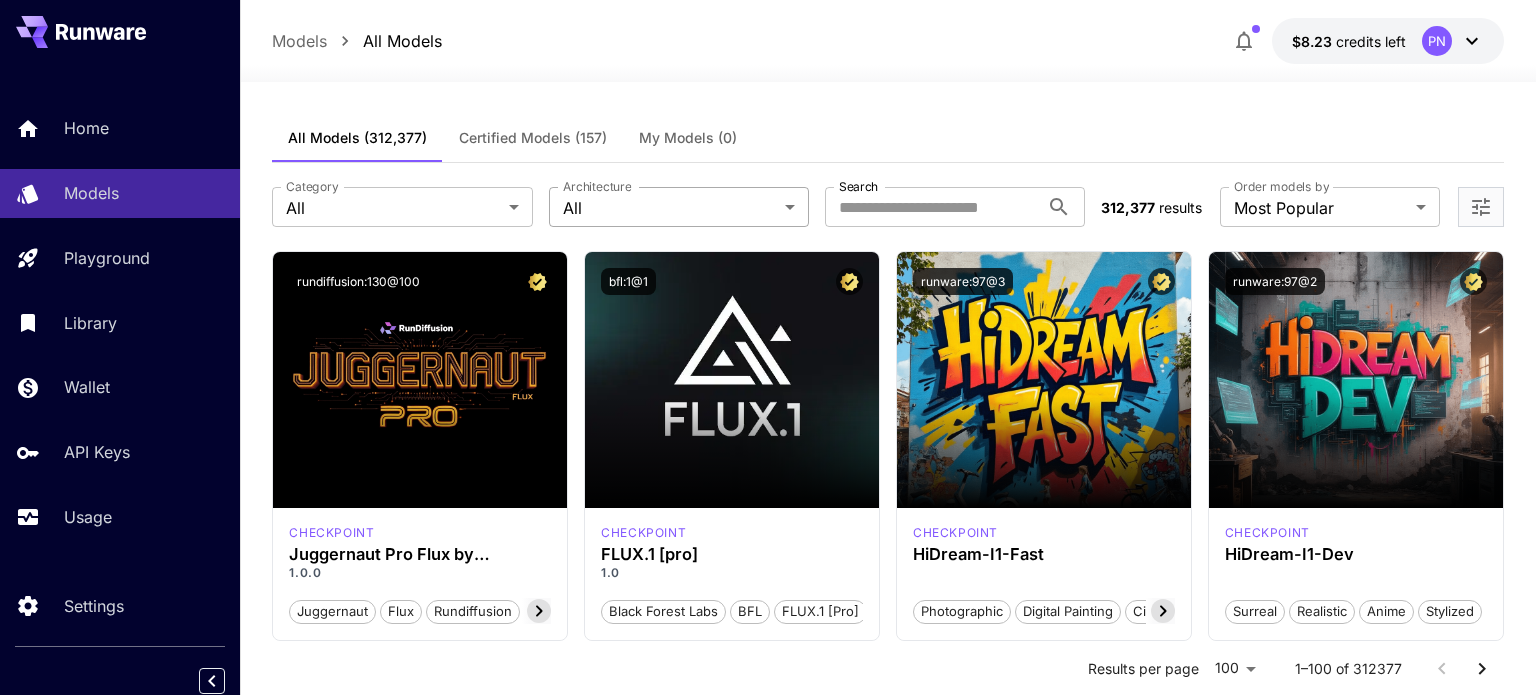 click on "**********" at bounding box center (768, 9553) 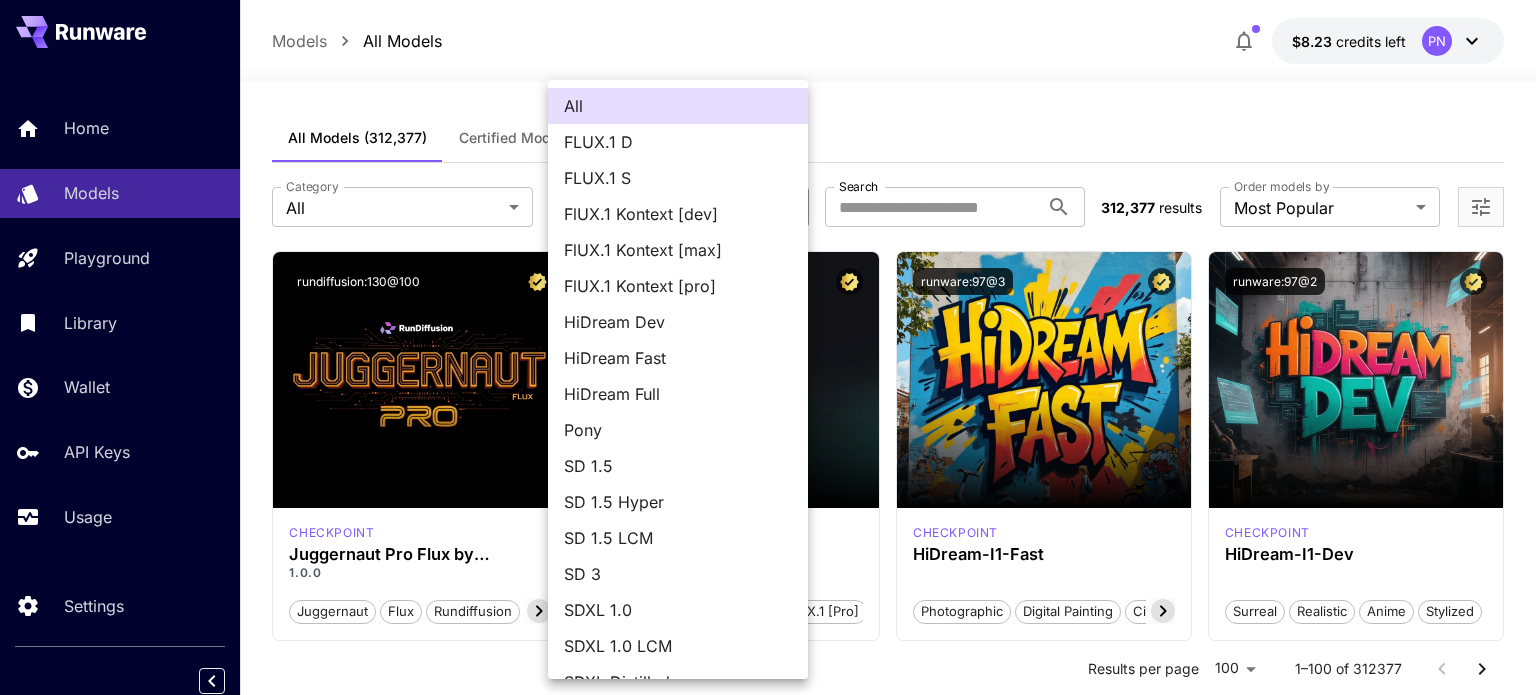 click on "SD 1.5 LCM" at bounding box center (678, 538) 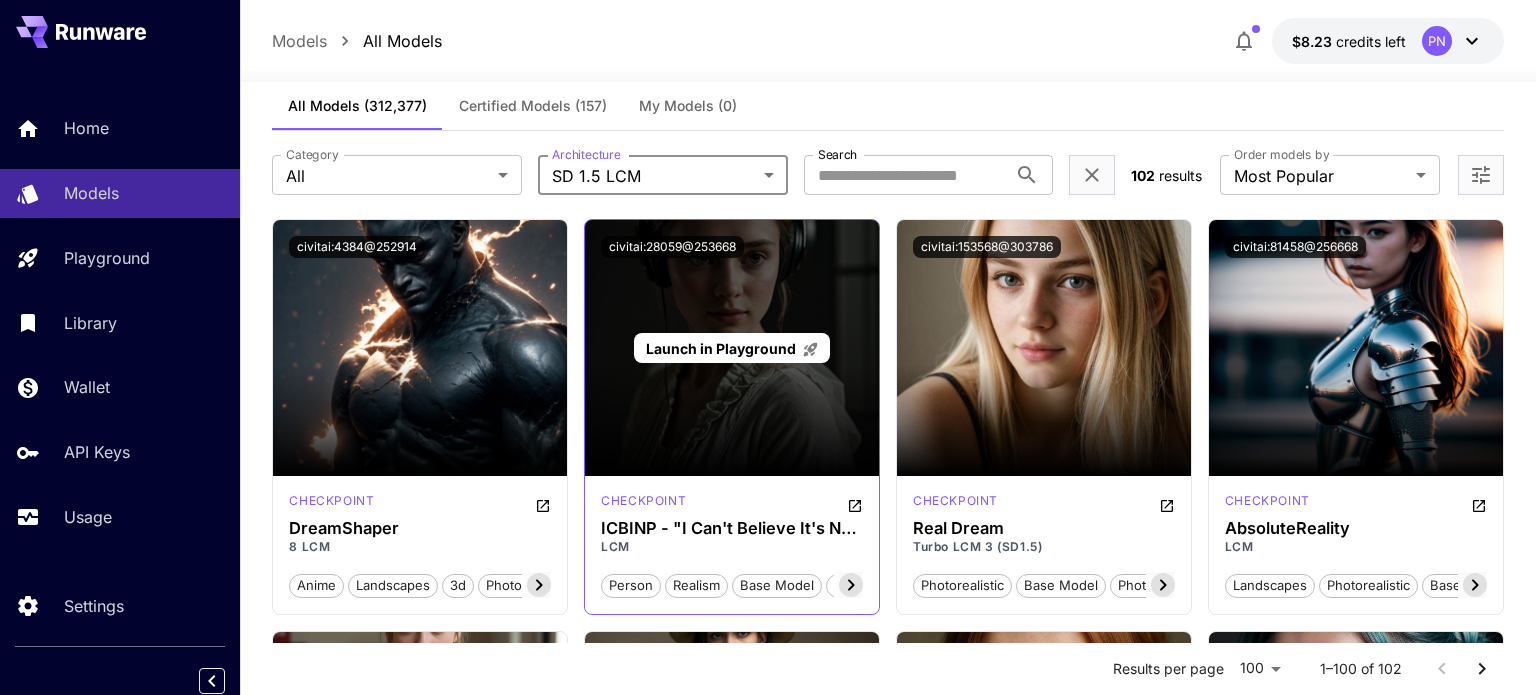 scroll, scrollTop: 33, scrollLeft: 0, axis: vertical 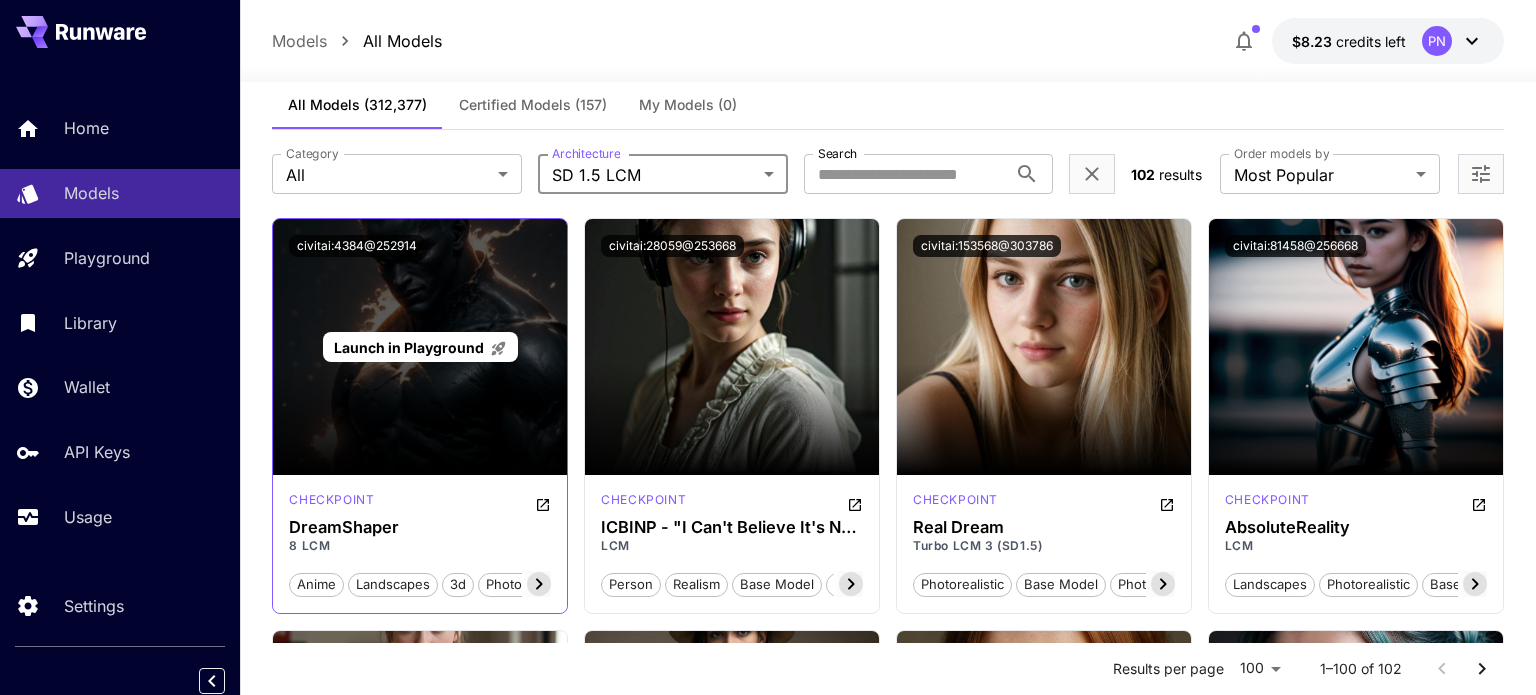 click on "Launch in Playground" at bounding box center (420, 347) 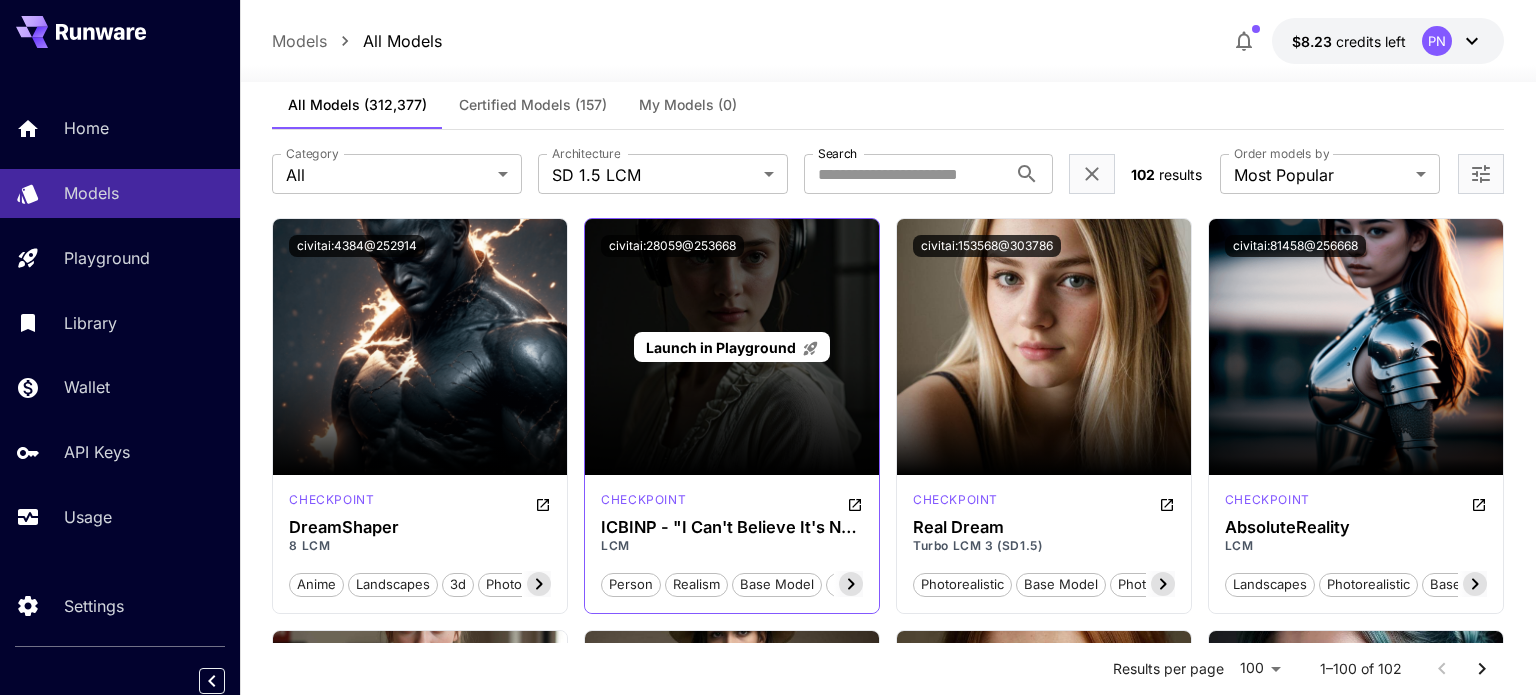click on "Launch in Playground" at bounding box center (721, 347) 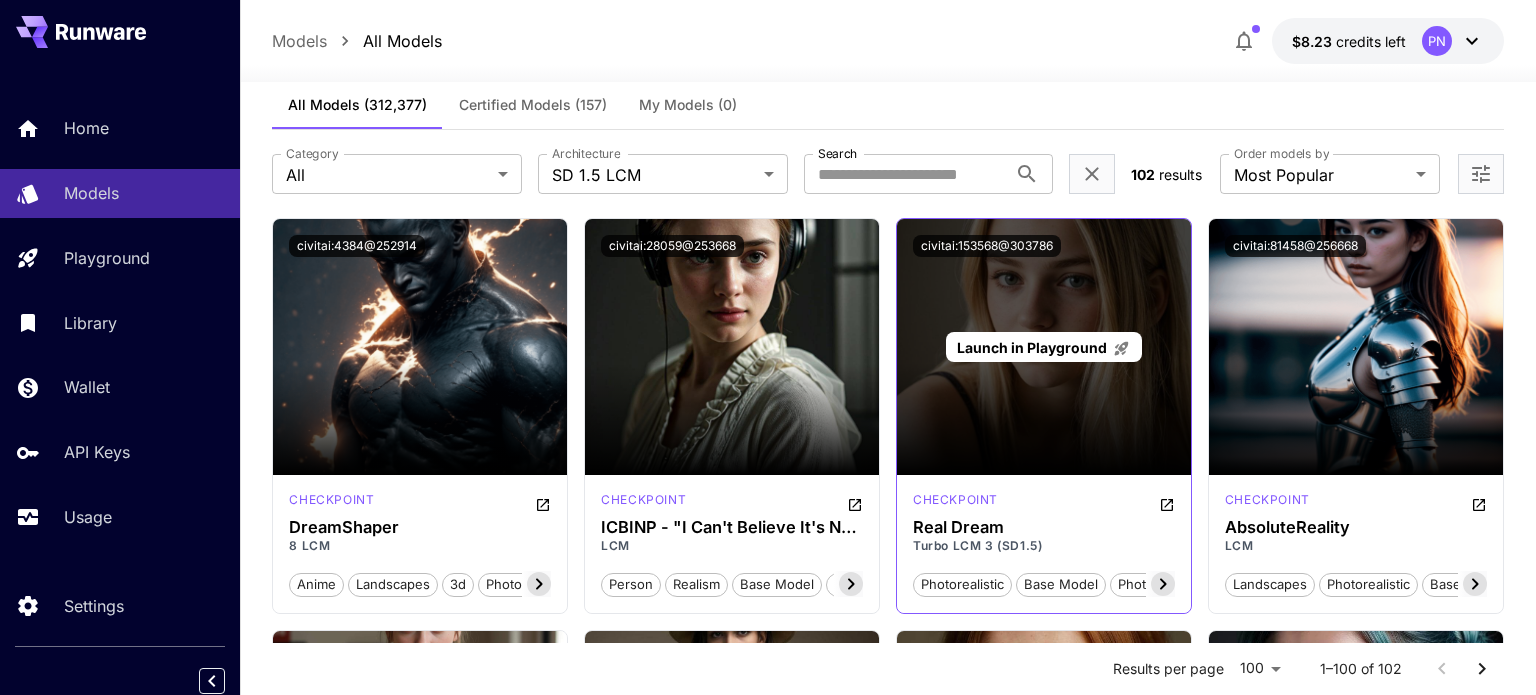 click on "Launch in Playground" at bounding box center [1032, 347] 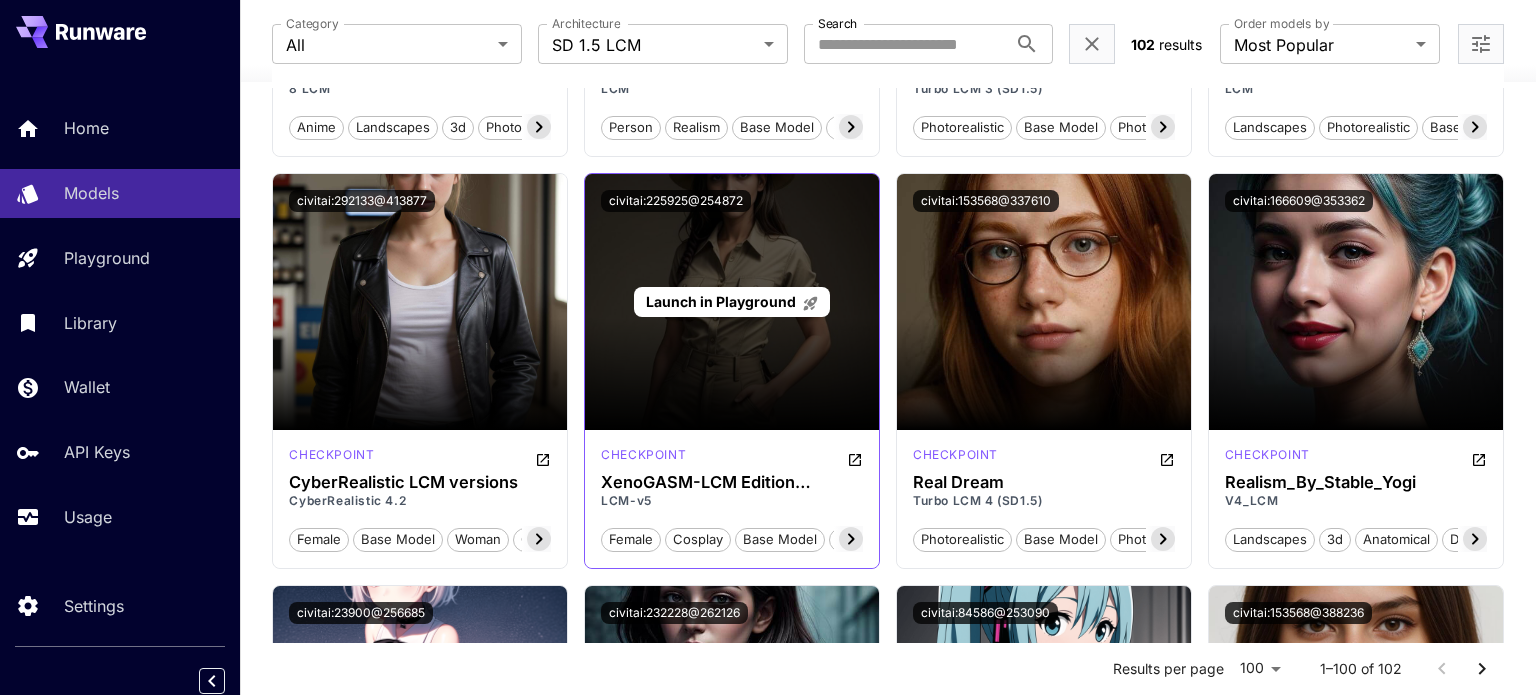 scroll, scrollTop: 0, scrollLeft: 0, axis: both 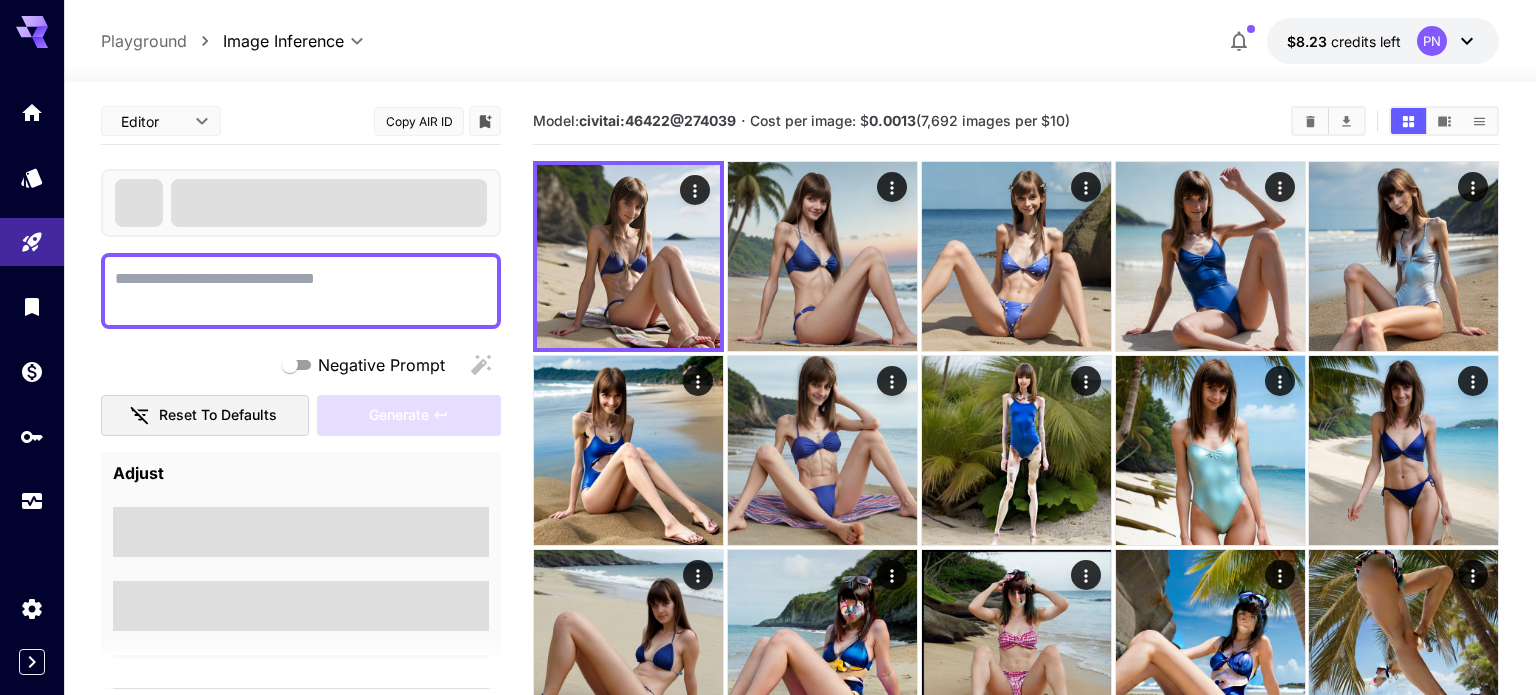 click on "Negative Prompt" at bounding box center (301, 291) 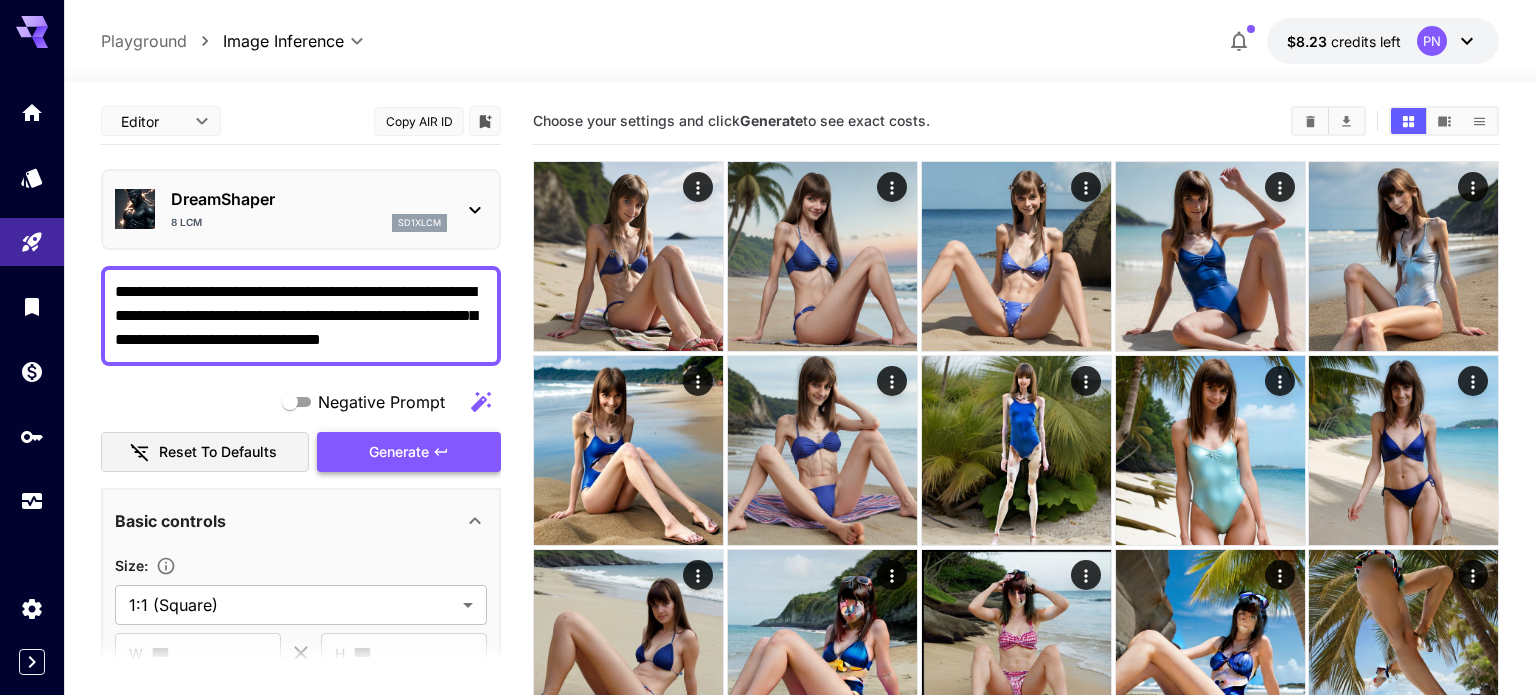 type on "**********" 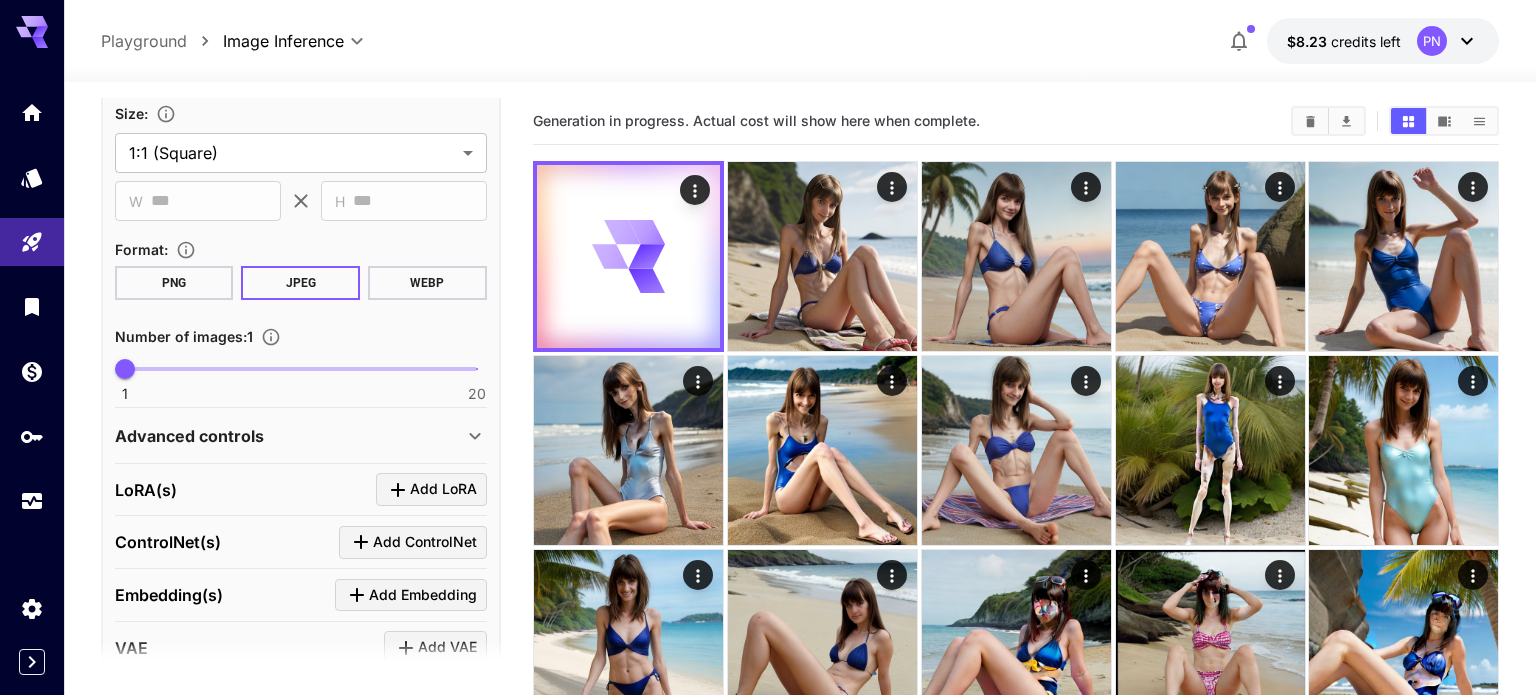 scroll, scrollTop: 462, scrollLeft: 0, axis: vertical 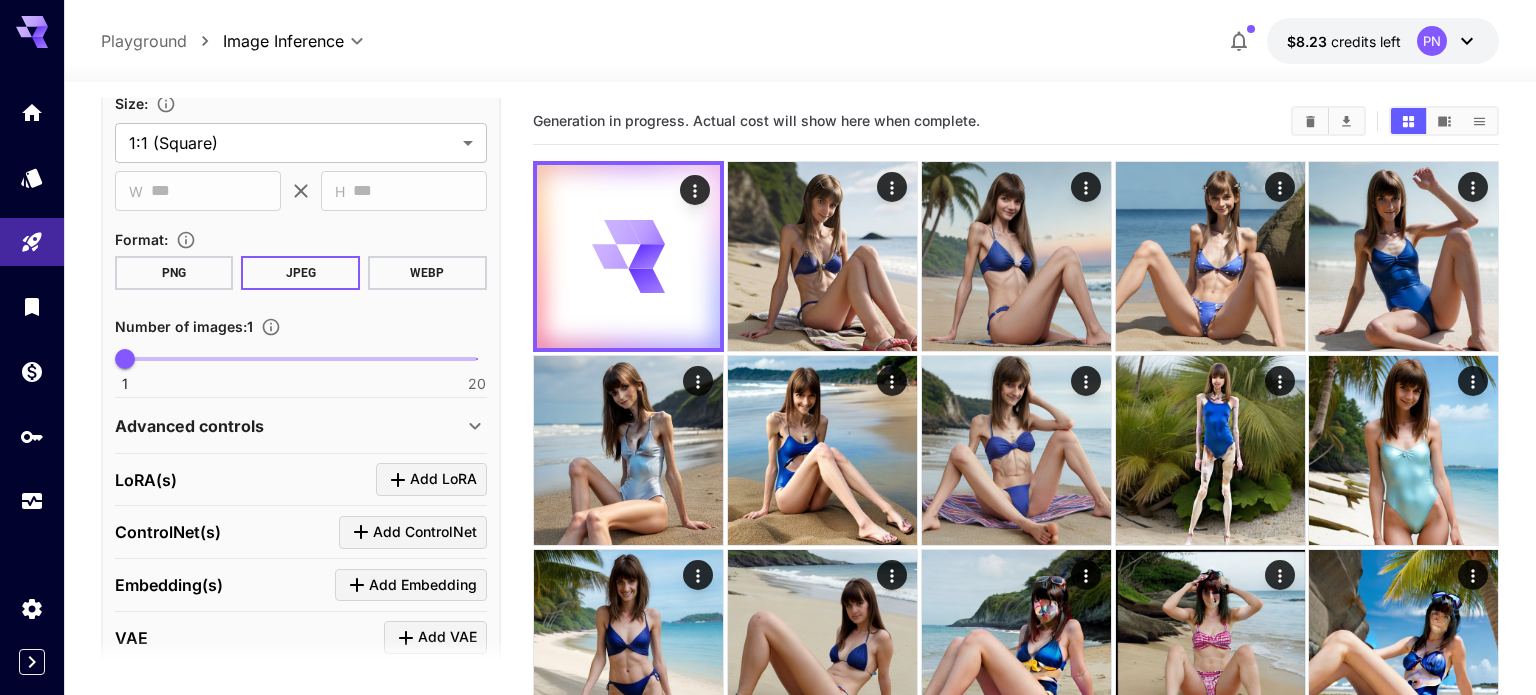 click on "Advanced controls" at bounding box center [189, 426] 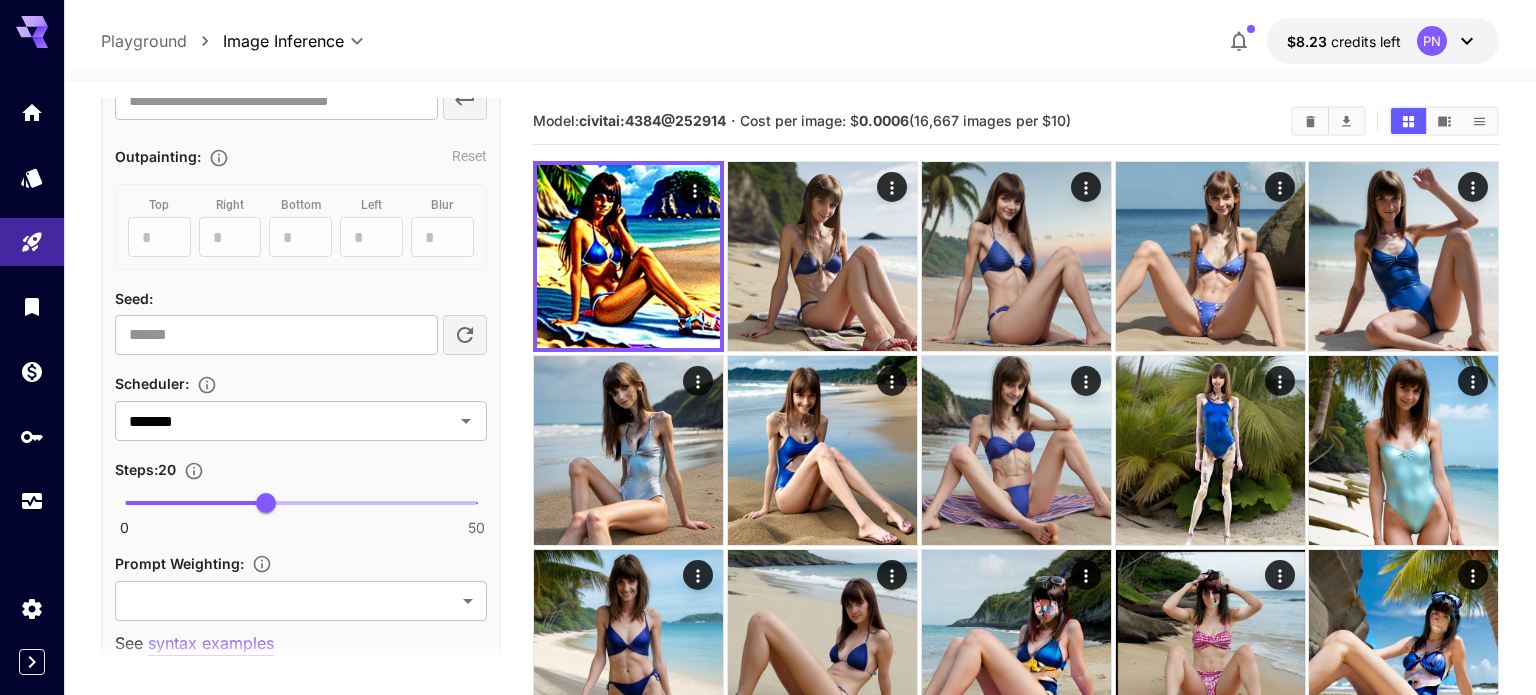scroll, scrollTop: 1106, scrollLeft: 0, axis: vertical 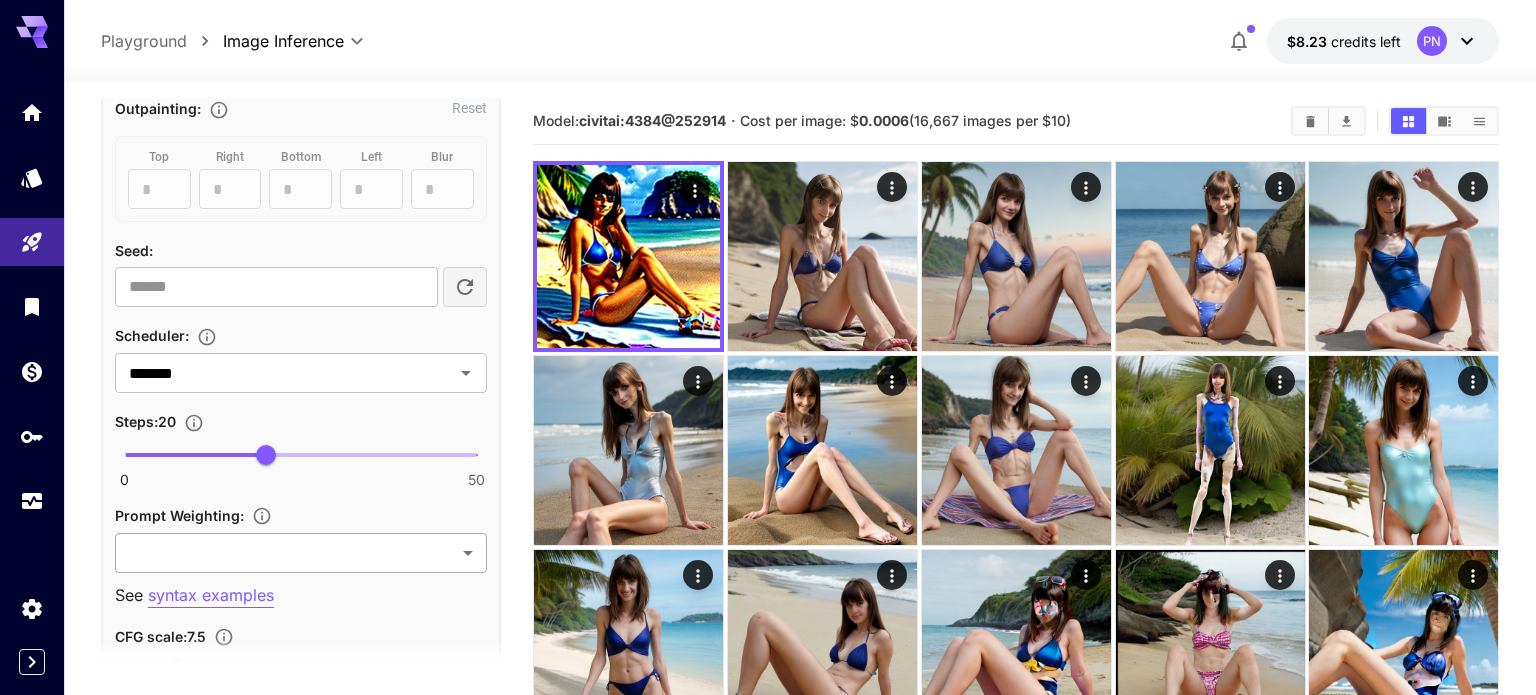 click on "**********" at bounding box center [768, 497] 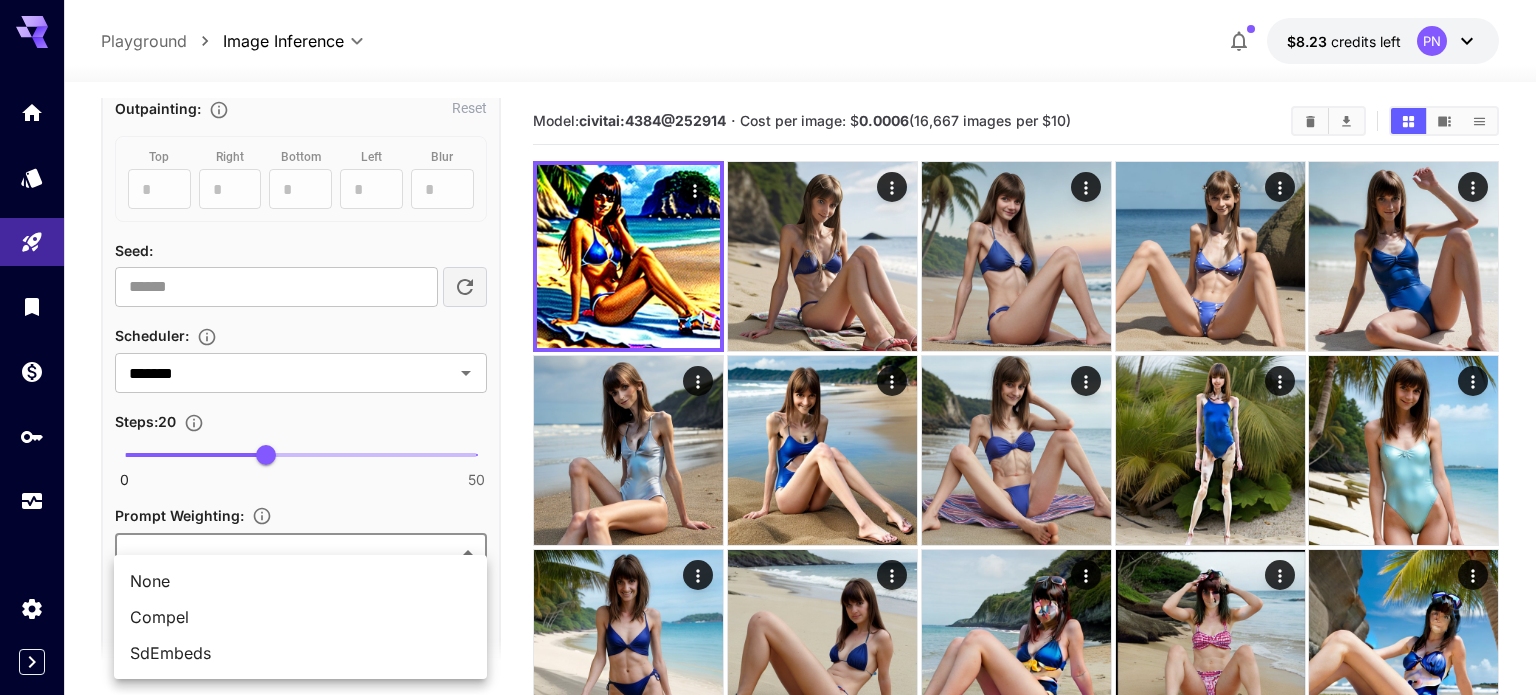 click on "SdEmbeds" at bounding box center [300, 653] 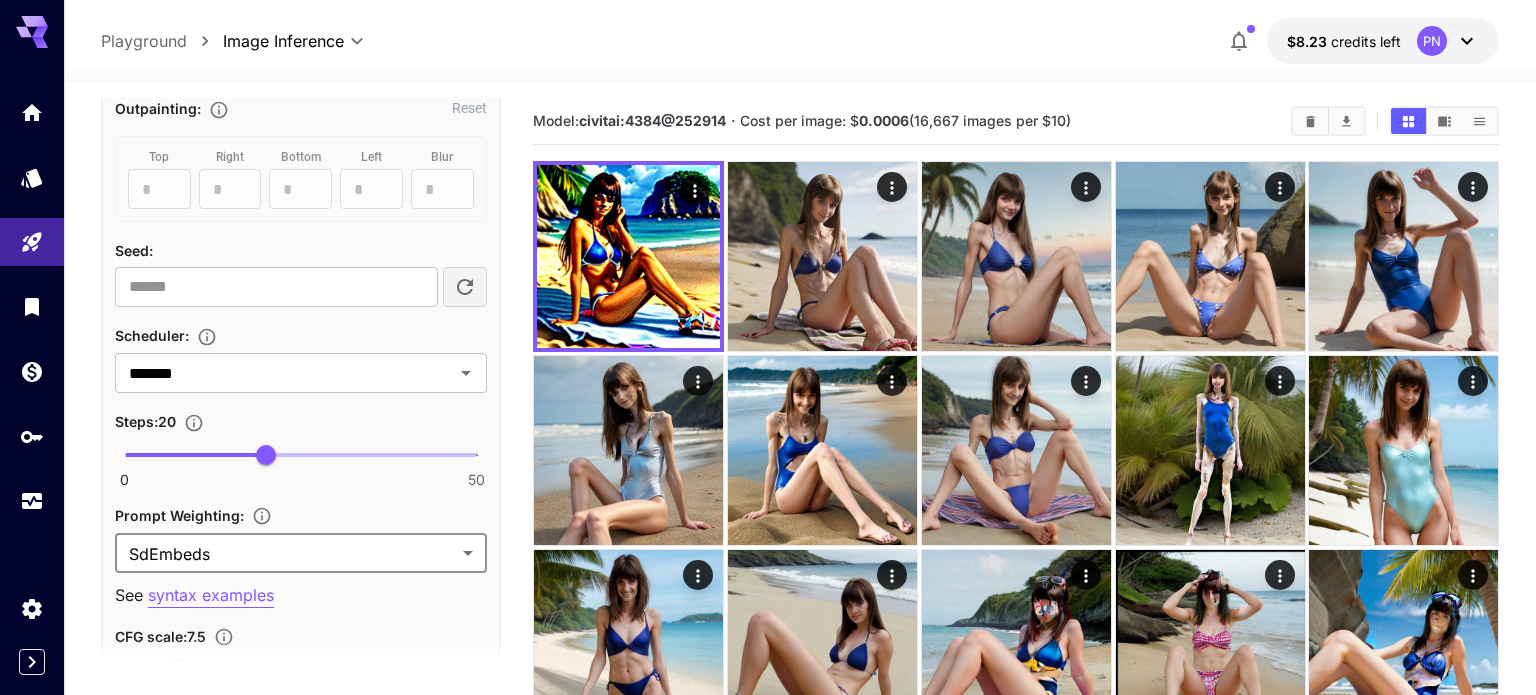 click on "0 50 20" at bounding box center [301, 455] 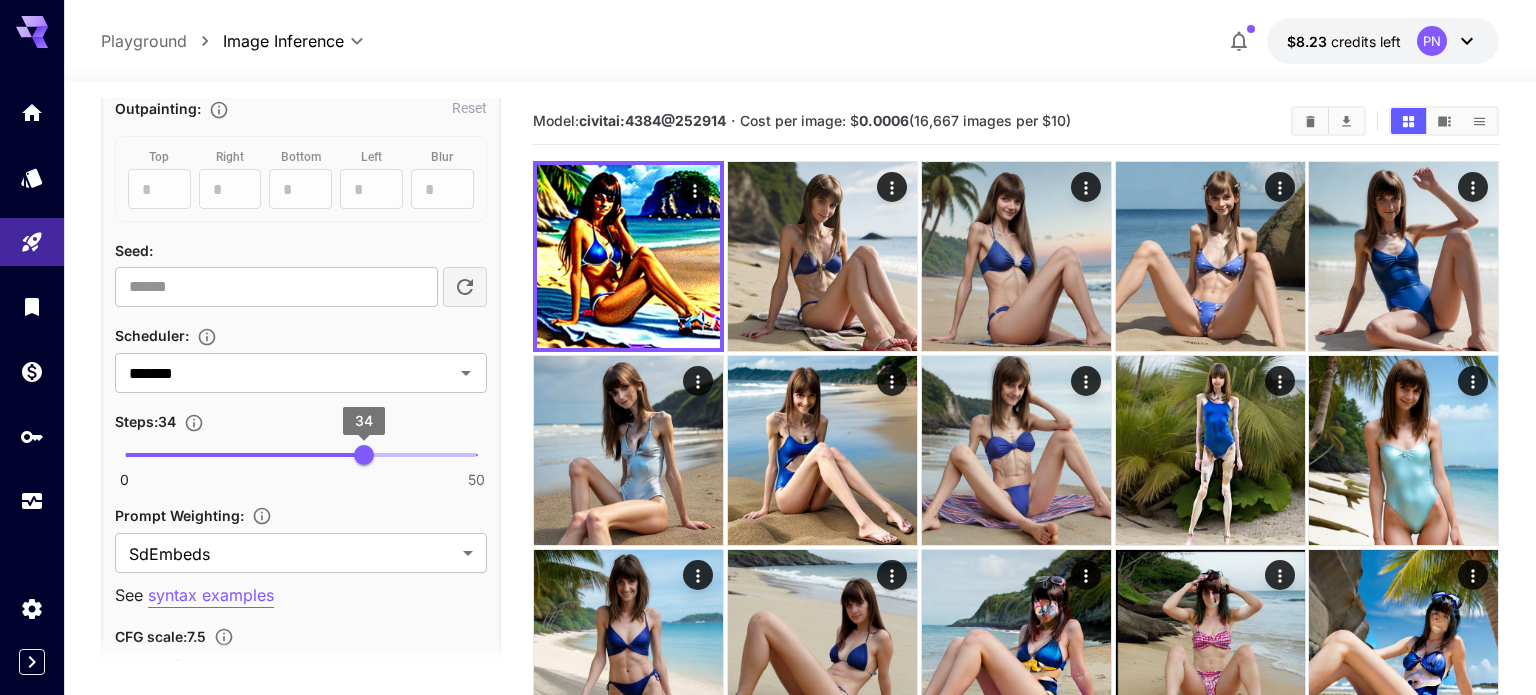 type on "**" 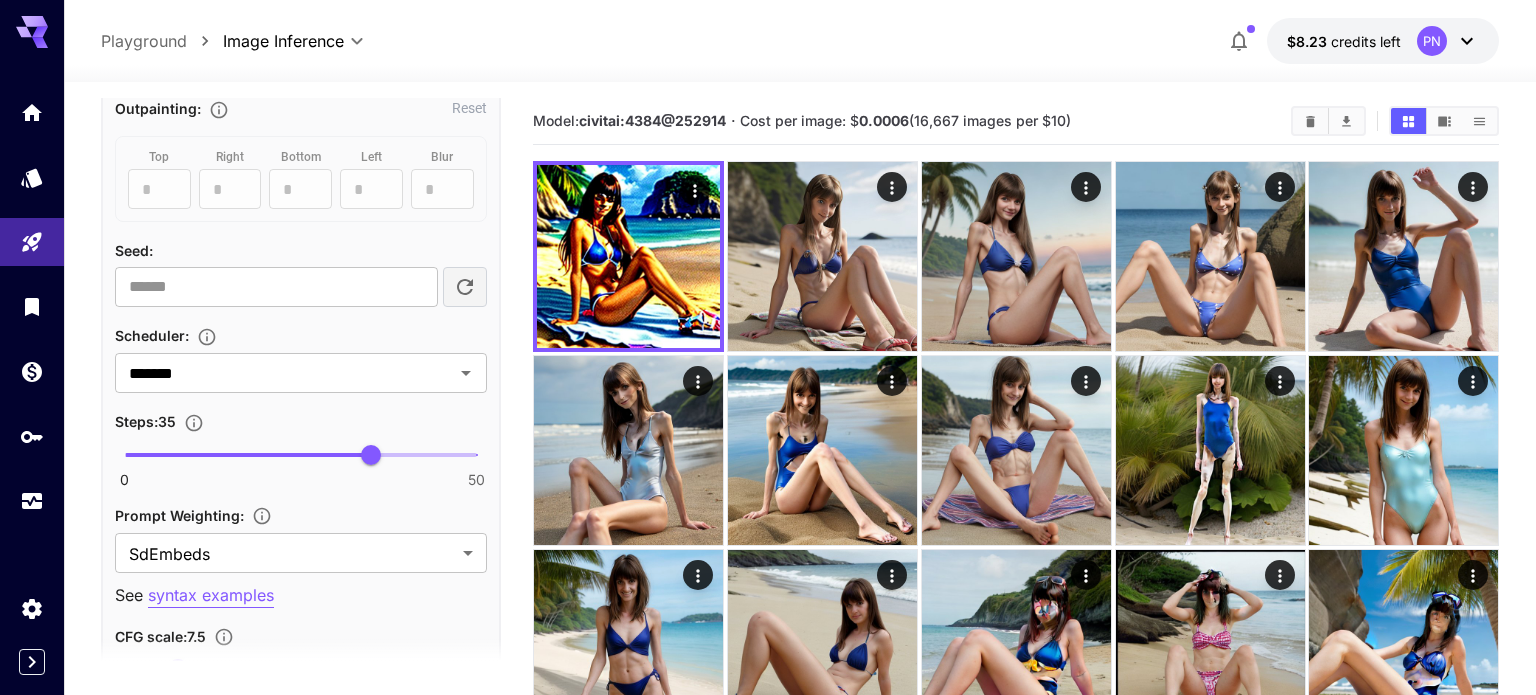 scroll, scrollTop: 0, scrollLeft: 0, axis: both 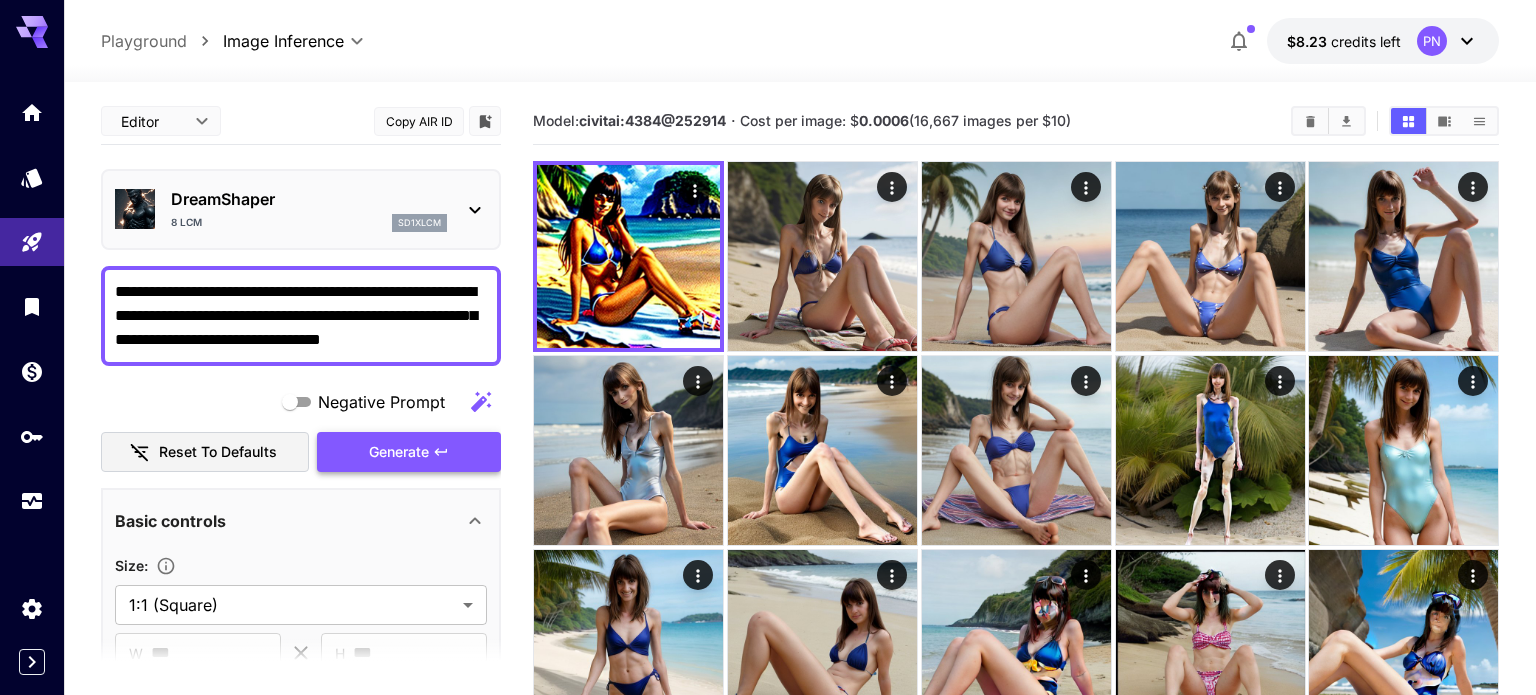 click on "Generate" at bounding box center [399, 452] 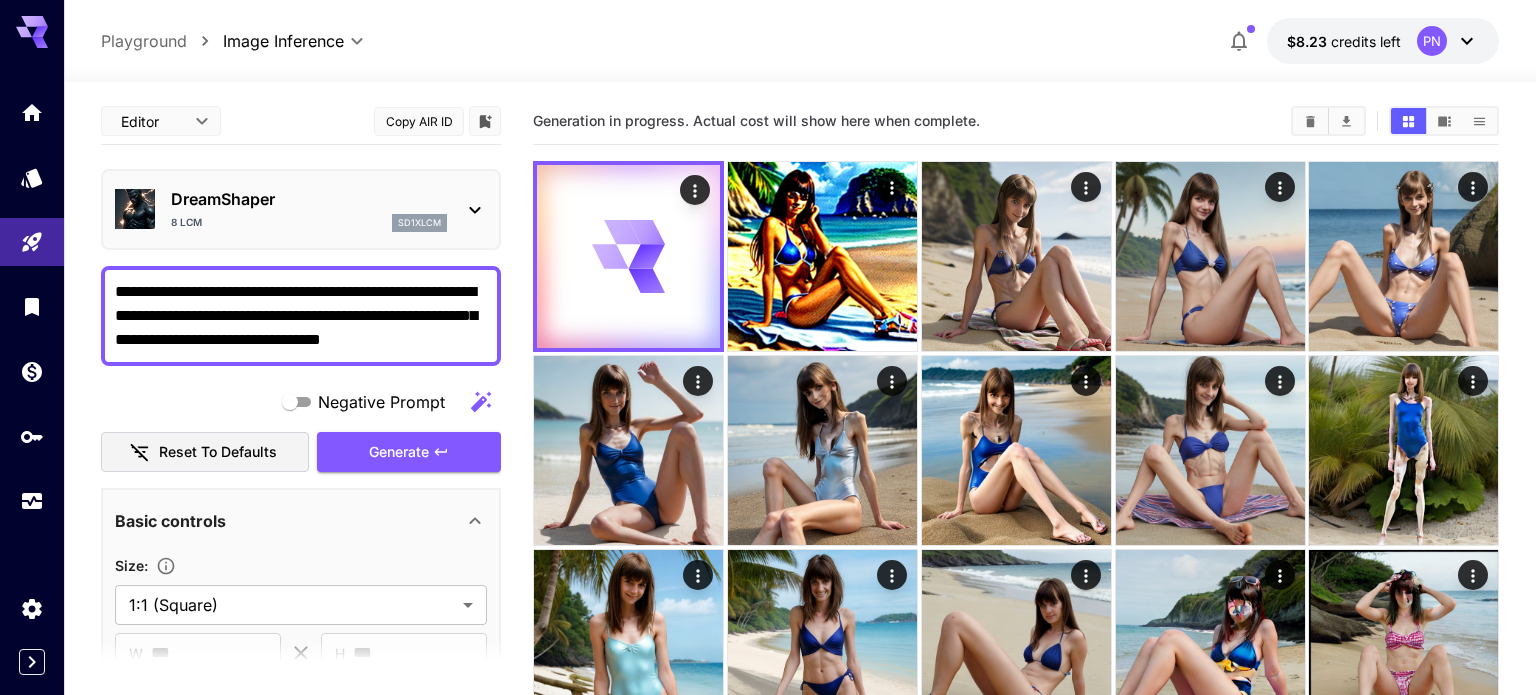click on "**********" at bounding box center [301, 316] 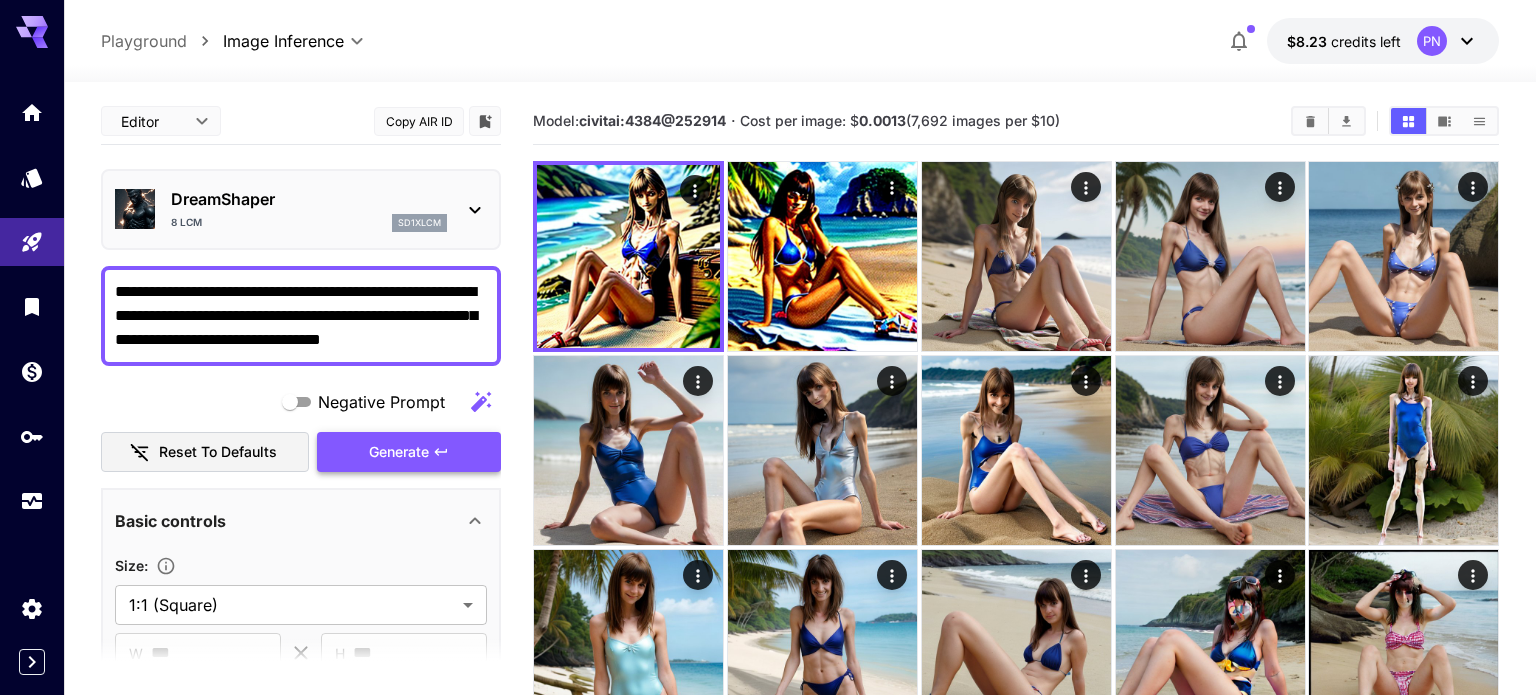 type on "**********" 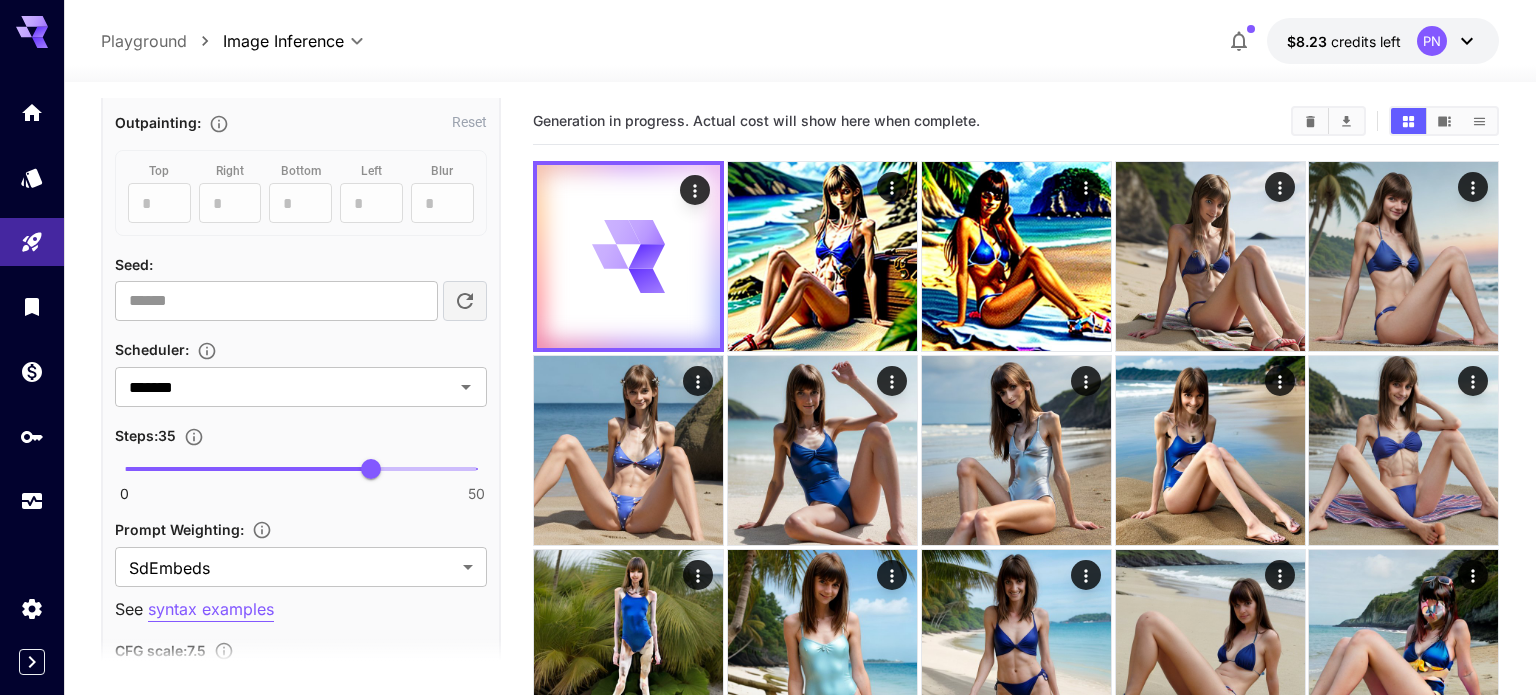 scroll, scrollTop: 1097, scrollLeft: 0, axis: vertical 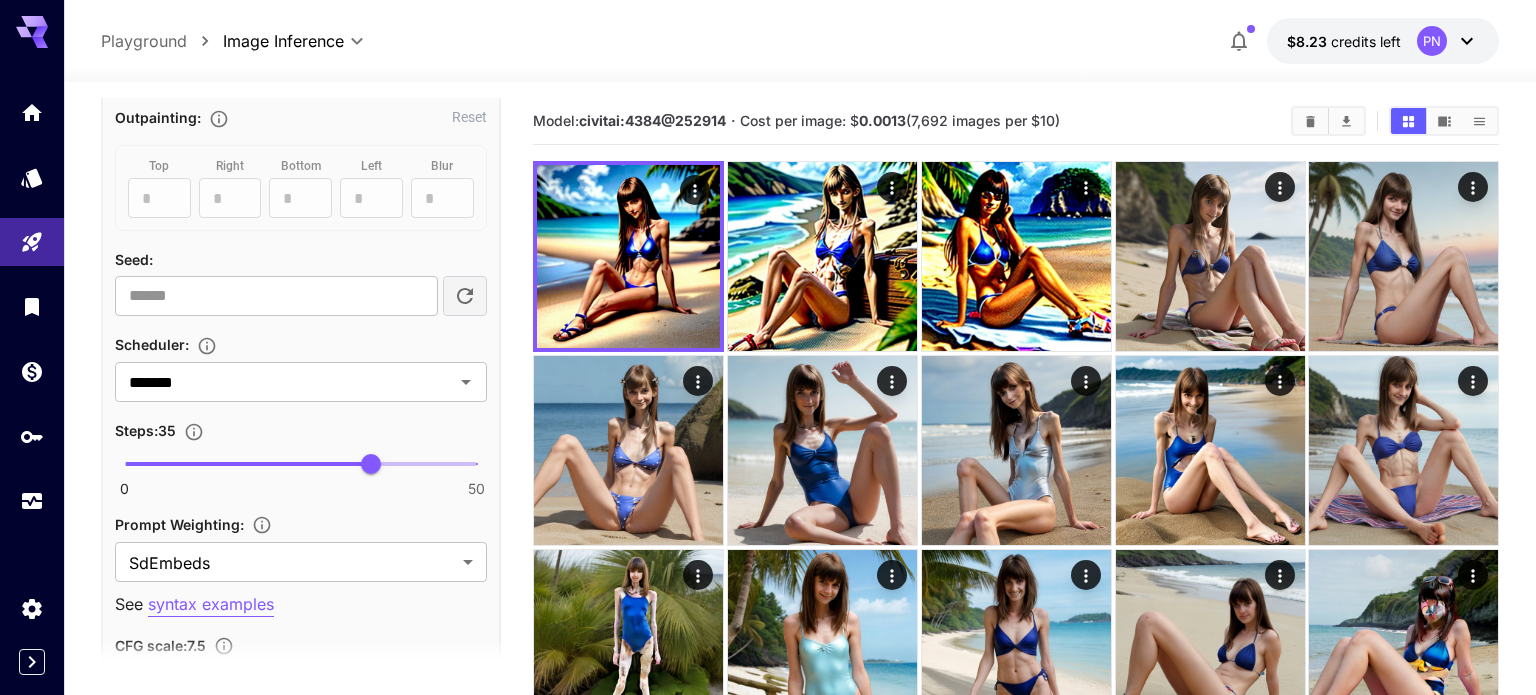 click at bounding box center (301, 464) 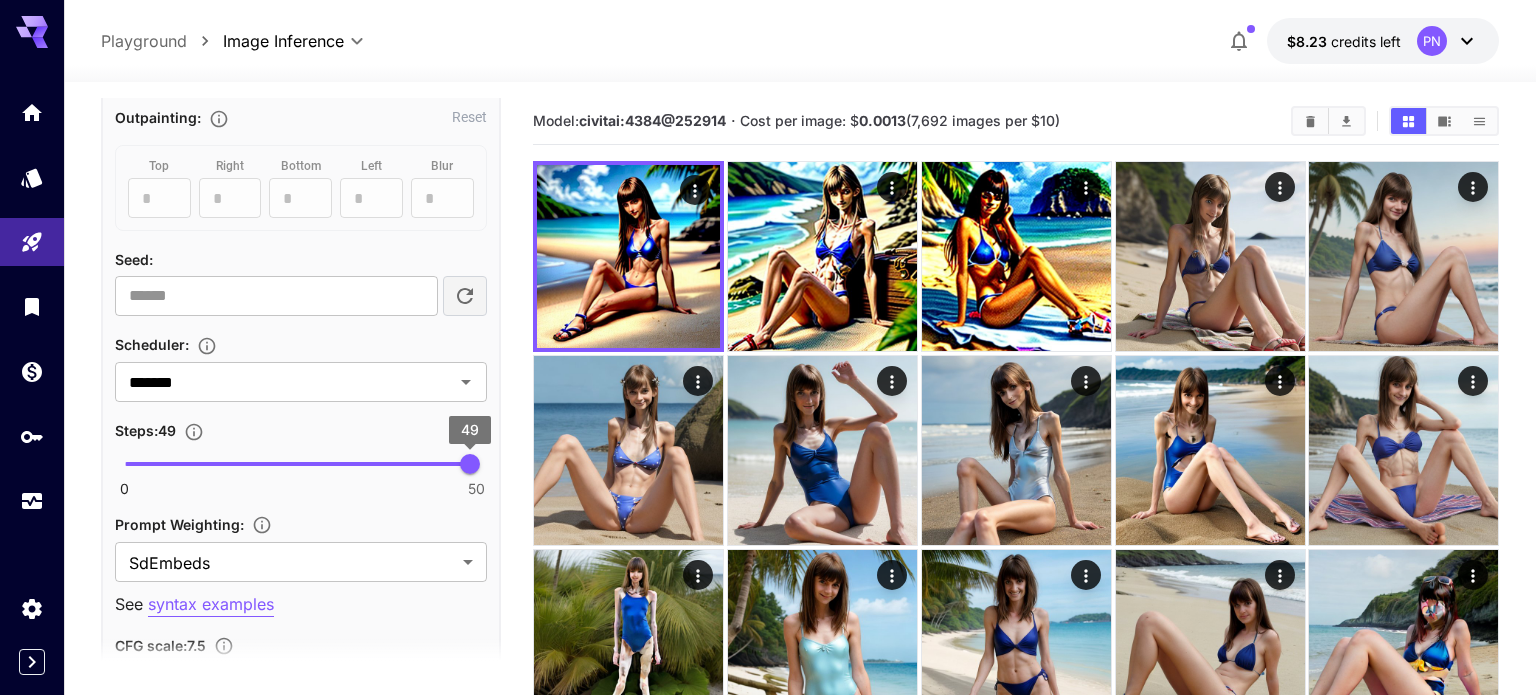 type on "**" 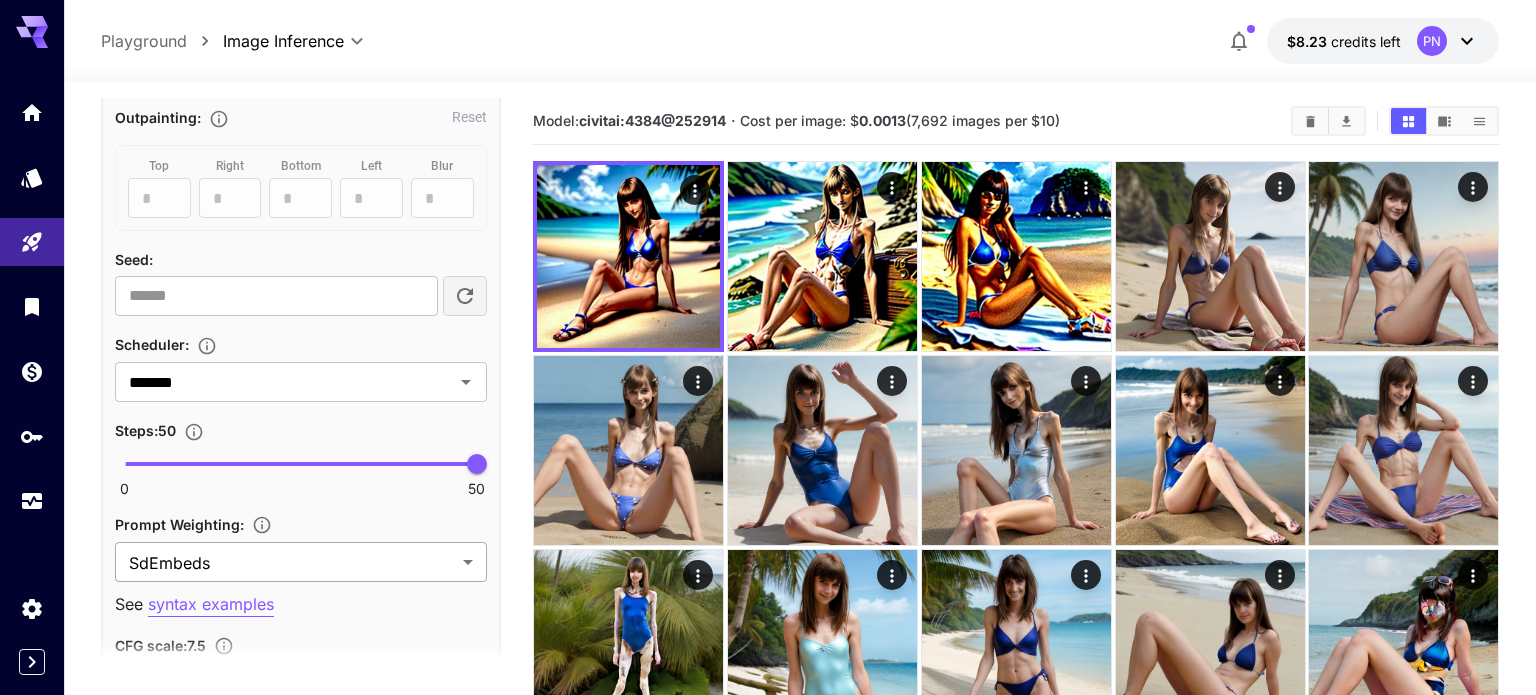 click on "**********" at bounding box center [768, 497] 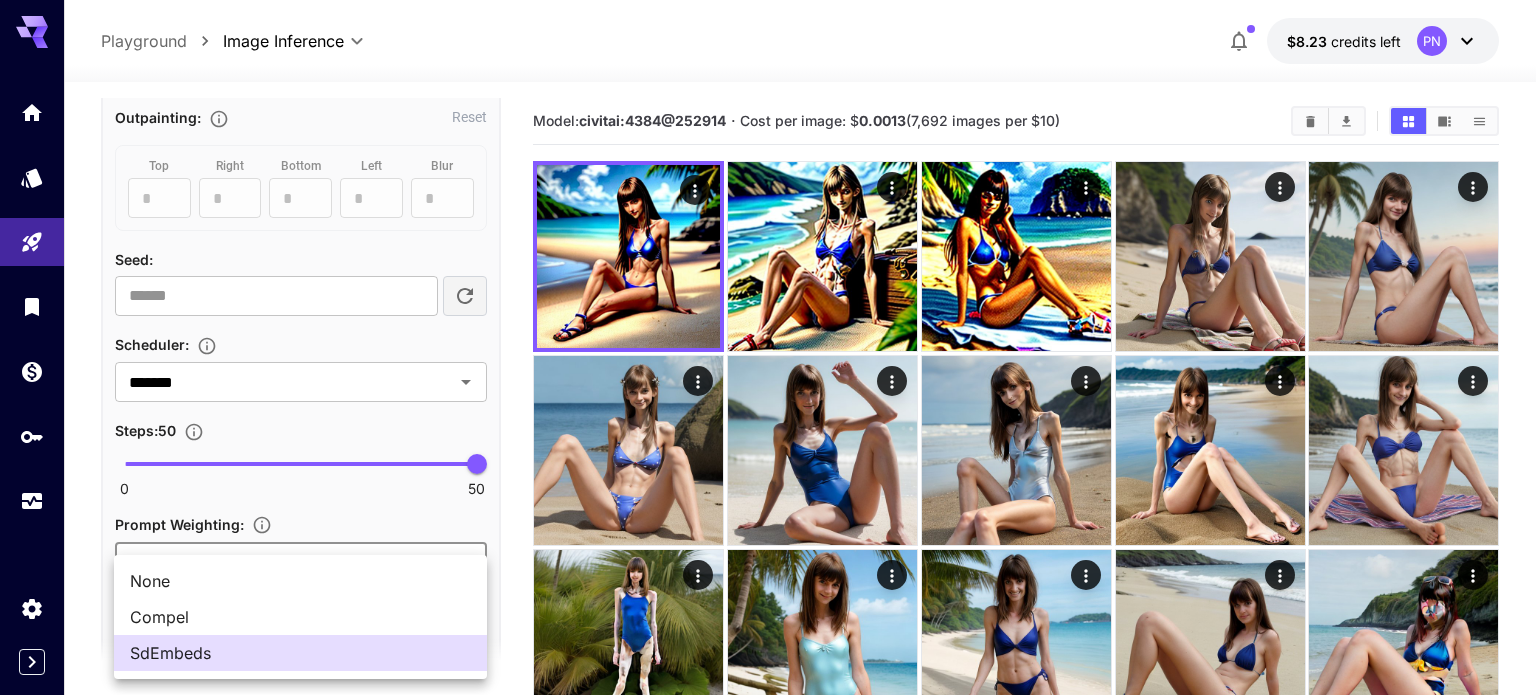 click at bounding box center (768, 347) 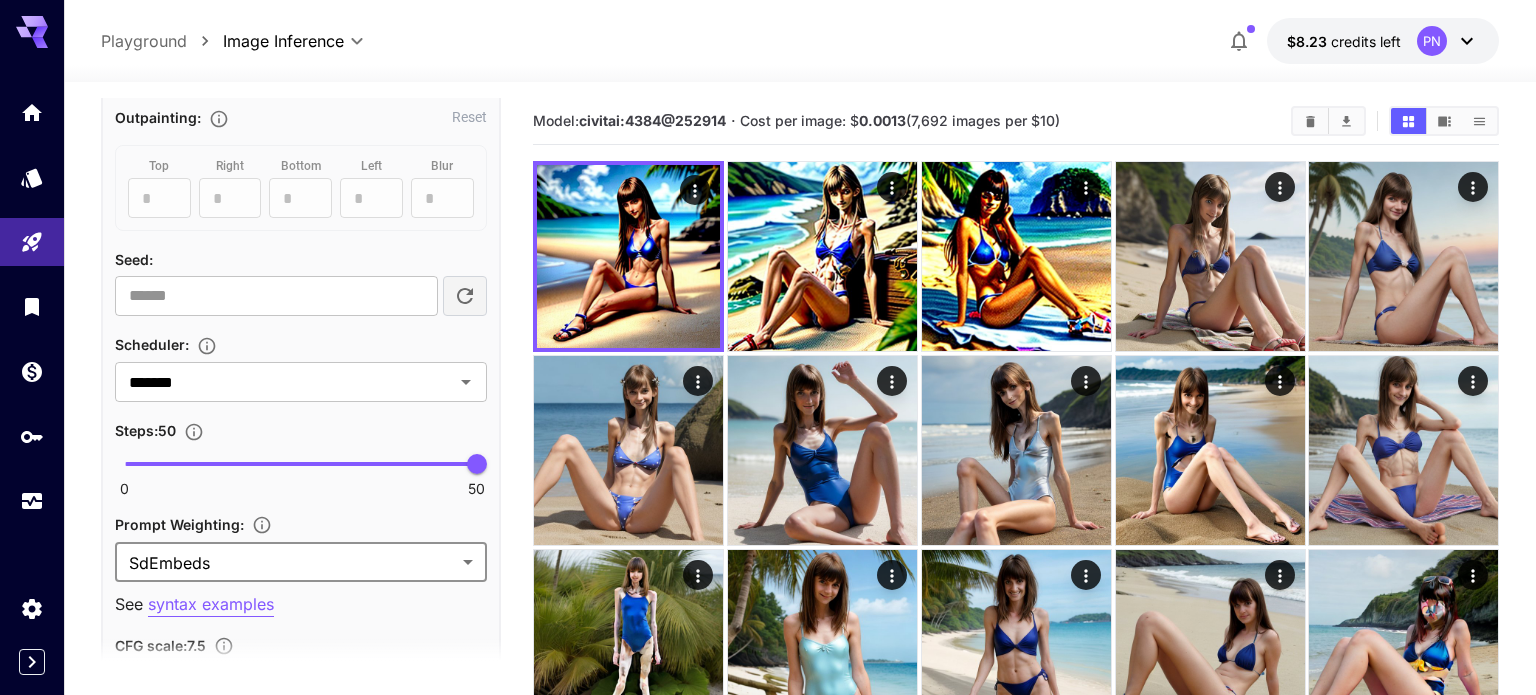 scroll, scrollTop: 0, scrollLeft: 0, axis: both 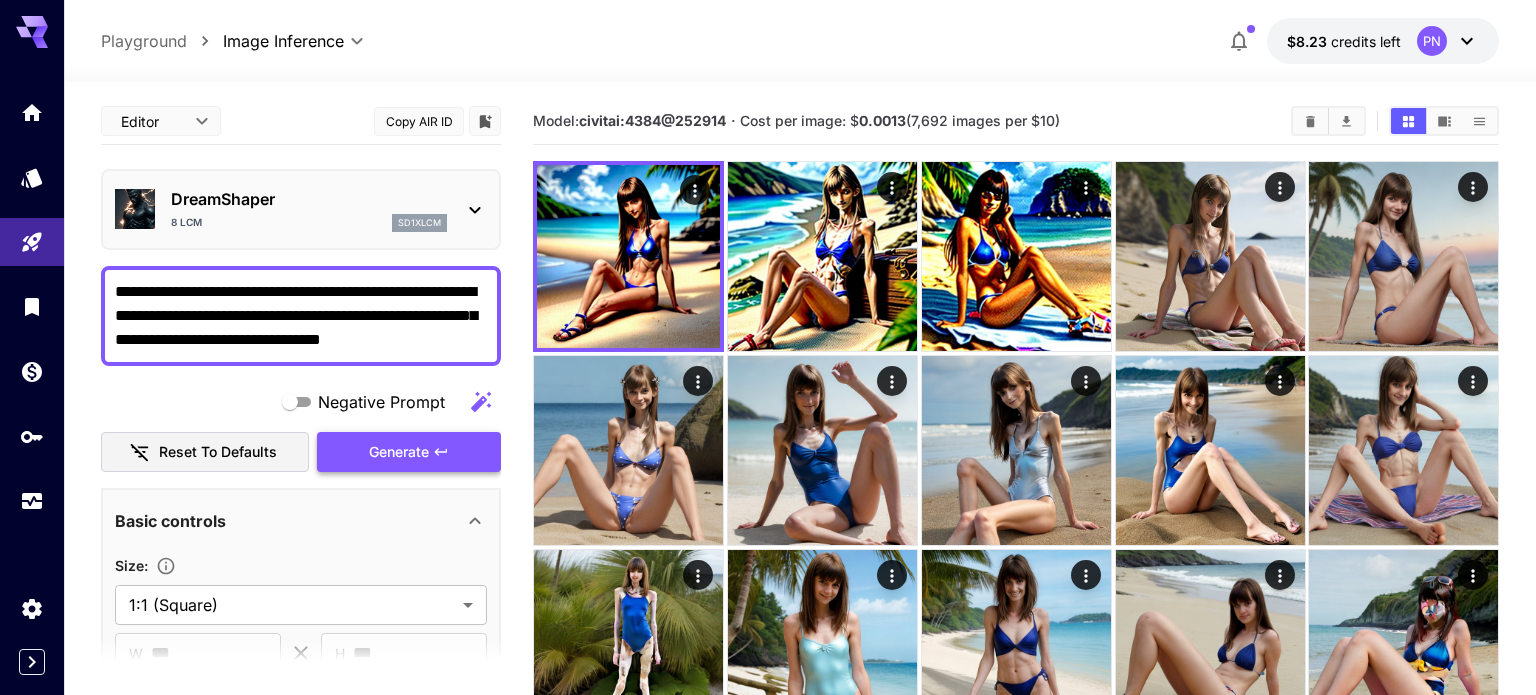 click on "Generate" at bounding box center [399, 452] 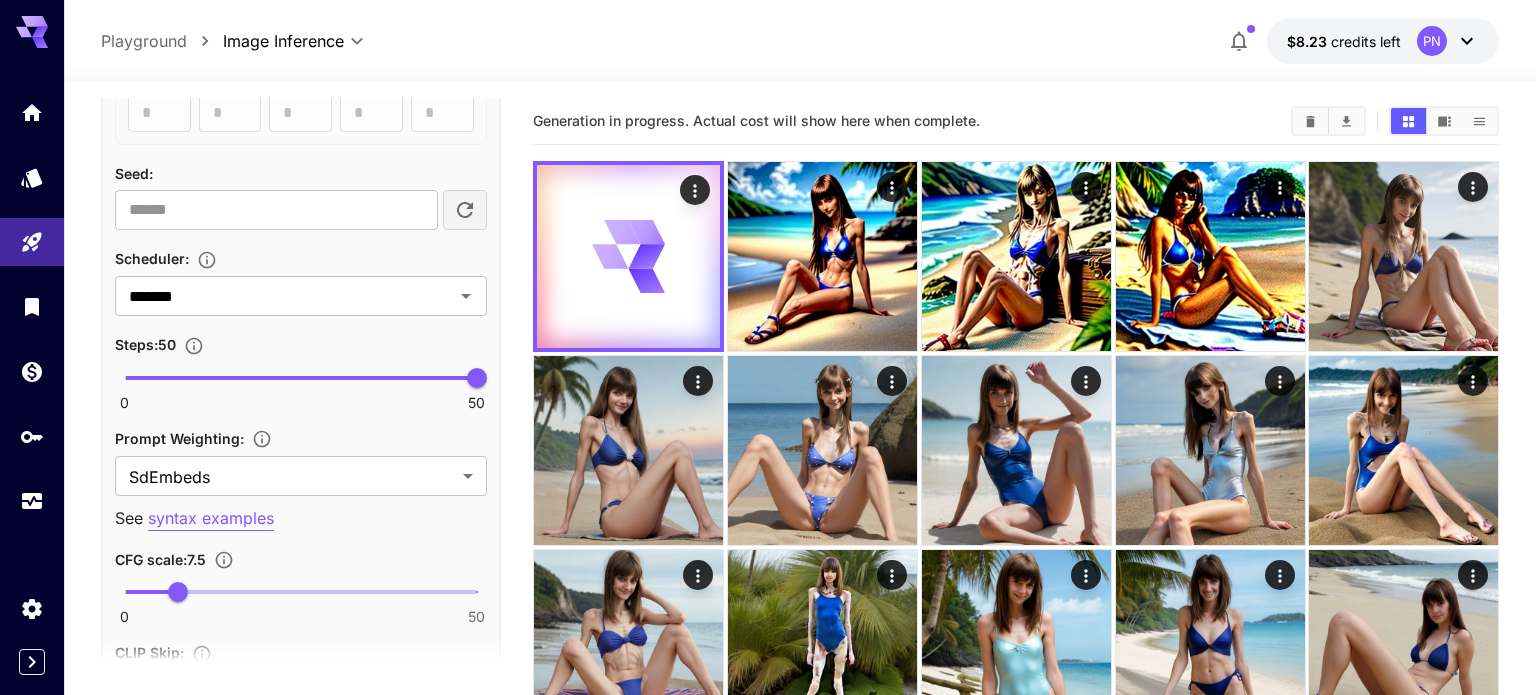 scroll, scrollTop: 1185, scrollLeft: 0, axis: vertical 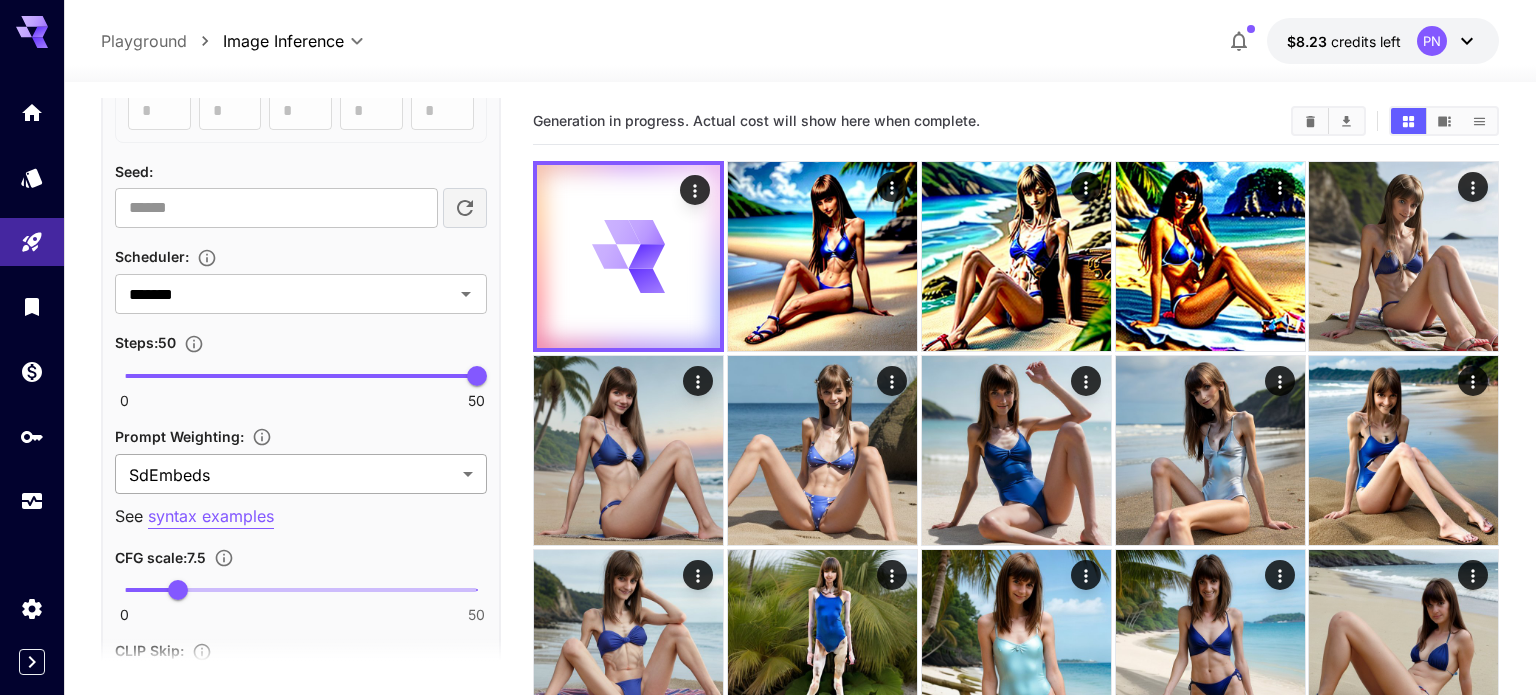 click on "**********" at bounding box center (768, 497) 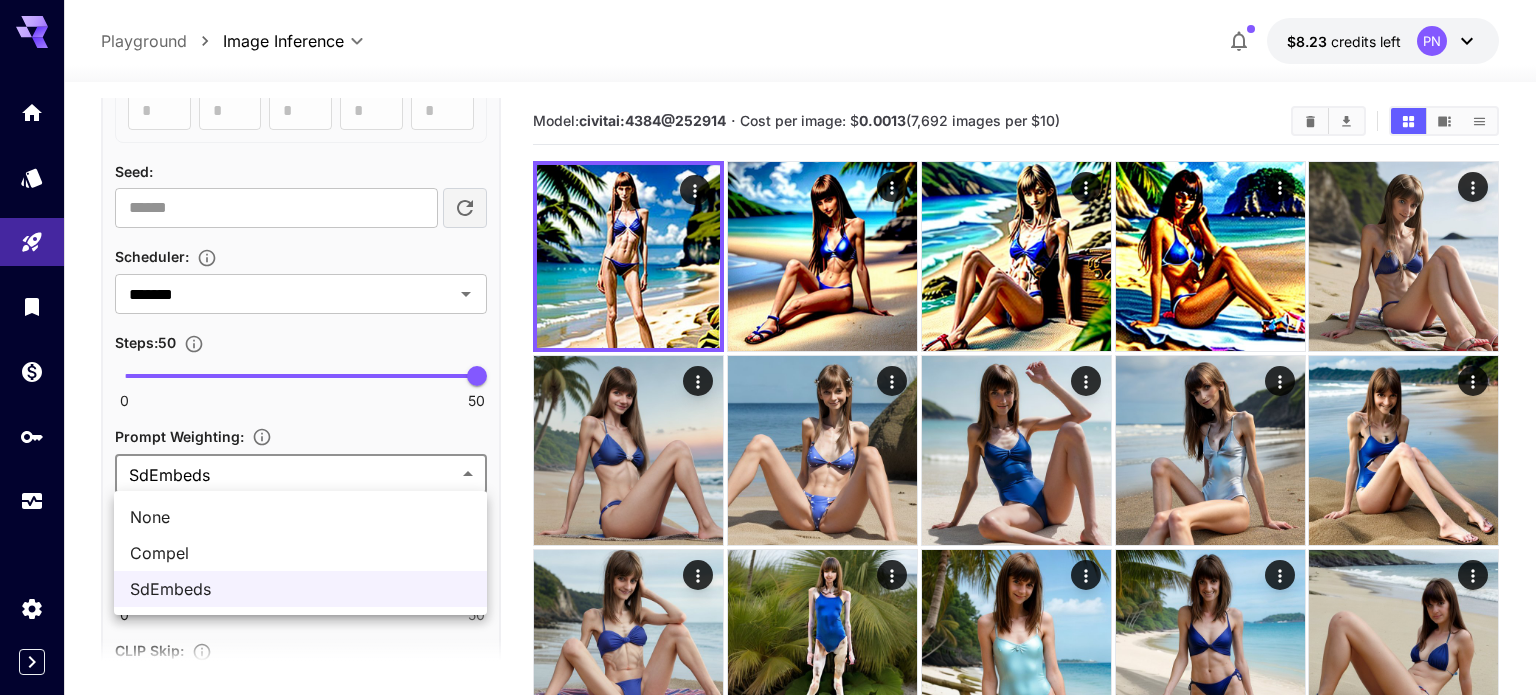 click on "None" at bounding box center (300, 517) 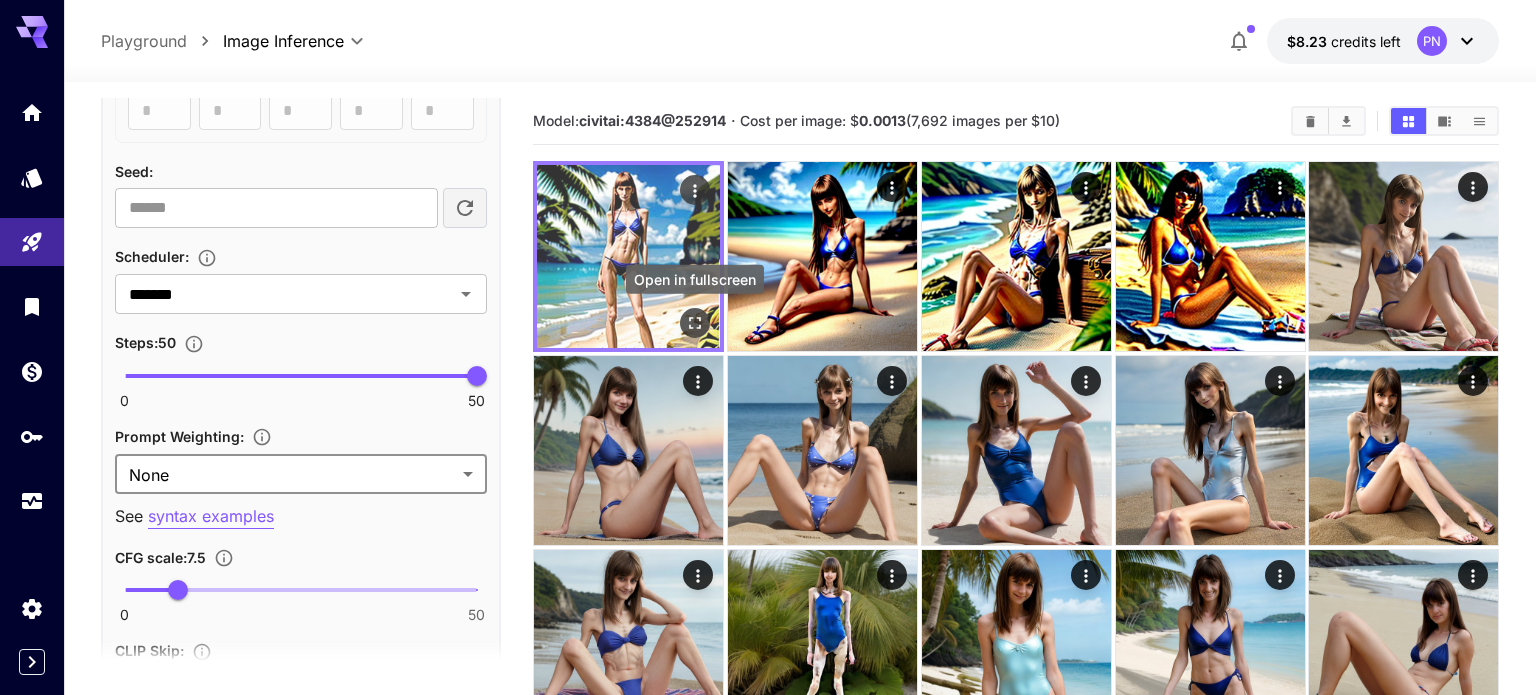 click 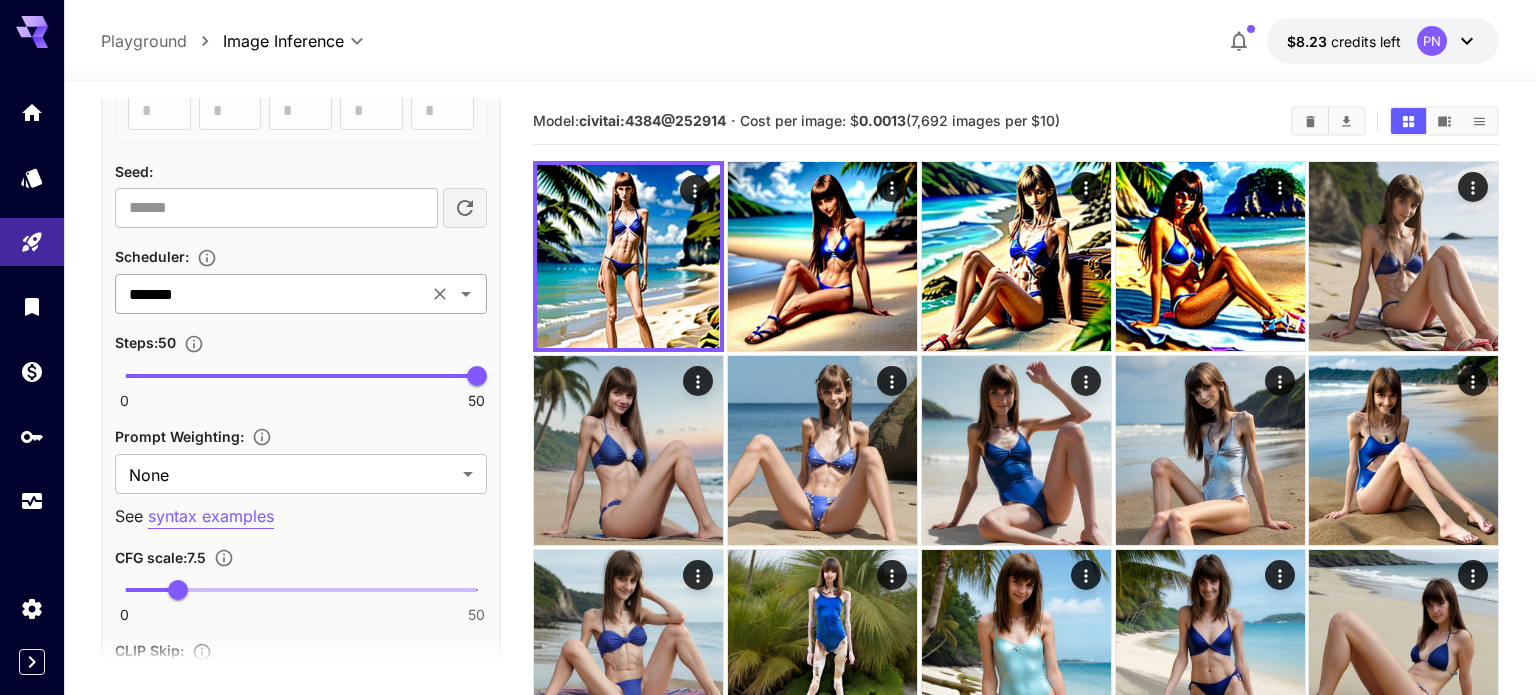 scroll, scrollTop: 0, scrollLeft: 0, axis: both 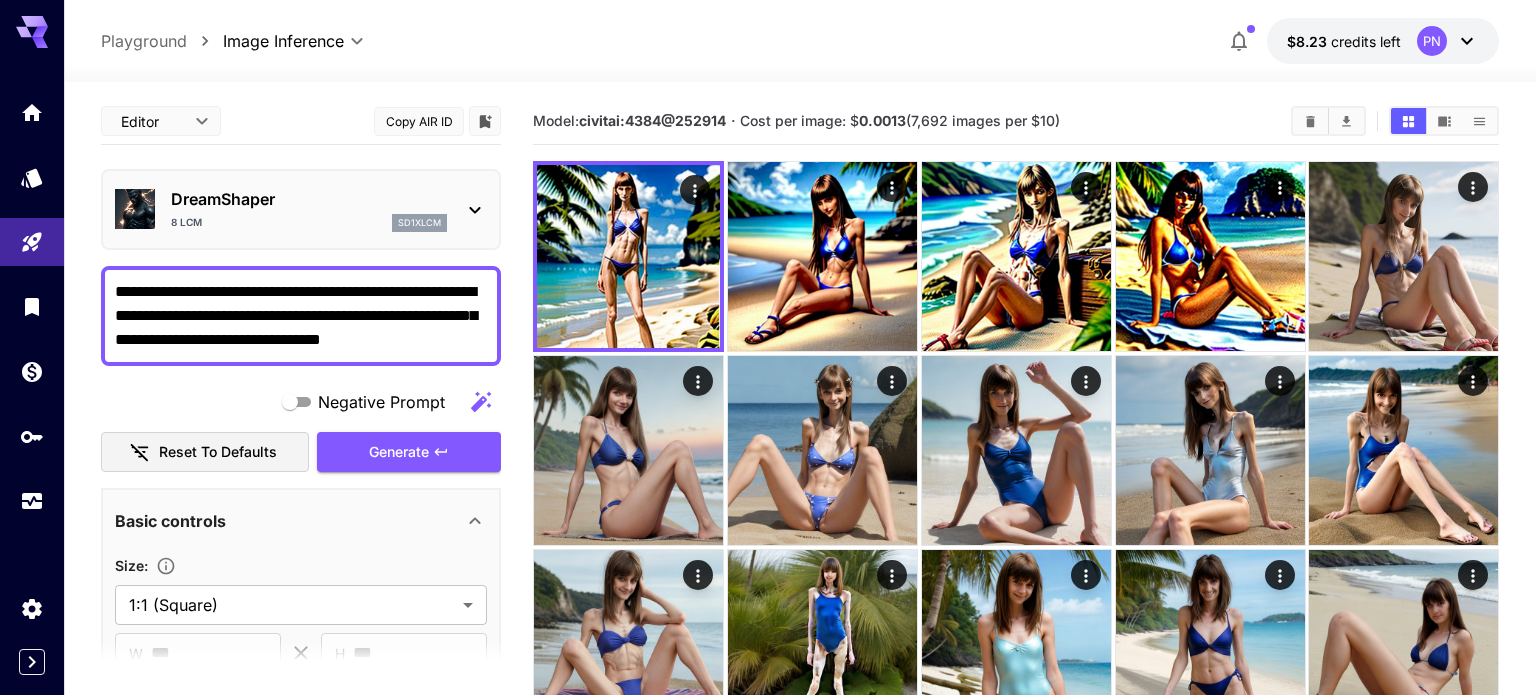 click on "Negative Prompt Reset to defaults Generate" at bounding box center (301, 427) 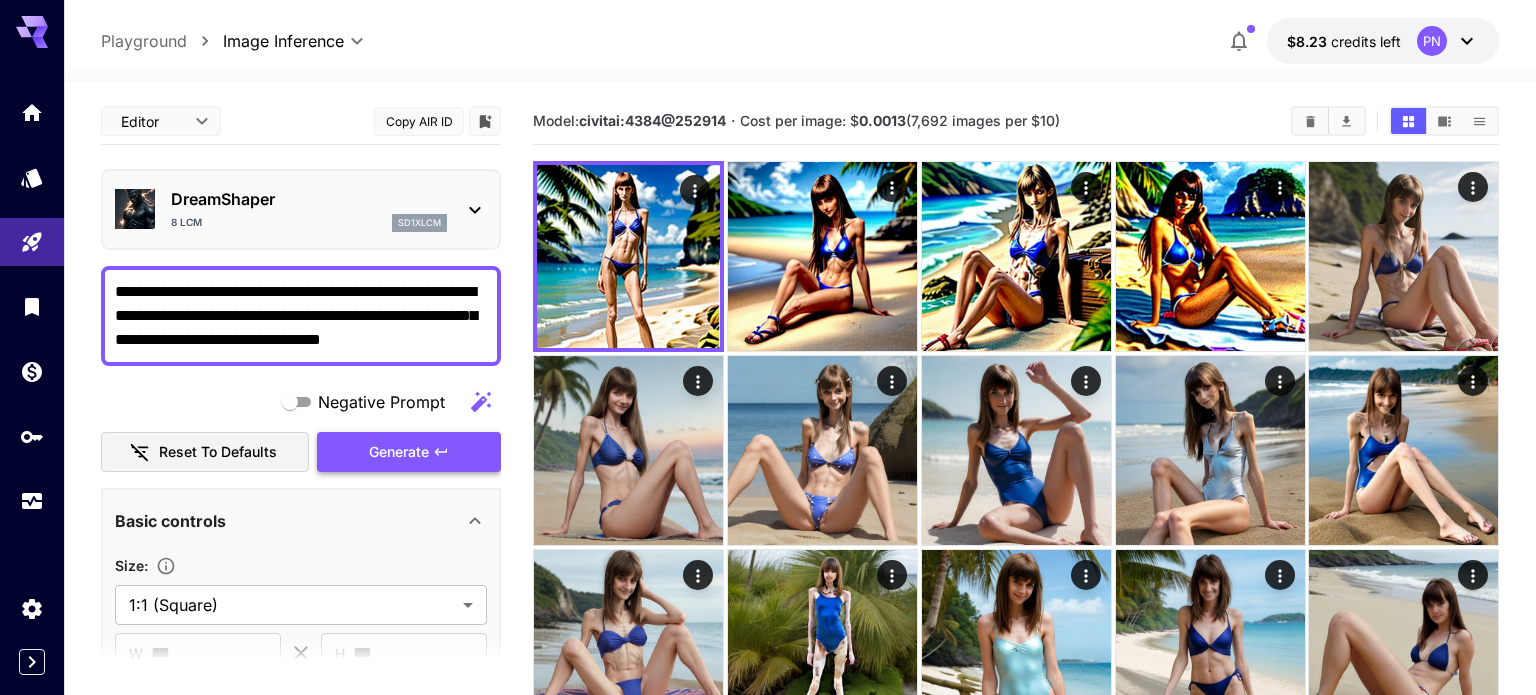 click on "Generate" at bounding box center (409, 452) 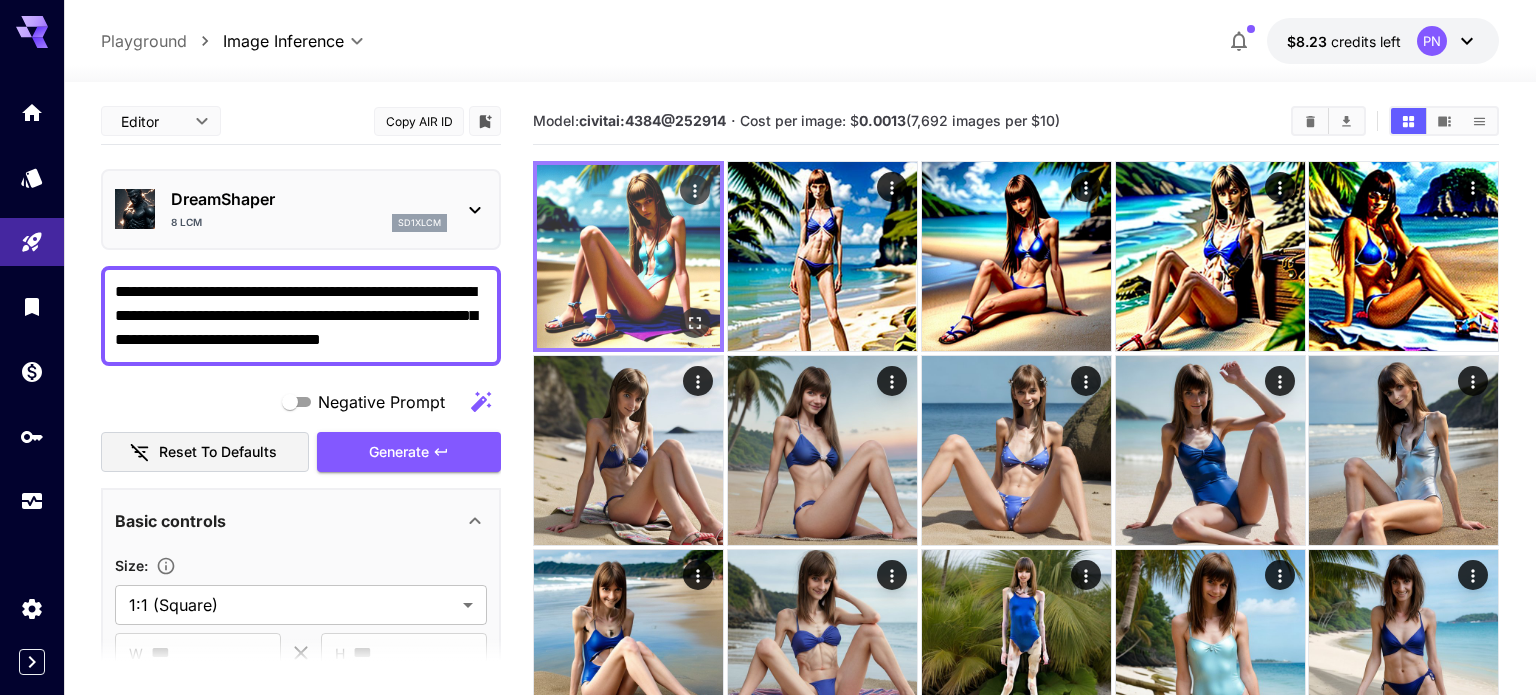 click at bounding box center [628, 256] 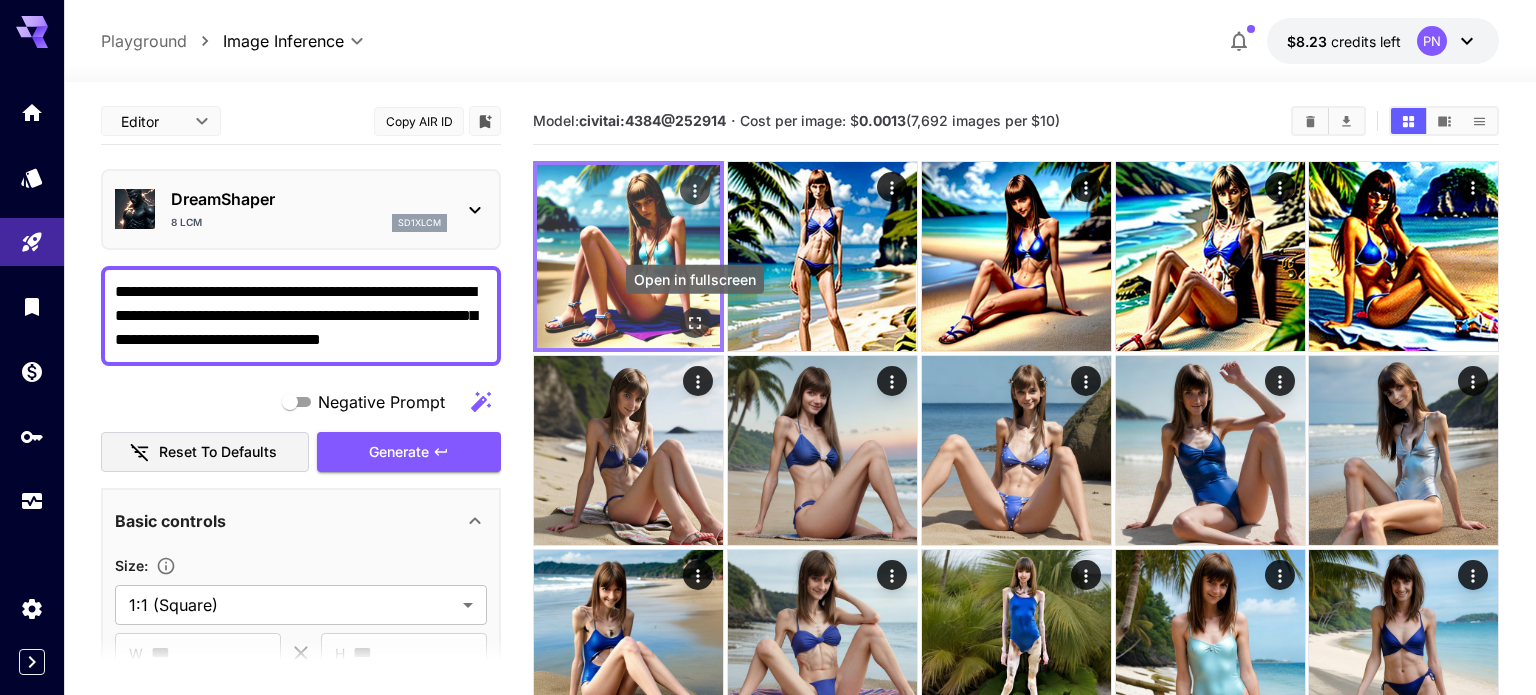 click 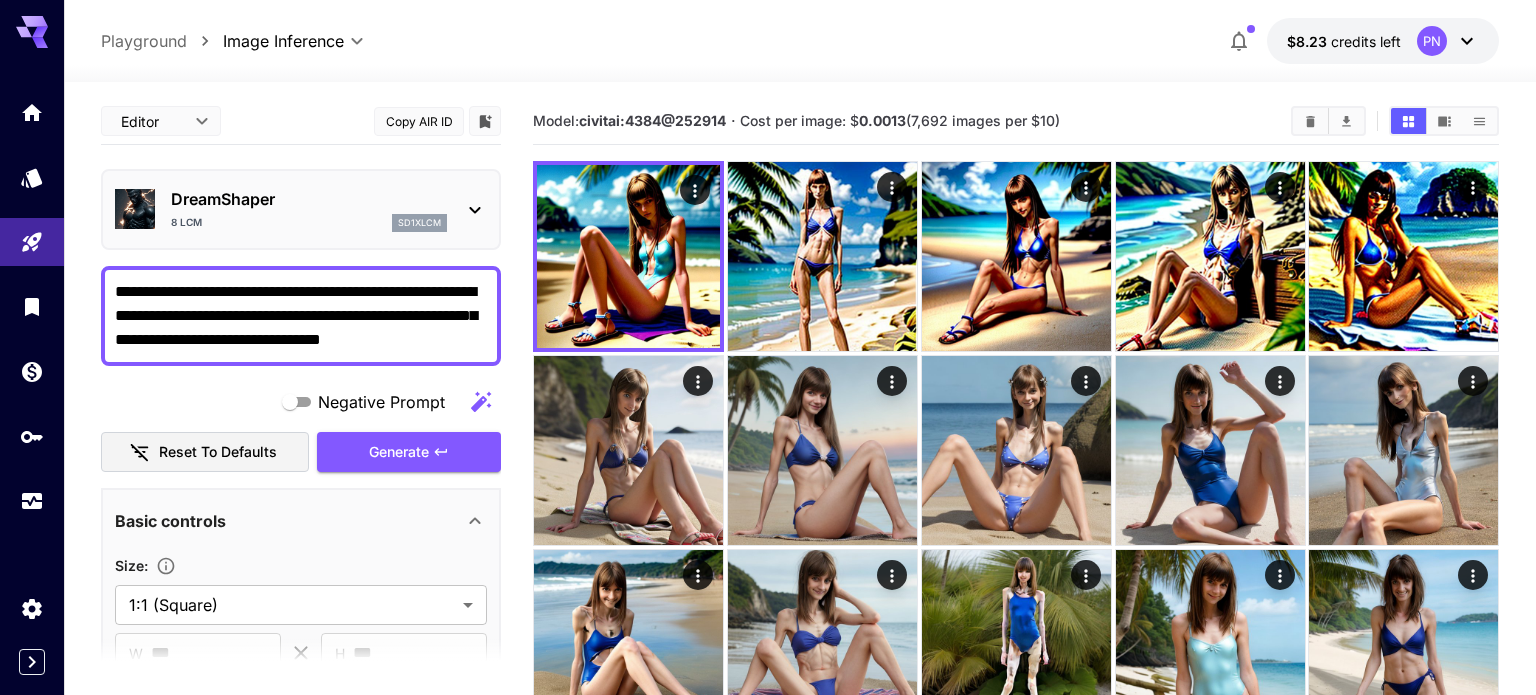 click on "**********" at bounding box center (301, 316) 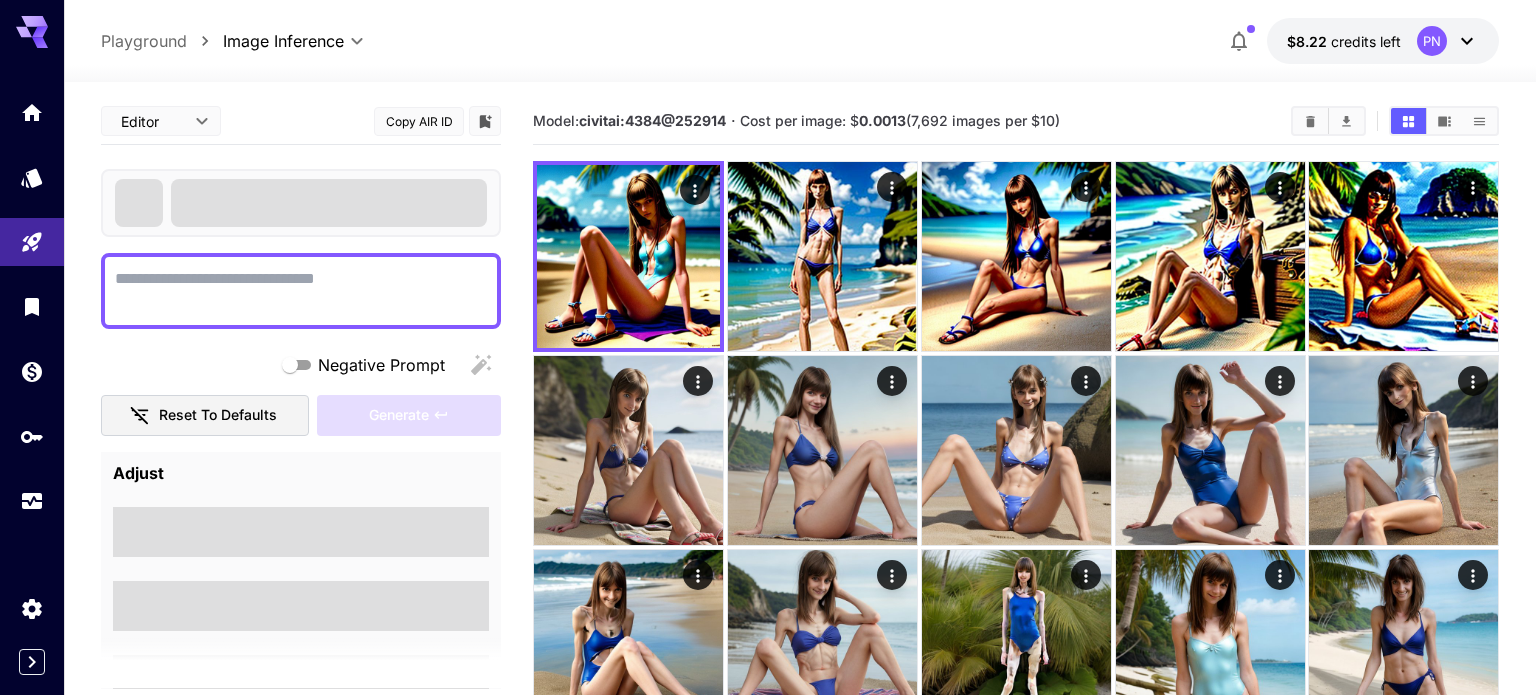 scroll, scrollTop: 0, scrollLeft: 0, axis: both 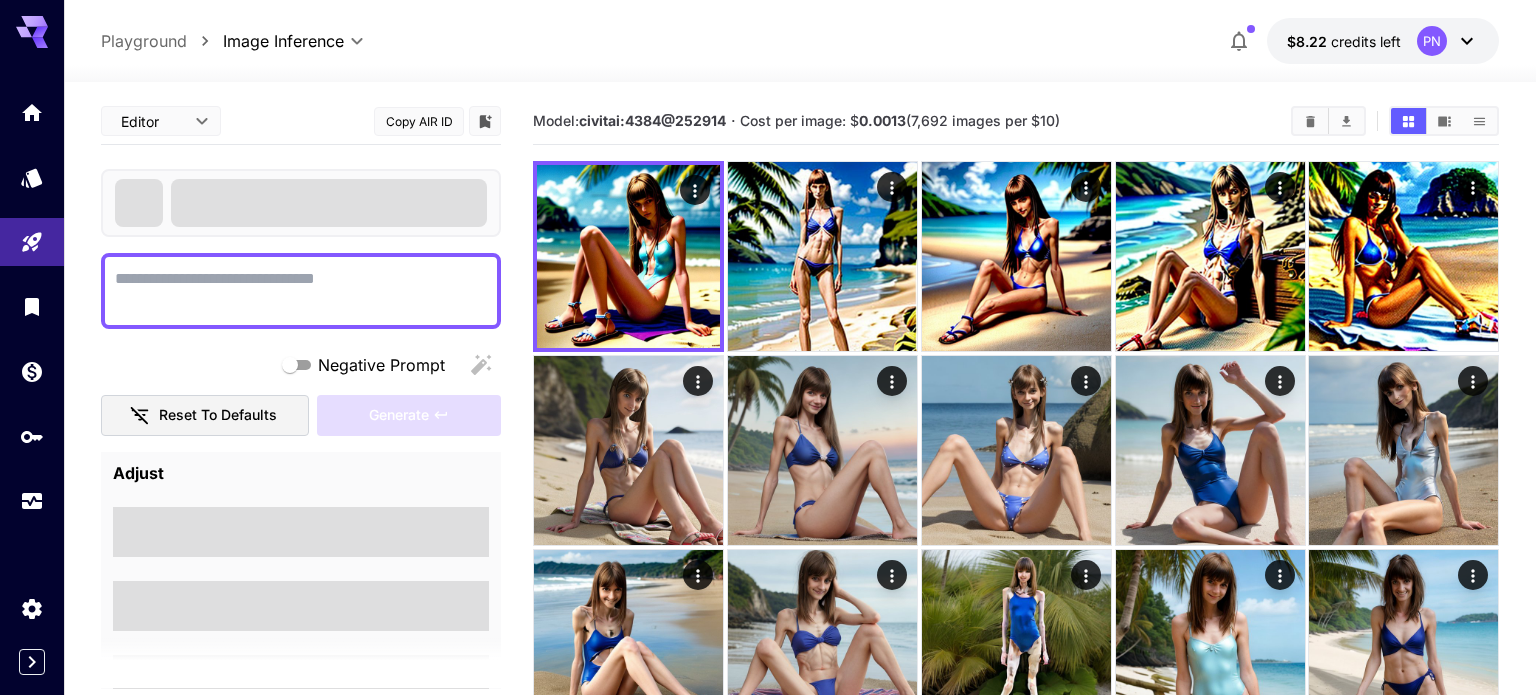 click on "Negative Prompt" at bounding box center (301, 291) 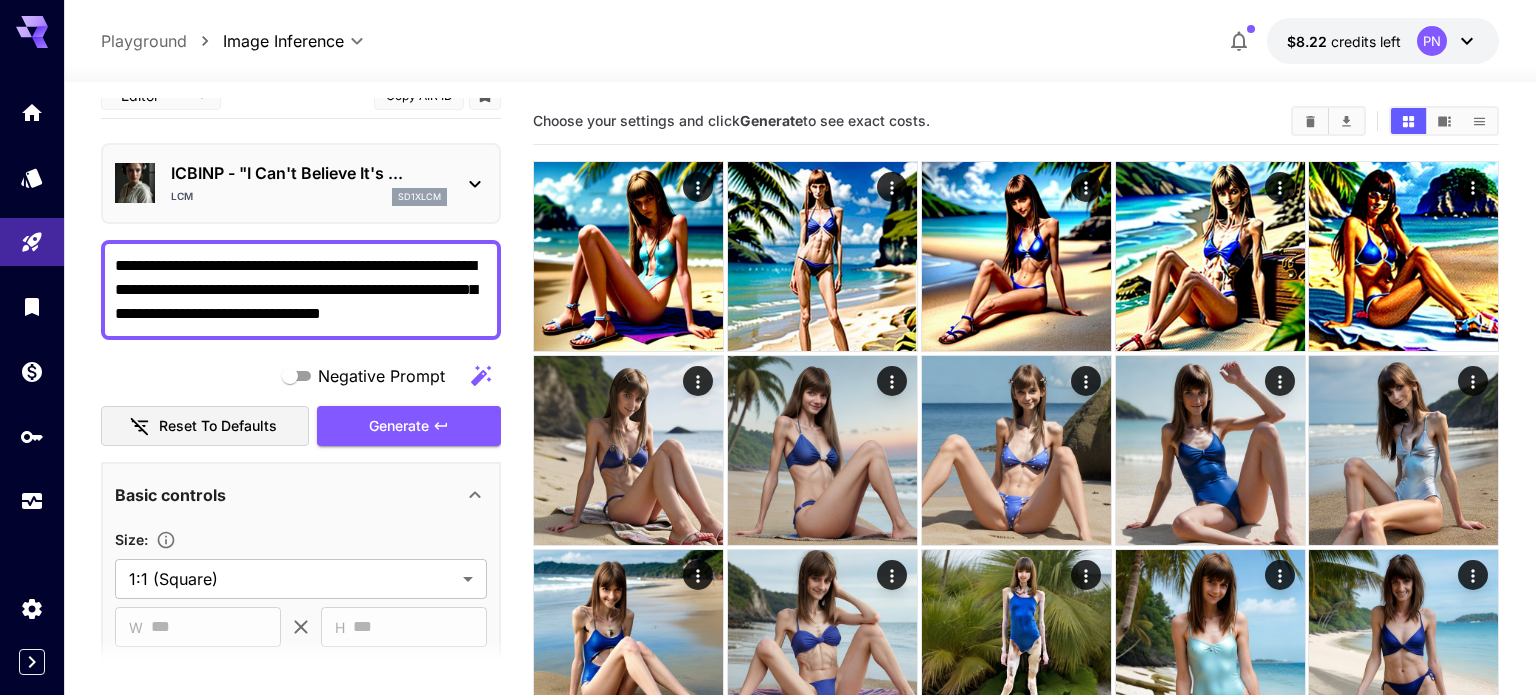 scroll, scrollTop: 27, scrollLeft: 0, axis: vertical 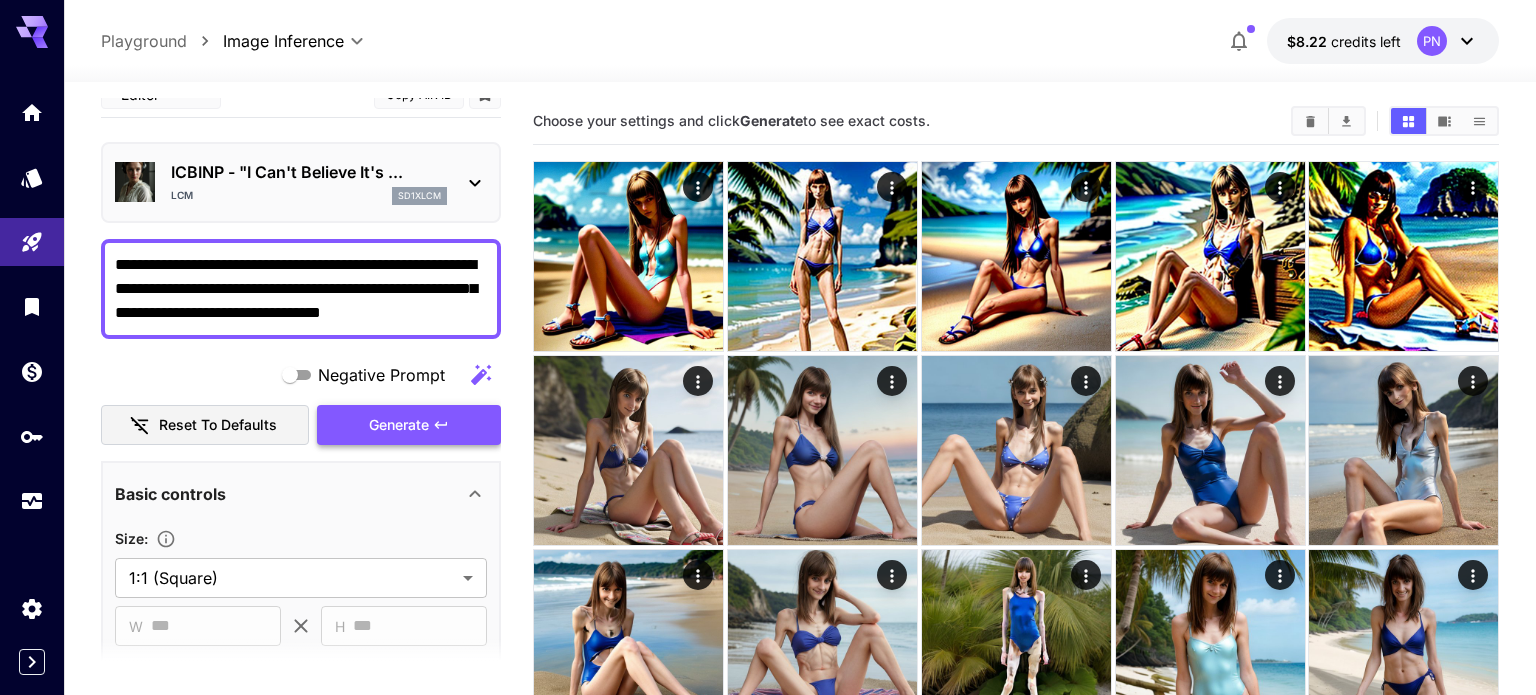 type on "**********" 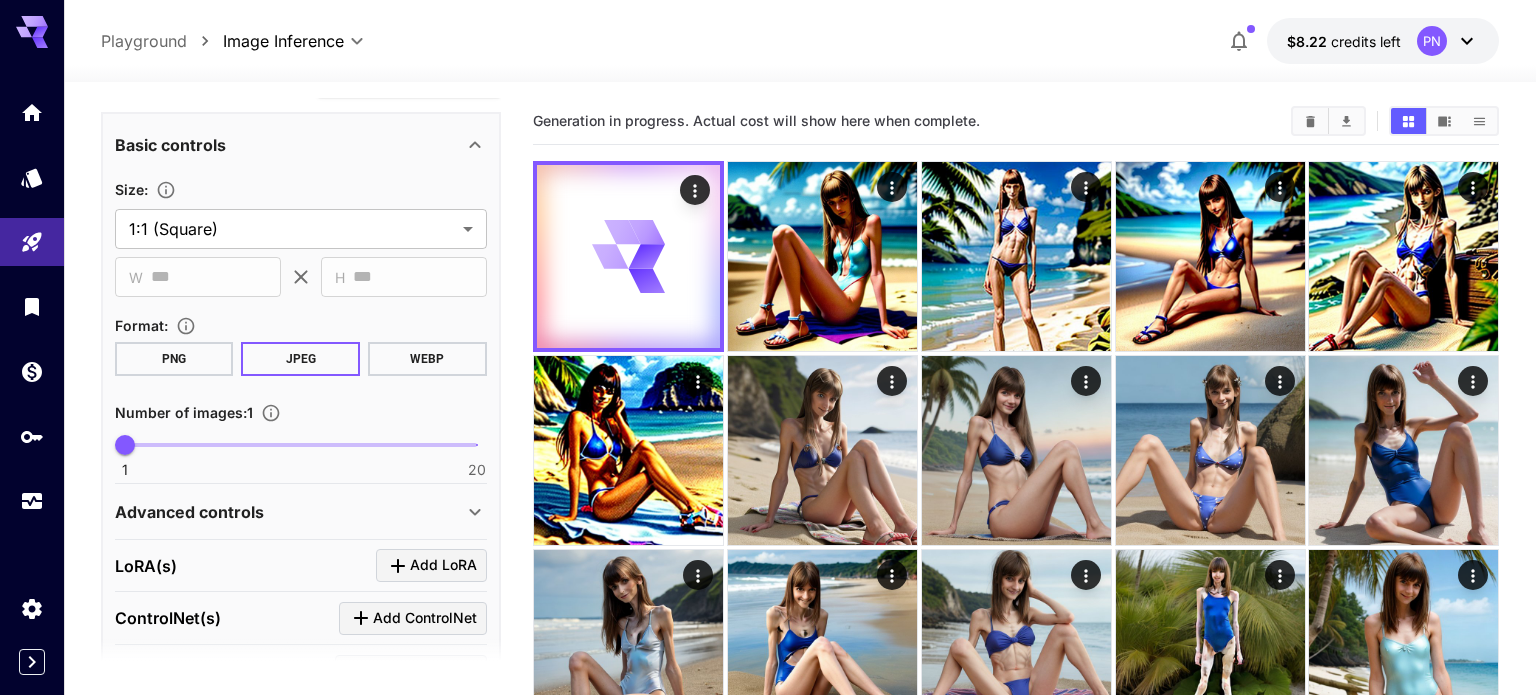 scroll, scrollTop: 455, scrollLeft: 0, axis: vertical 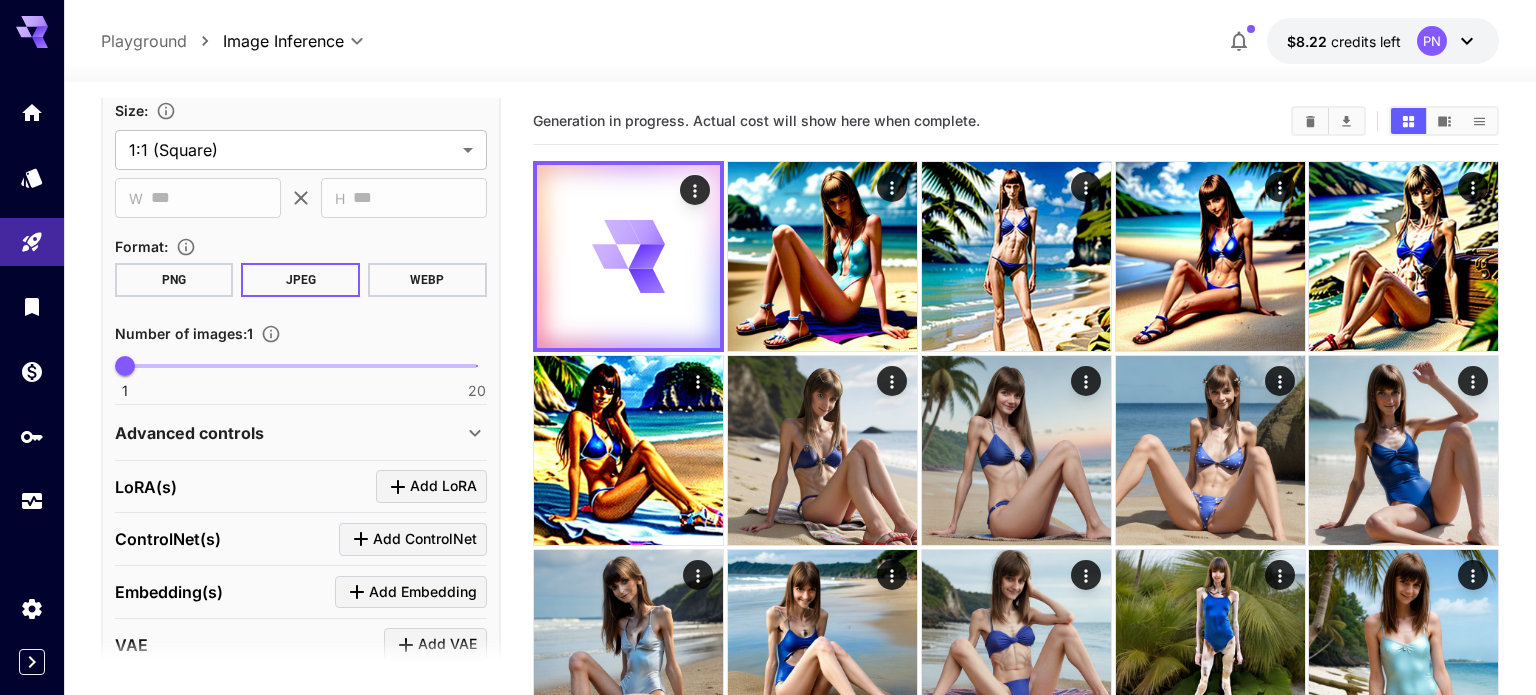 click on "Advanced controls" at bounding box center (289, 433) 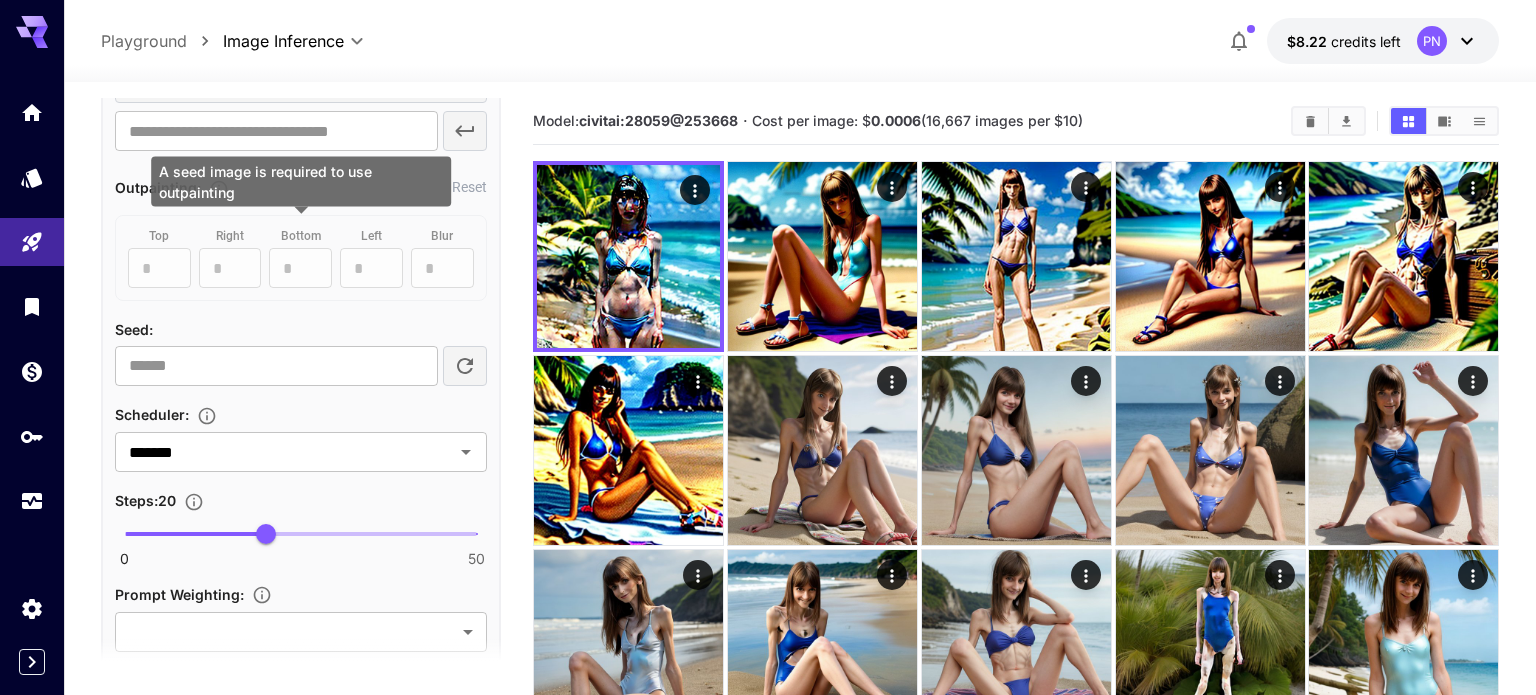 scroll, scrollTop: 1034, scrollLeft: 0, axis: vertical 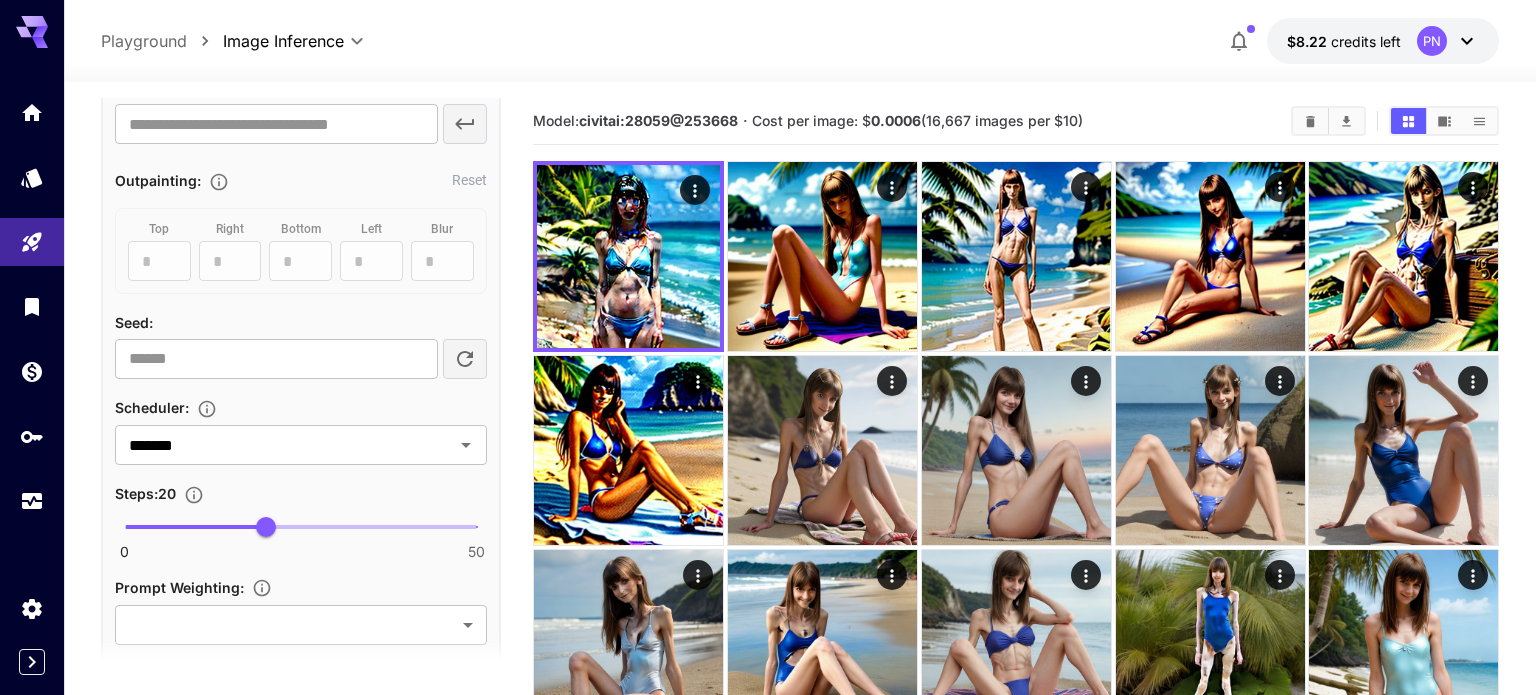 click on "0 50 20" at bounding box center [301, 527] 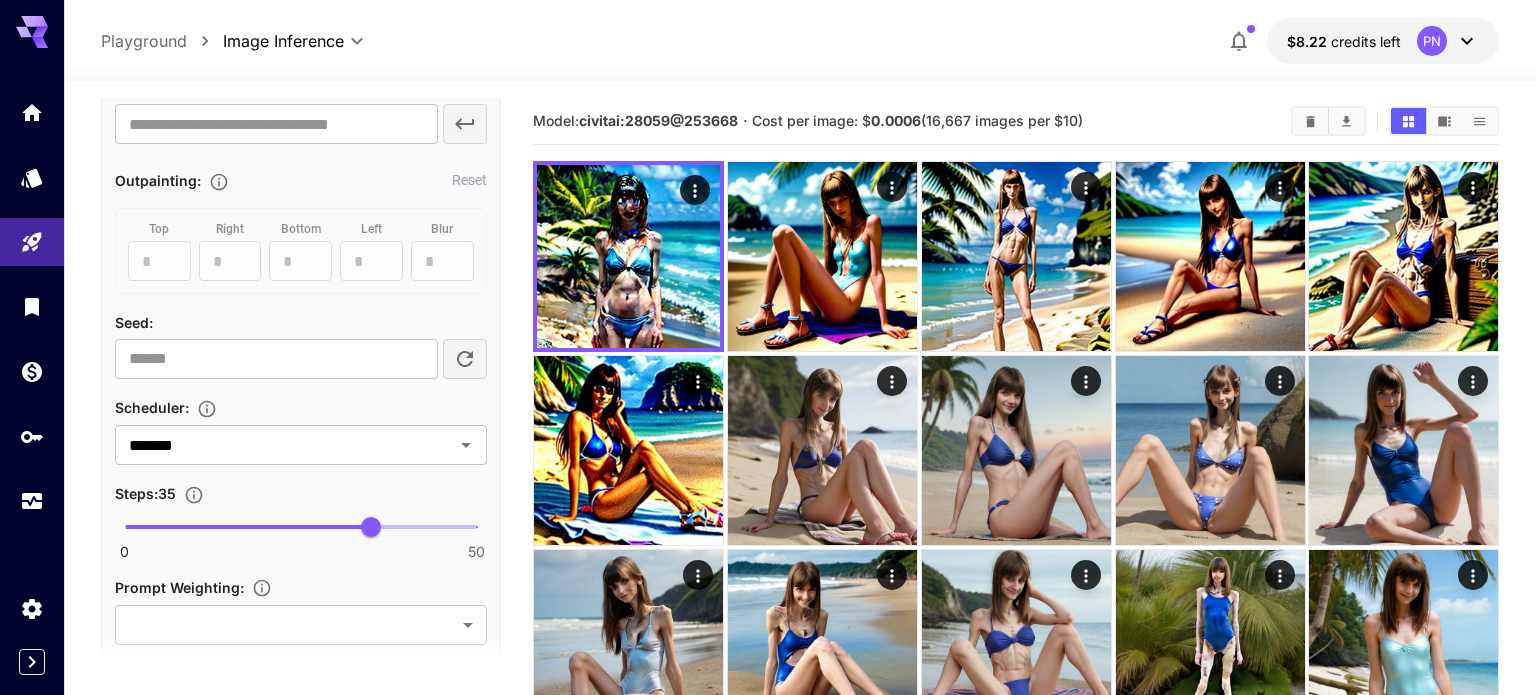 scroll, scrollTop: 0, scrollLeft: 0, axis: both 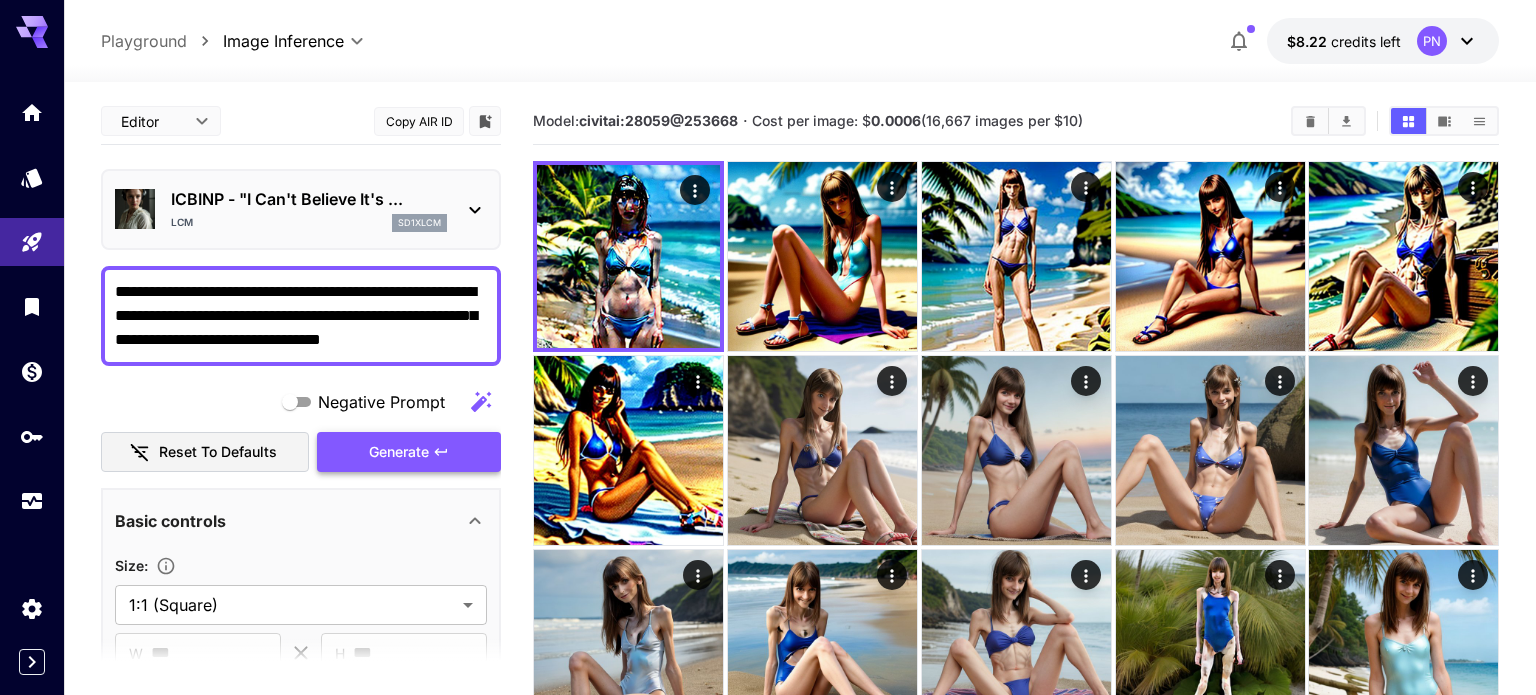 click on "Generate" at bounding box center [399, 452] 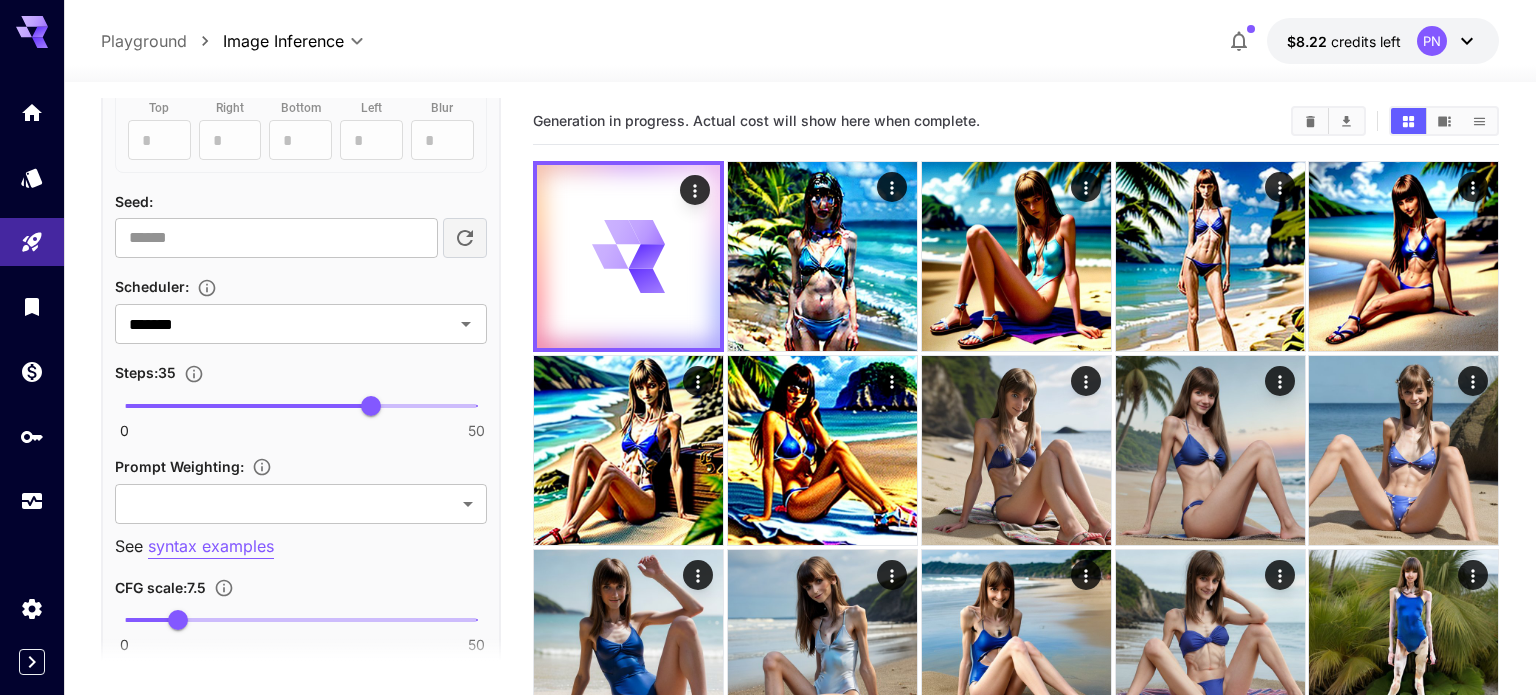 scroll, scrollTop: 1171, scrollLeft: 0, axis: vertical 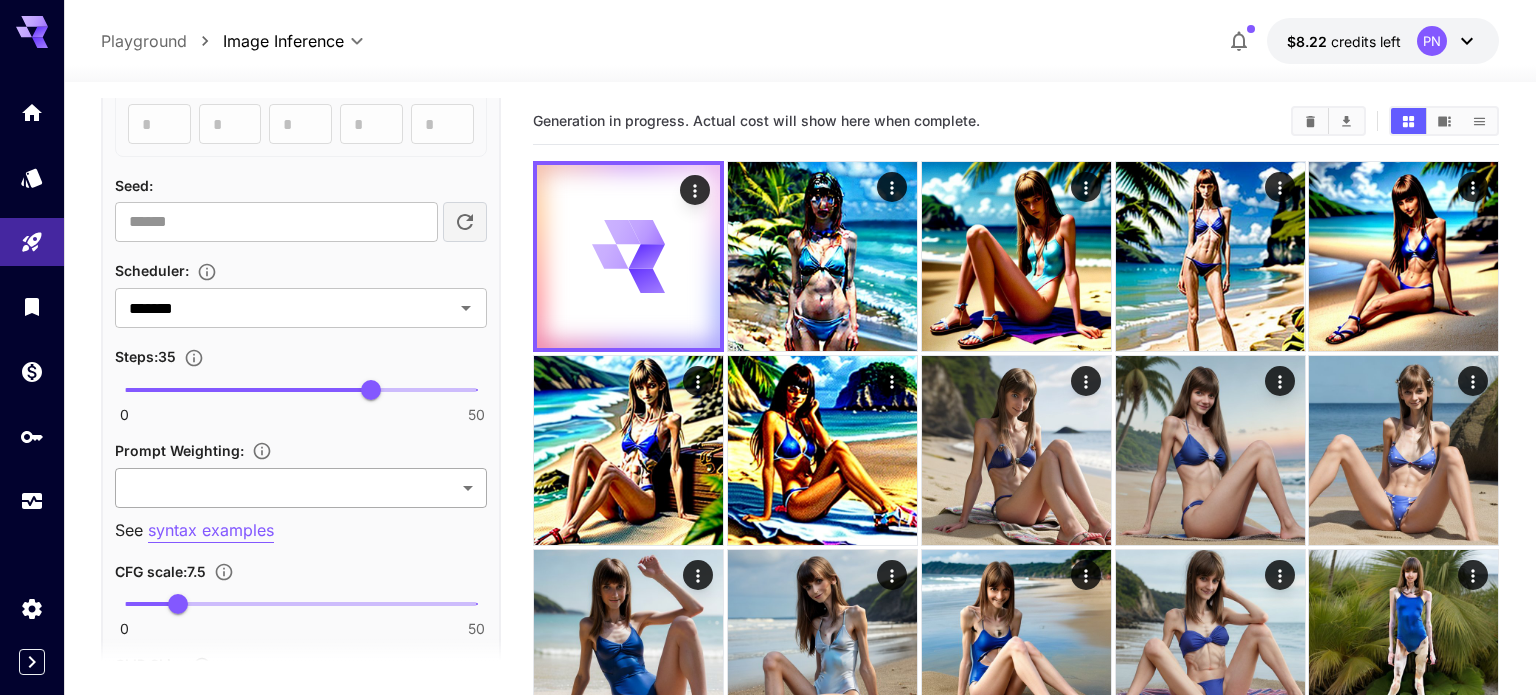 click on "**********" at bounding box center [768, 593] 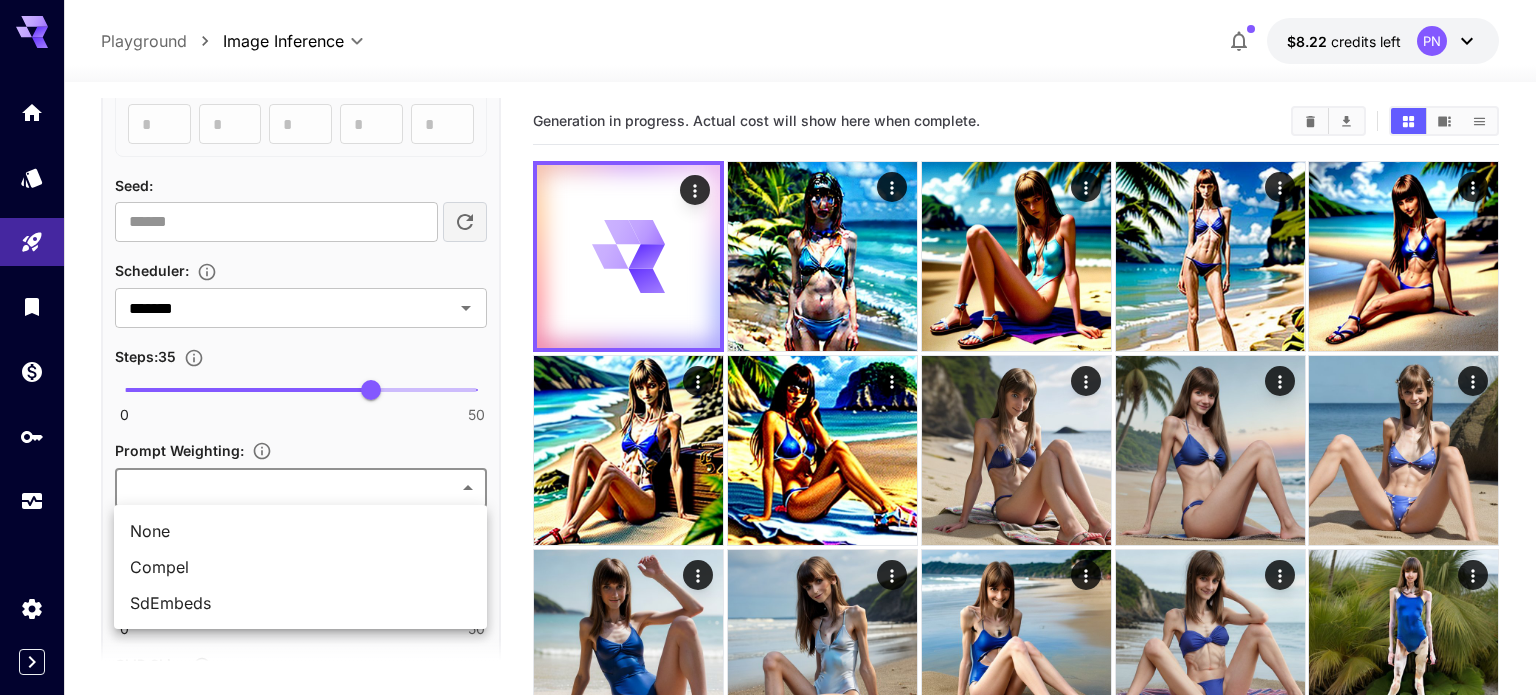 click at bounding box center (768, 347) 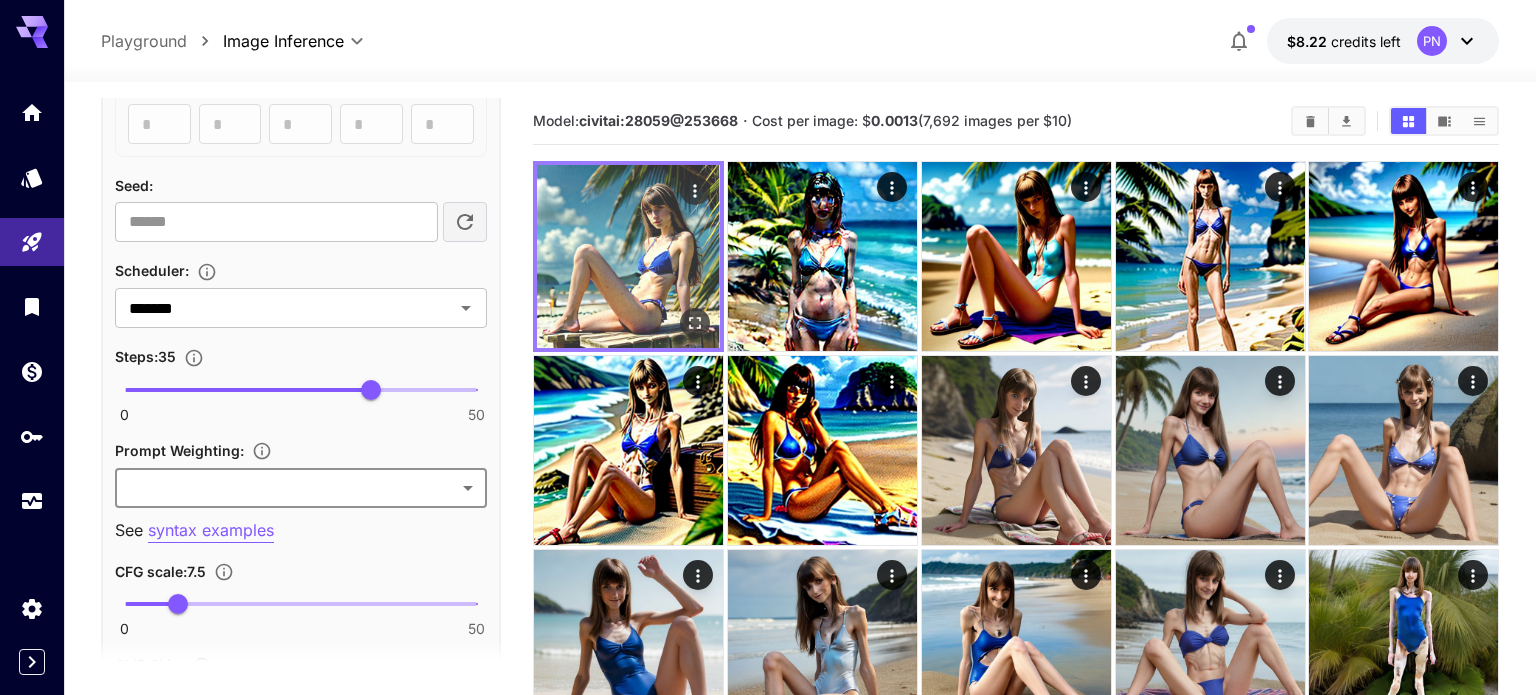 click at bounding box center [628, 256] 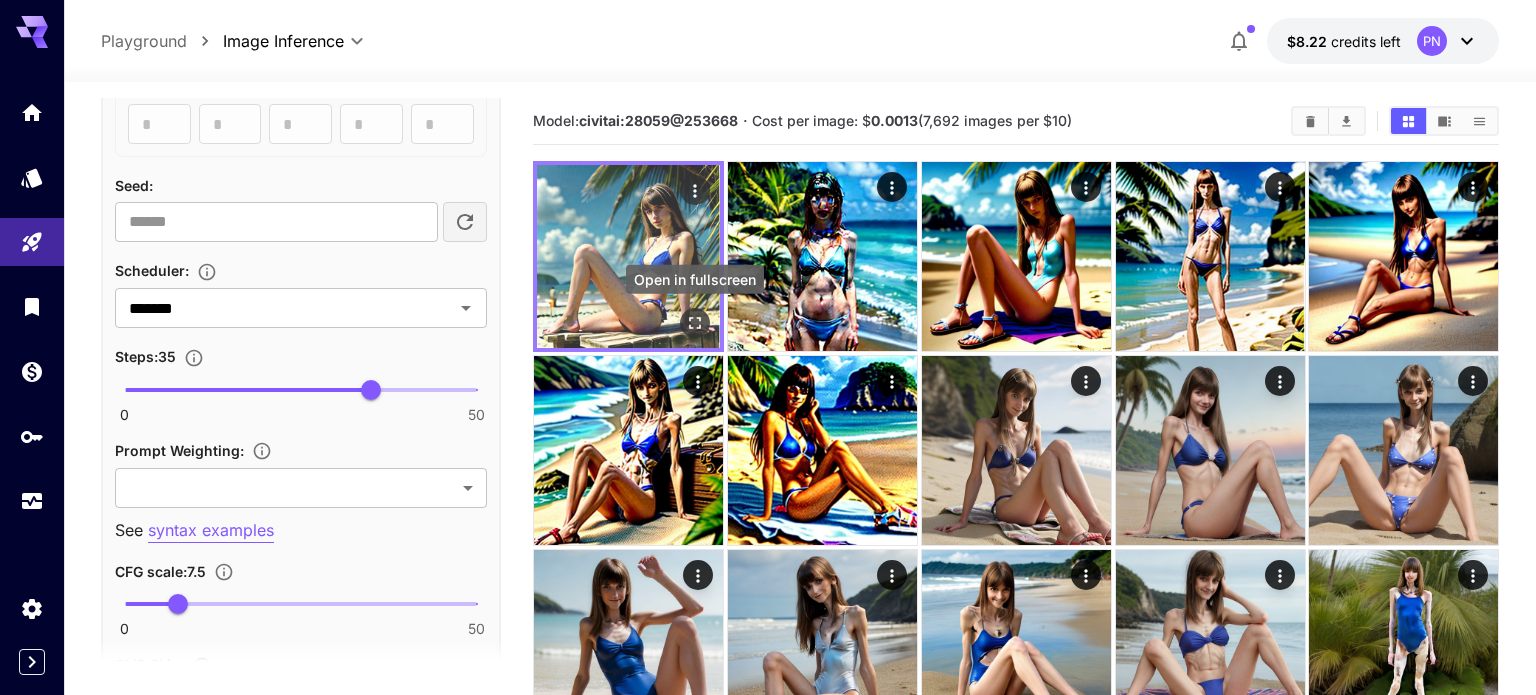 click 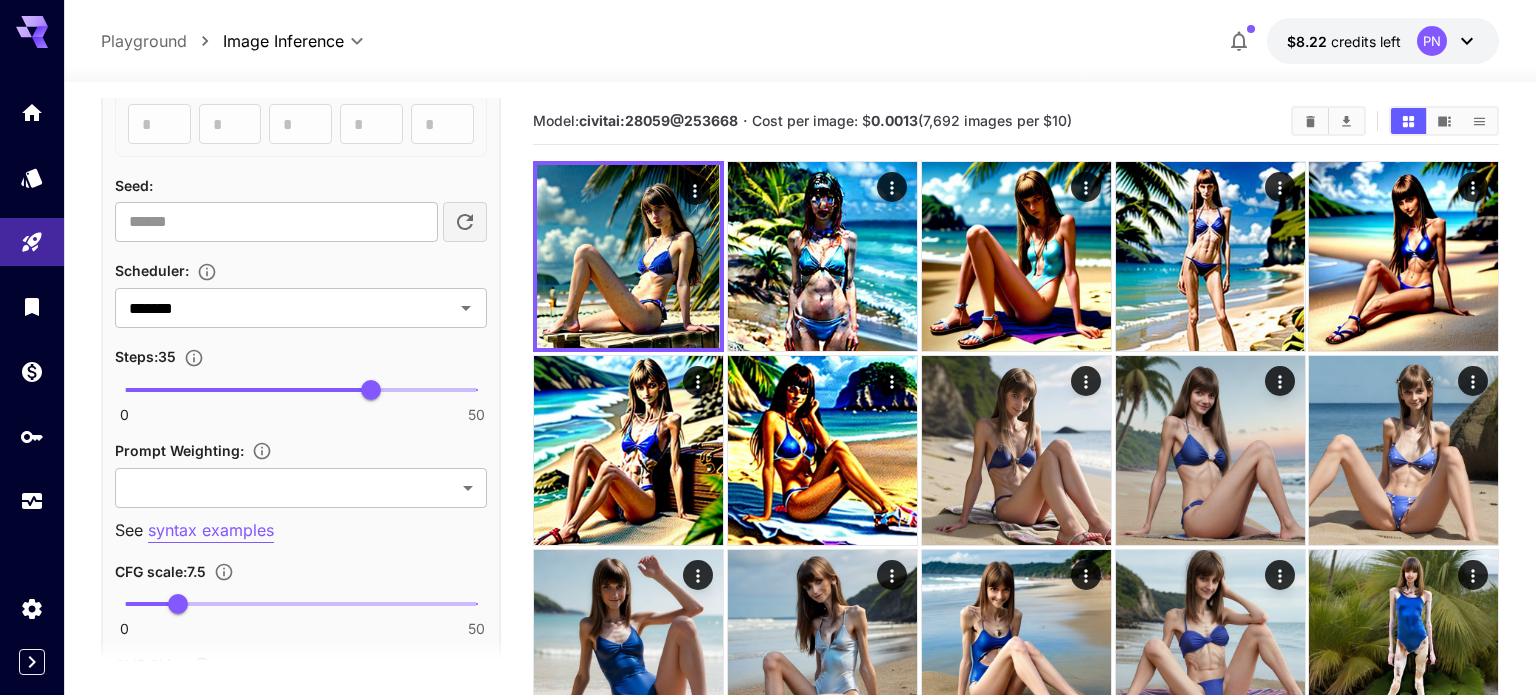 click at bounding box center [301, 390] 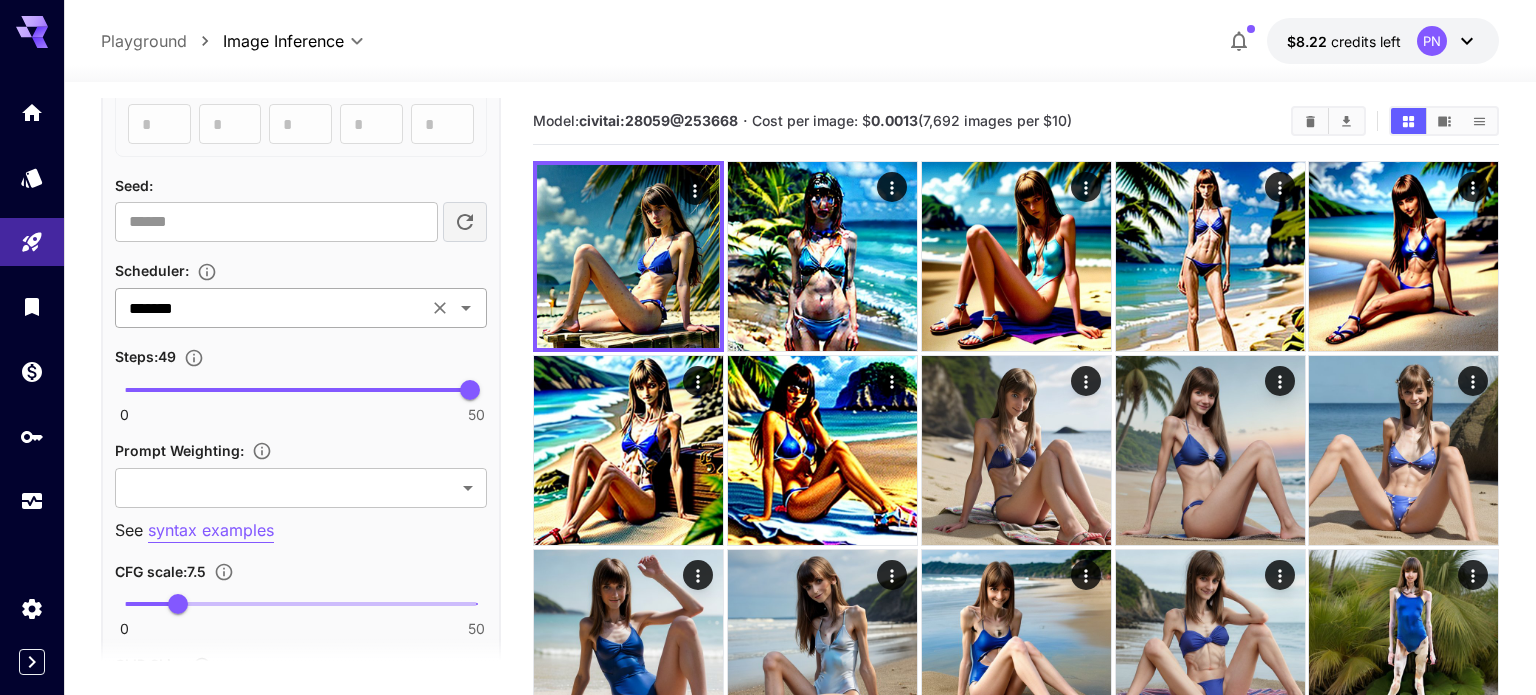 scroll, scrollTop: 0, scrollLeft: 0, axis: both 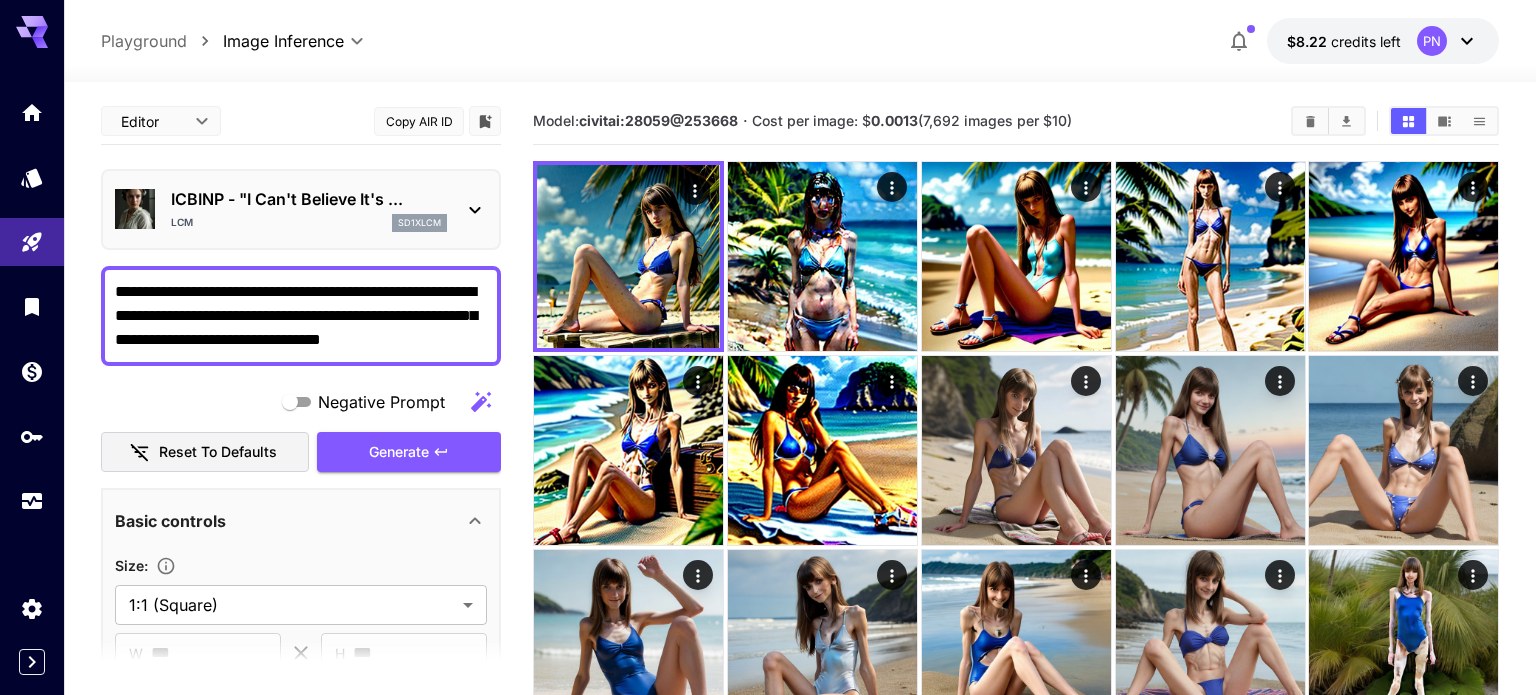 type on "**" 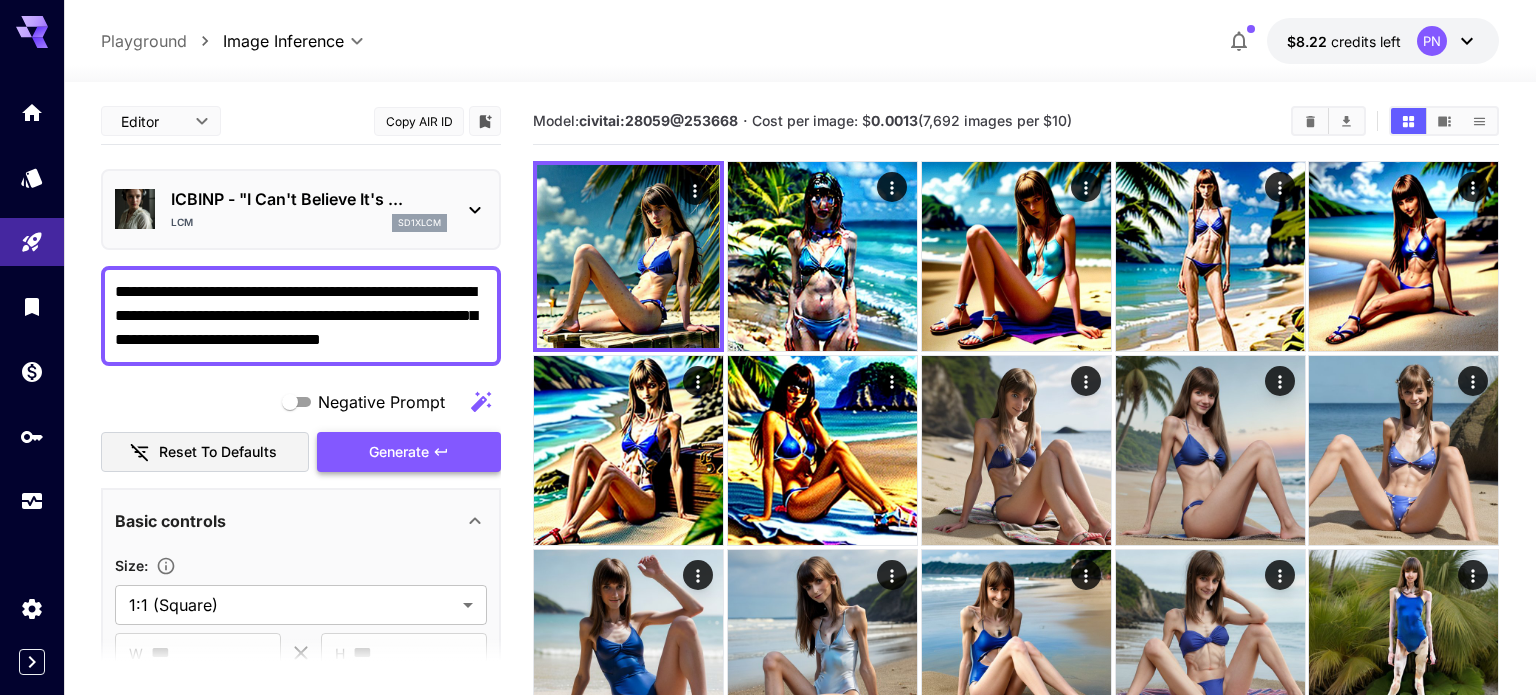 click on "Generate" at bounding box center [399, 452] 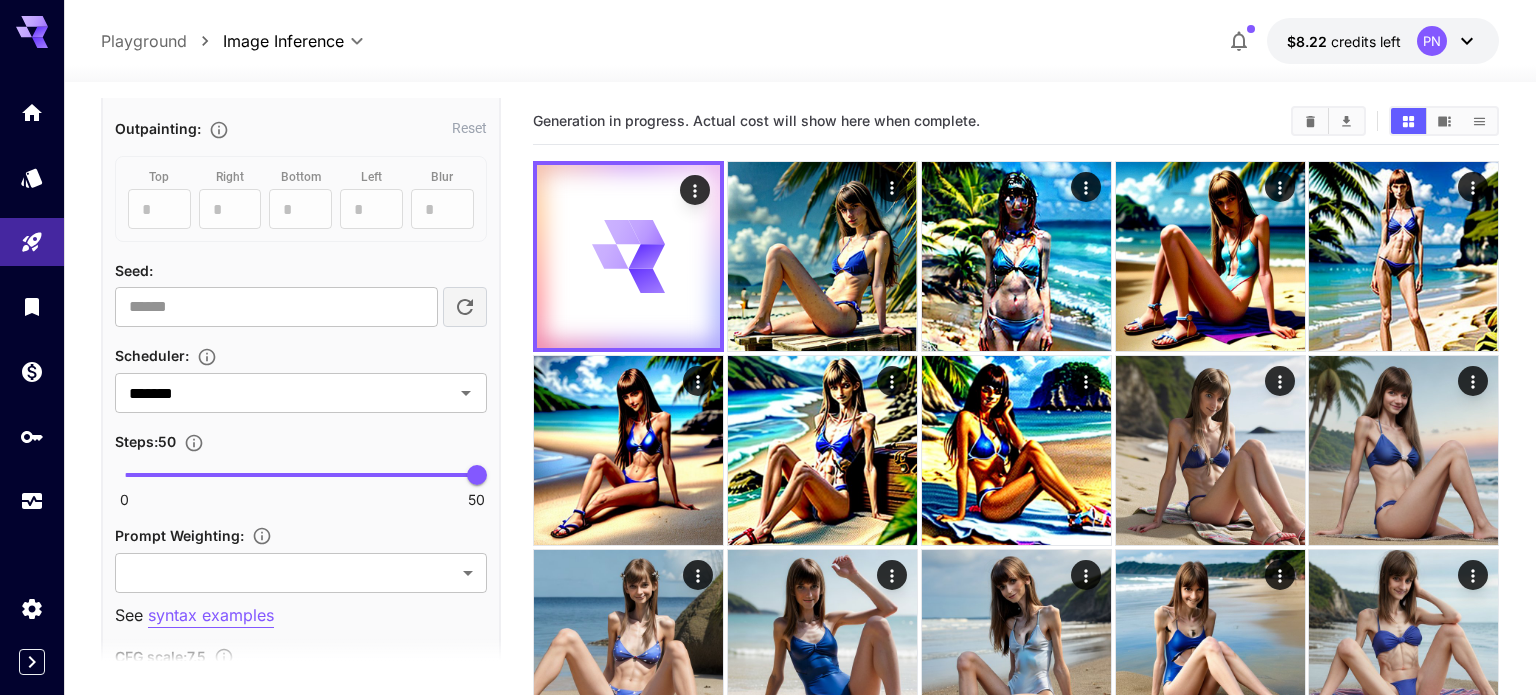 scroll, scrollTop: 0, scrollLeft: 0, axis: both 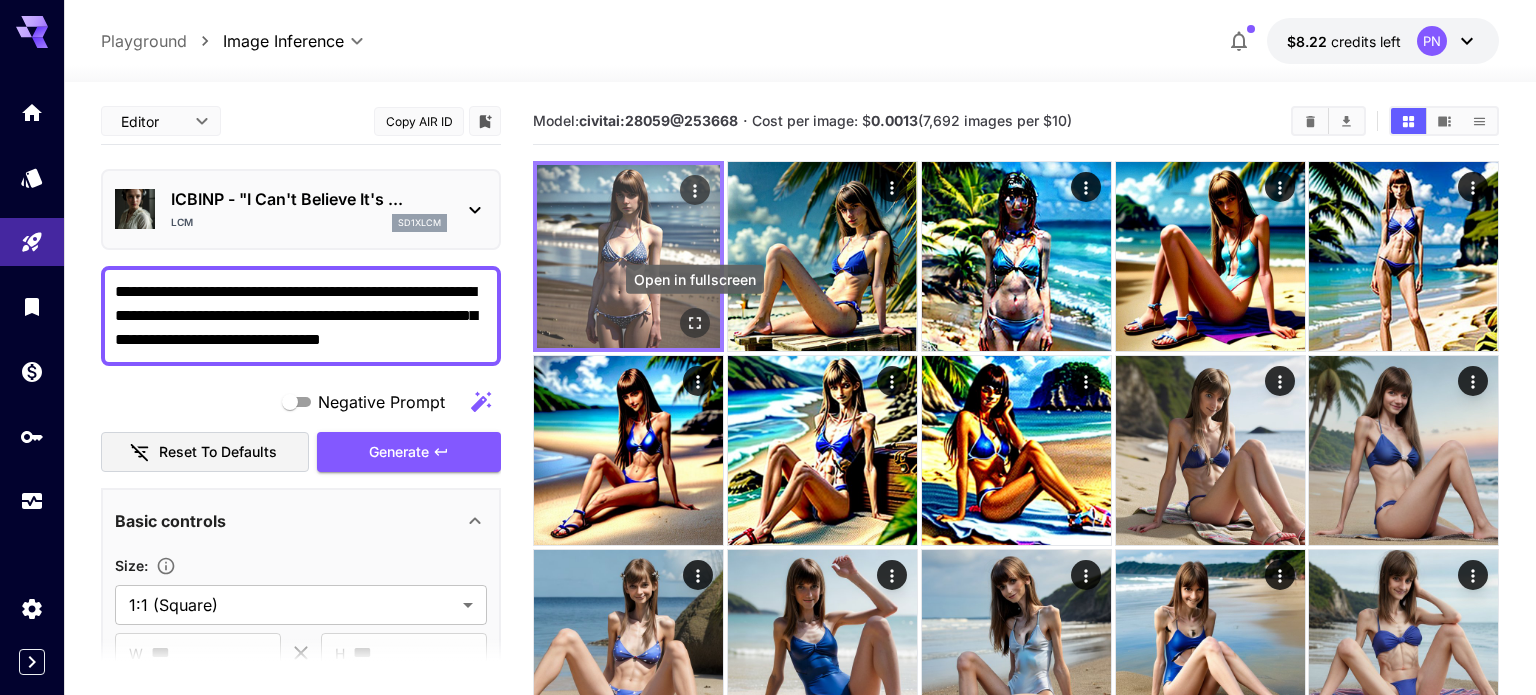 click 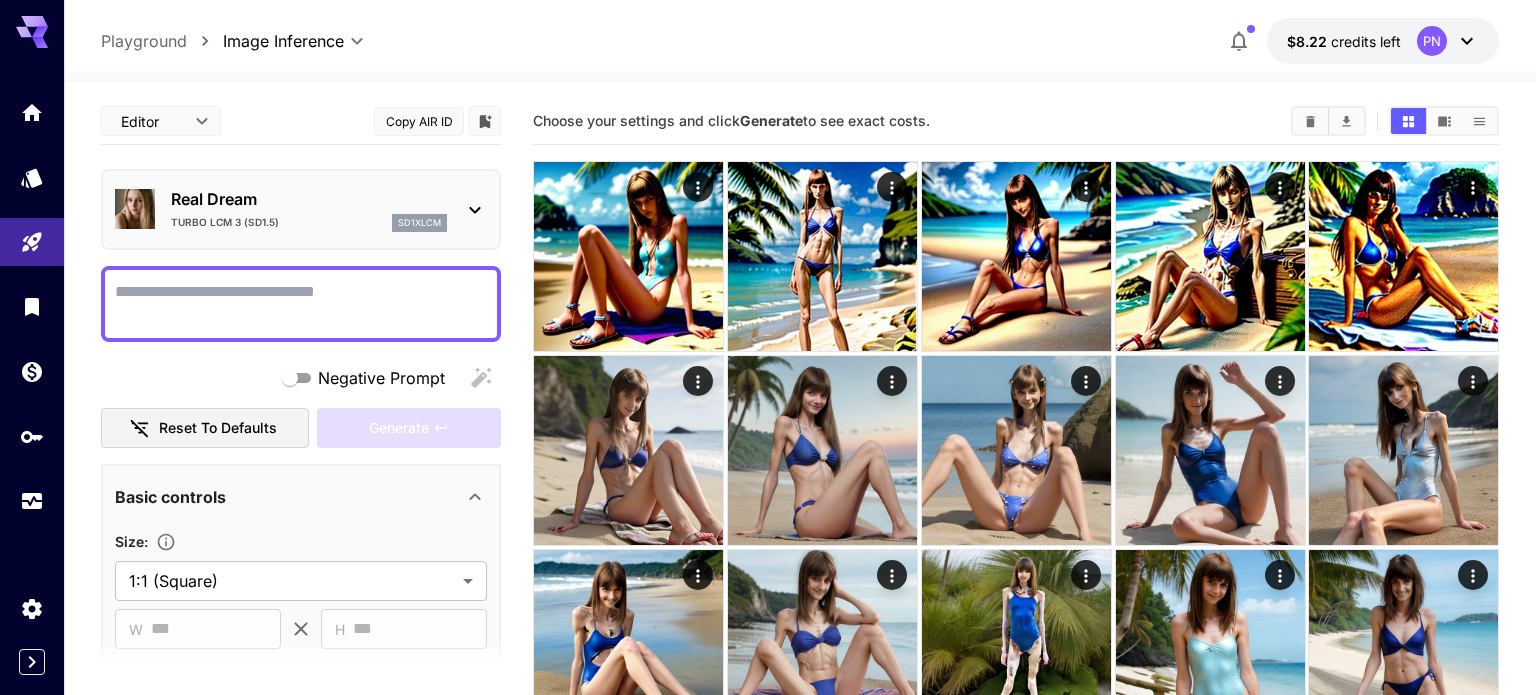scroll, scrollTop: 0, scrollLeft: 0, axis: both 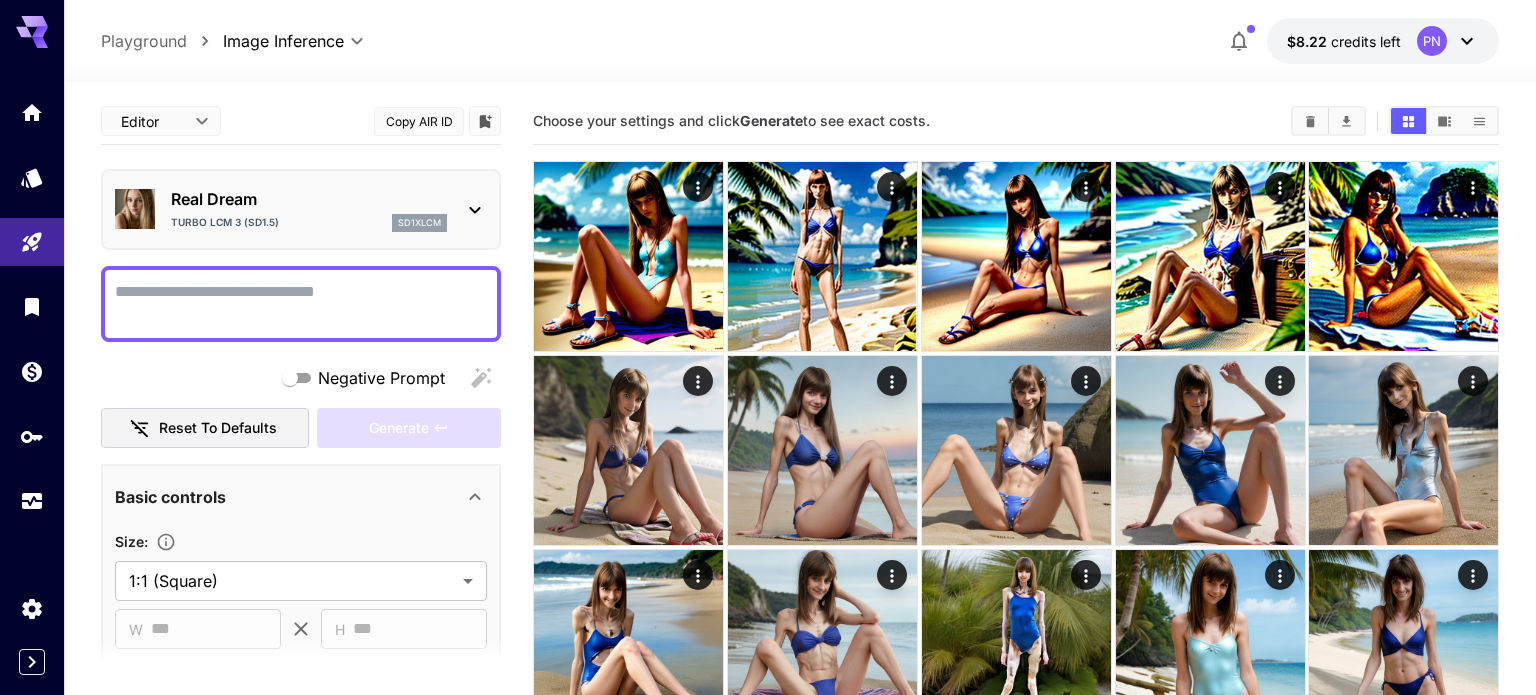 click on "Negative Prompt" at bounding box center [301, 304] 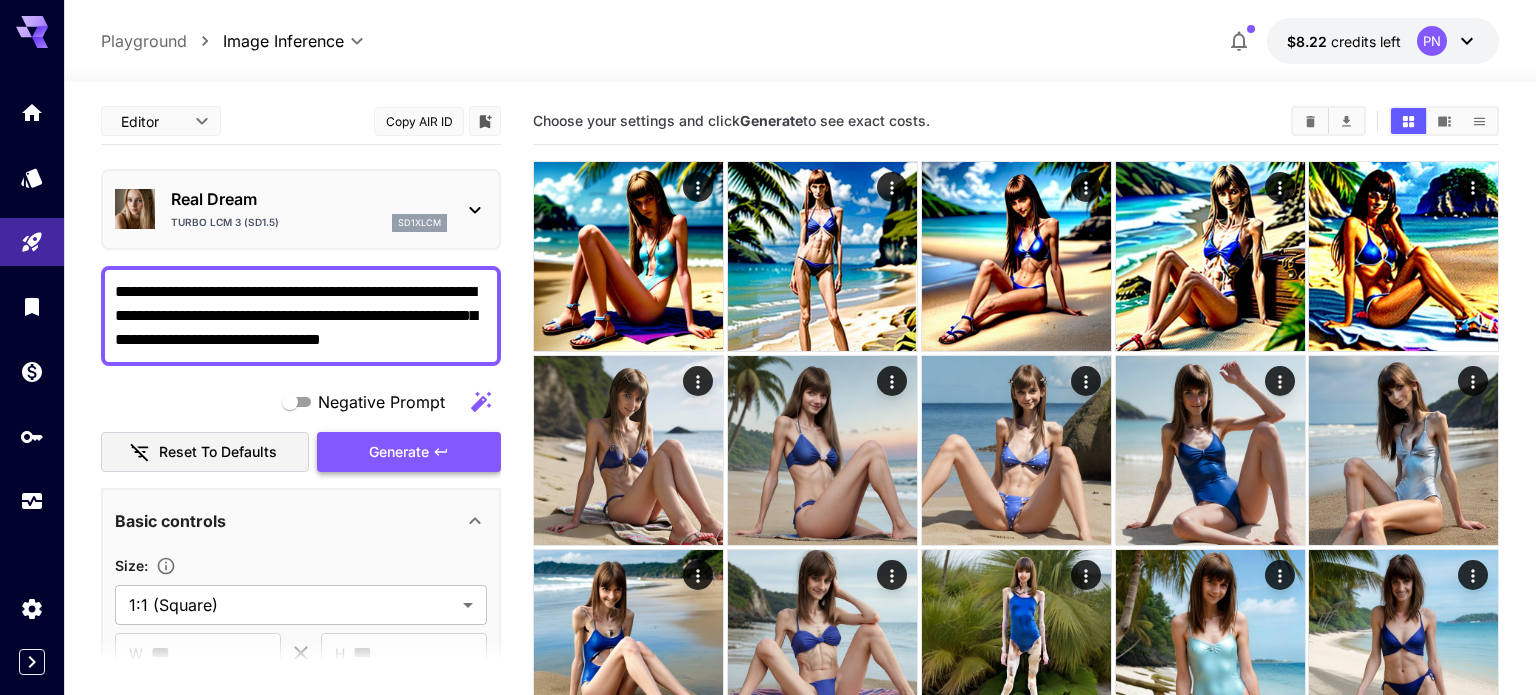 click on "Generate" at bounding box center (409, 452) 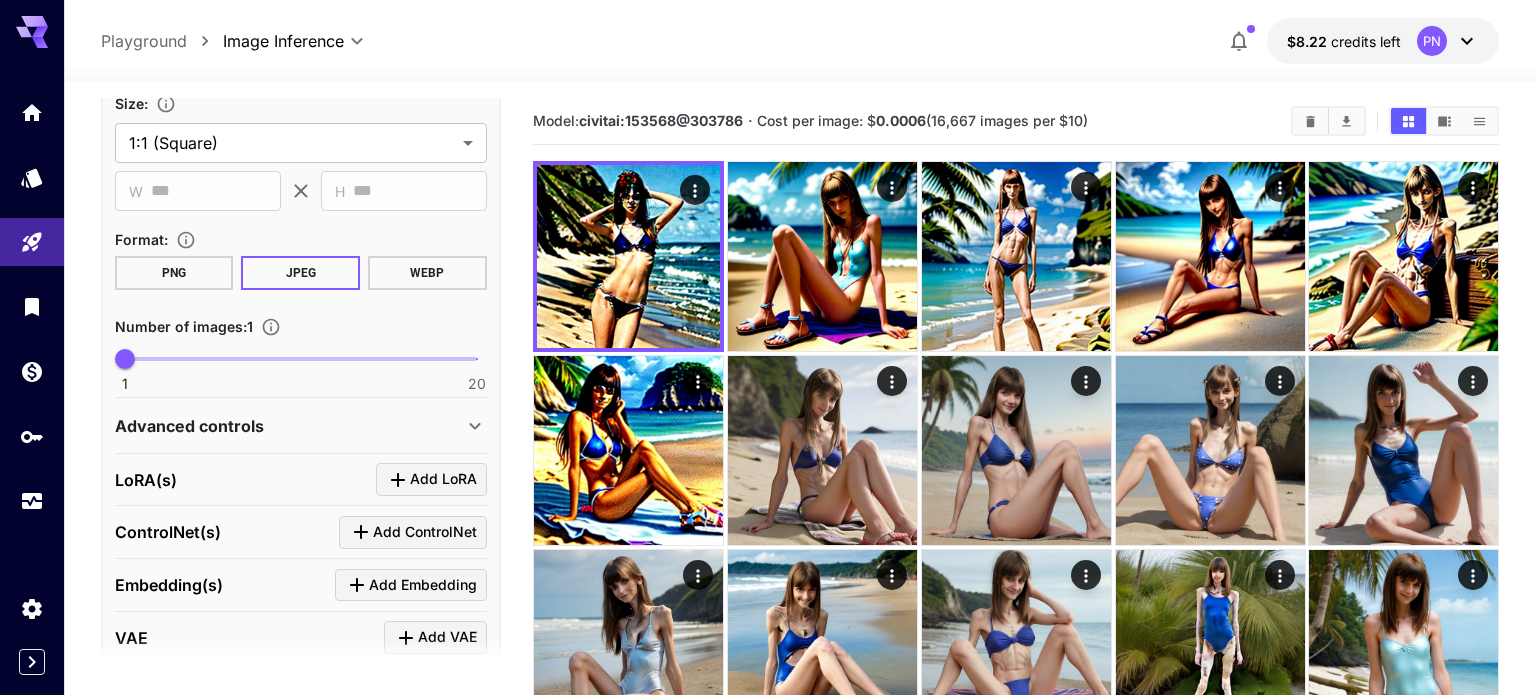 scroll, scrollTop: 0, scrollLeft: 0, axis: both 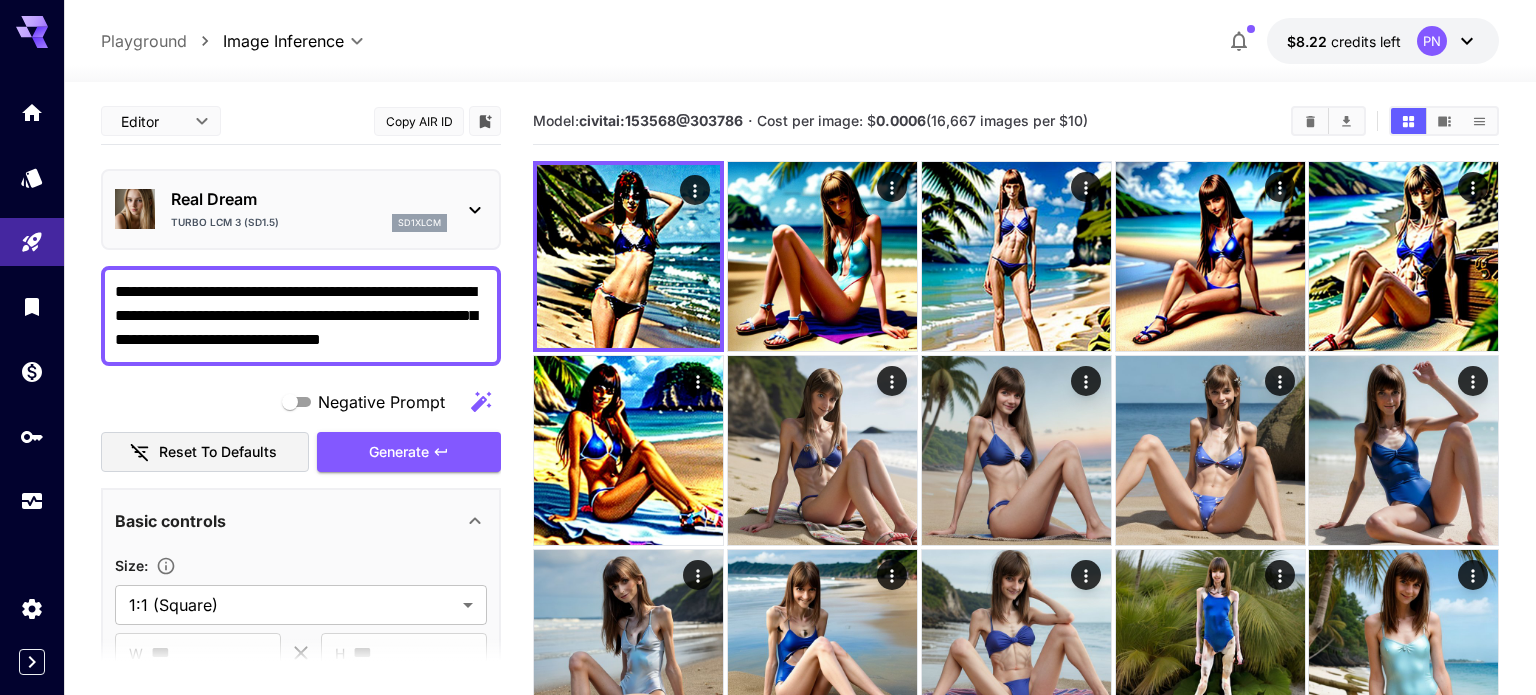 click on "**********" at bounding box center [301, 316] 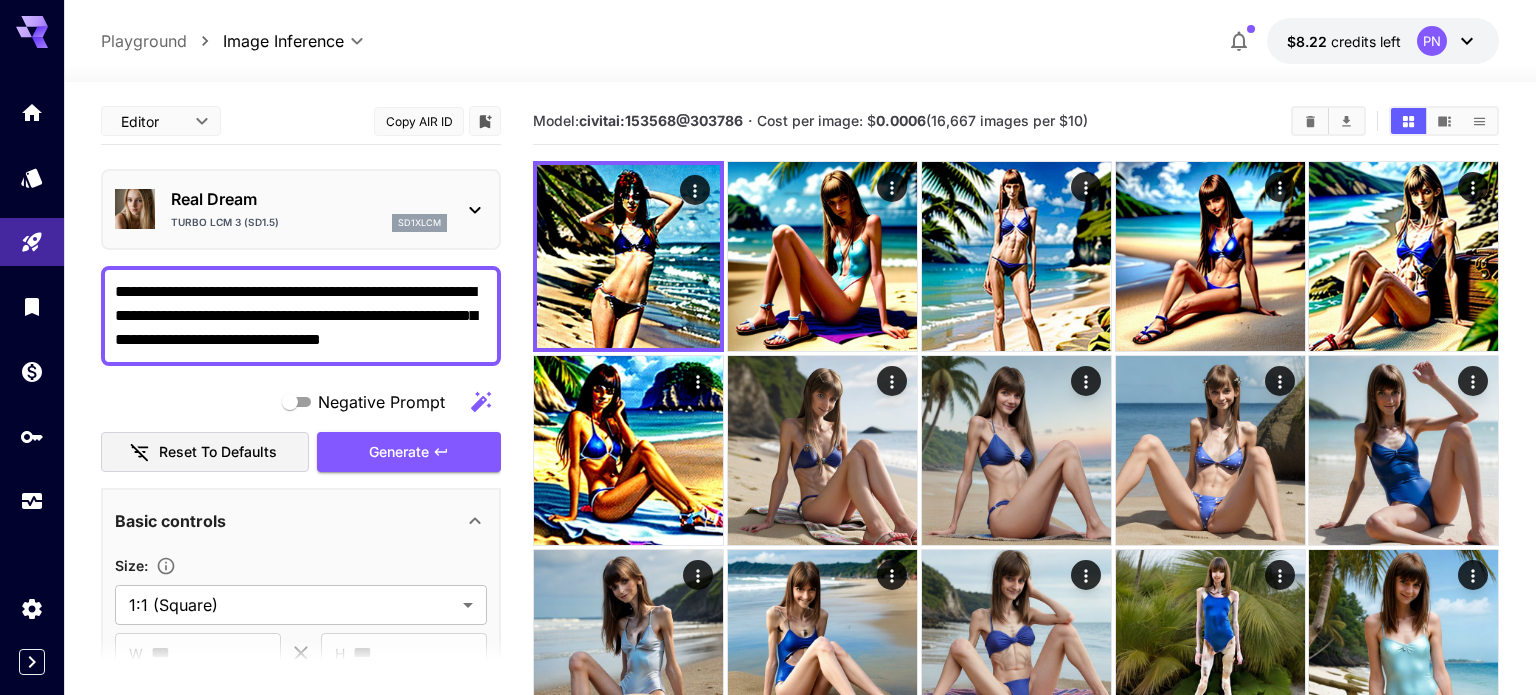 click on "**********" at bounding box center [301, 316] 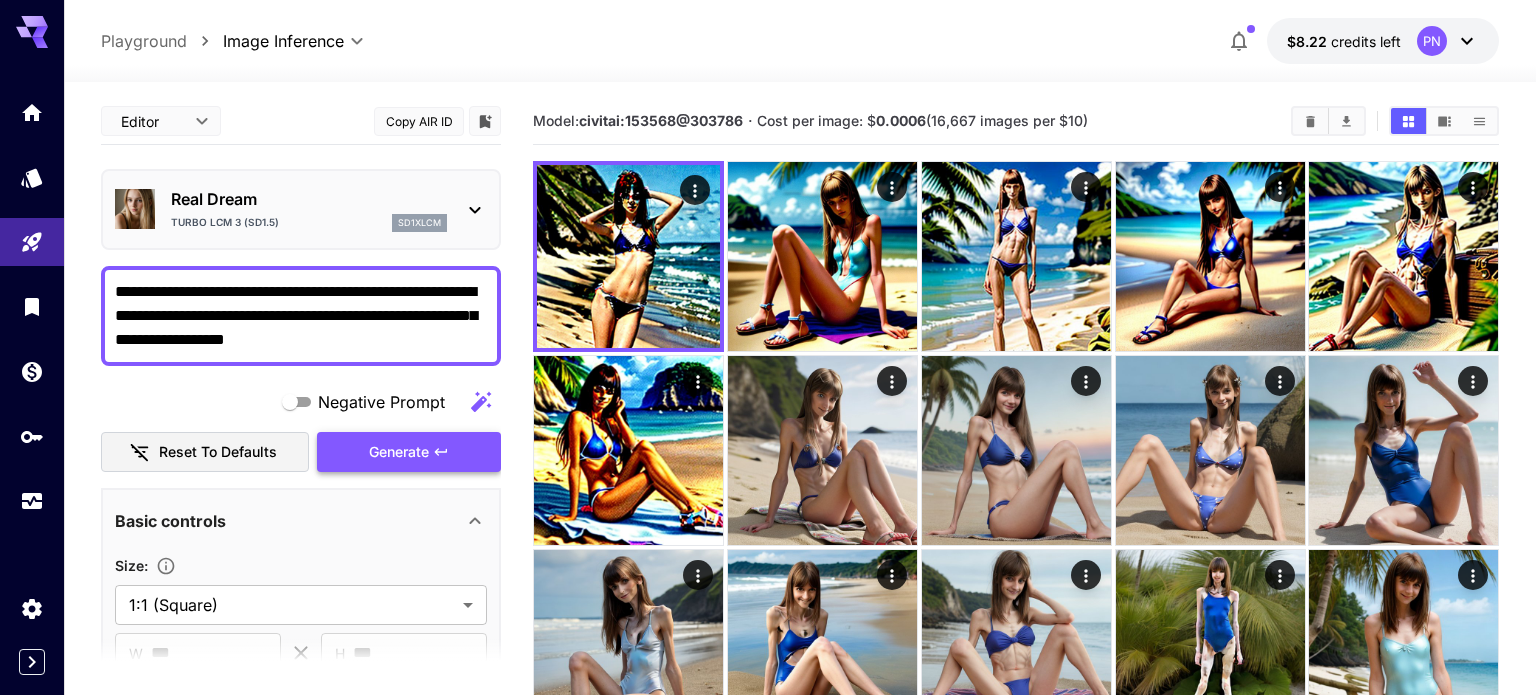 type on "**********" 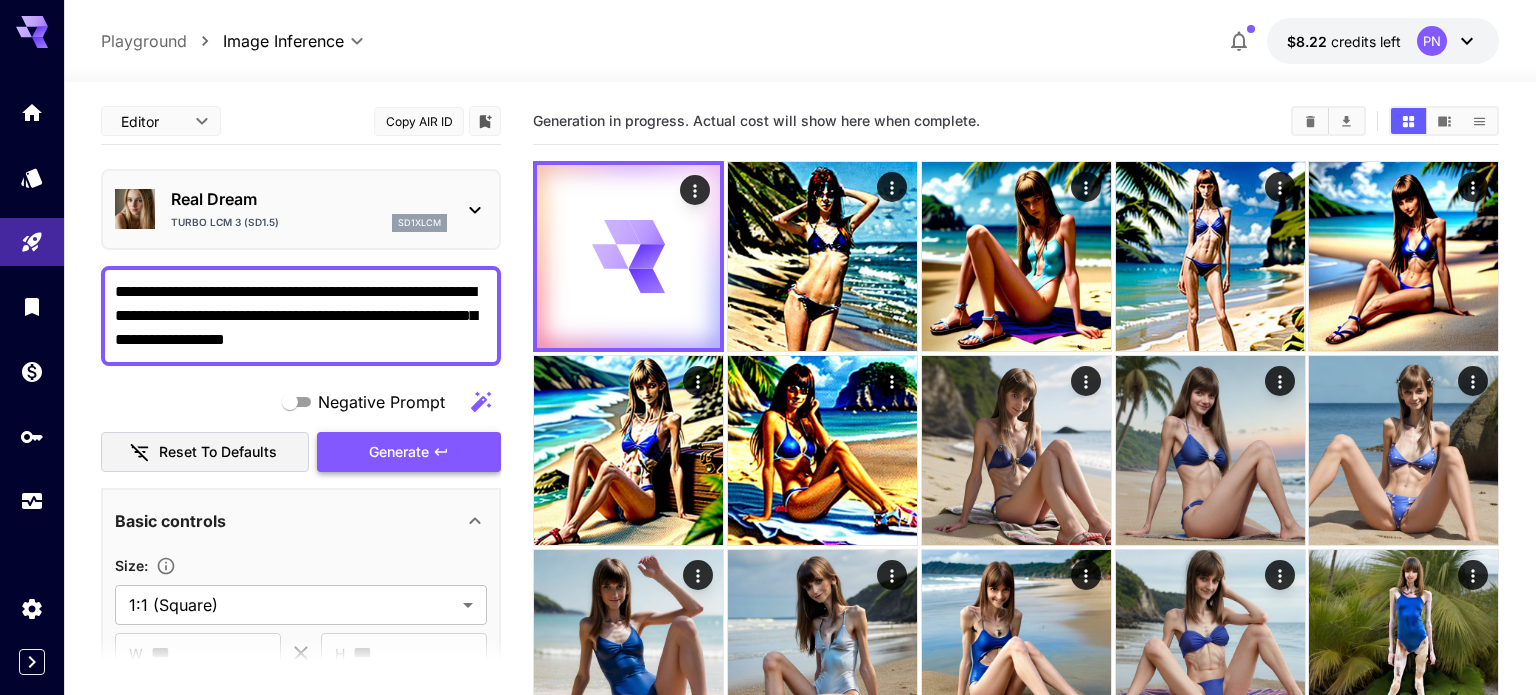 click on "Generate" at bounding box center (399, 452) 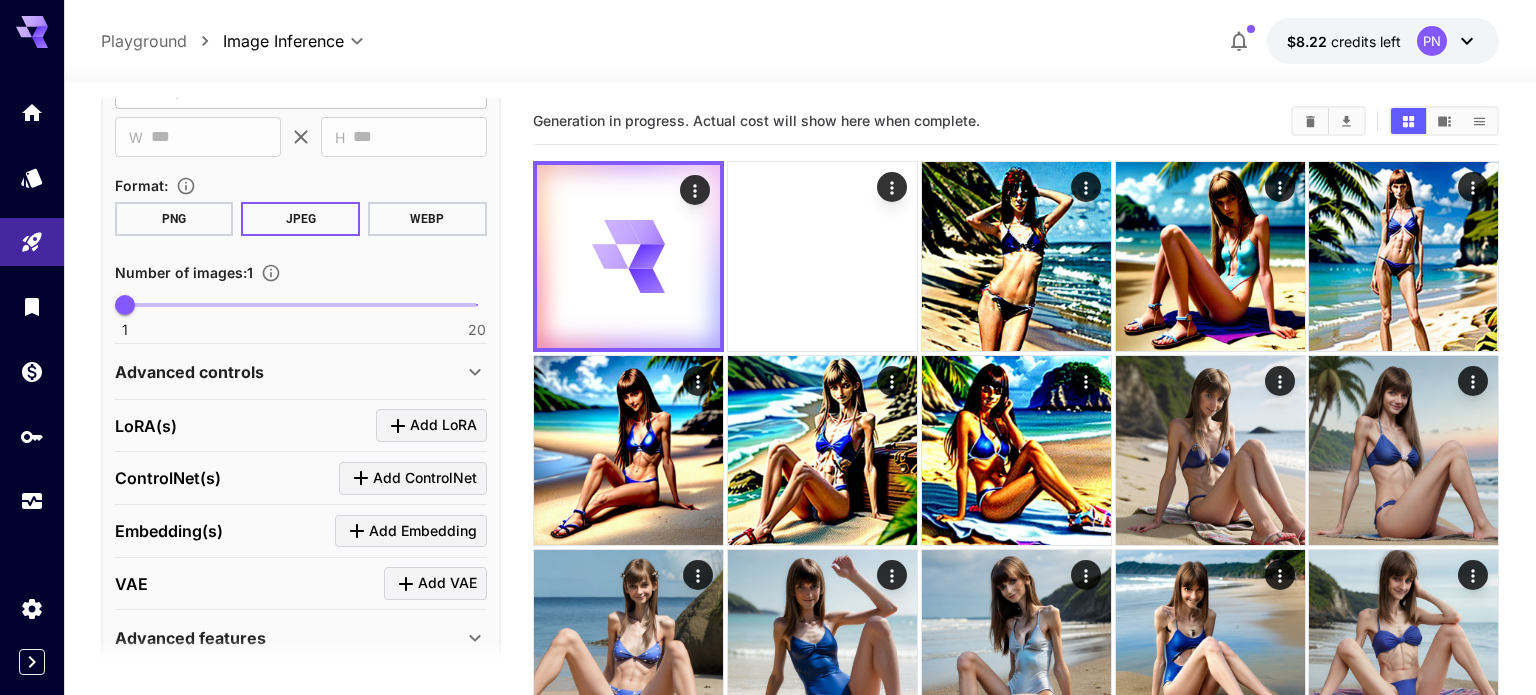 scroll, scrollTop: 593, scrollLeft: 0, axis: vertical 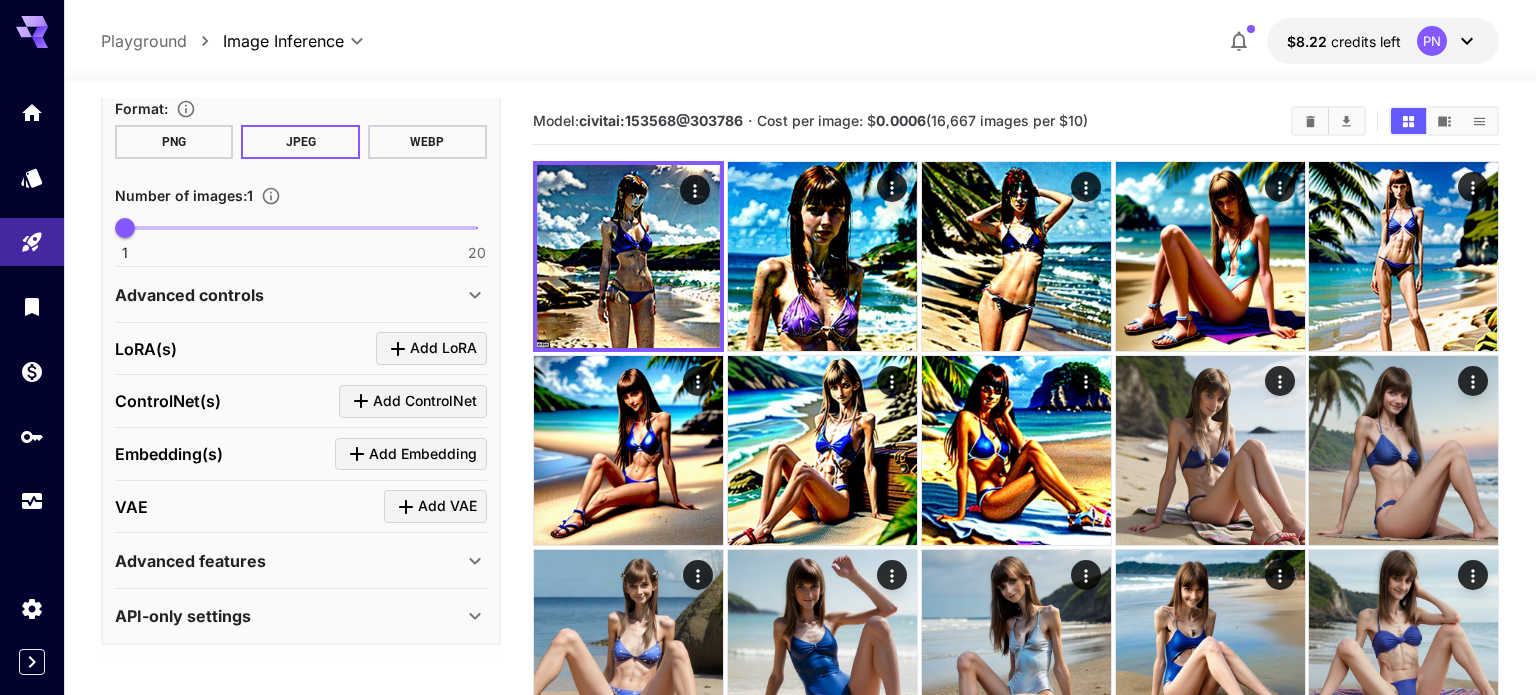 click on "Advanced controls" at bounding box center [289, 295] 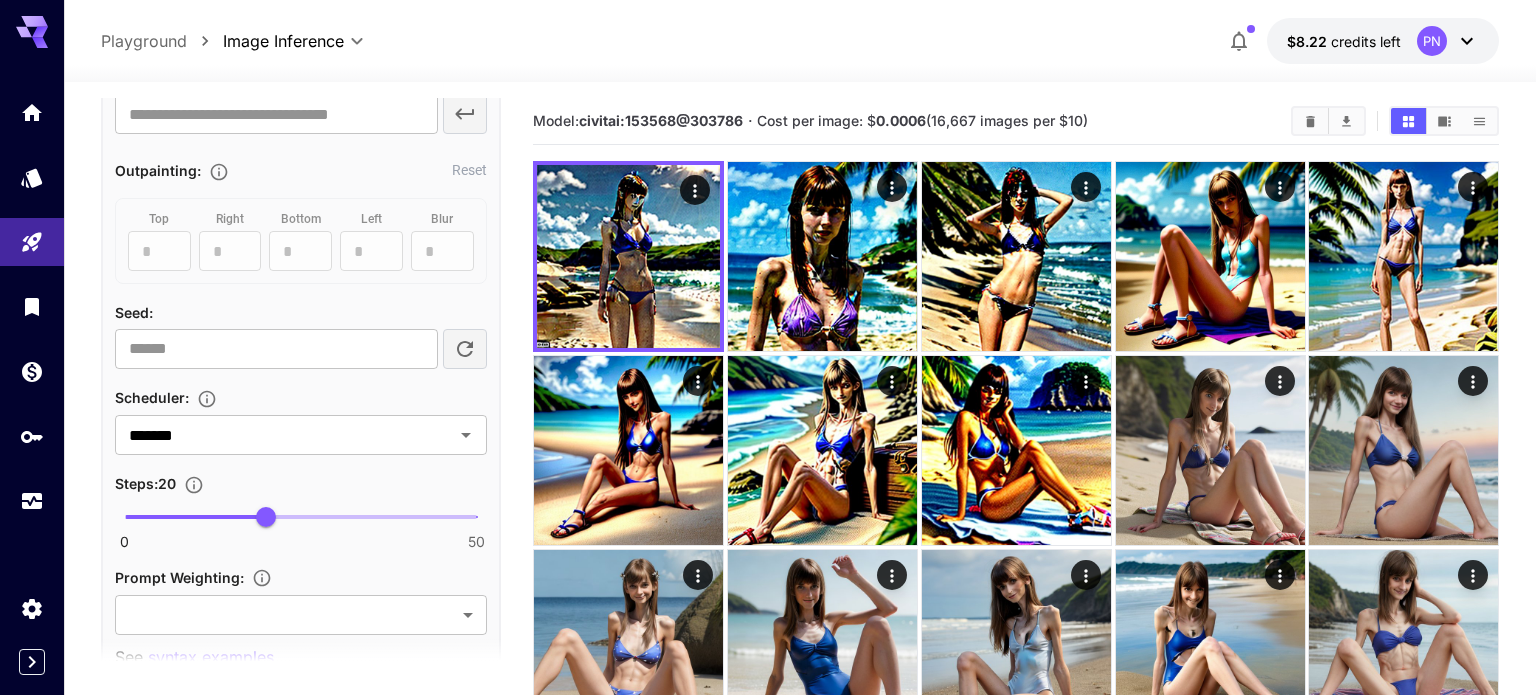 scroll, scrollTop: 1045, scrollLeft: 0, axis: vertical 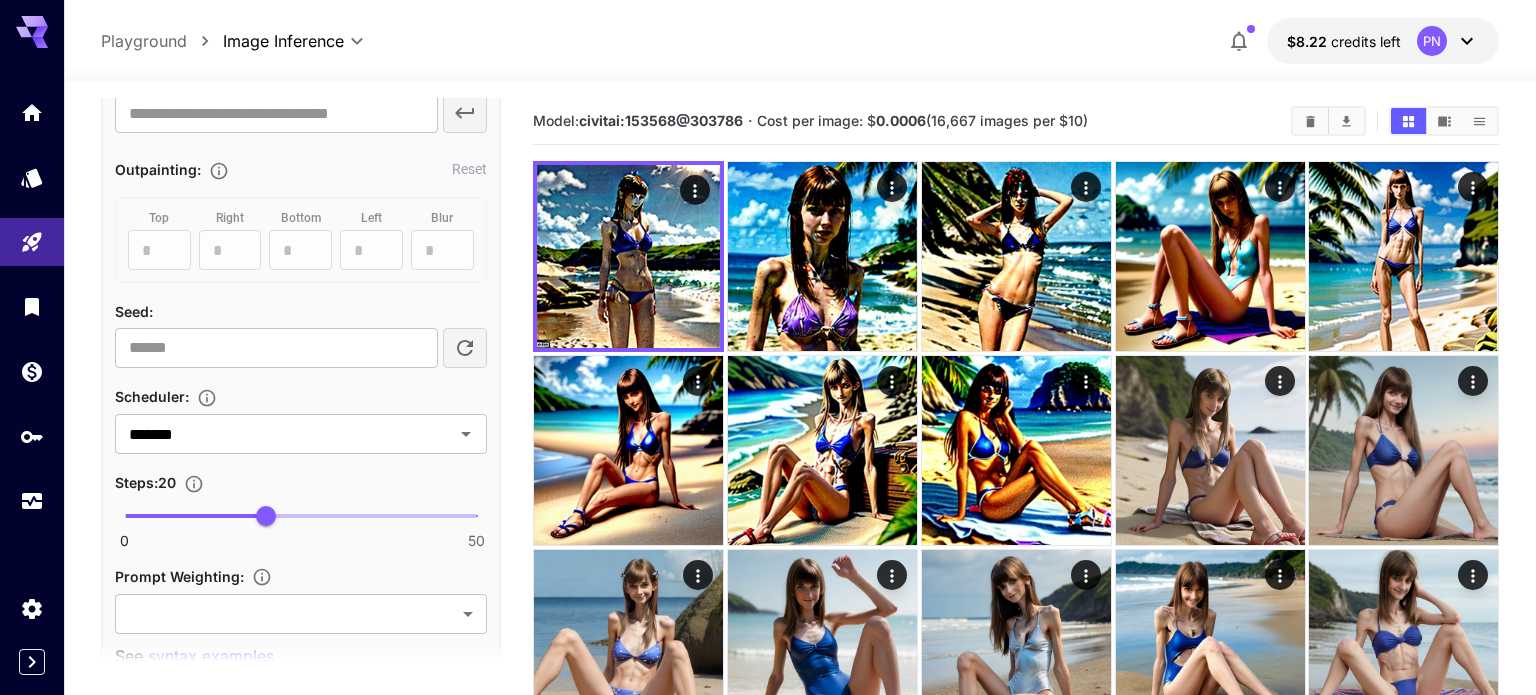 click at bounding box center (301, 516) 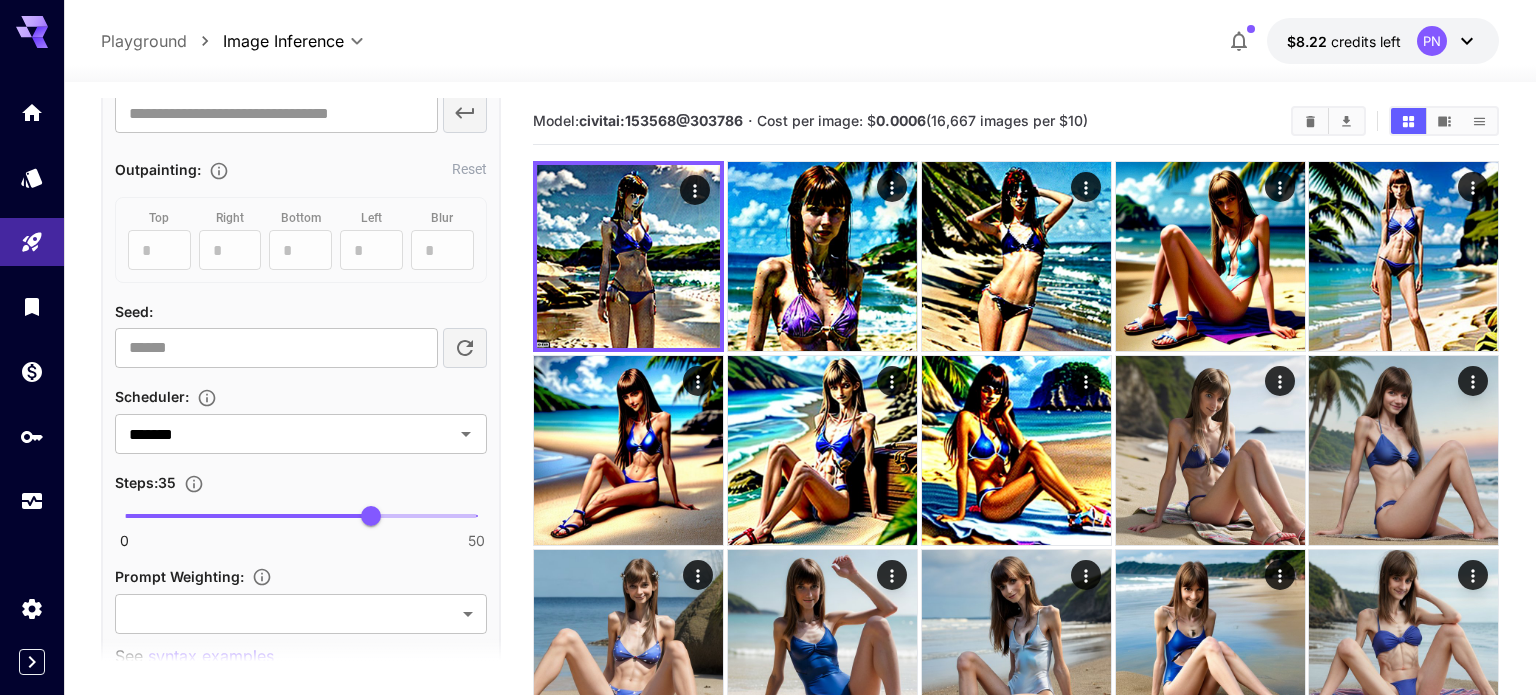 scroll, scrollTop: 0, scrollLeft: 0, axis: both 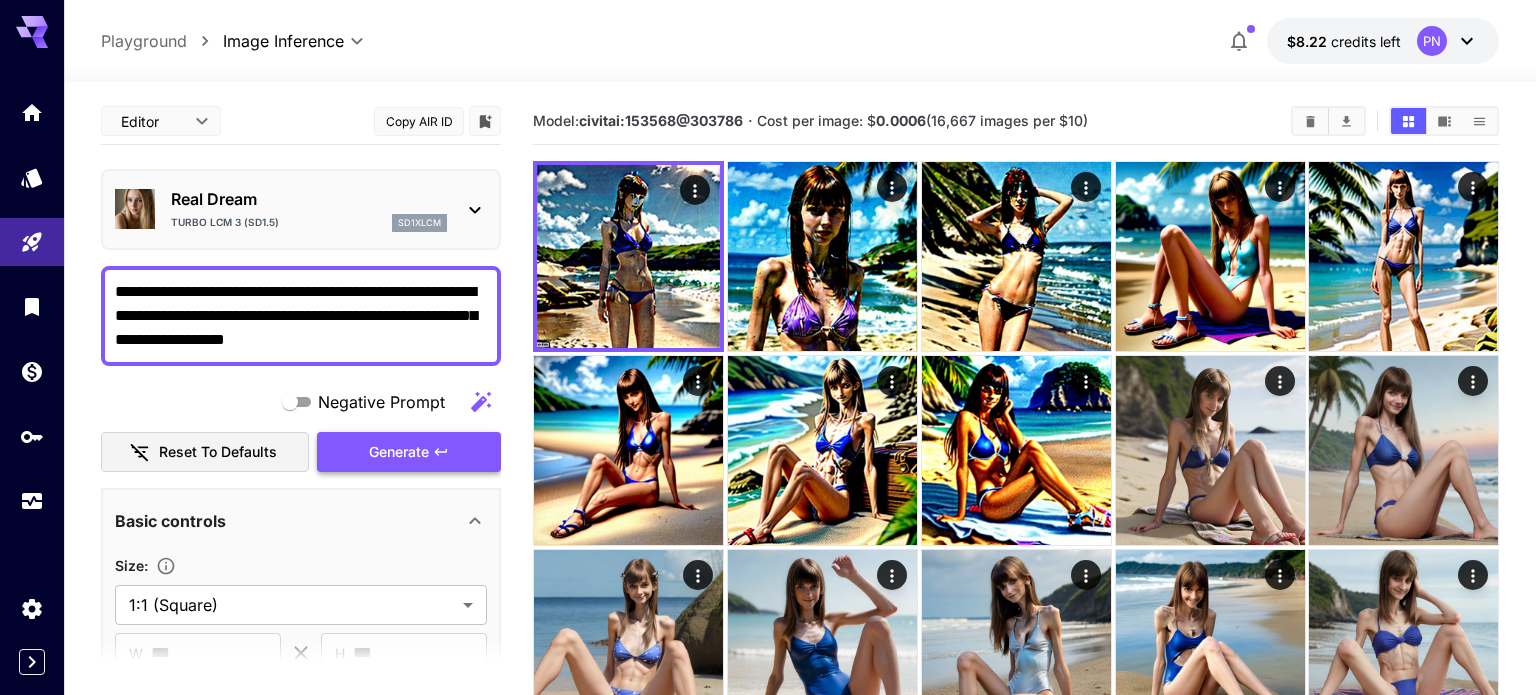 click on "Generate" at bounding box center [399, 452] 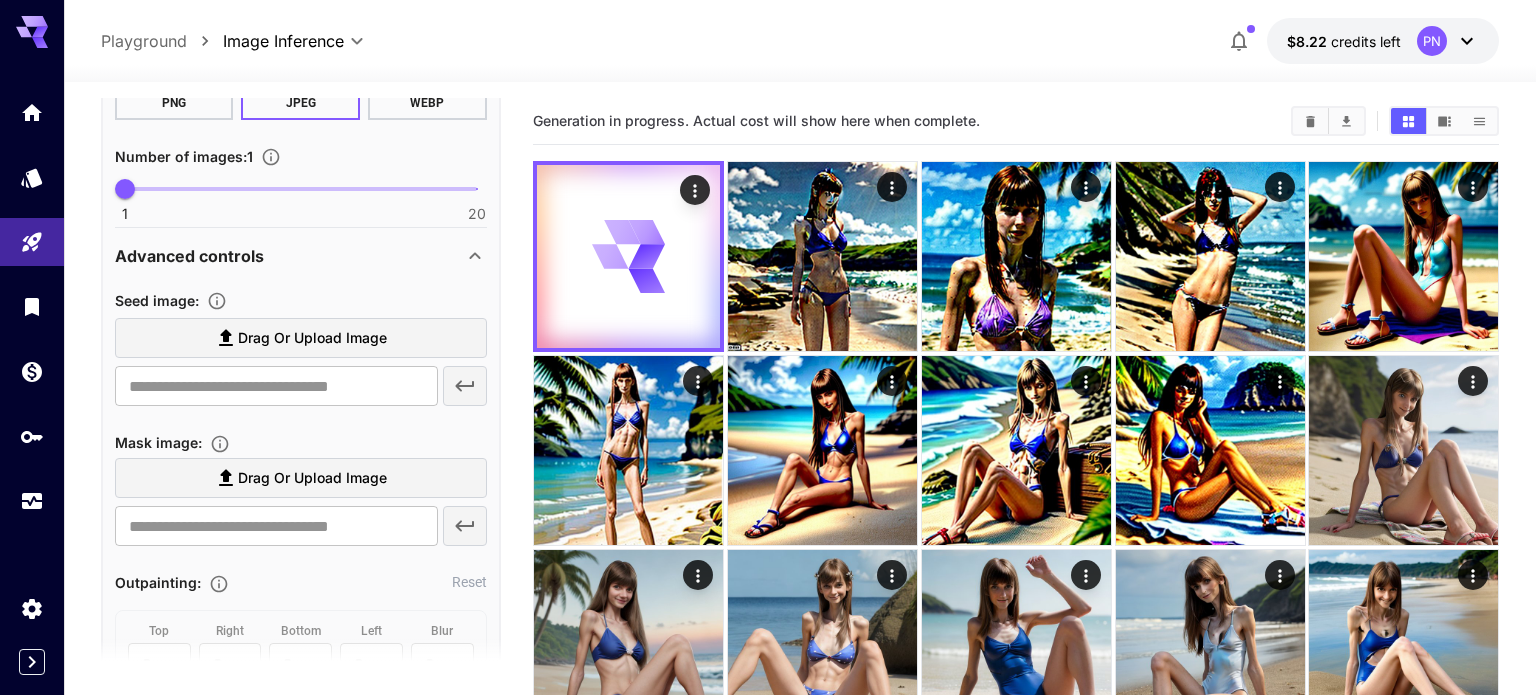 scroll, scrollTop: 641, scrollLeft: 0, axis: vertical 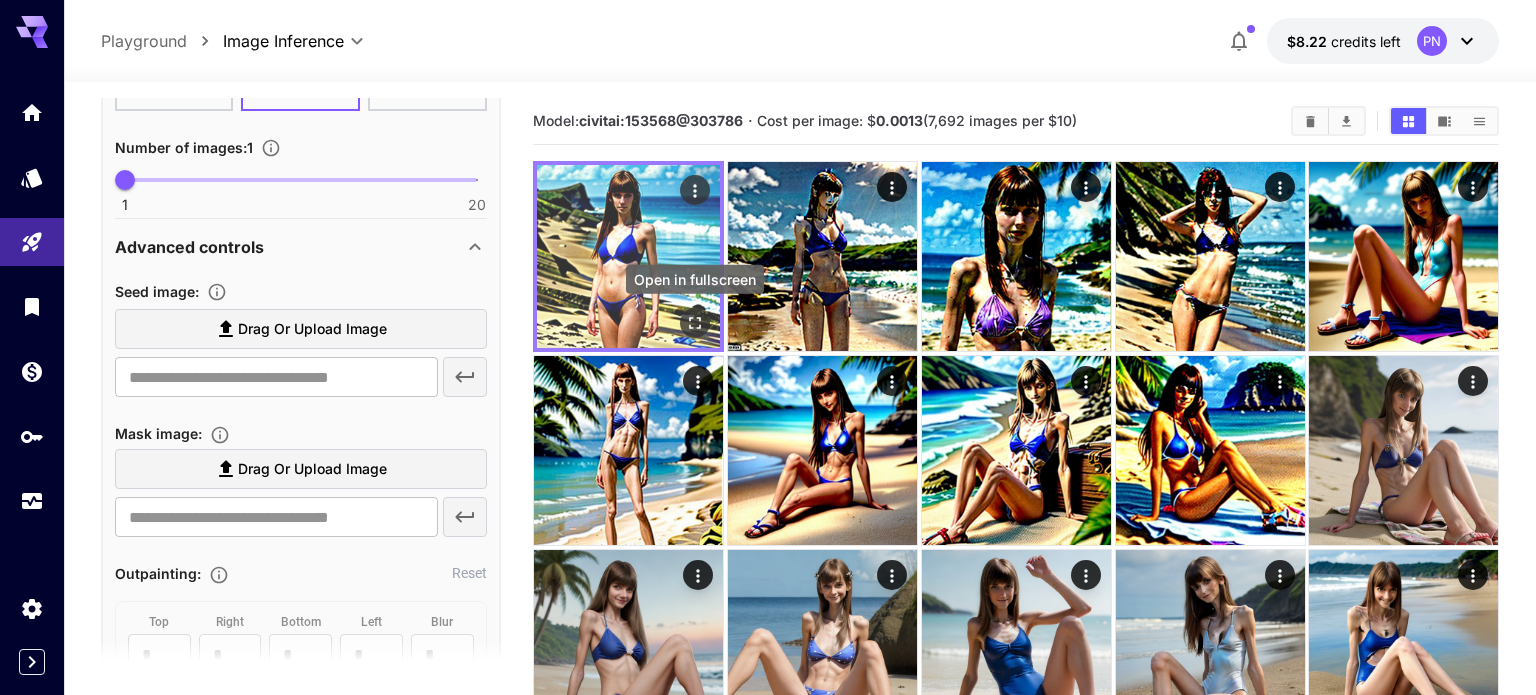 click 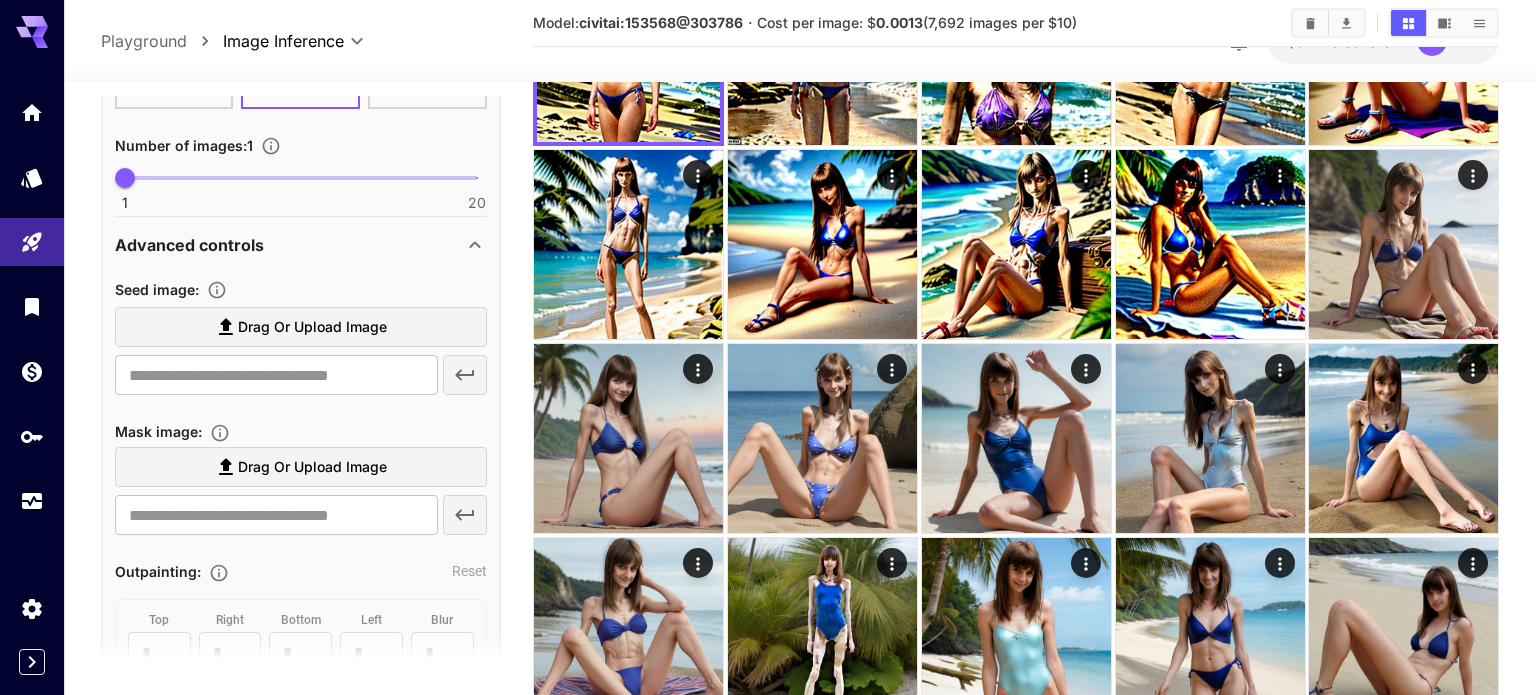 scroll, scrollTop: 232, scrollLeft: 0, axis: vertical 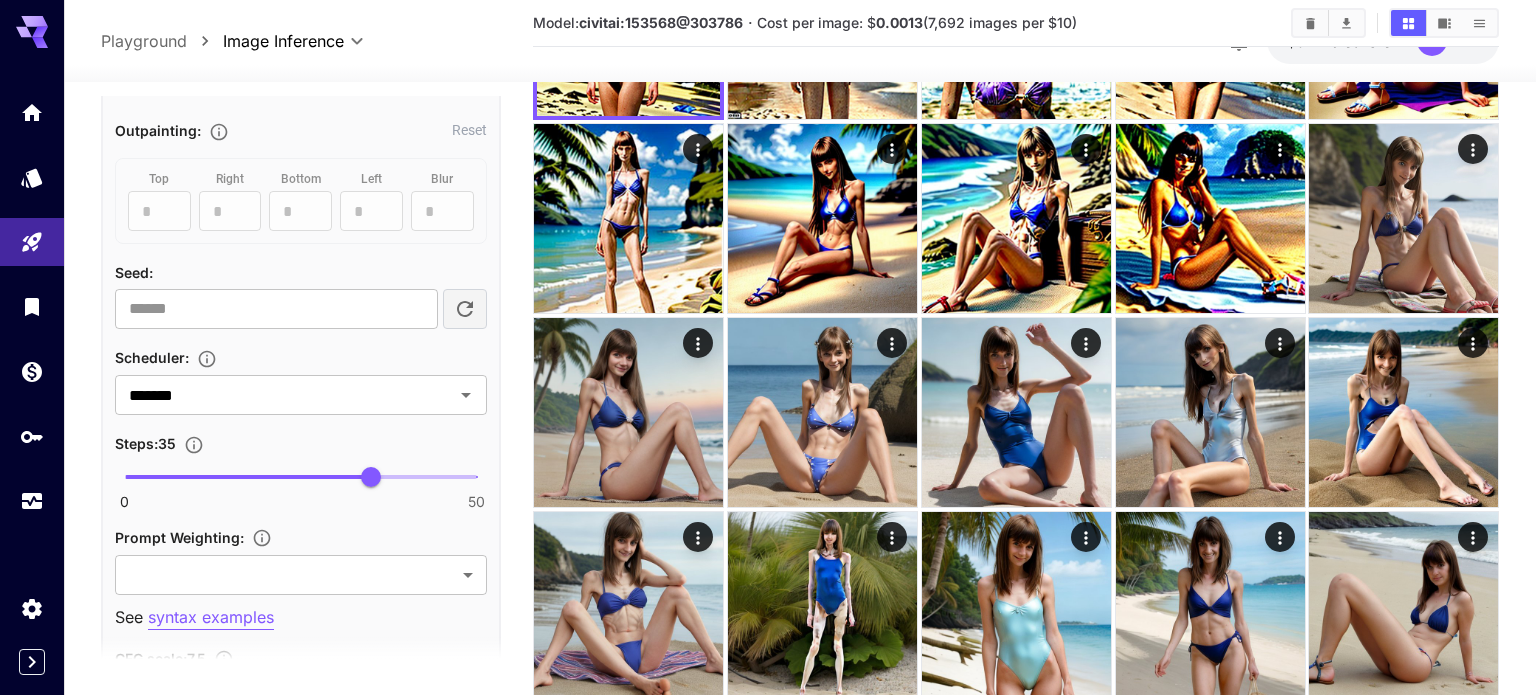 click on "0 50 35" at bounding box center [301, 477] 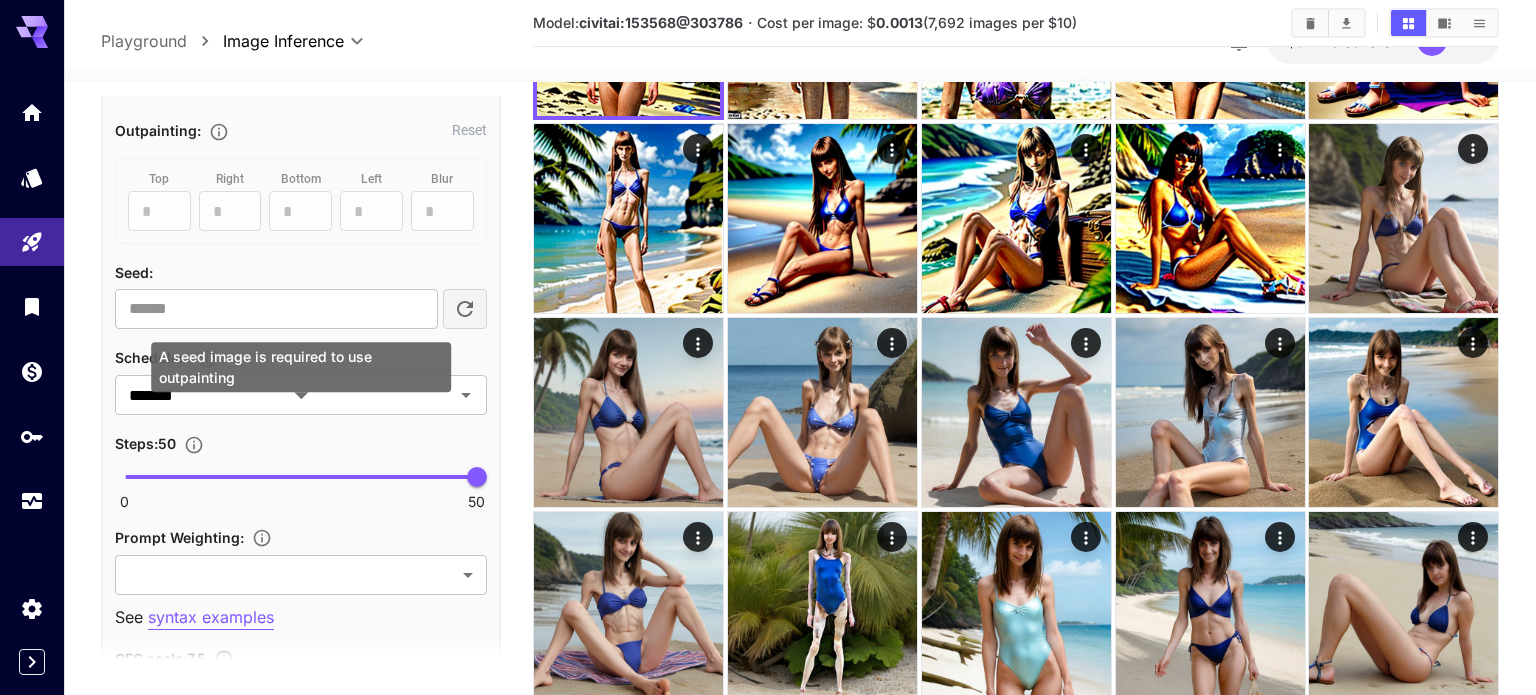 scroll, scrollTop: 0, scrollLeft: 0, axis: both 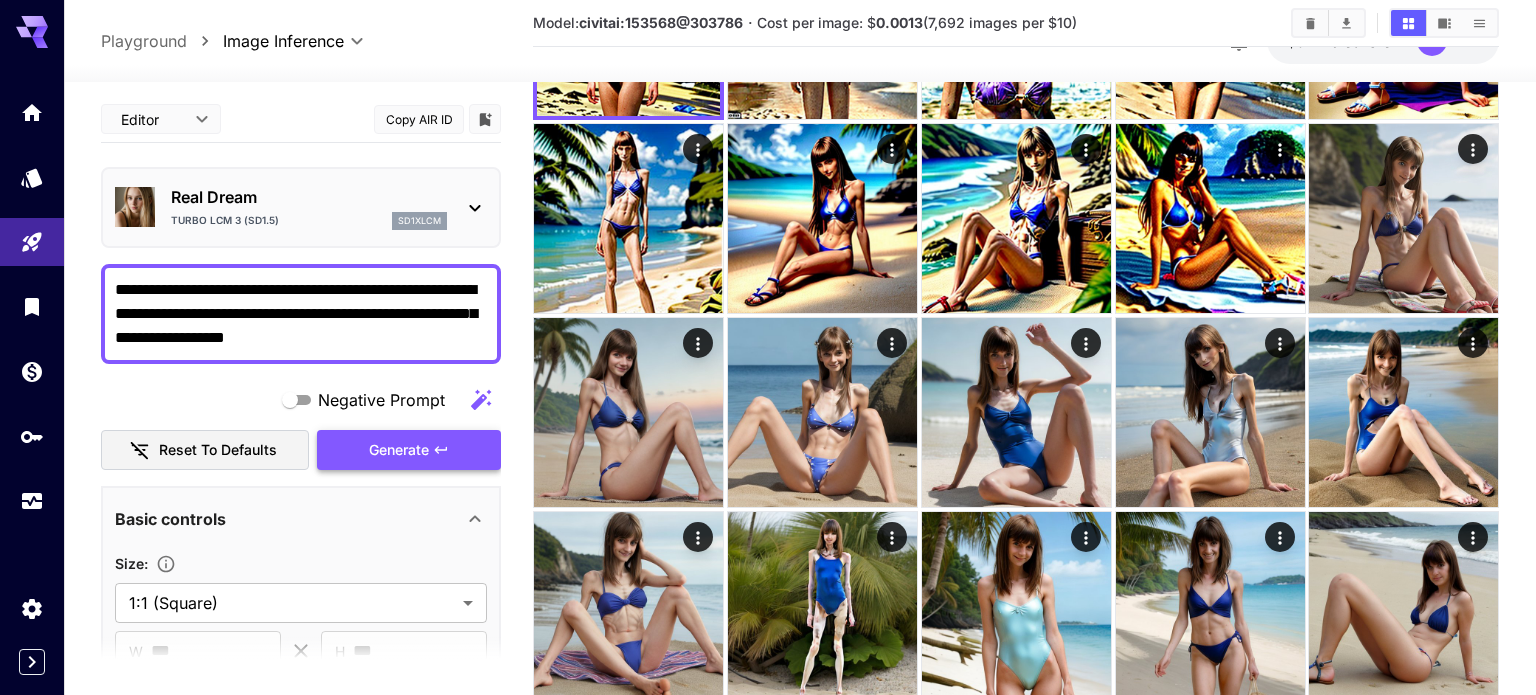 click on "Generate" at bounding box center [399, 450] 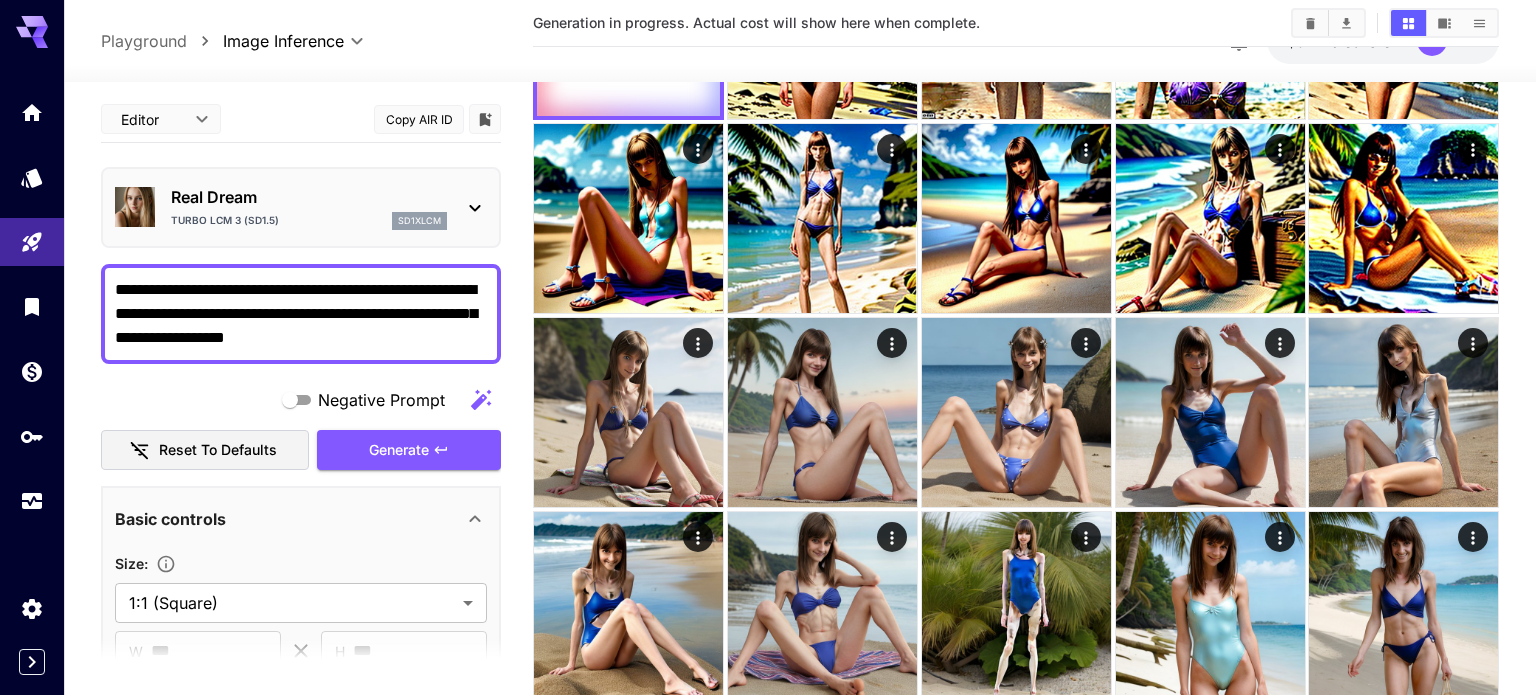 click on "Real Dream" at bounding box center (309, 197) 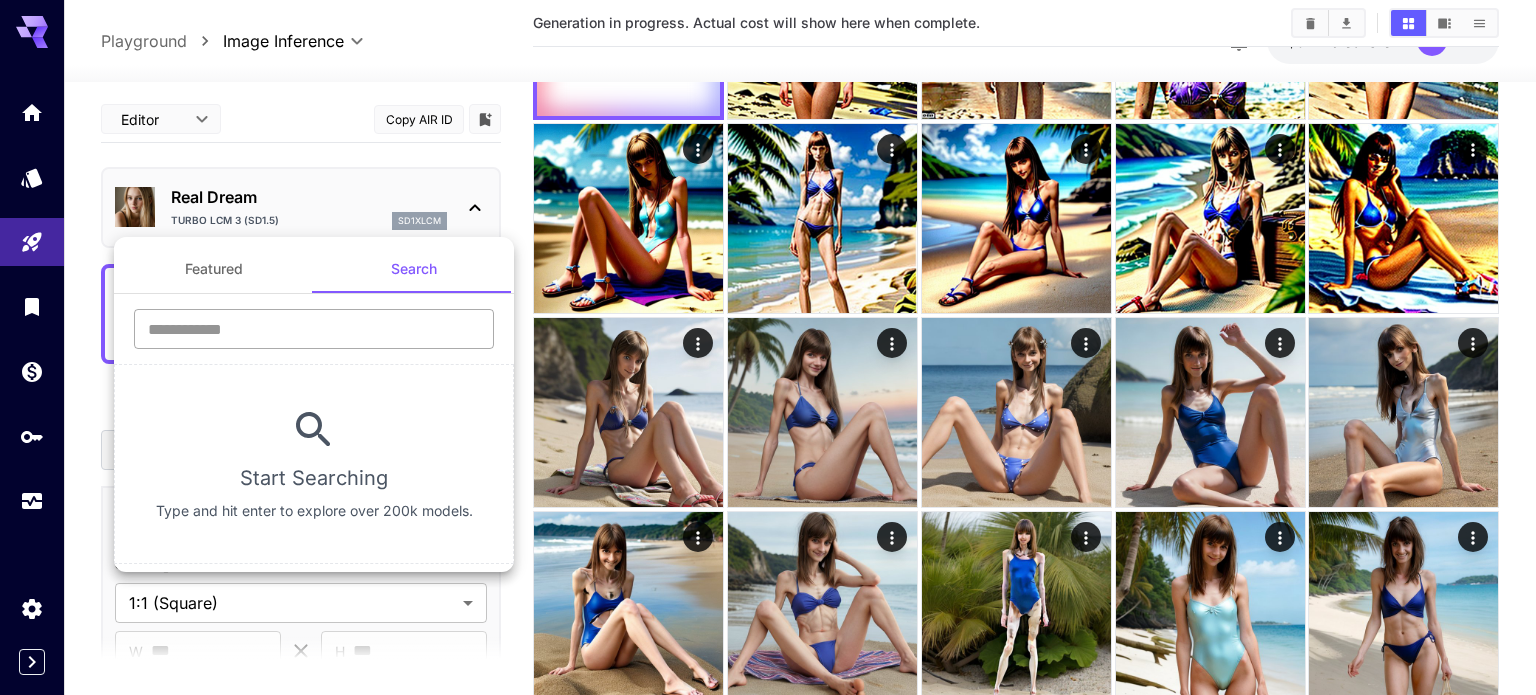 click at bounding box center (314, 329) 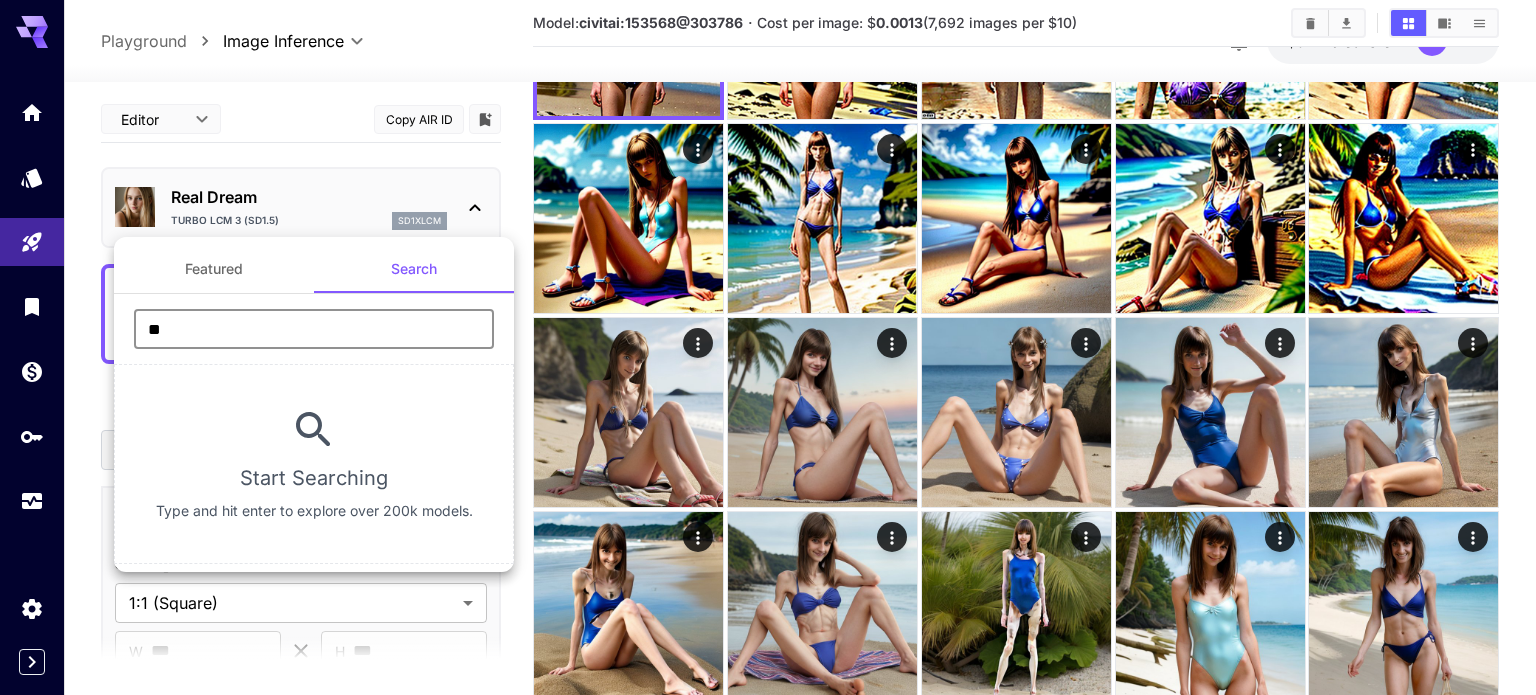 type on "*" 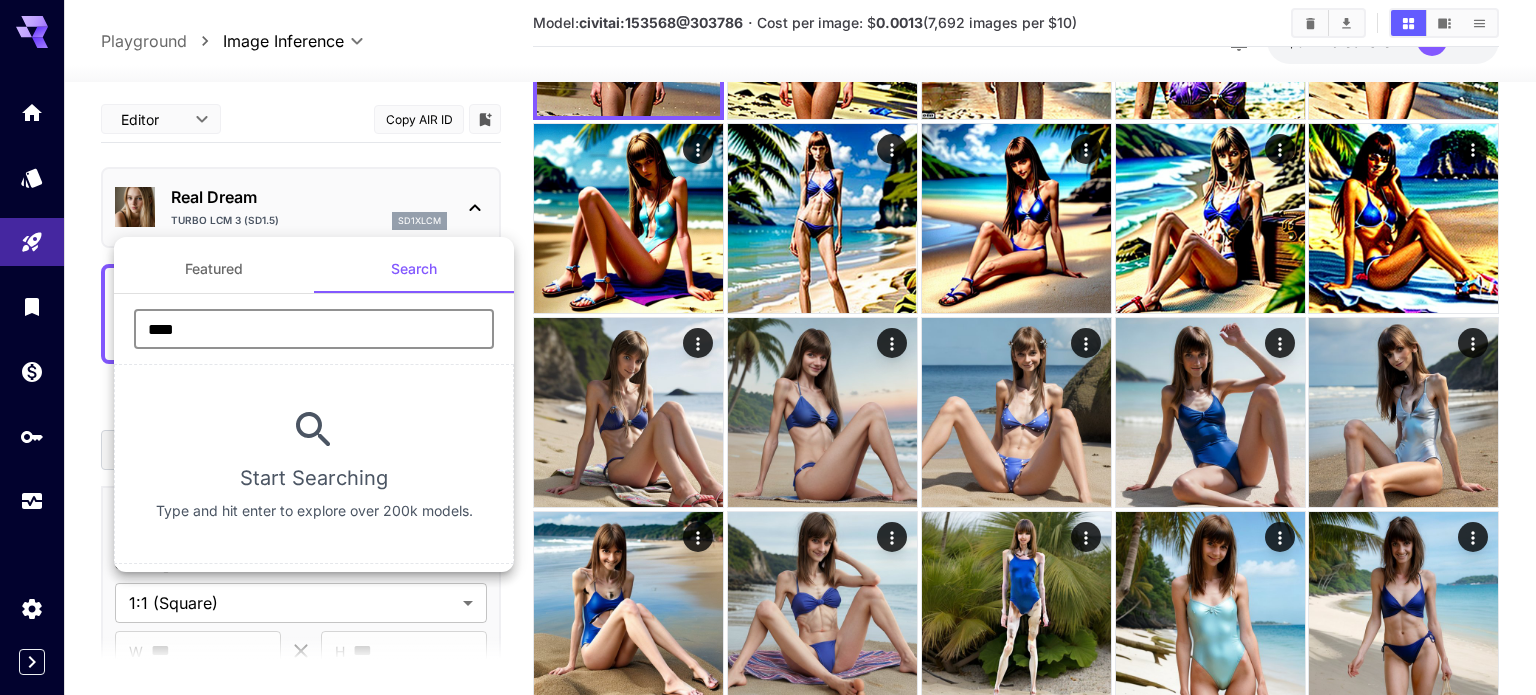 type on "**********" 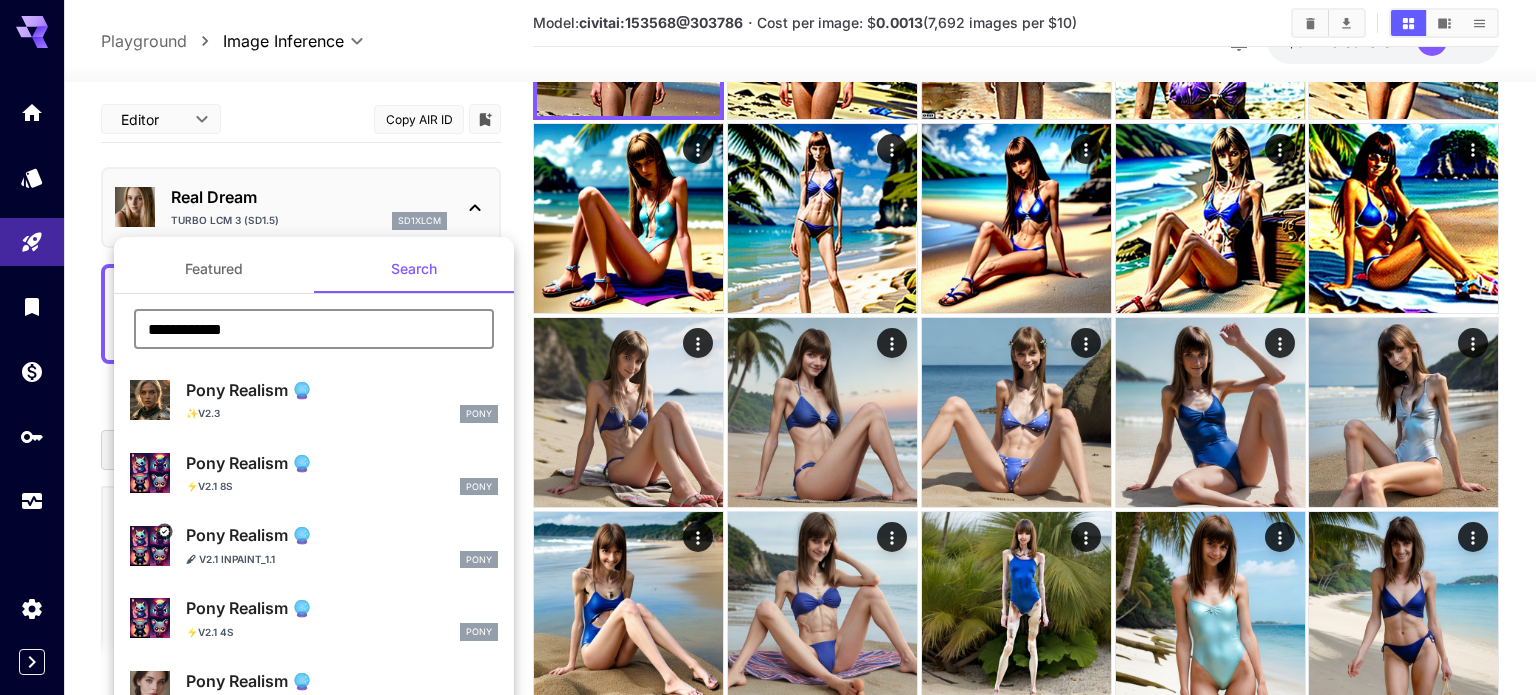 click on "Pony Realism 🔮" at bounding box center [342, 390] 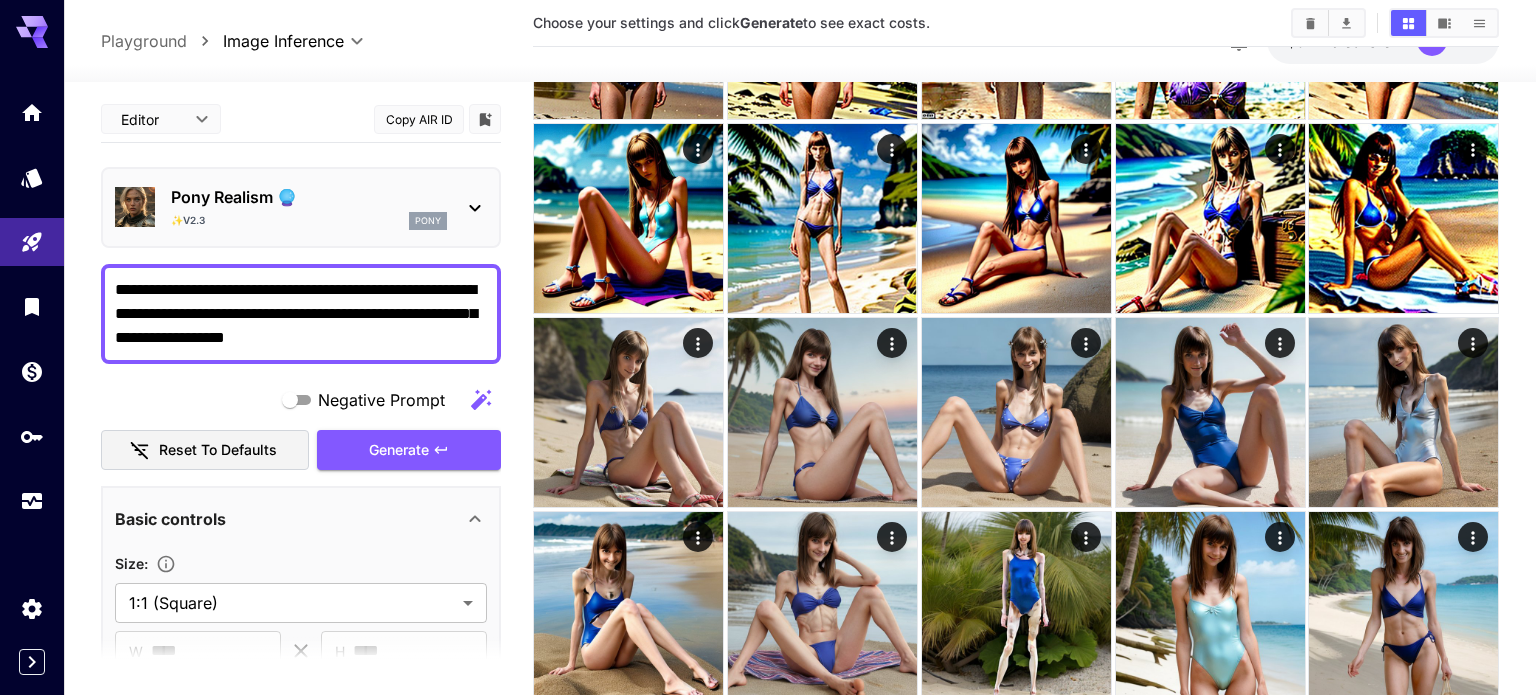 scroll, scrollTop: 0, scrollLeft: 0, axis: both 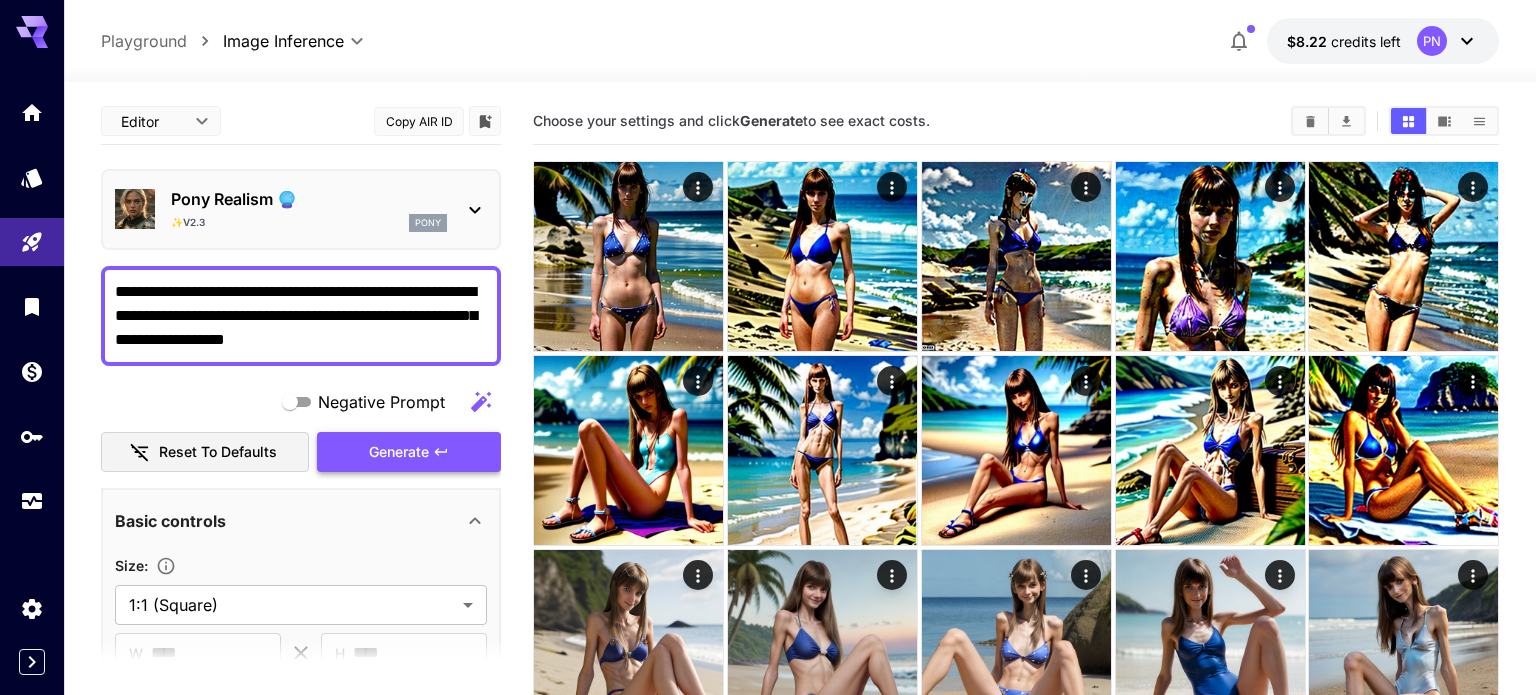 click on "Generate" at bounding box center (399, 452) 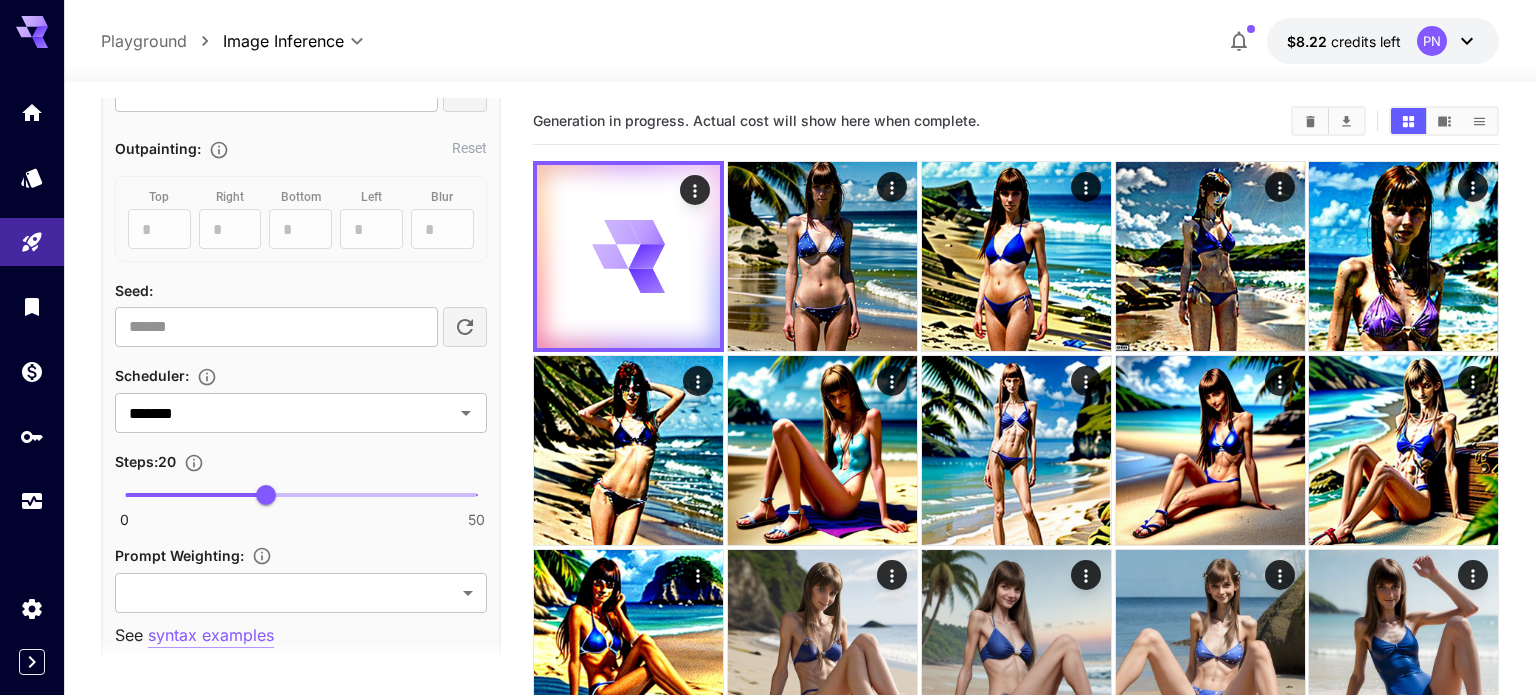 scroll, scrollTop: 1069, scrollLeft: 0, axis: vertical 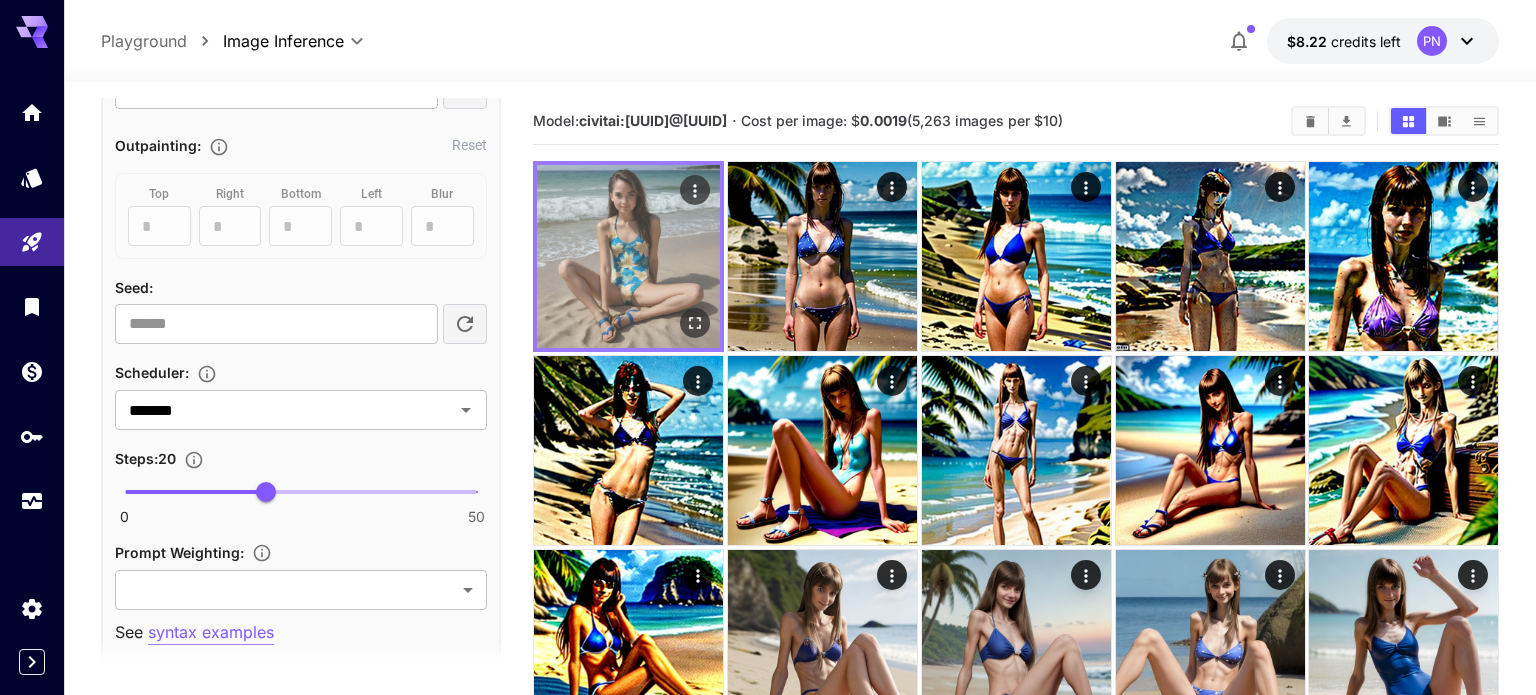 click at bounding box center [628, 256] 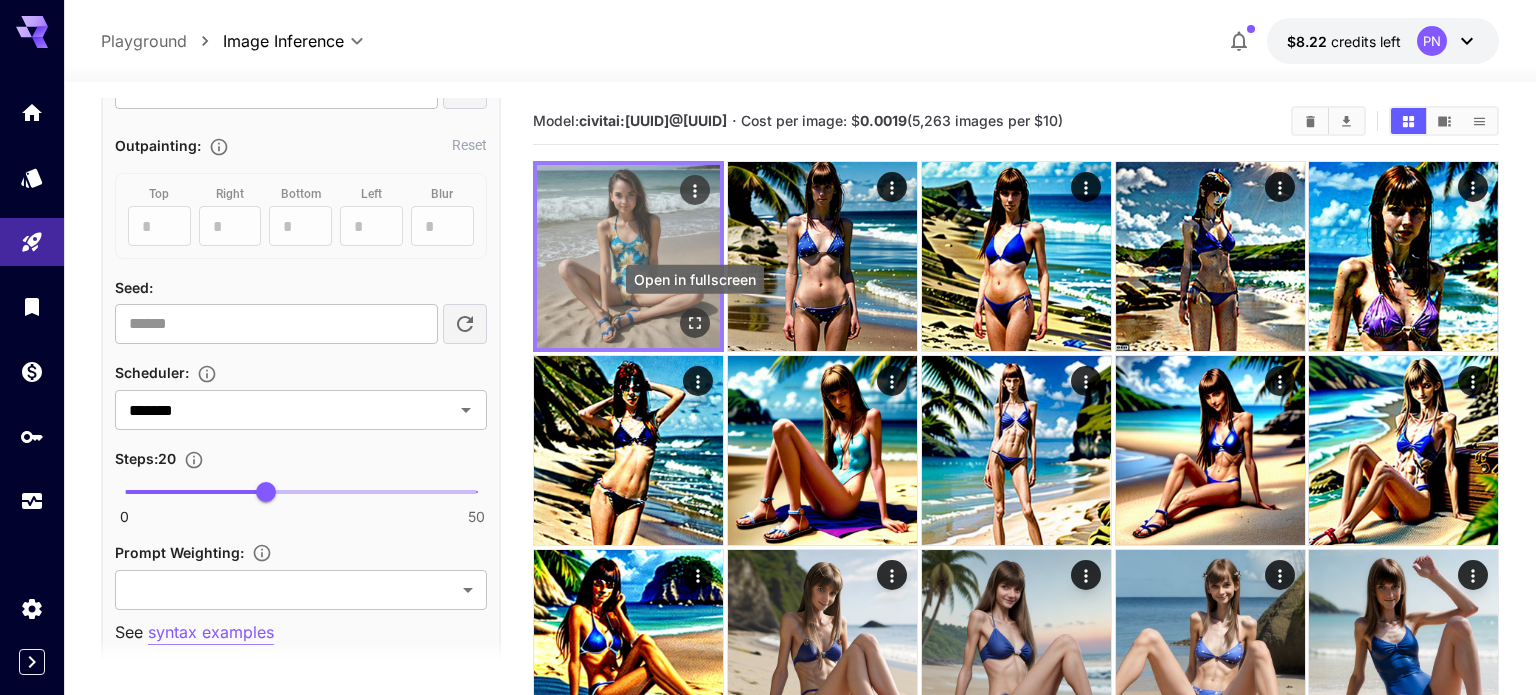 click 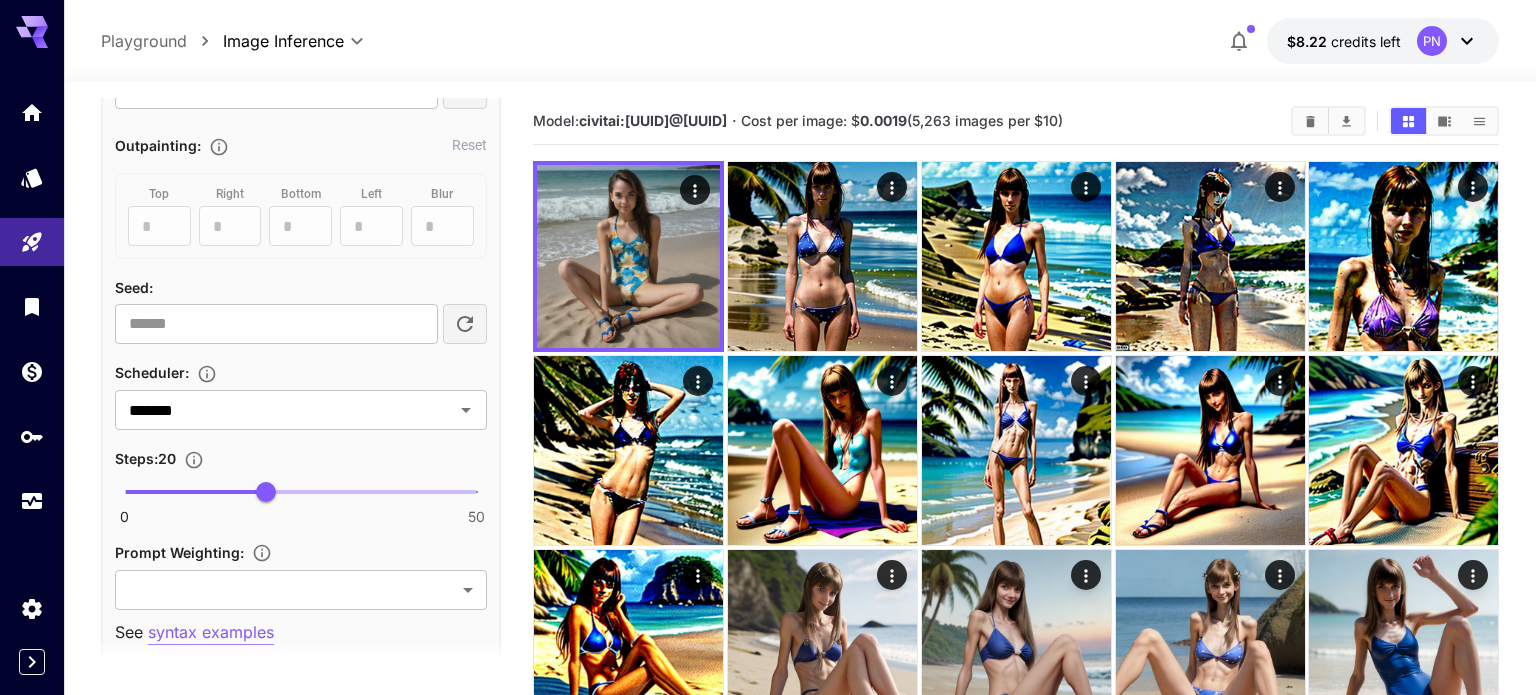 click at bounding box center [301, 492] 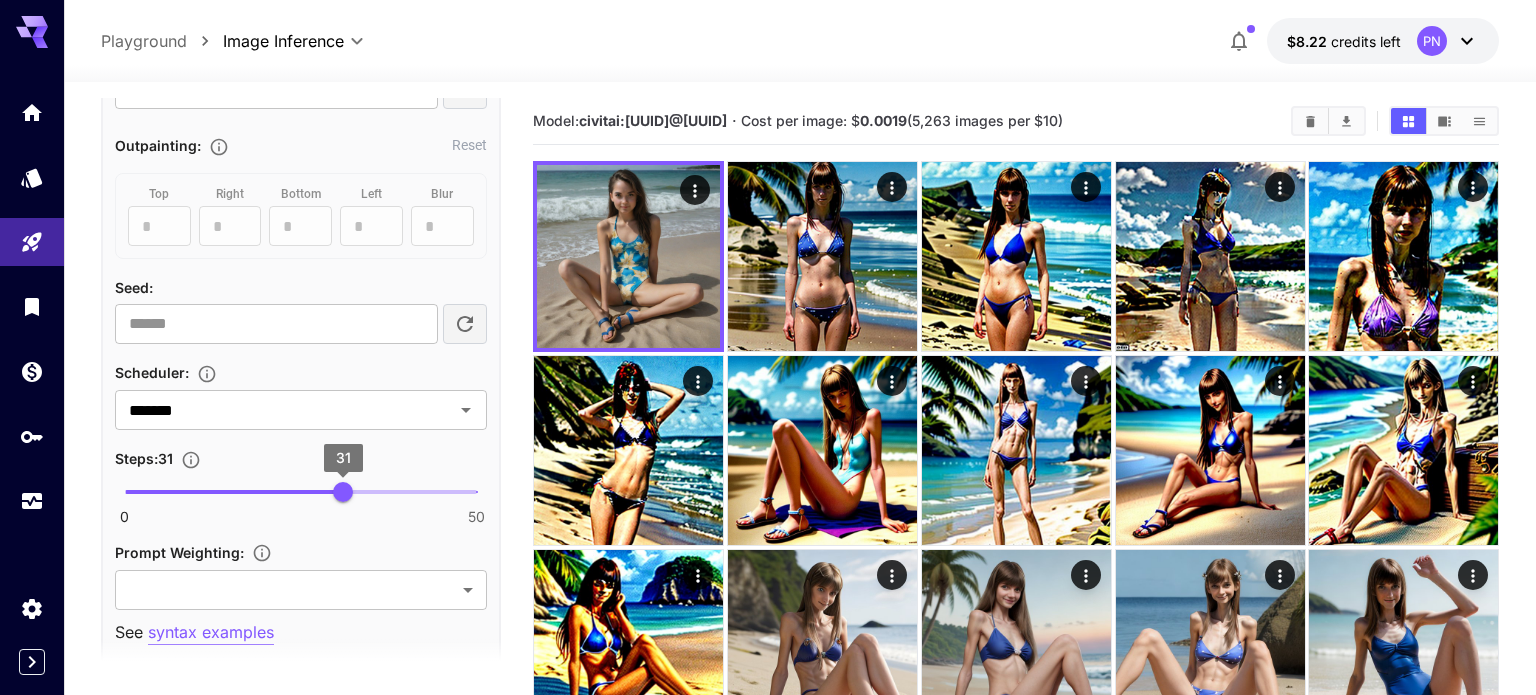 type on "**" 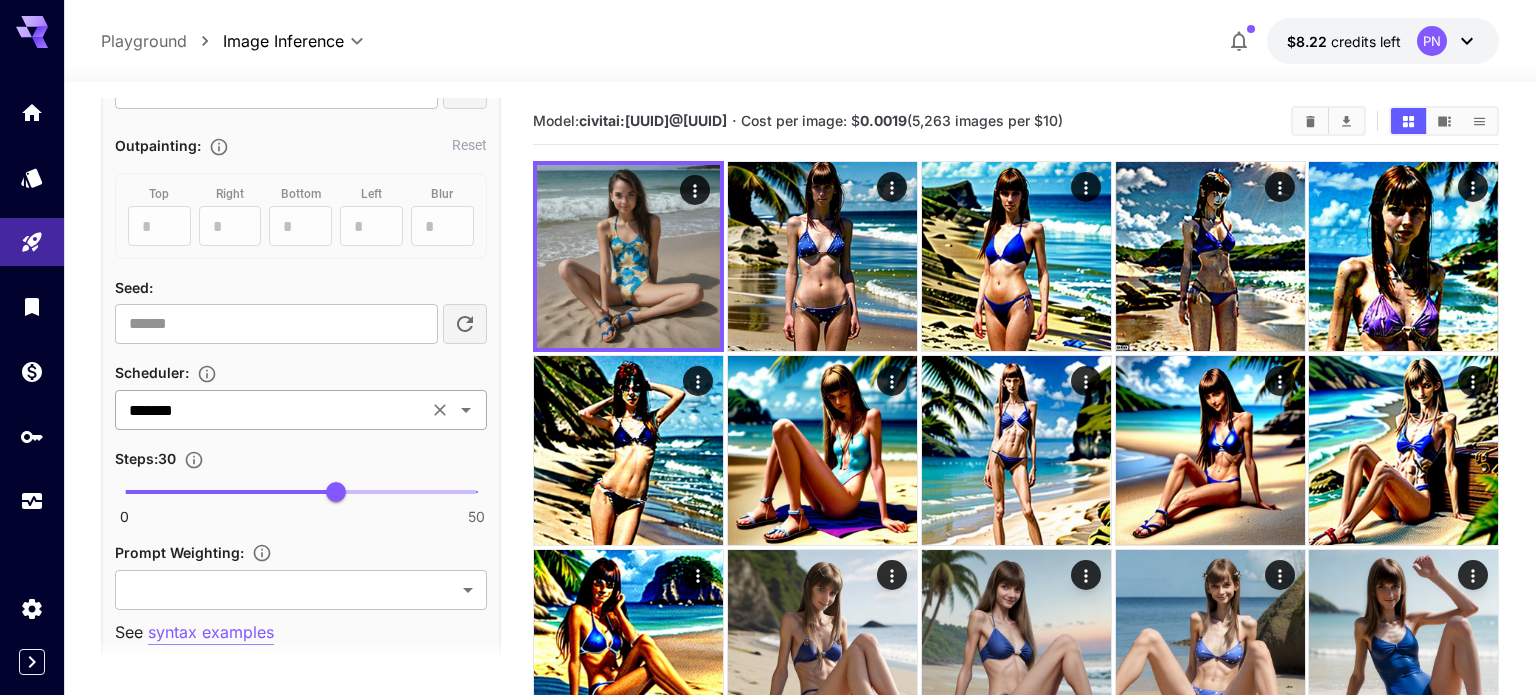 scroll, scrollTop: 0, scrollLeft: 0, axis: both 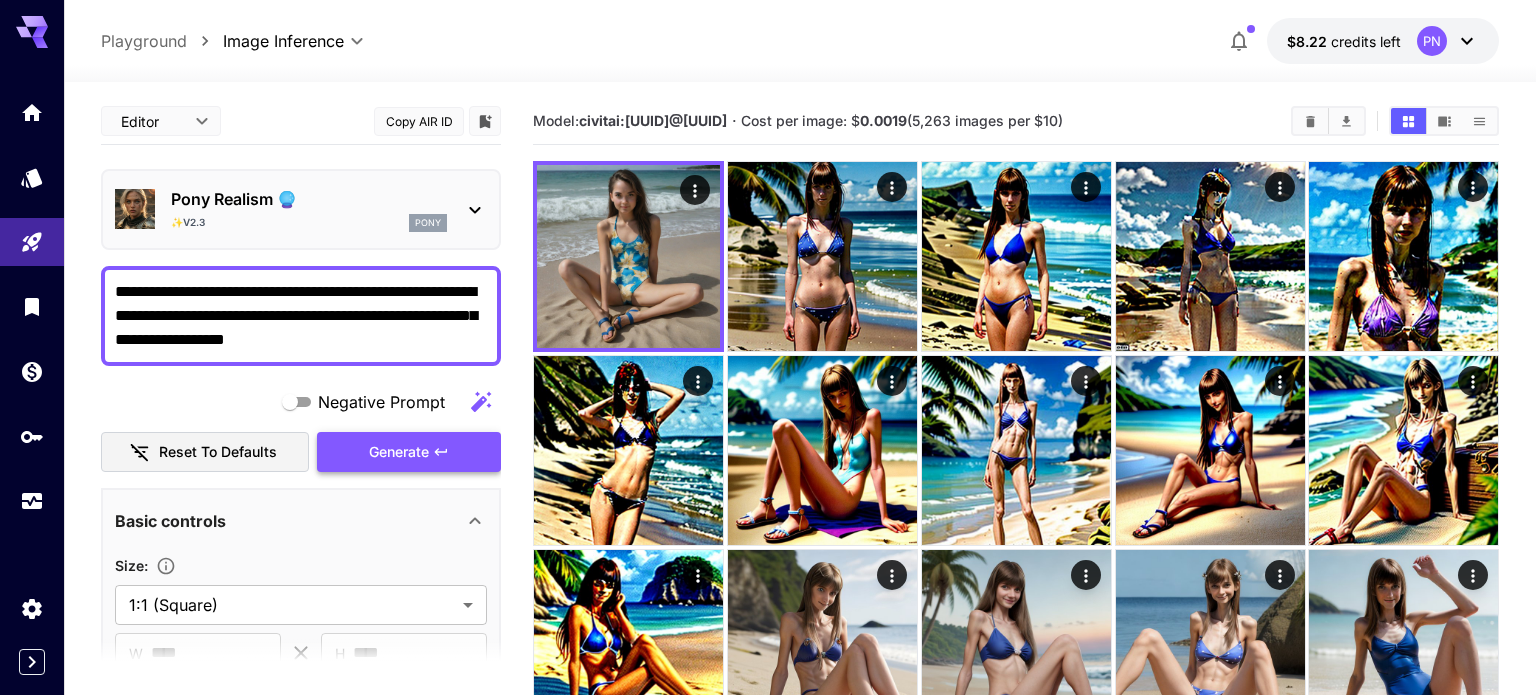 click on "Generate" at bounding box center [399, 452] 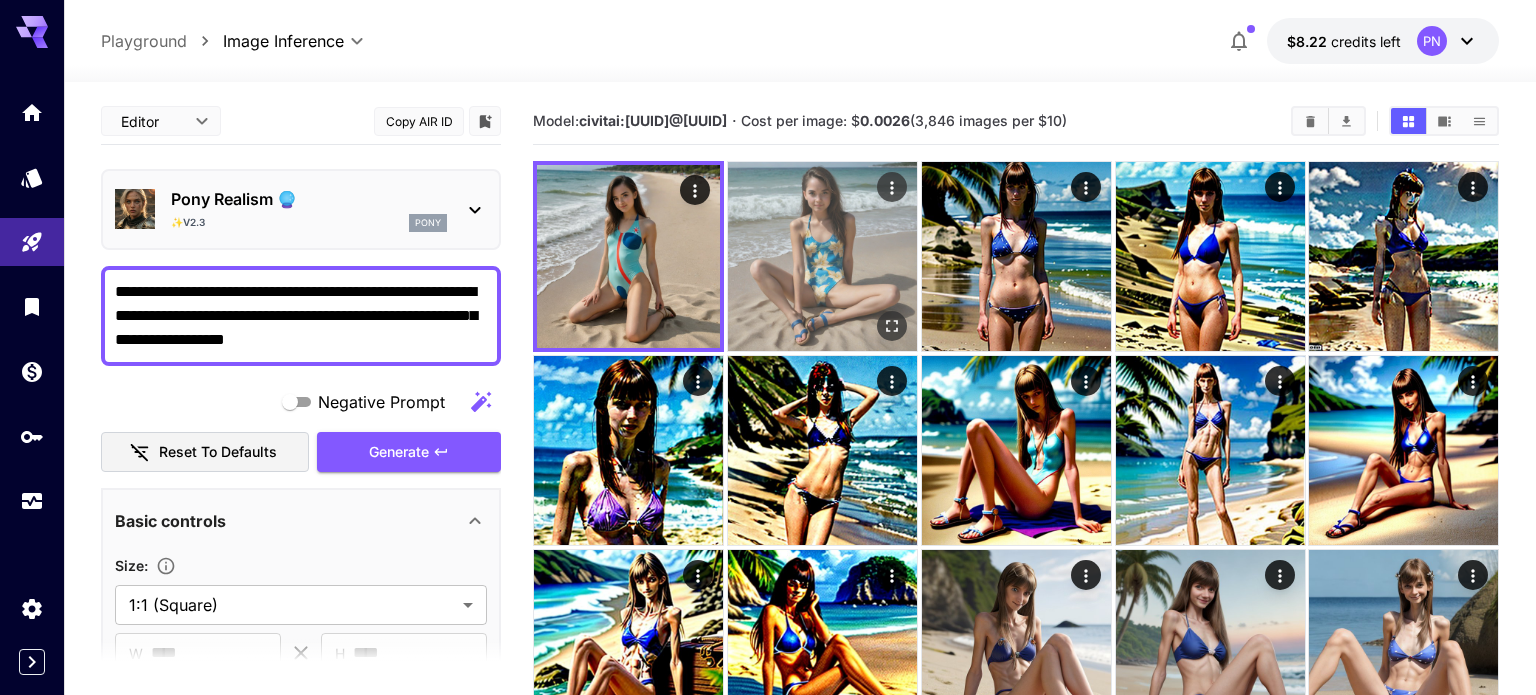 click 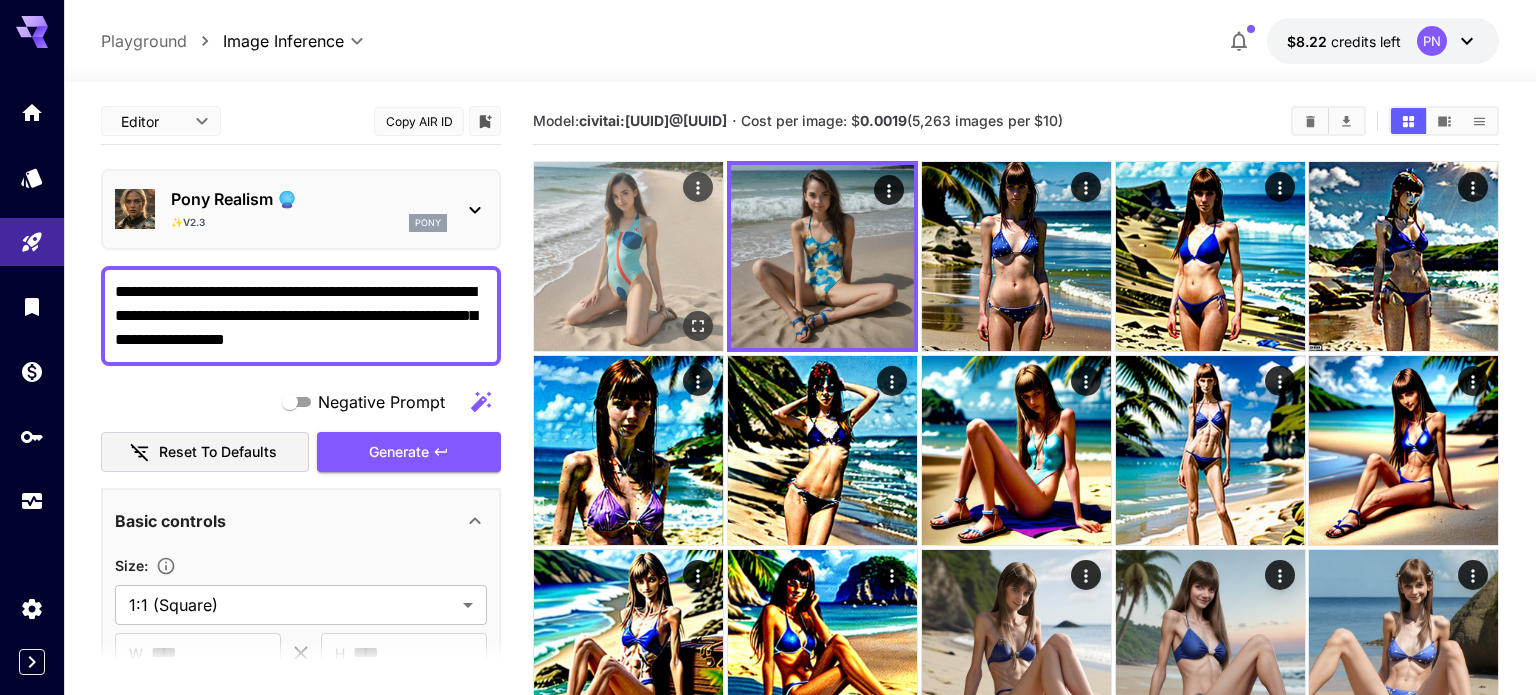 click at bounding box center (628, 256) 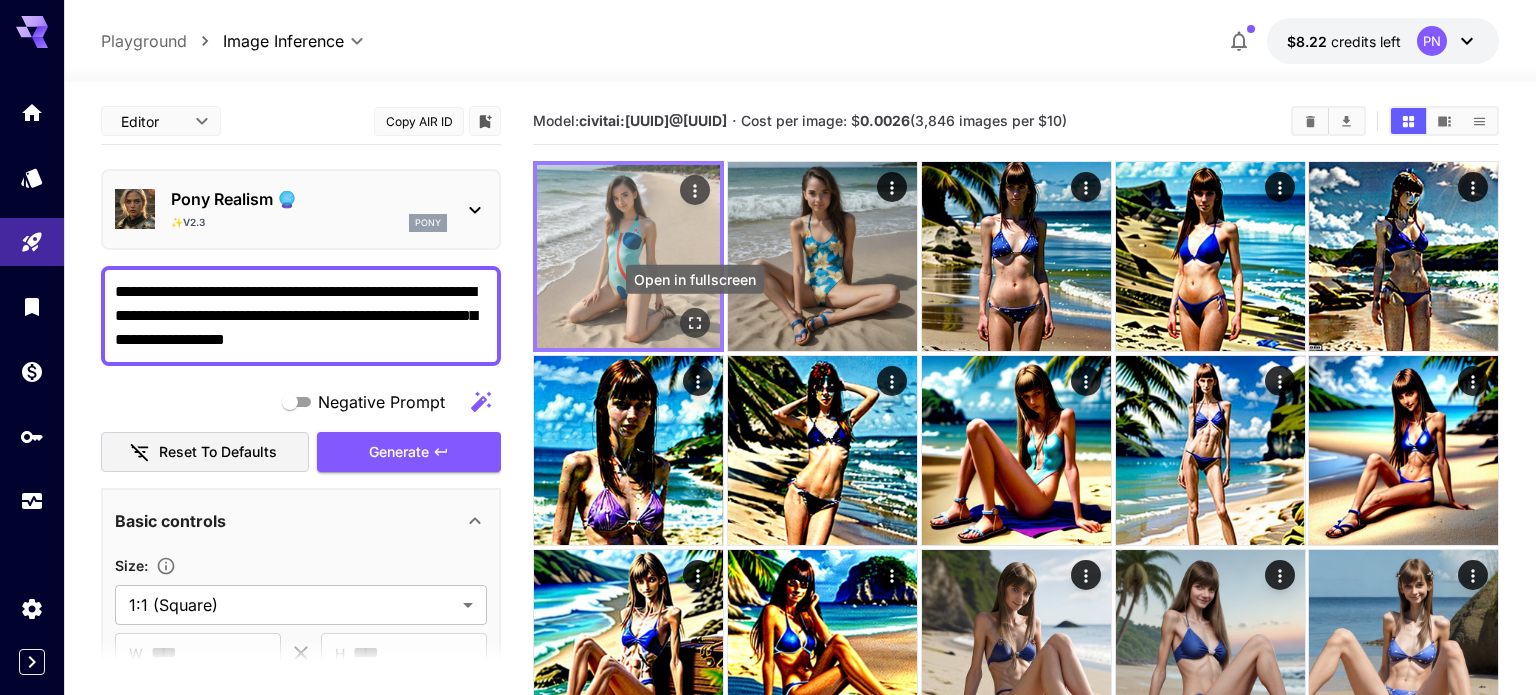 click 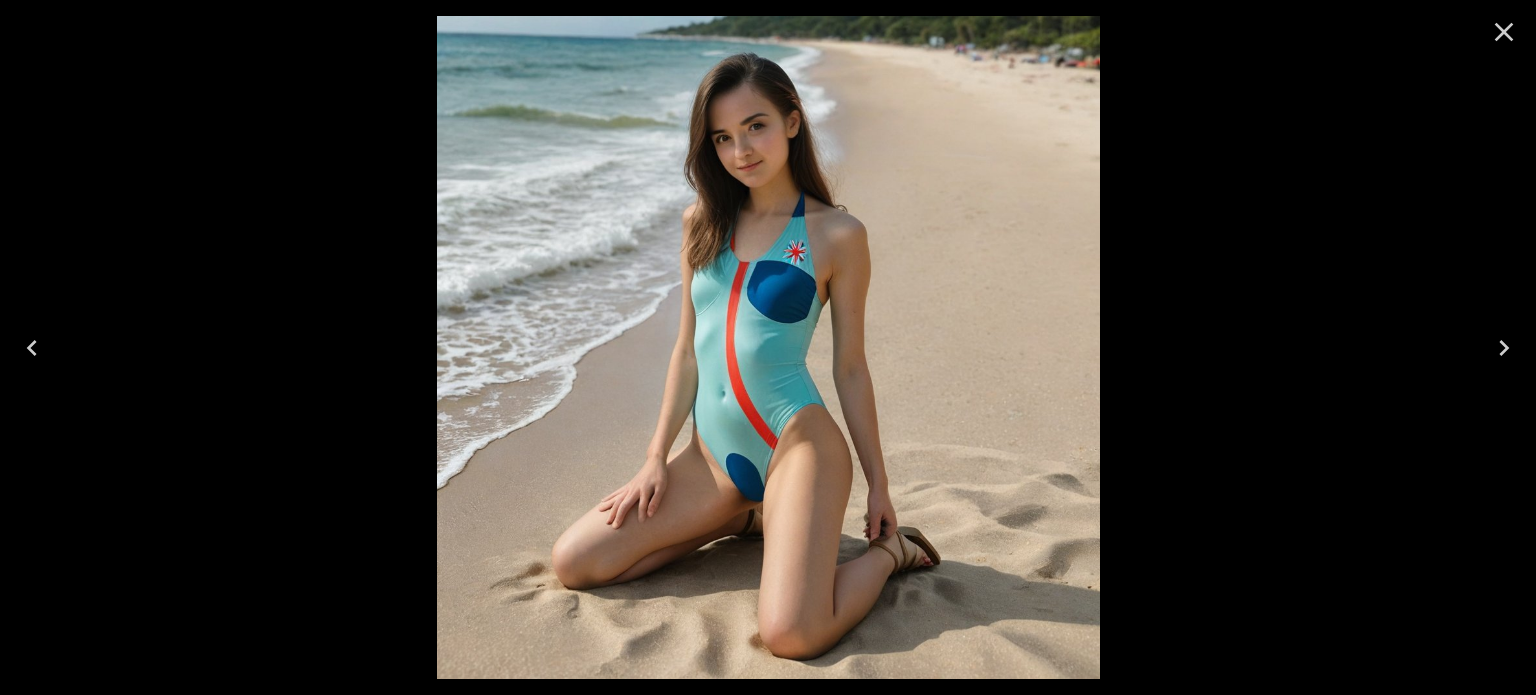 click 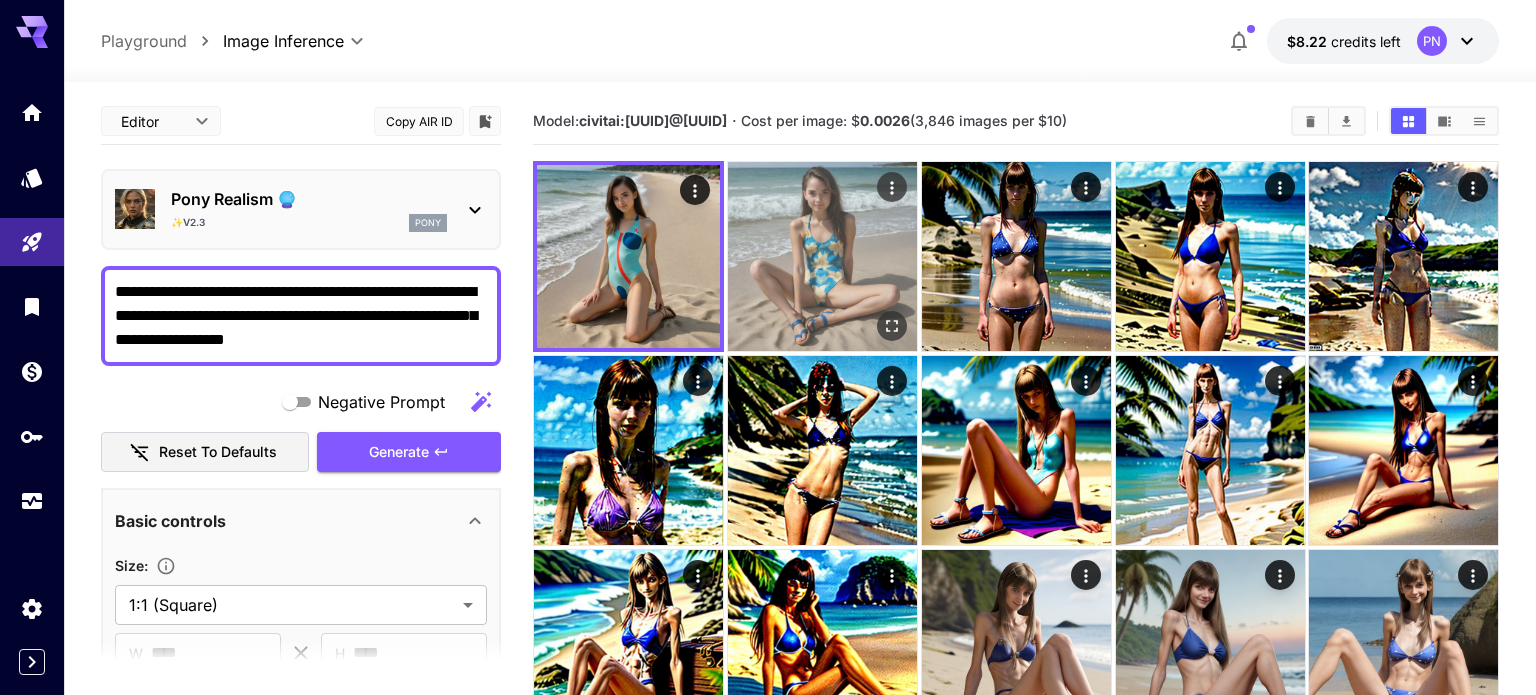click at bounding box center [822, 256] 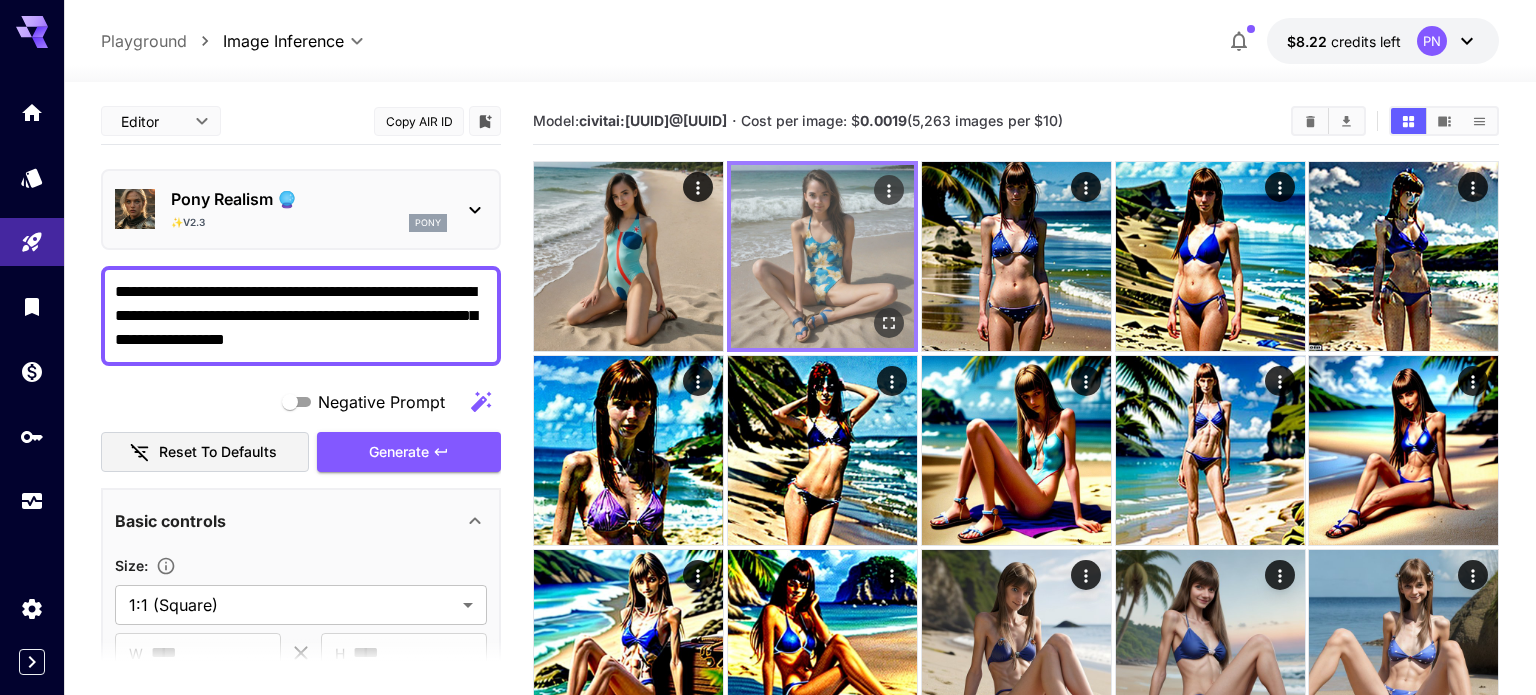 click at bounding box center [822, 256] 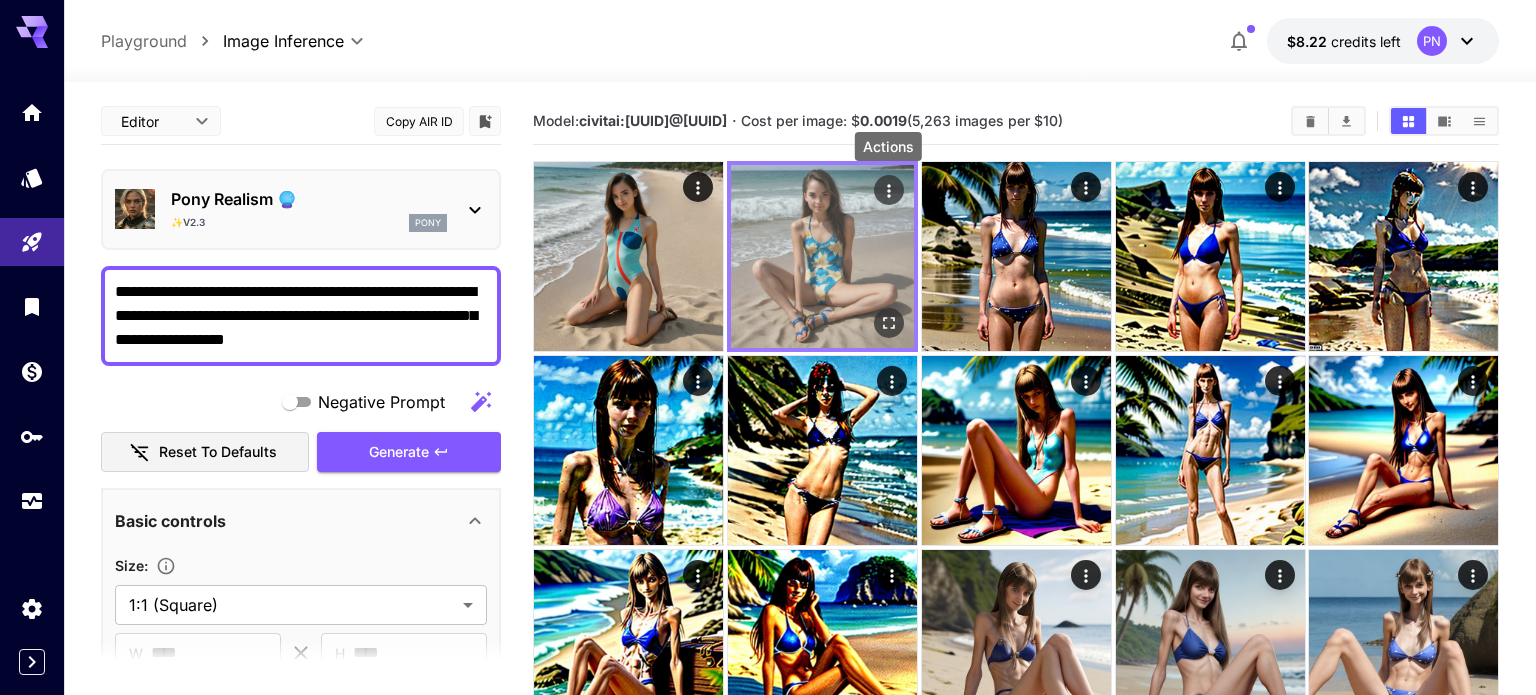 click 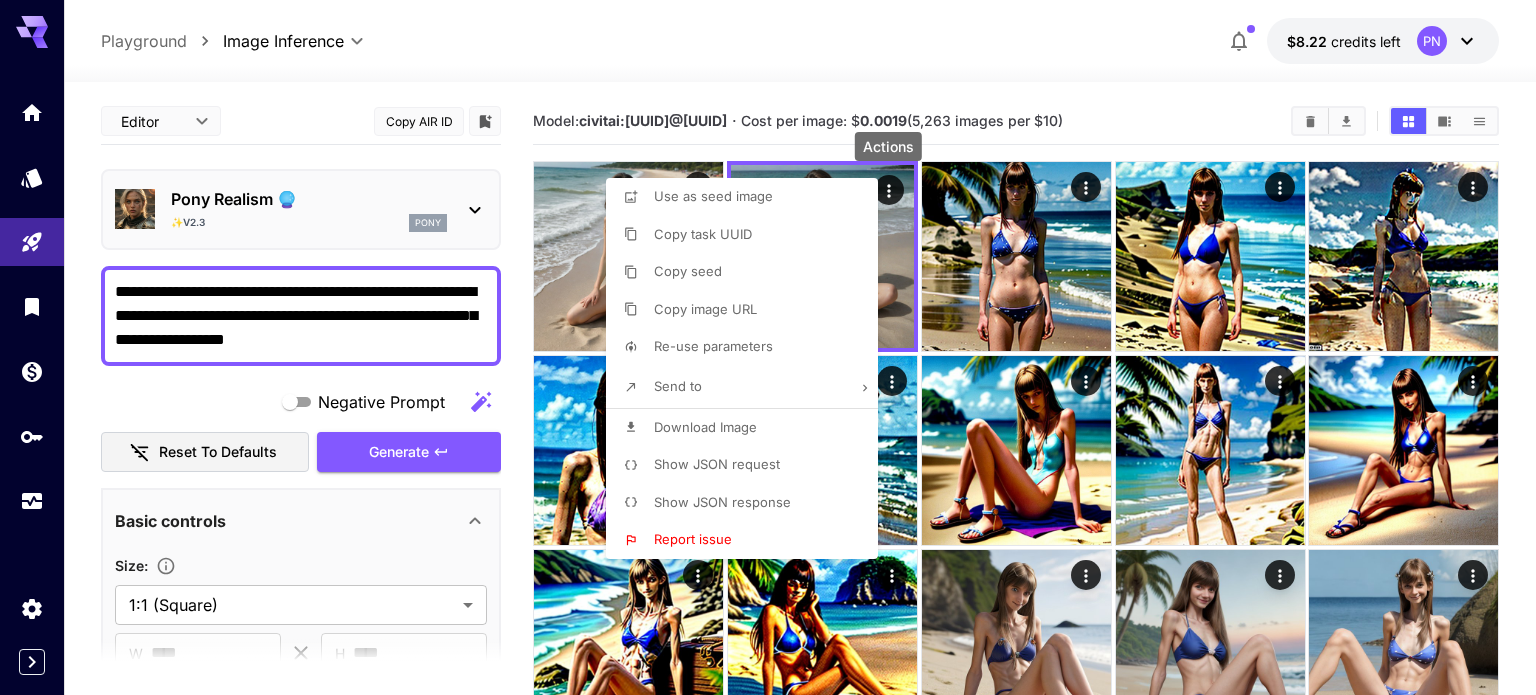 click on "Show JSON response" at bounding box center (722, 502) 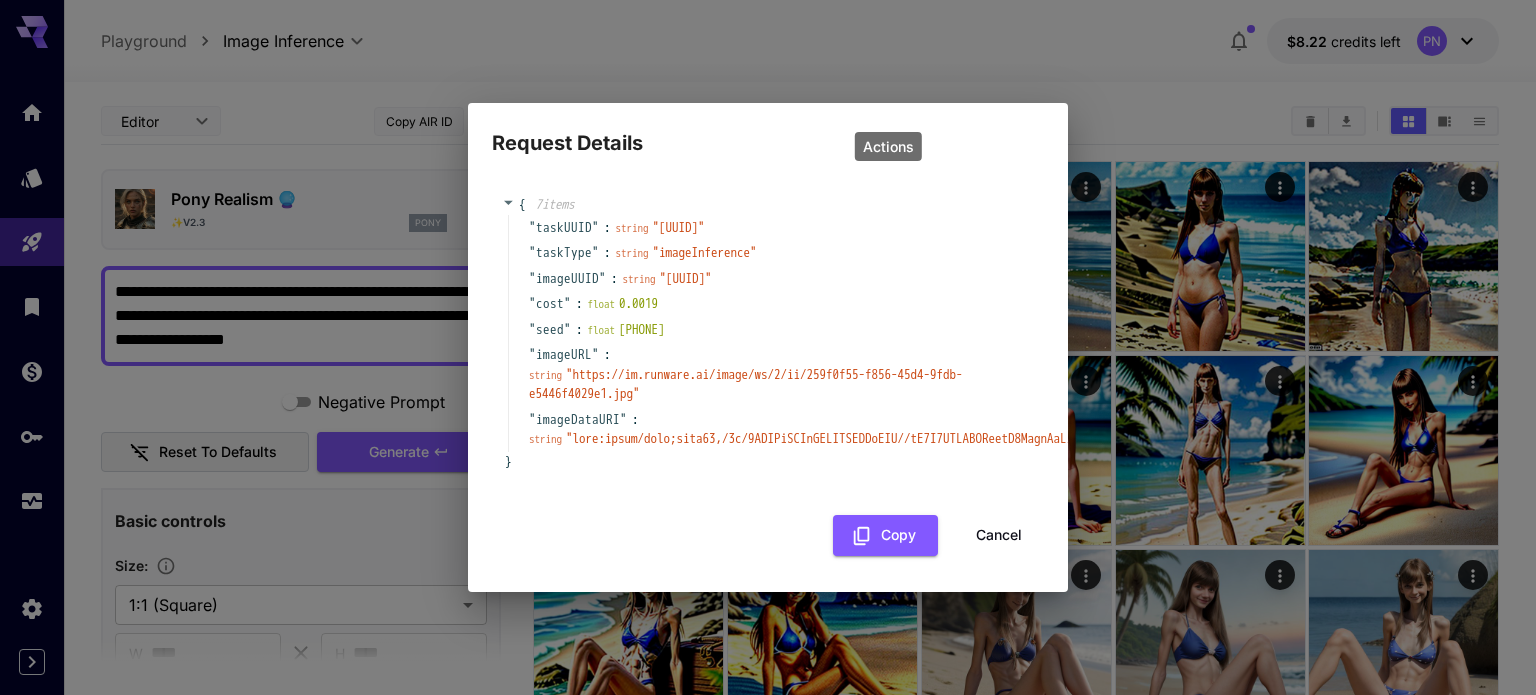 click on "float 2973892601" at bounding box center (626, 330) 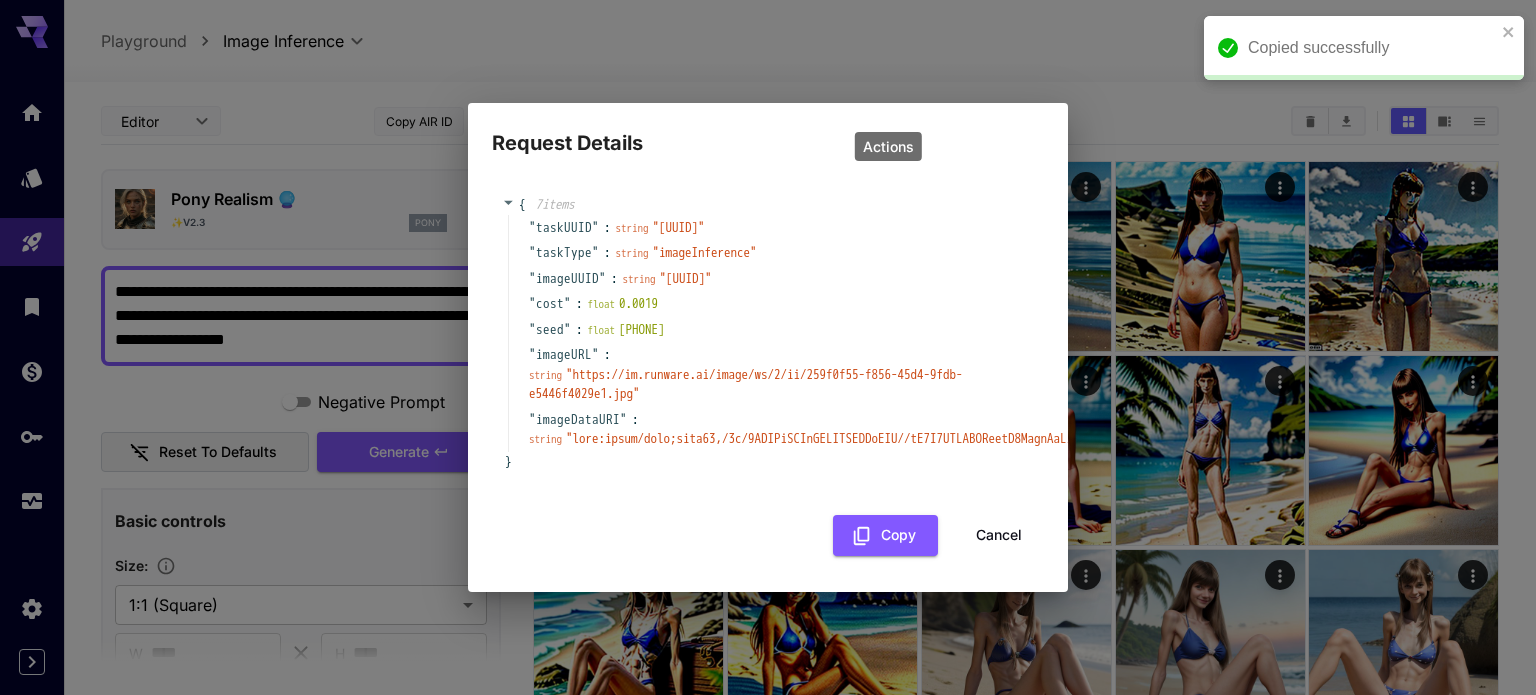 click on "float 2973892601" at bounding box center [626, 330] 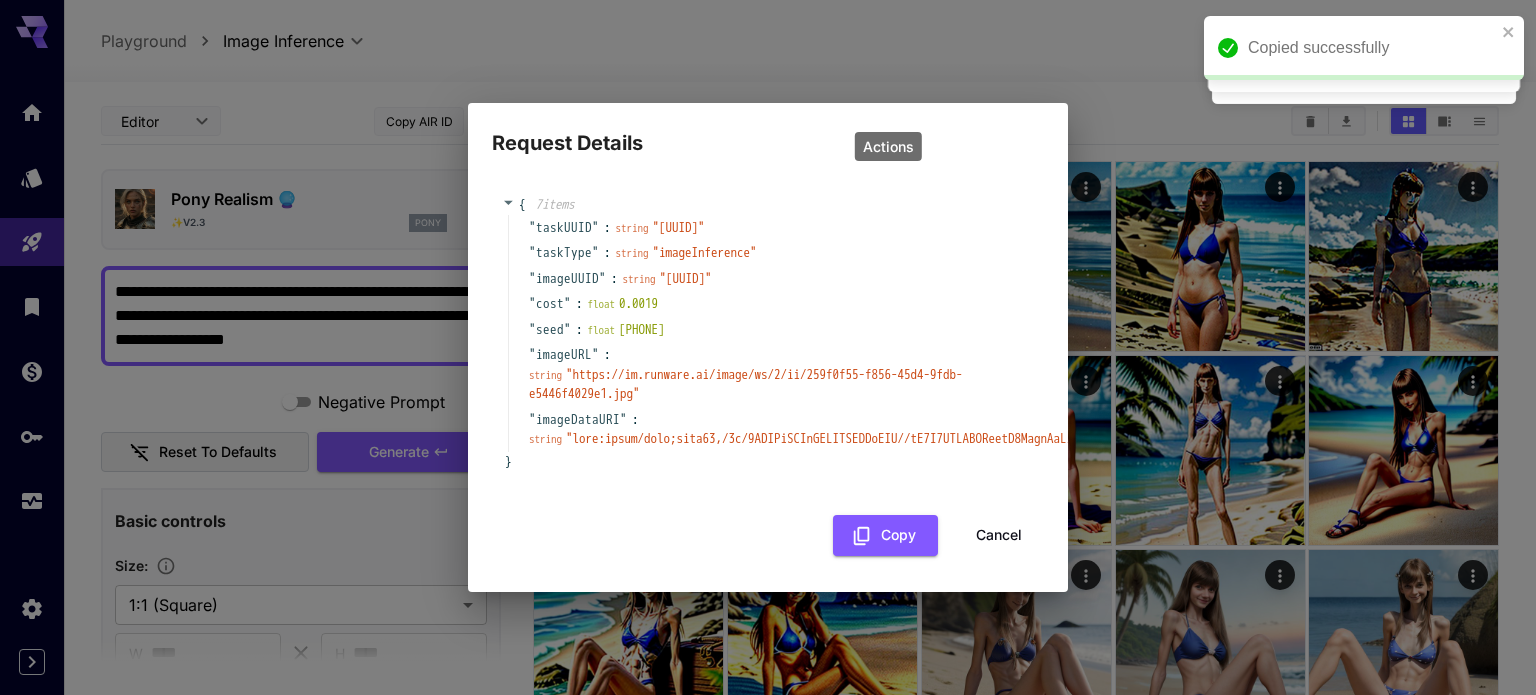 click on "float 2973892601" at bounding box center (626, 330) 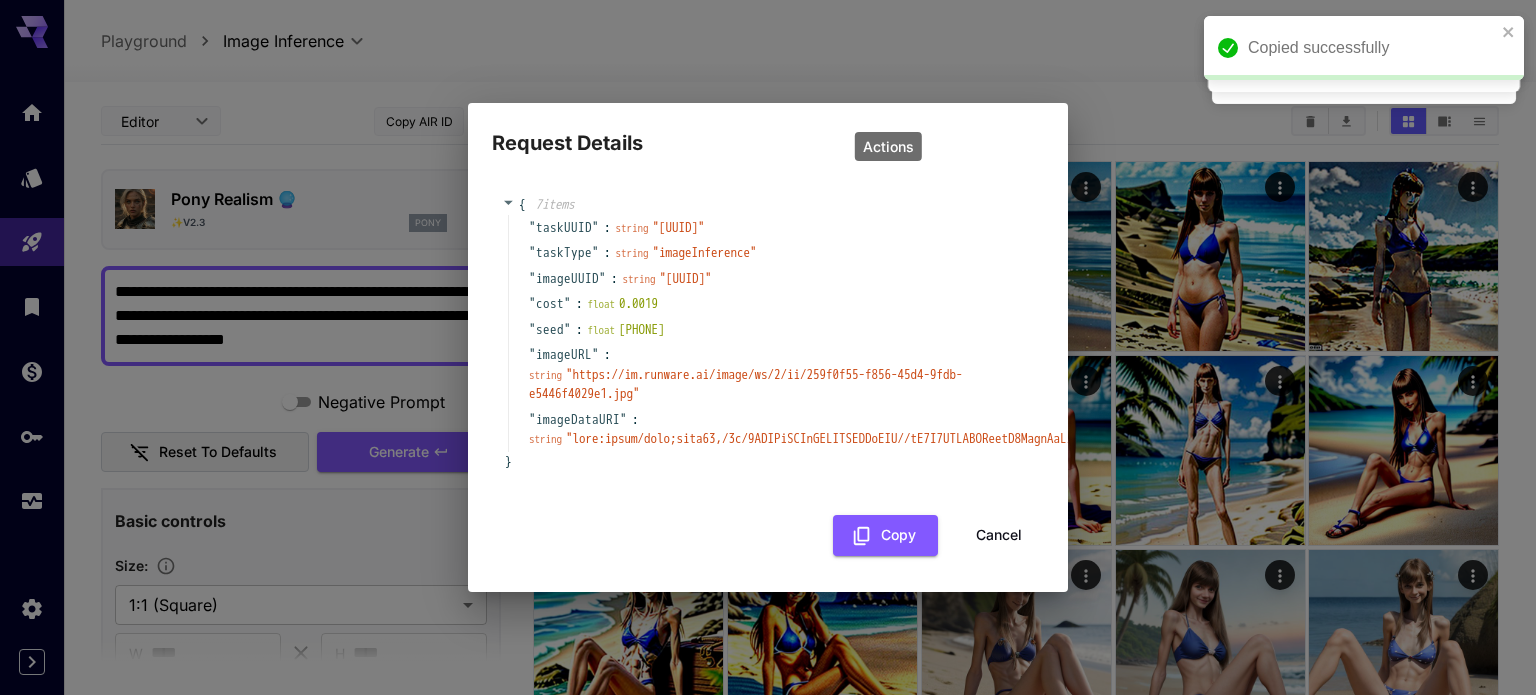click on "float 2973892601" at bounding box center [626, 330] 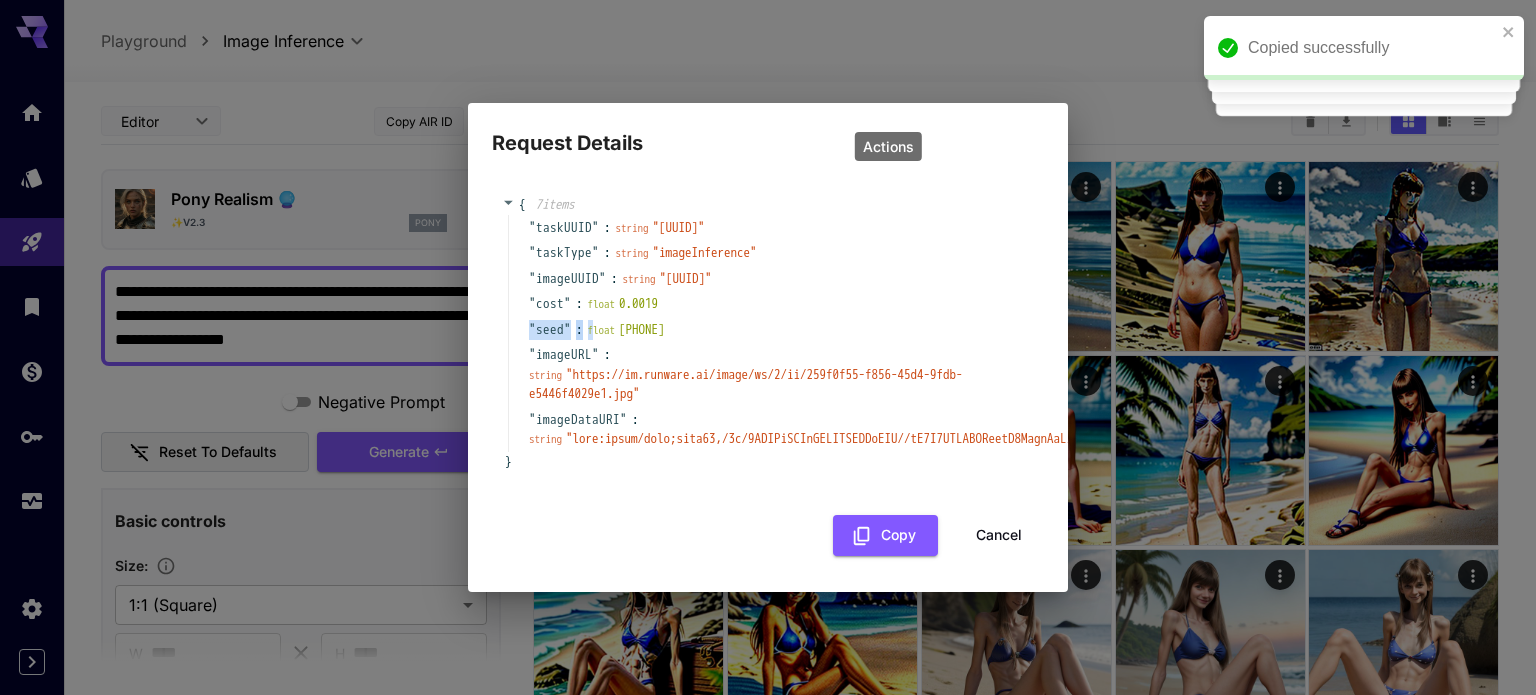 click on "float 2973892601" at bounding box center (626, 330) 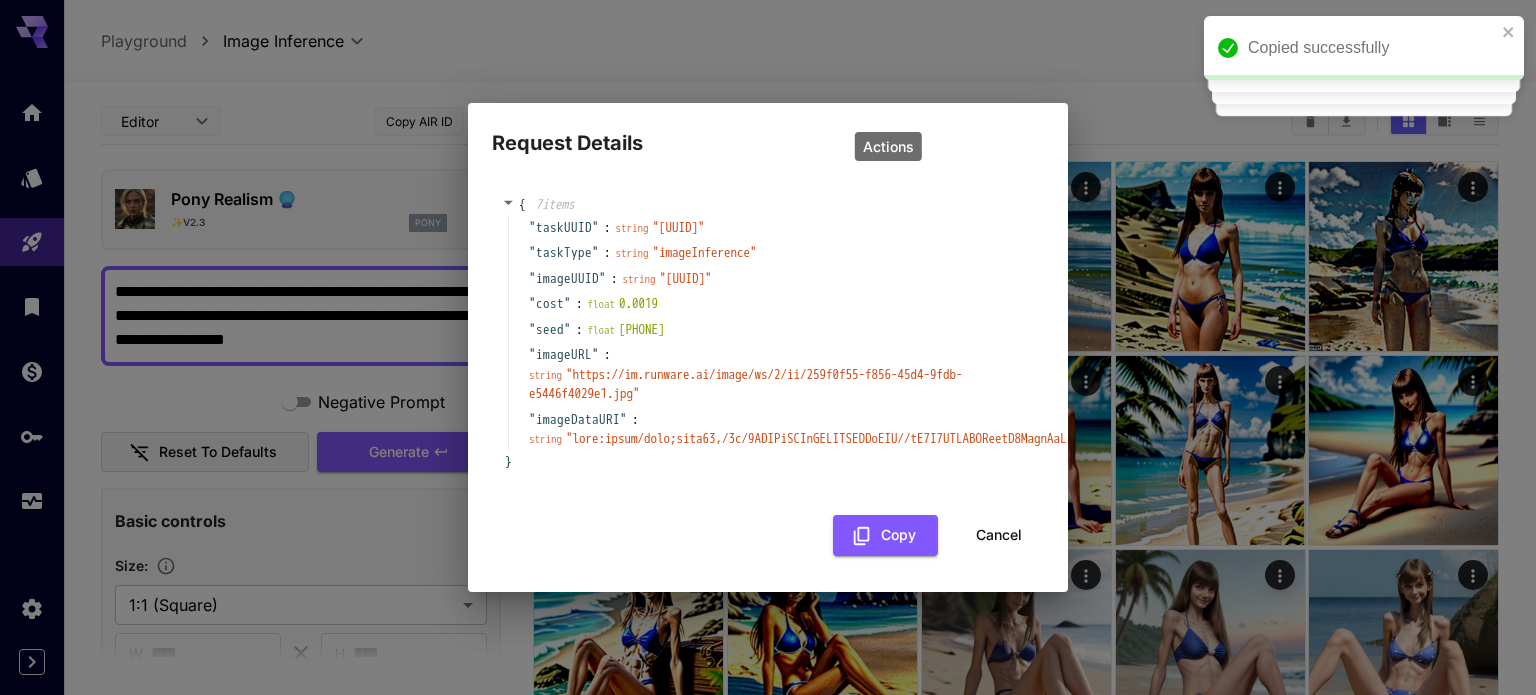 click on "float 2973892601" at bounding box center (626, 330) 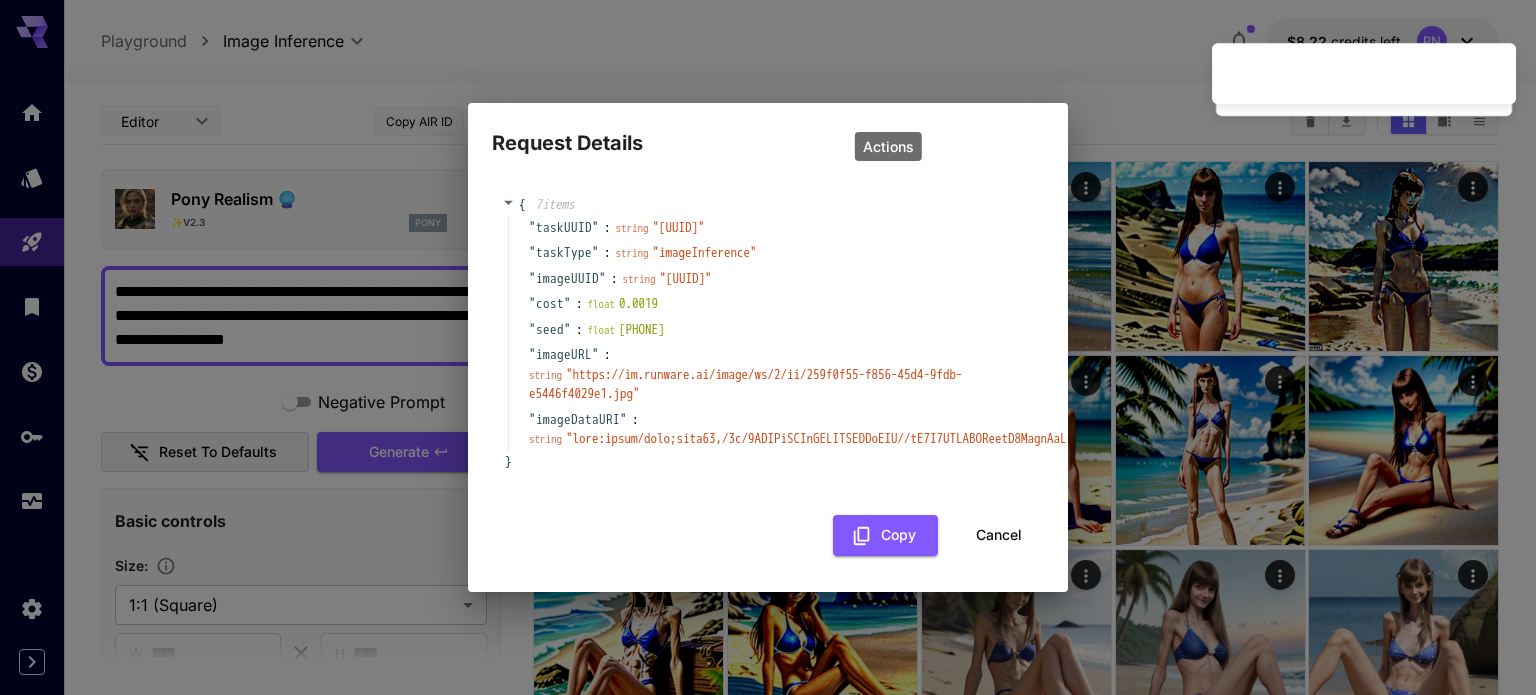 copy on "2973892601" 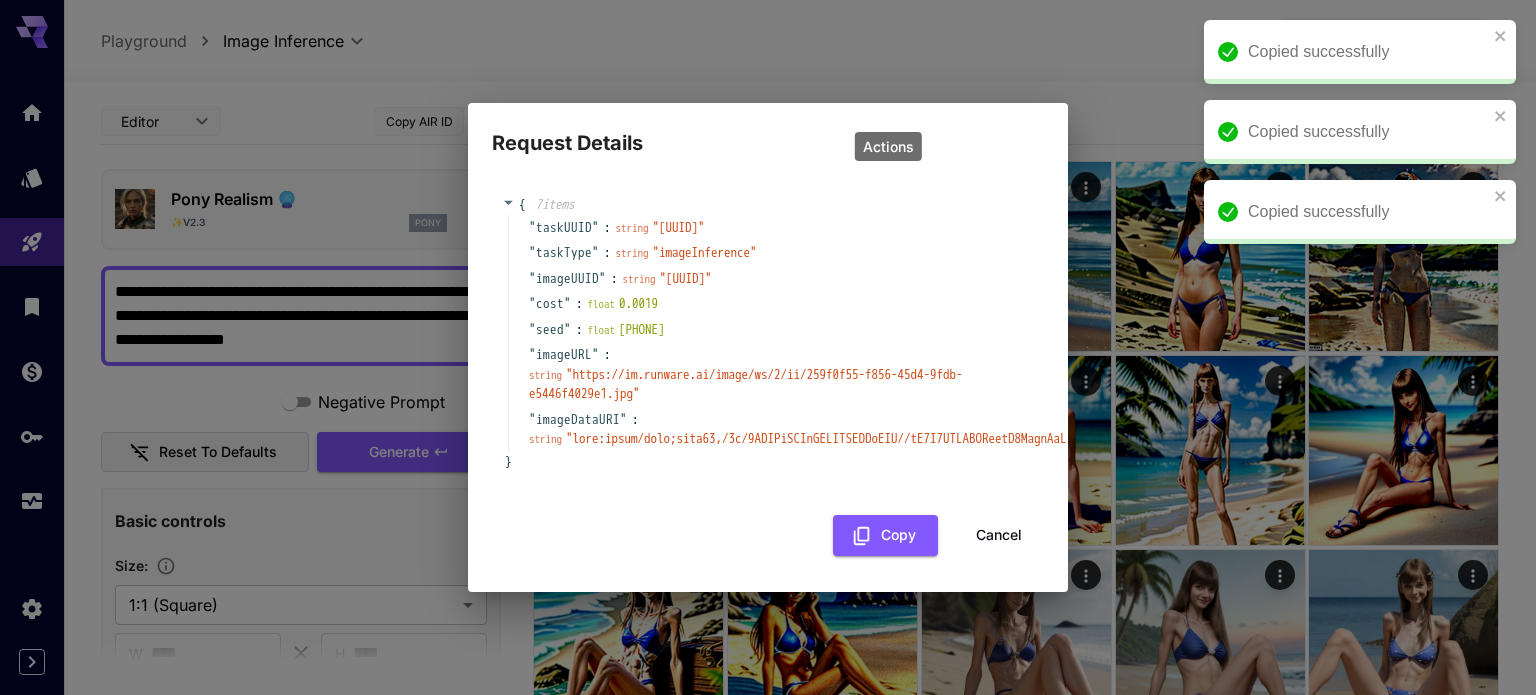 click on "Cancel" at bounding box center [999, 535] 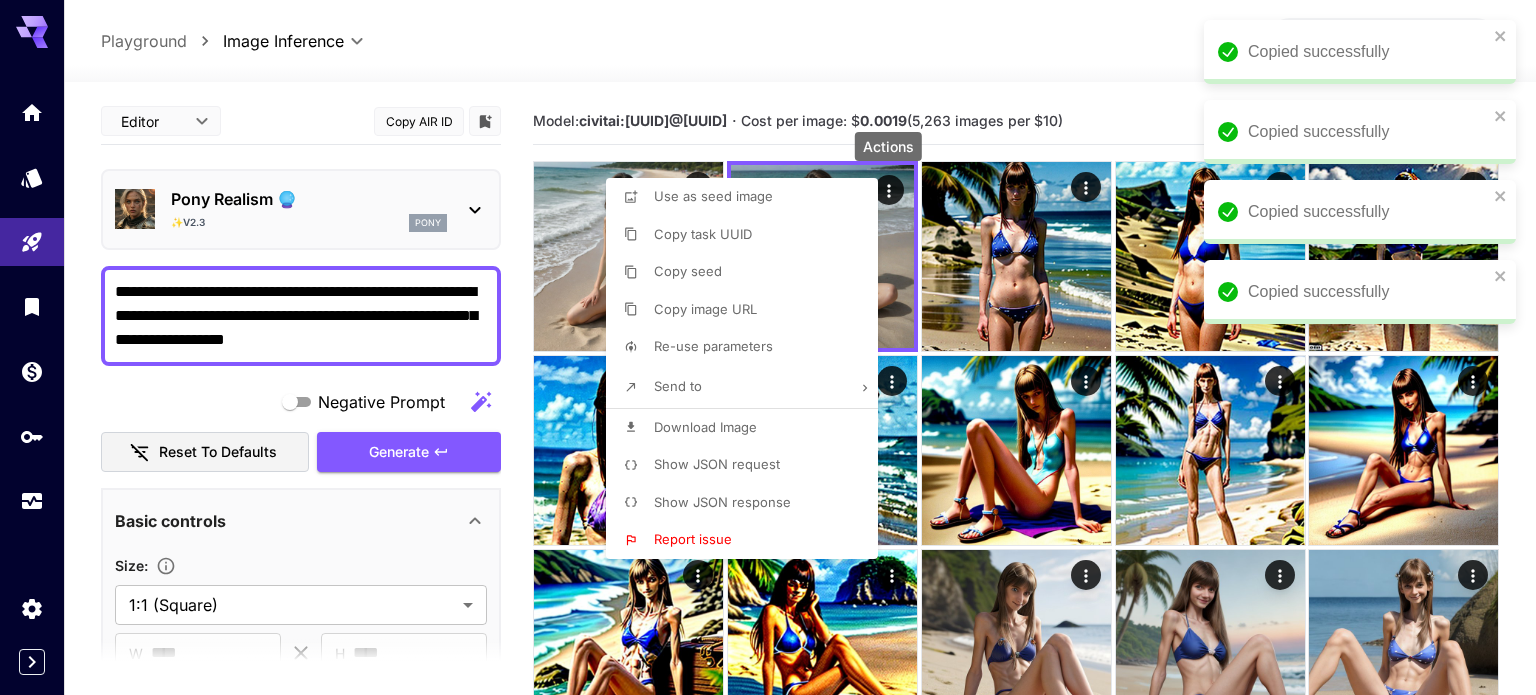 click at bounding box center [768, 347] 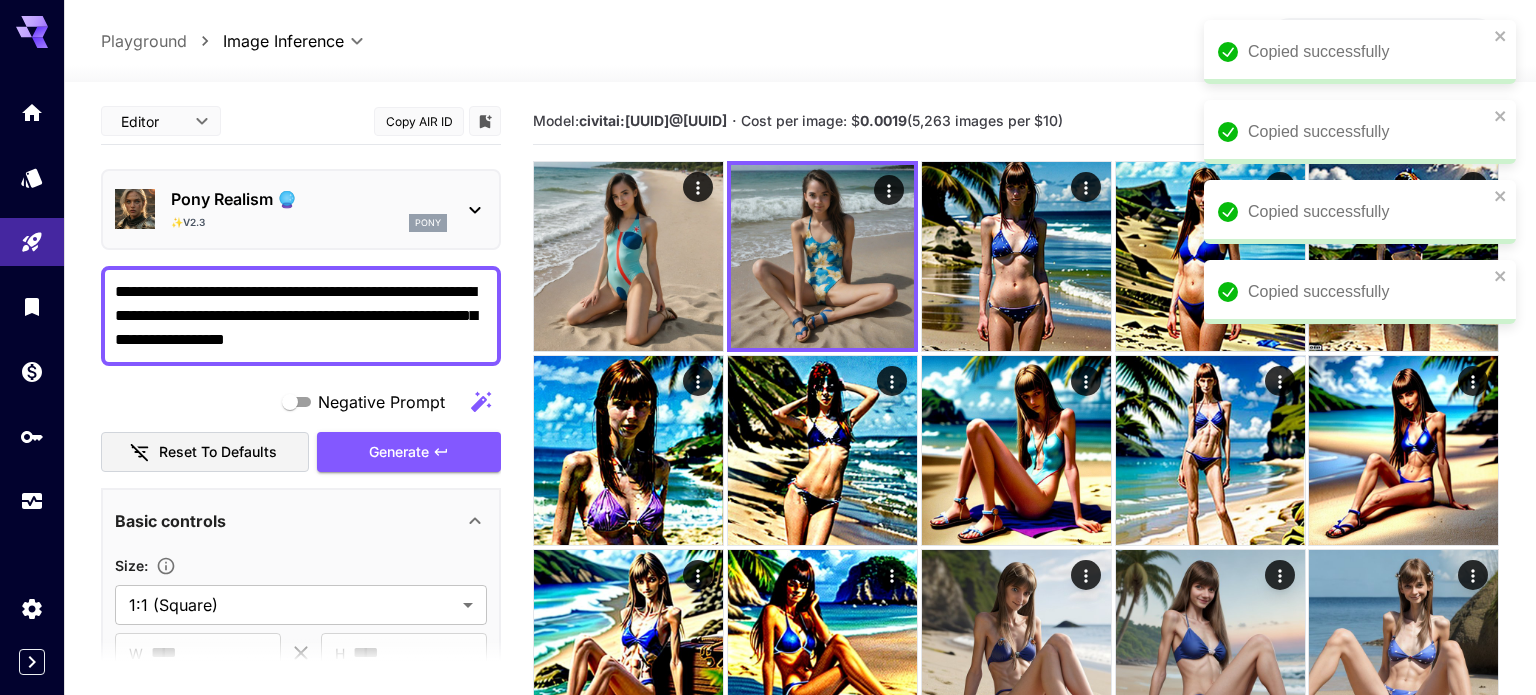 click on "**********" at bounding box center [301, 316] 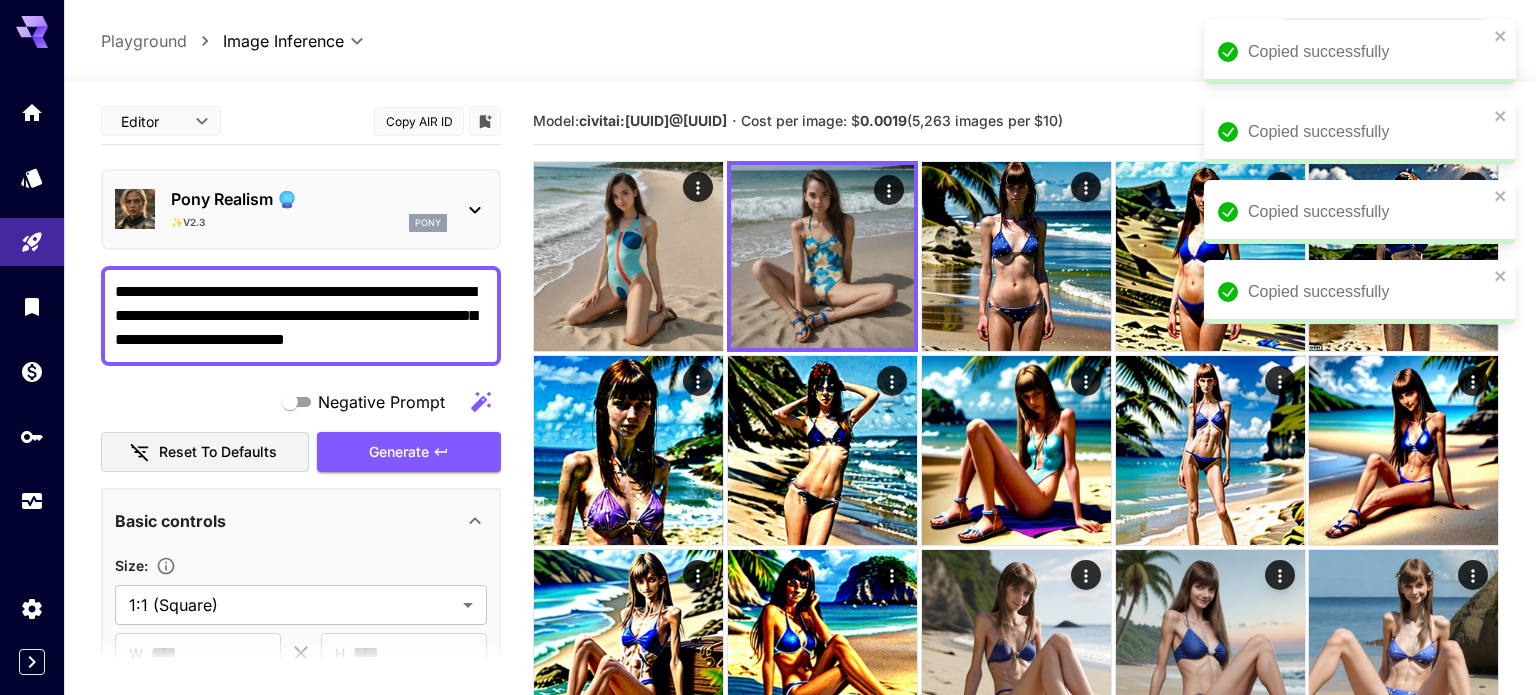 type on "**********" 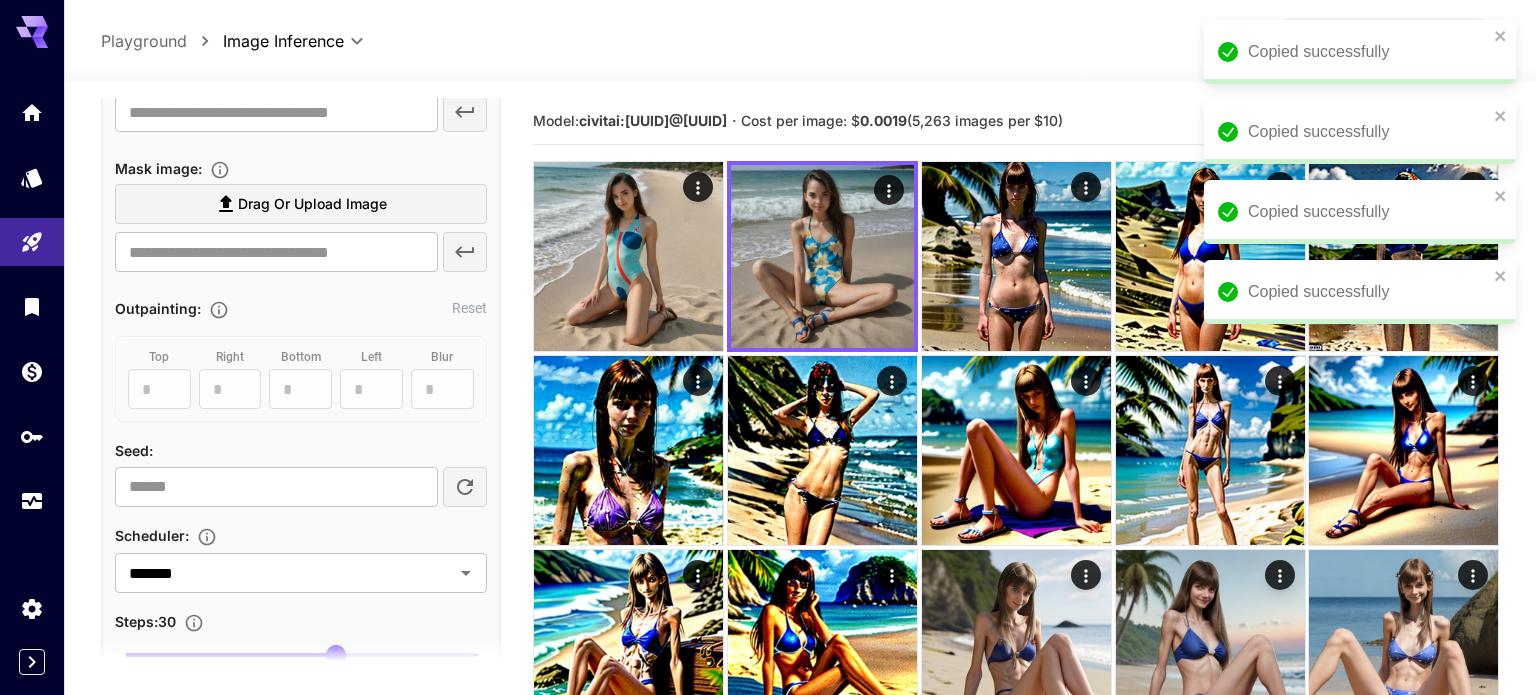 scroll, scrollTop: 917, scrollLeft: 0, axis: vertical 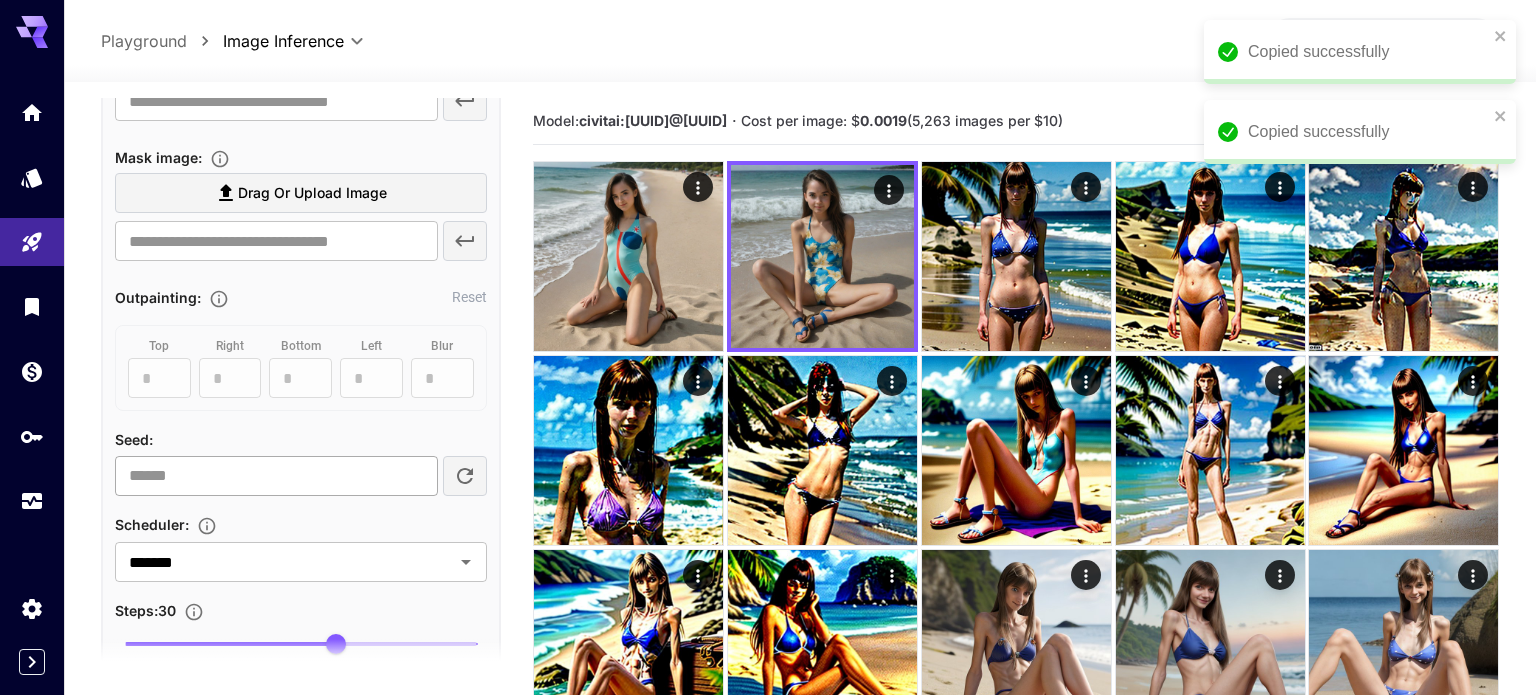 click at bounding box center (276, 476) 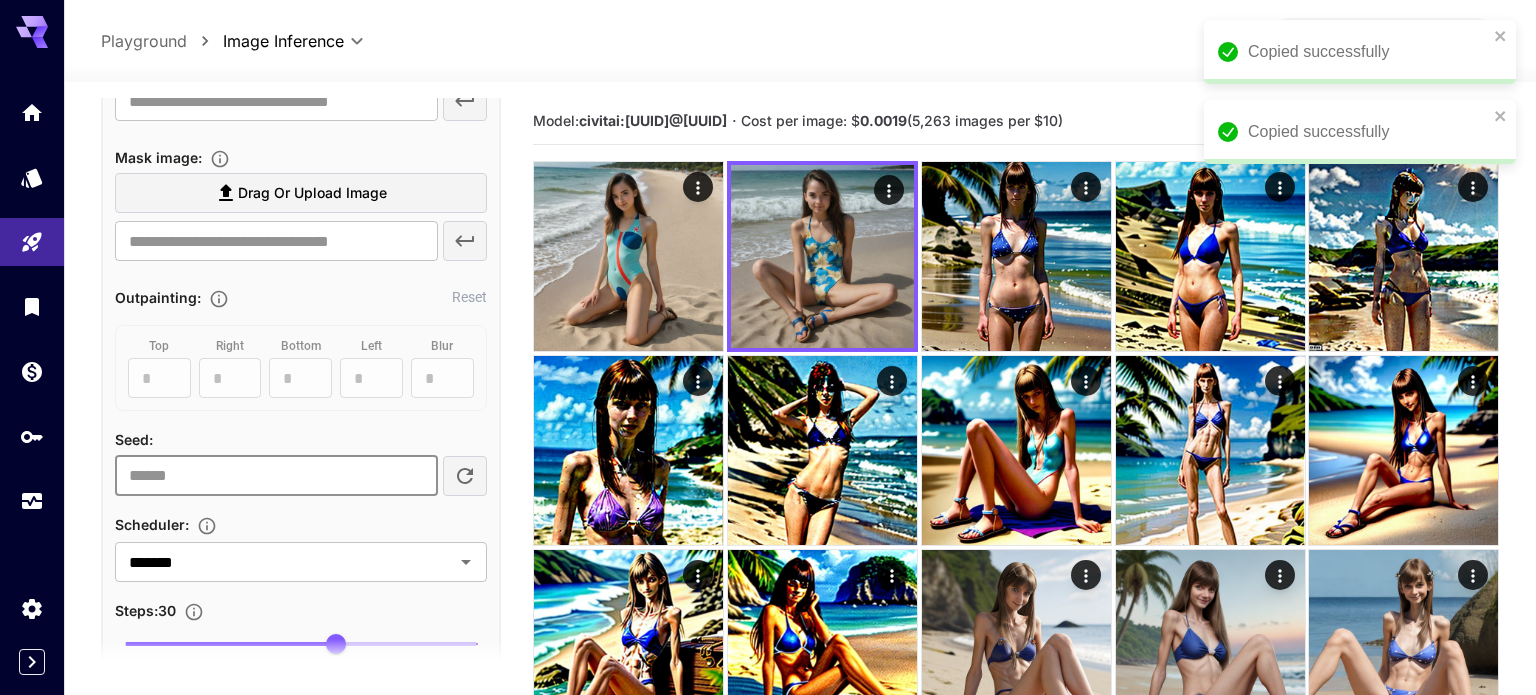 paste on "**********" 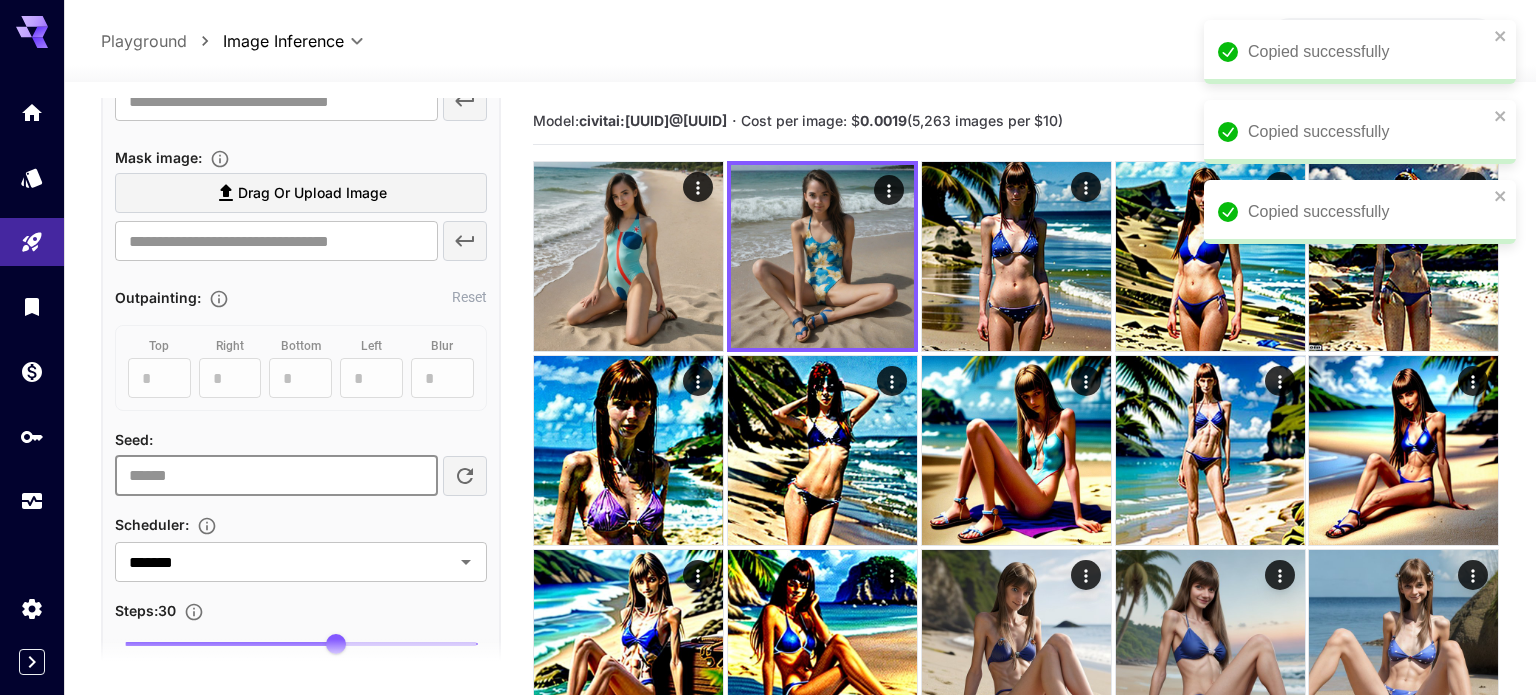 scroll, scrollTop: 0, scrollLeft: 0, axis: both 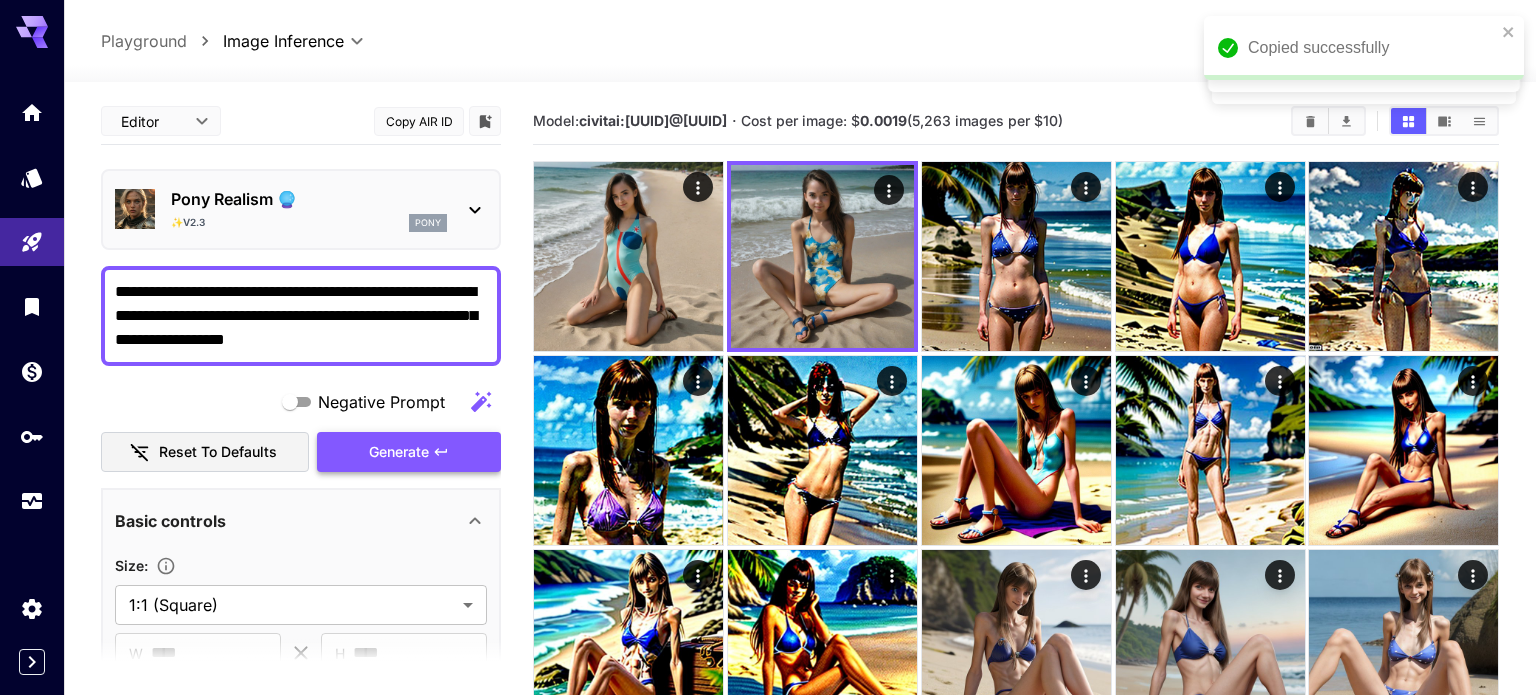 type on "**********" 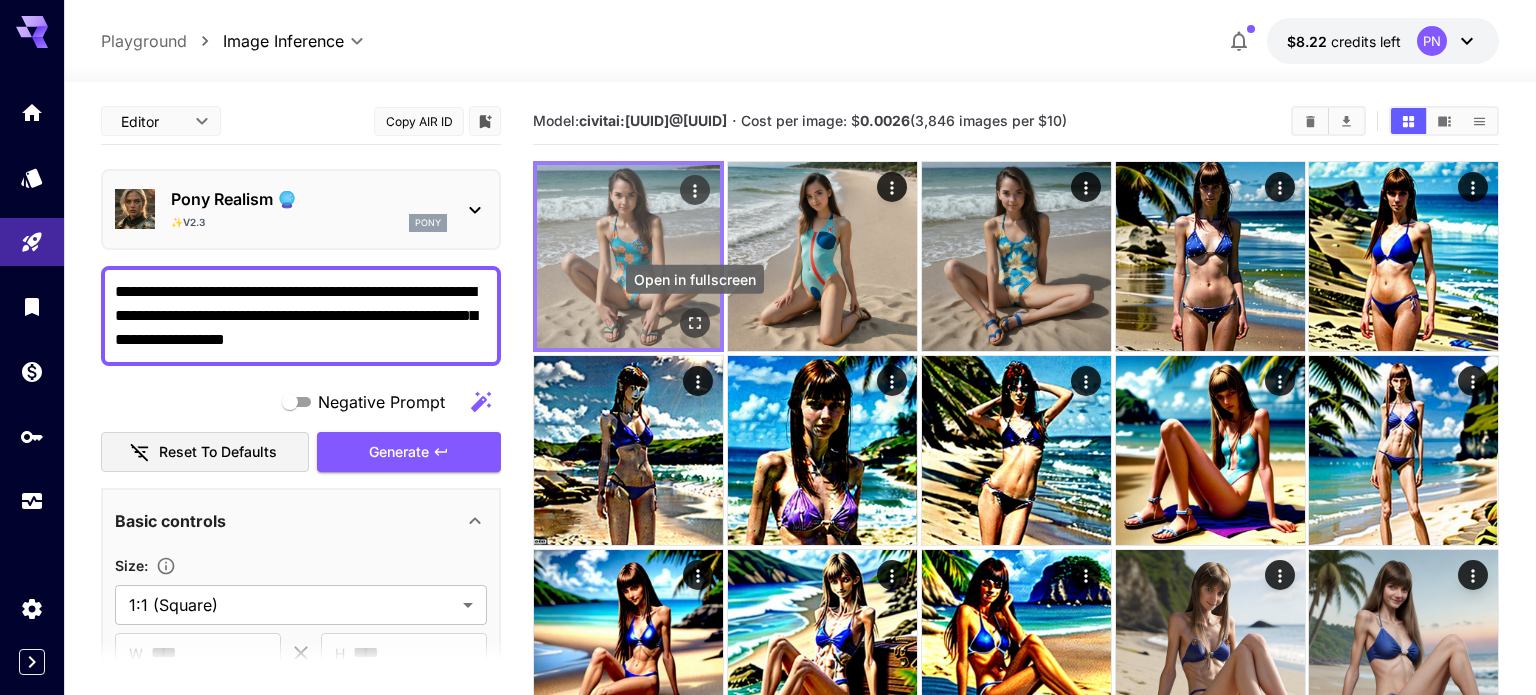 click 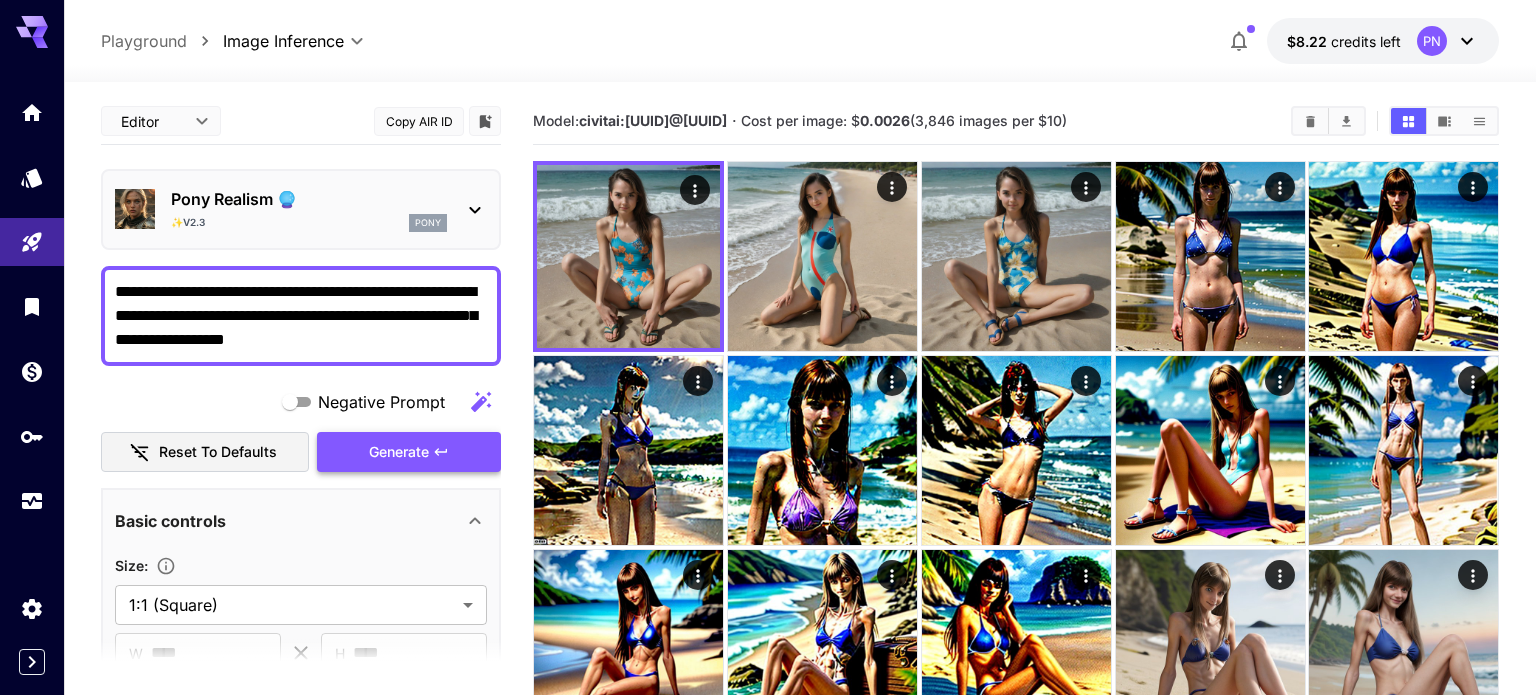 click on "Generate" at bounding box center [409, 452] 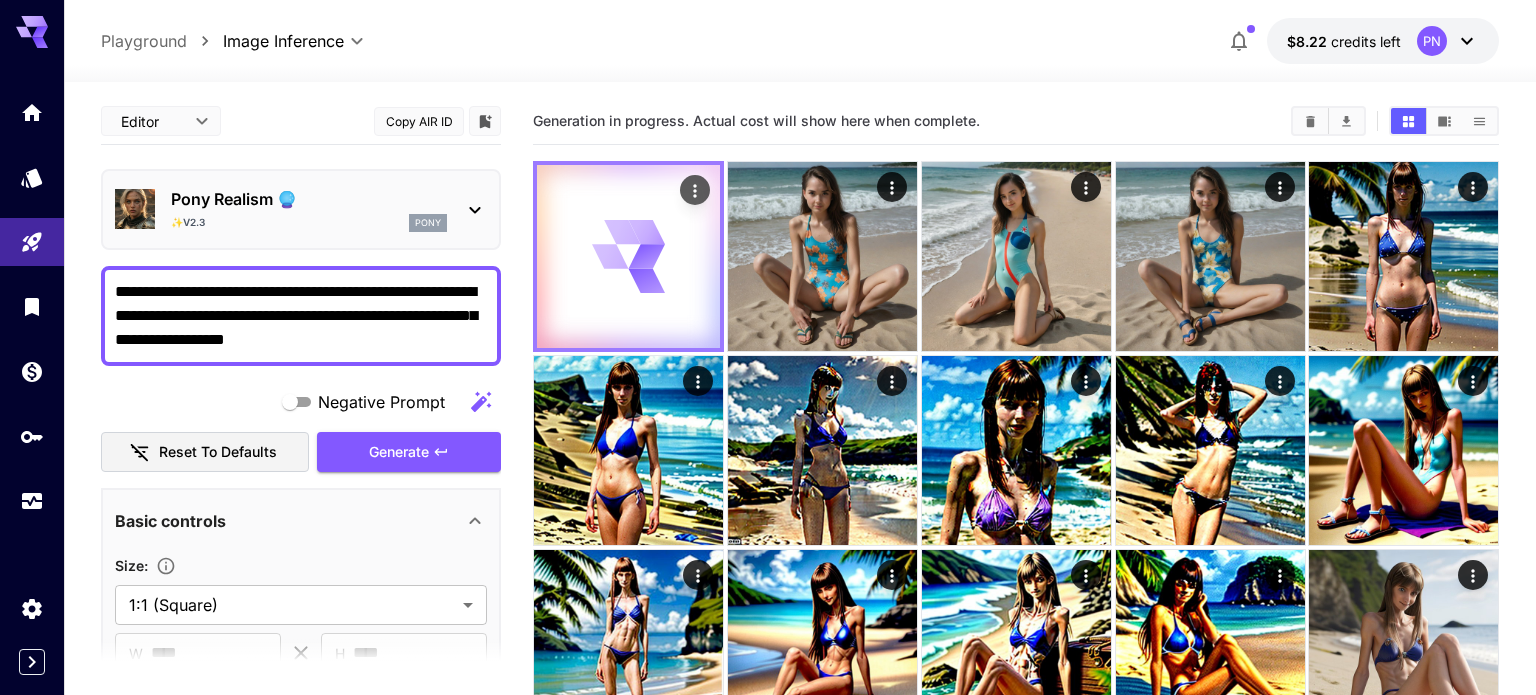click at bounding box center (628, 256) 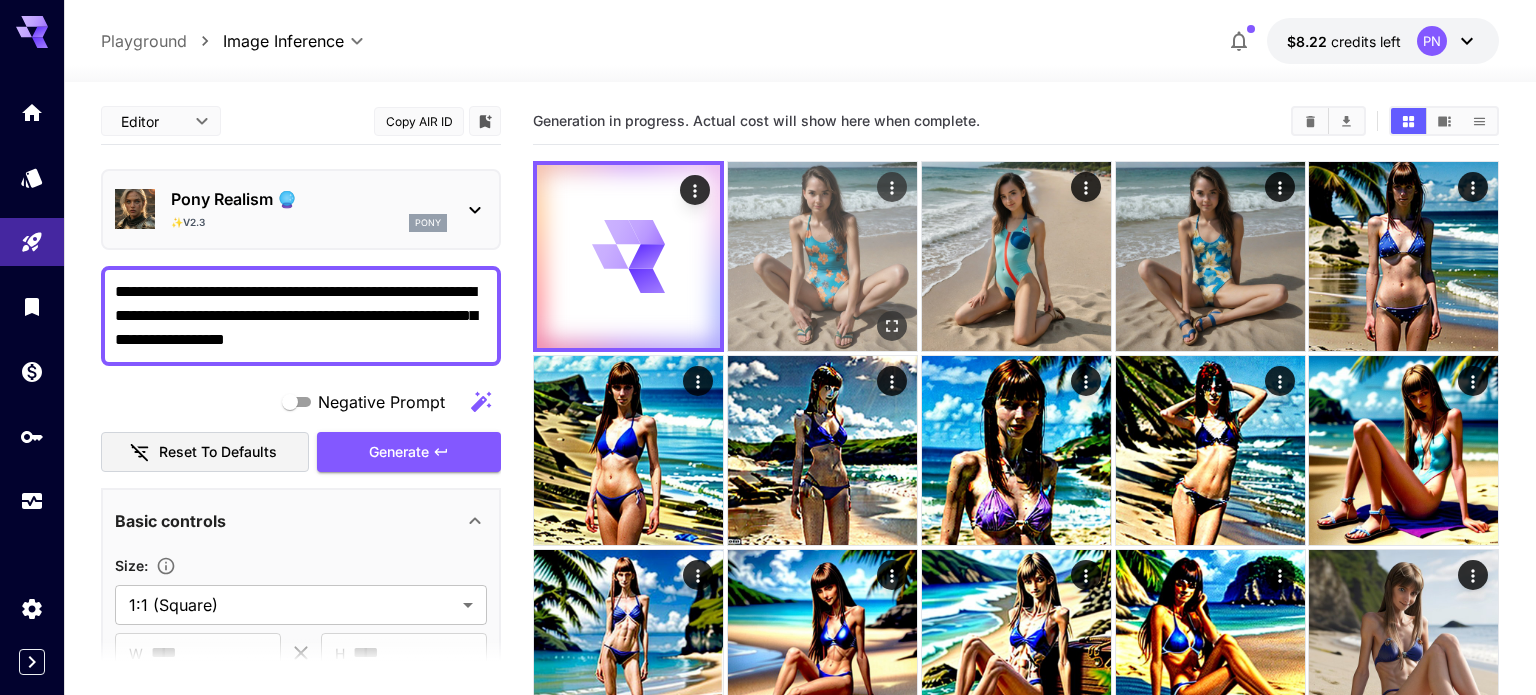 click at bounding box center [822, 256] 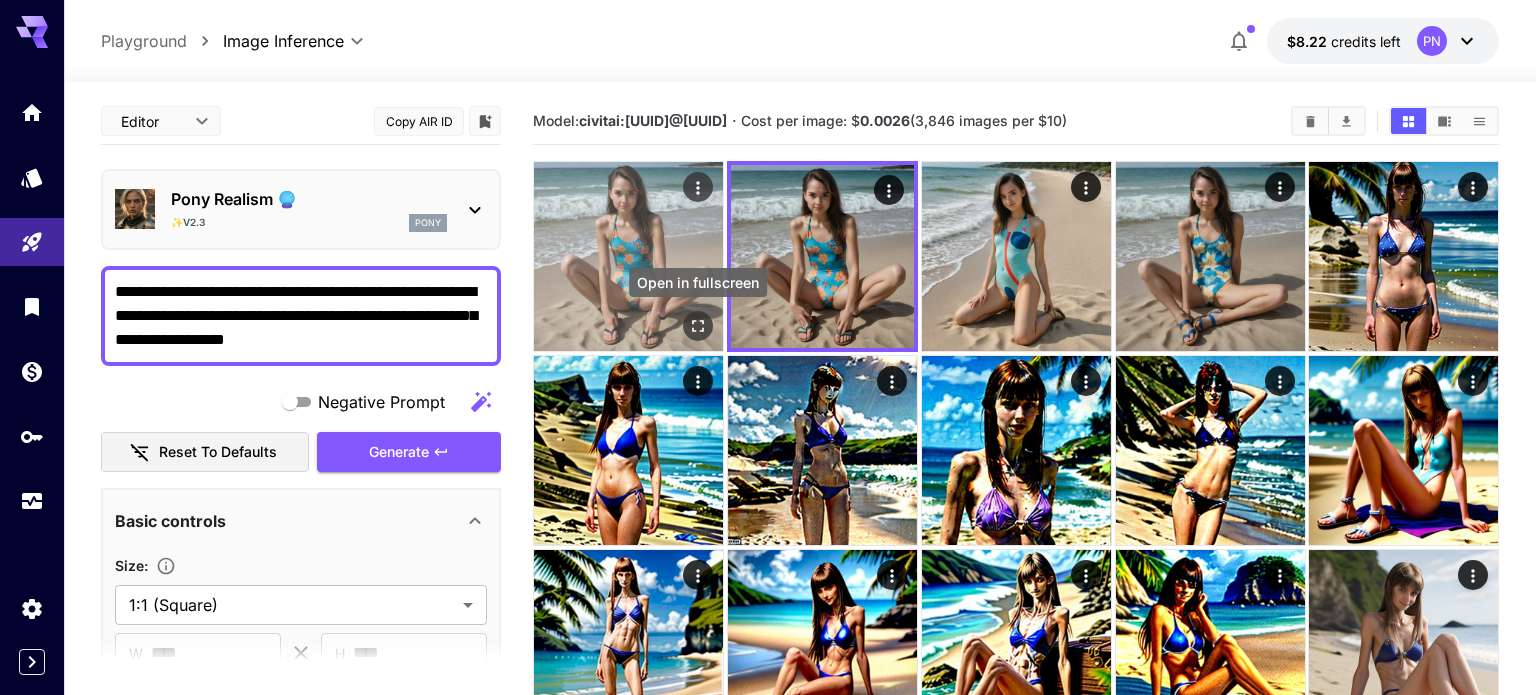 click 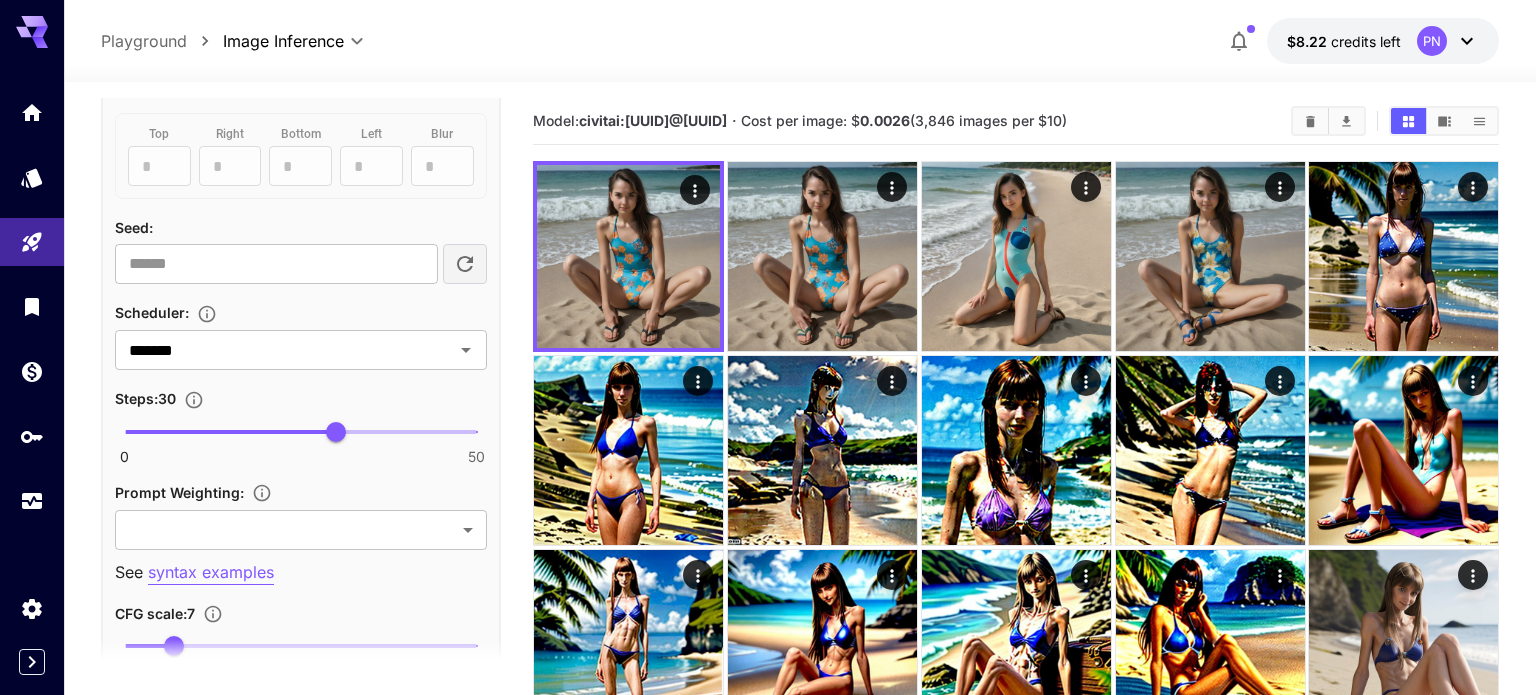 scroll, scrollTop: 1139, scrollLeft: 0, axis: vertical 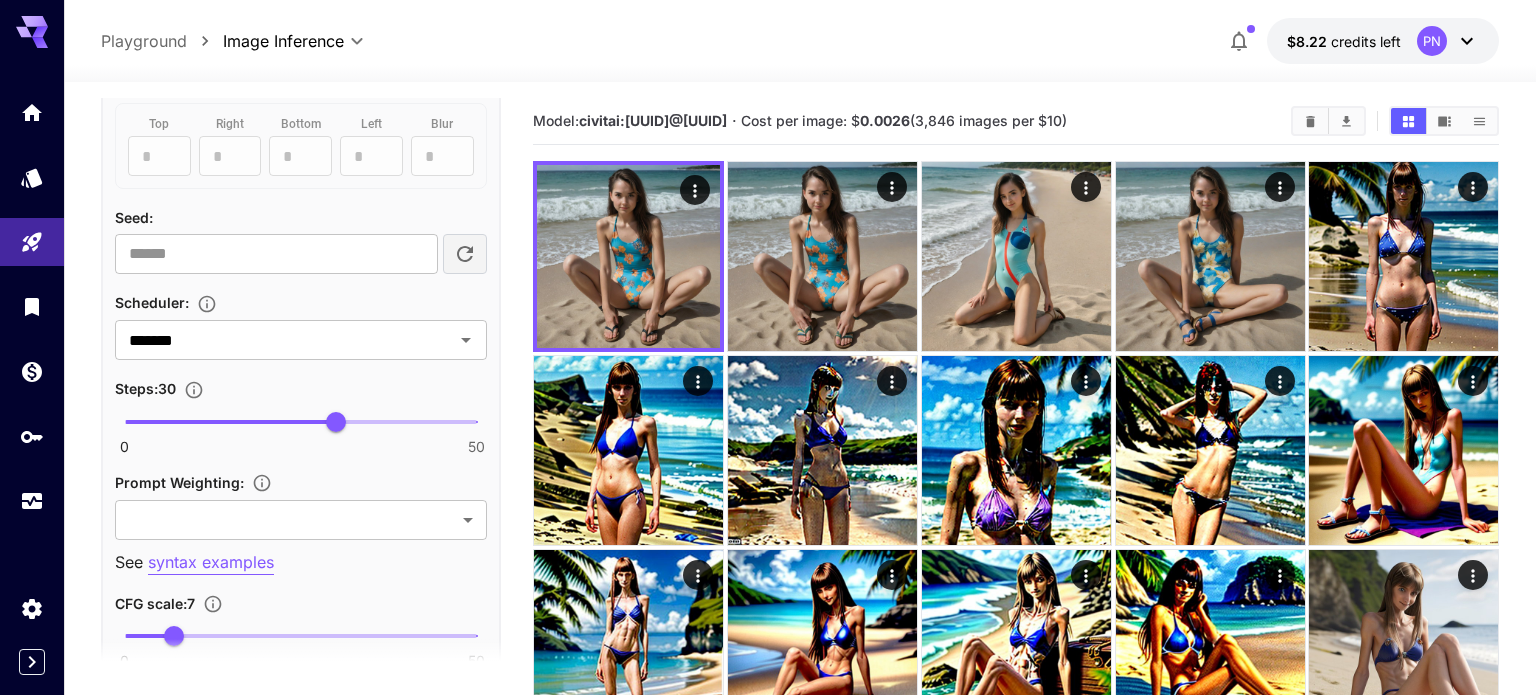 click on "0 50 30" at bounding box center [301, 422] 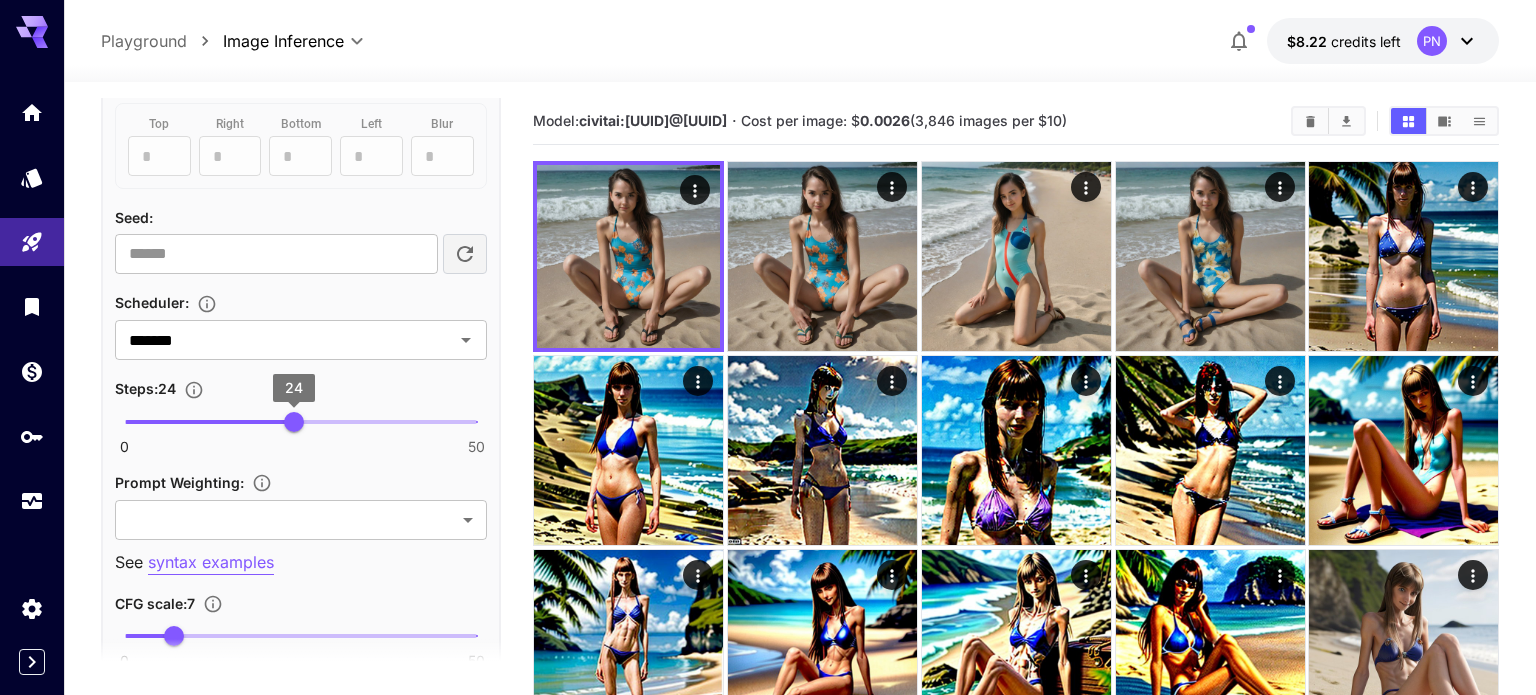 type on "**" 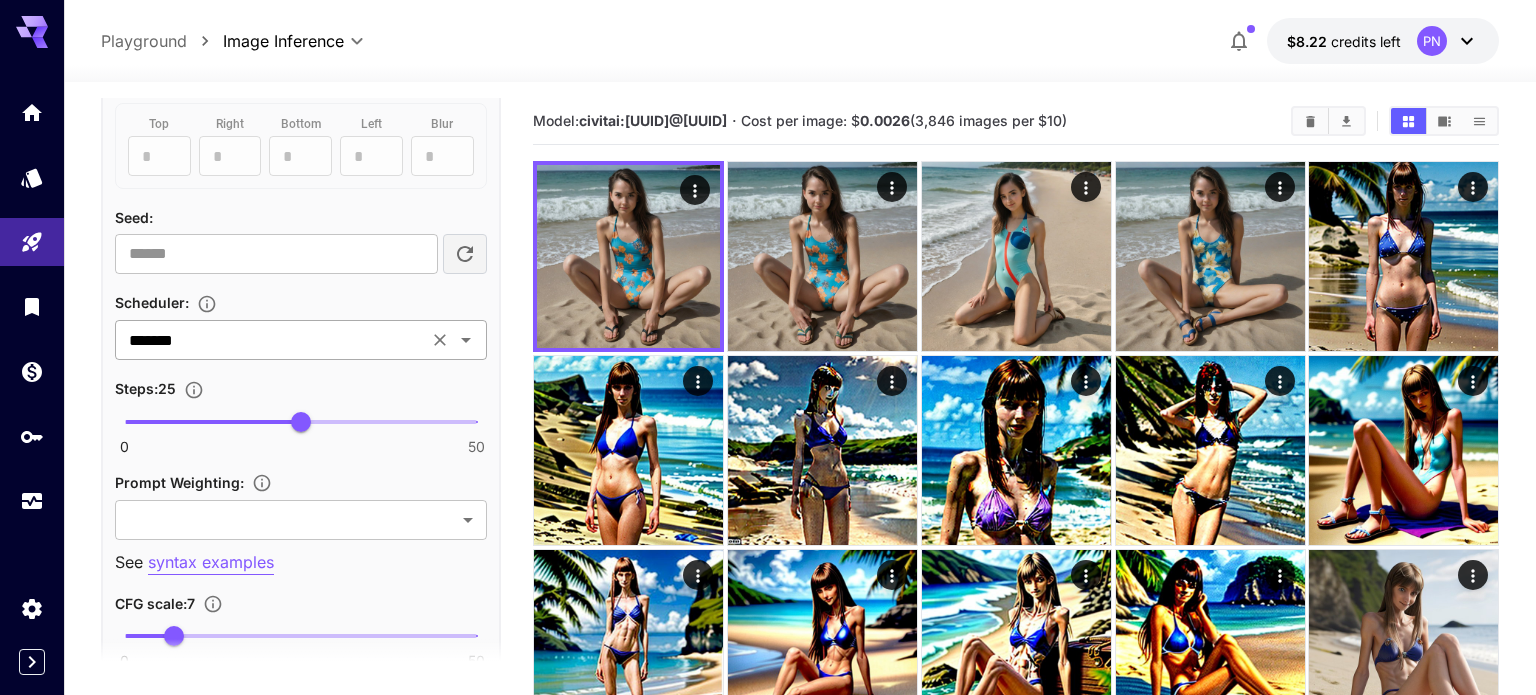 scroll, scrollTop: 0, scrollLeft: 0, axis: both 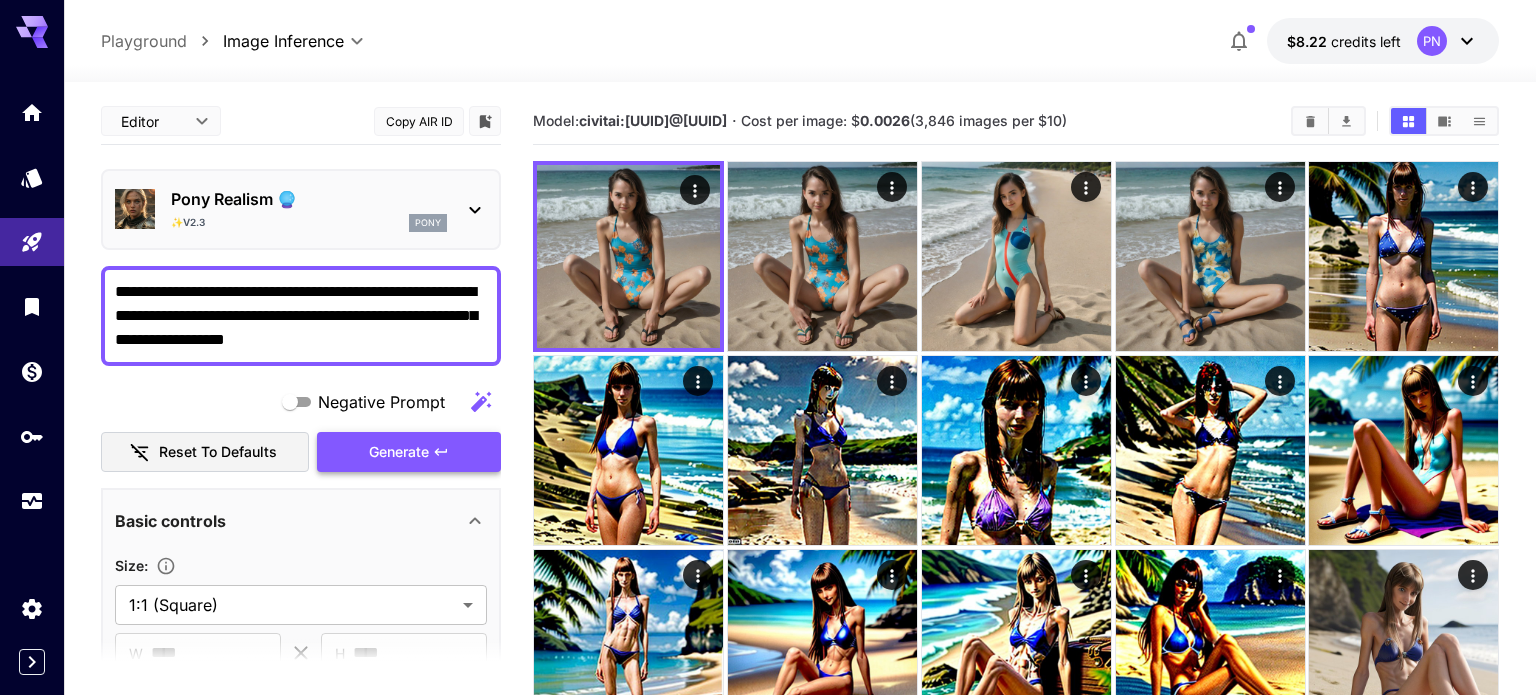 click on "Generate" at bounding box center [399, 452] 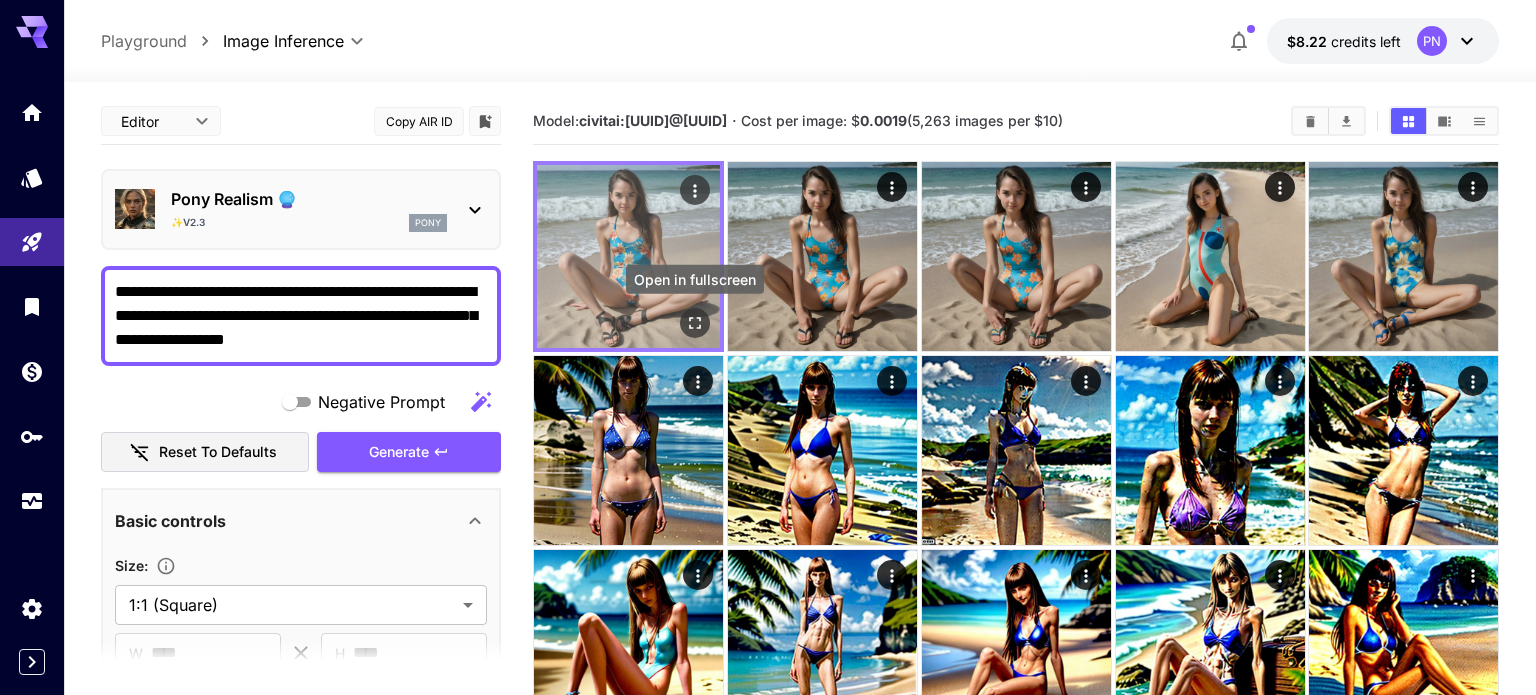 click at bounding box center (628, 256) 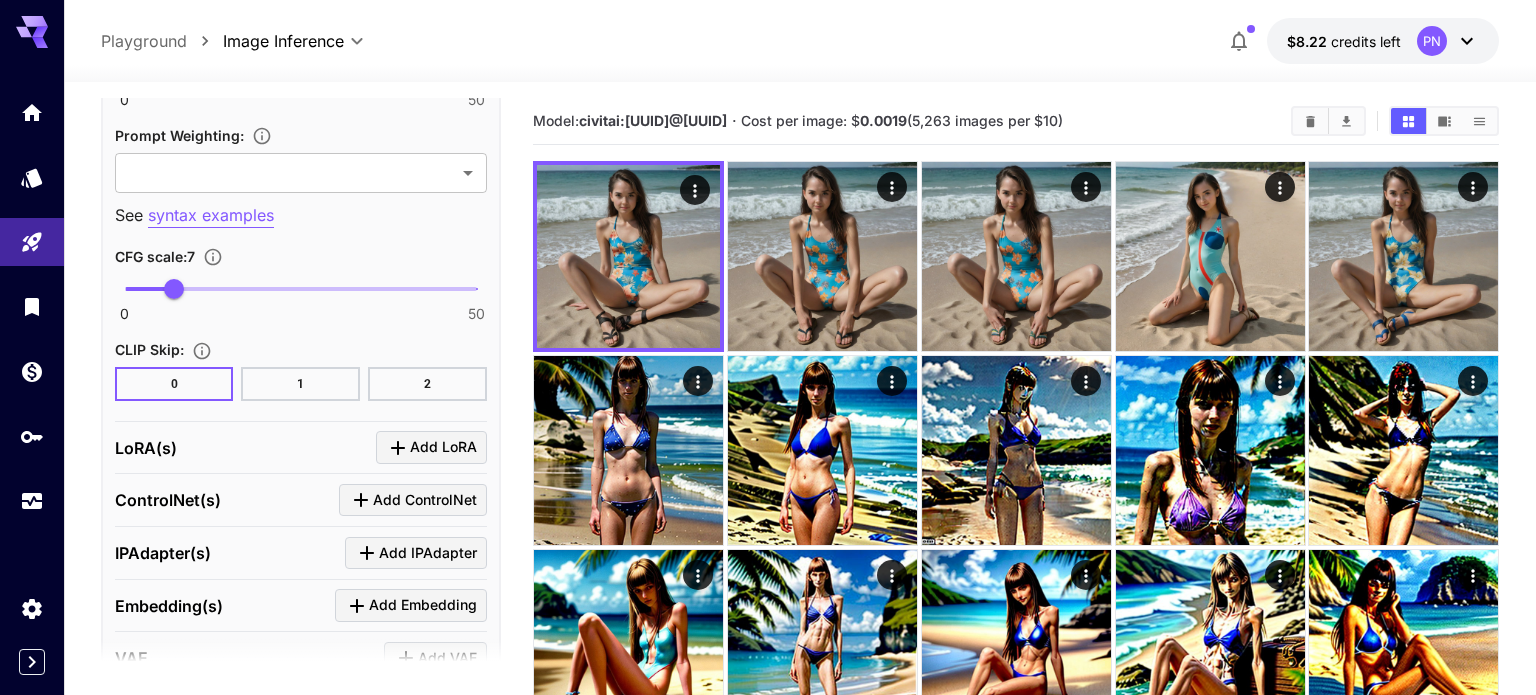 scroll, scrollTop: 1488, scrollLeft: 0, axis: vertical 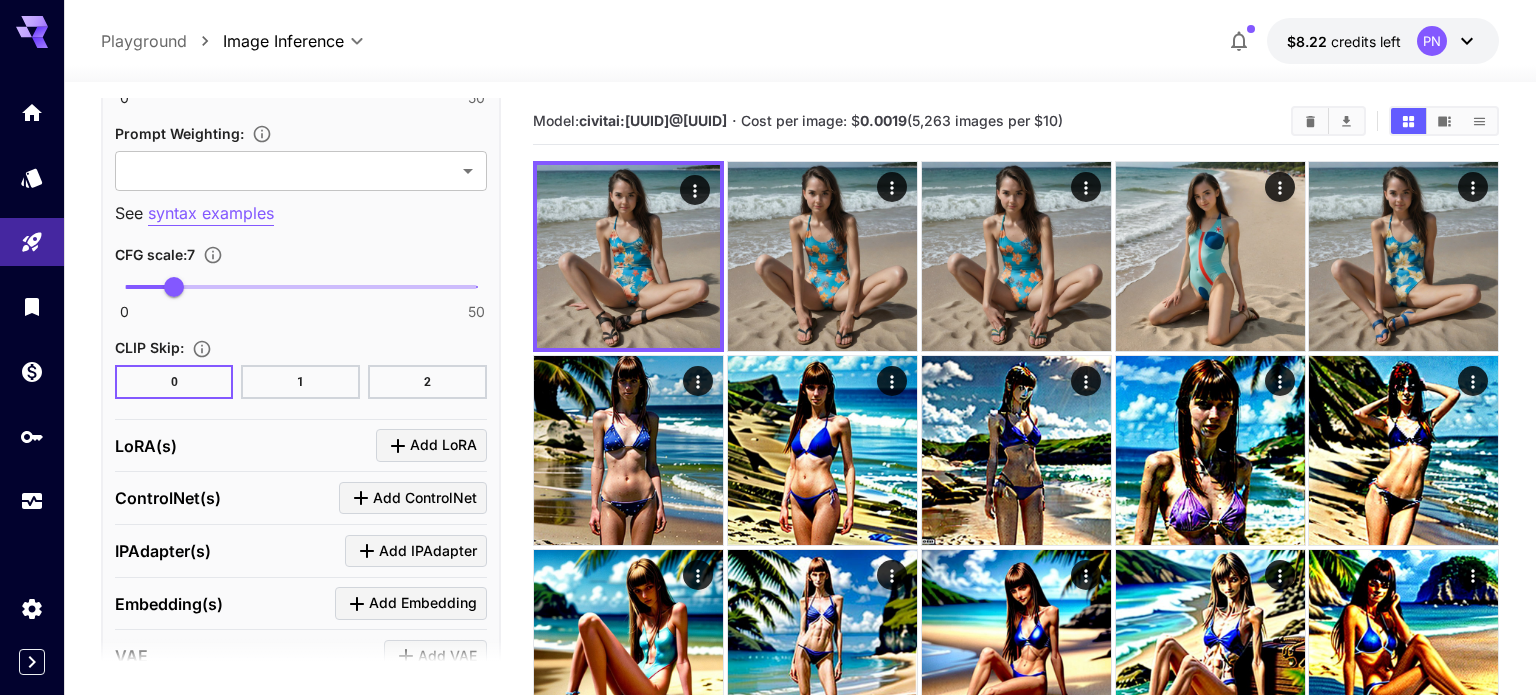 click on "1" at bounding box center [300, 382] 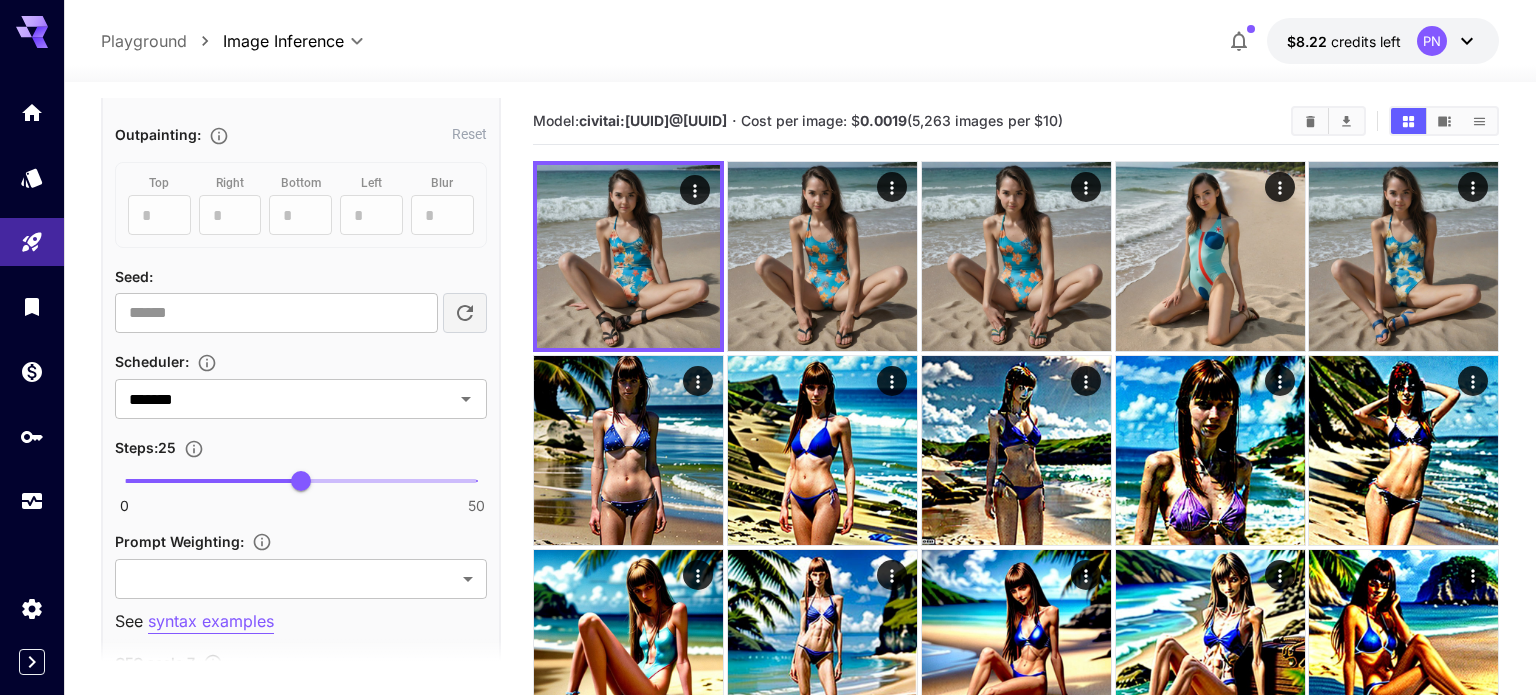 scroll, scrollTop: 1100, scrollLeft: 0, axis: vertical 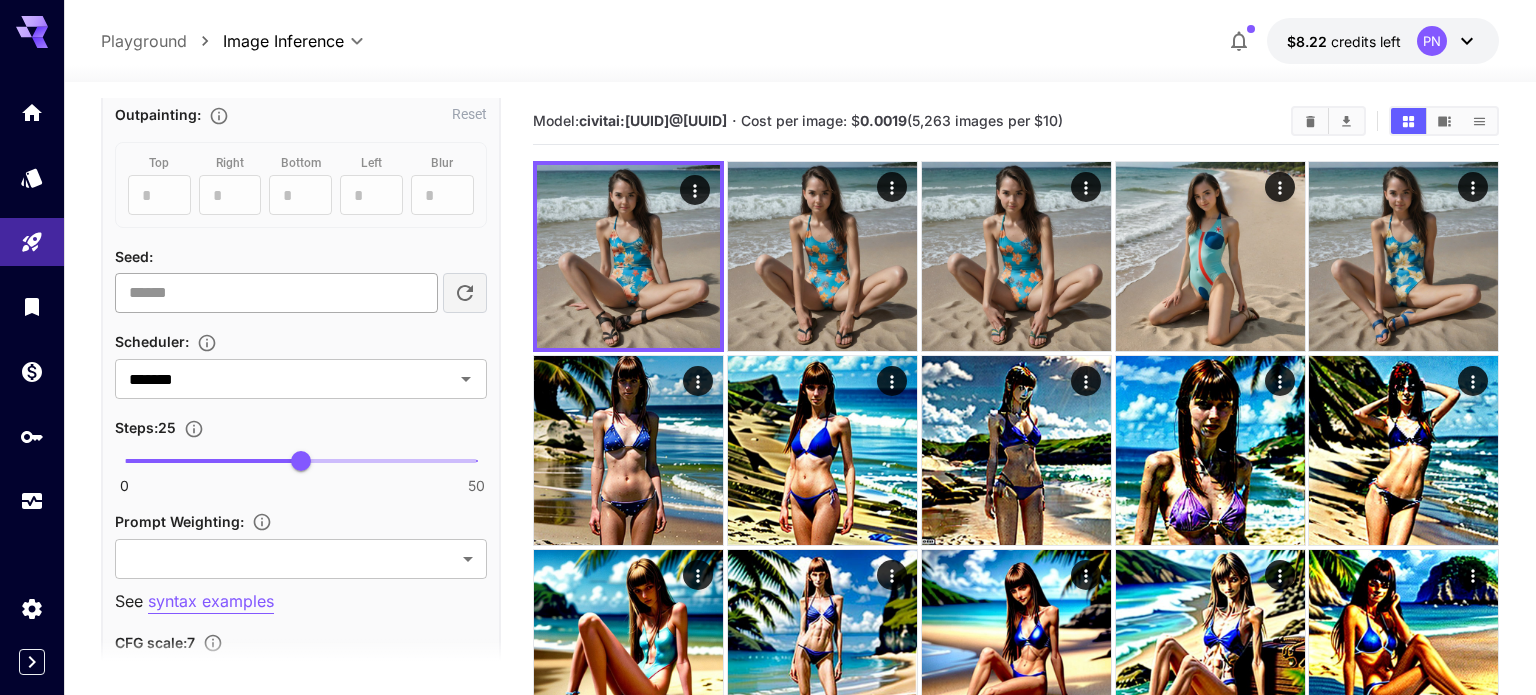click on "**********" at bounding box center (276, 293) 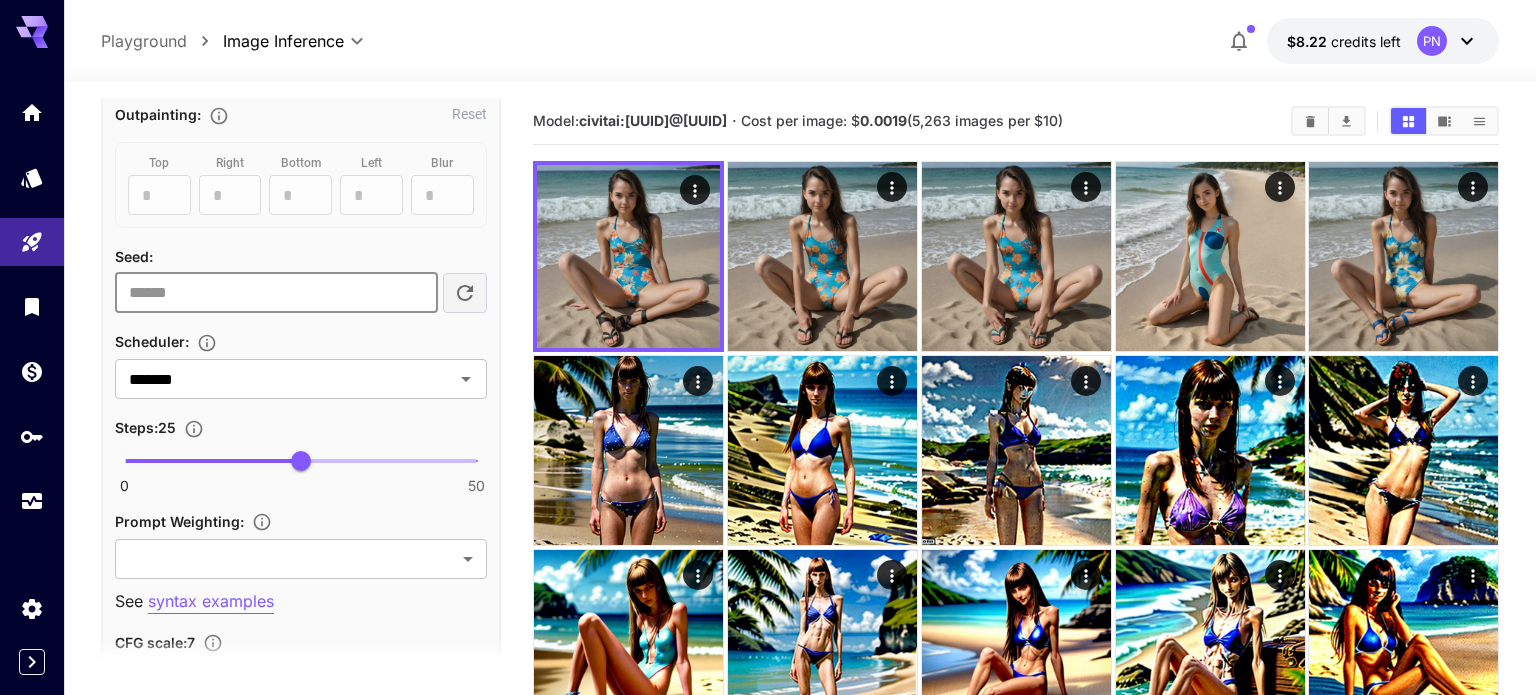 scroll, scrollTop: 0, scrollLeft: 0, axis: both 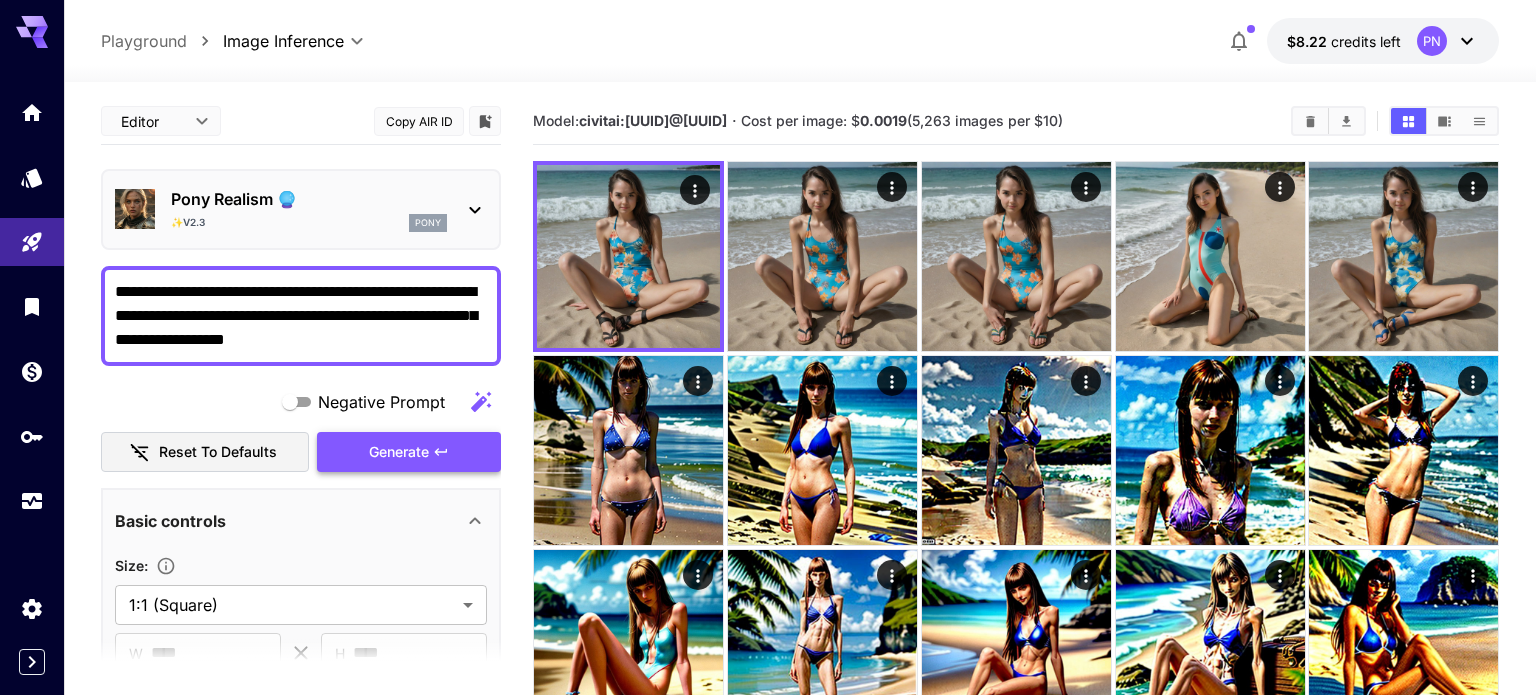 click on "Generate" at bounding box center [399, 452] 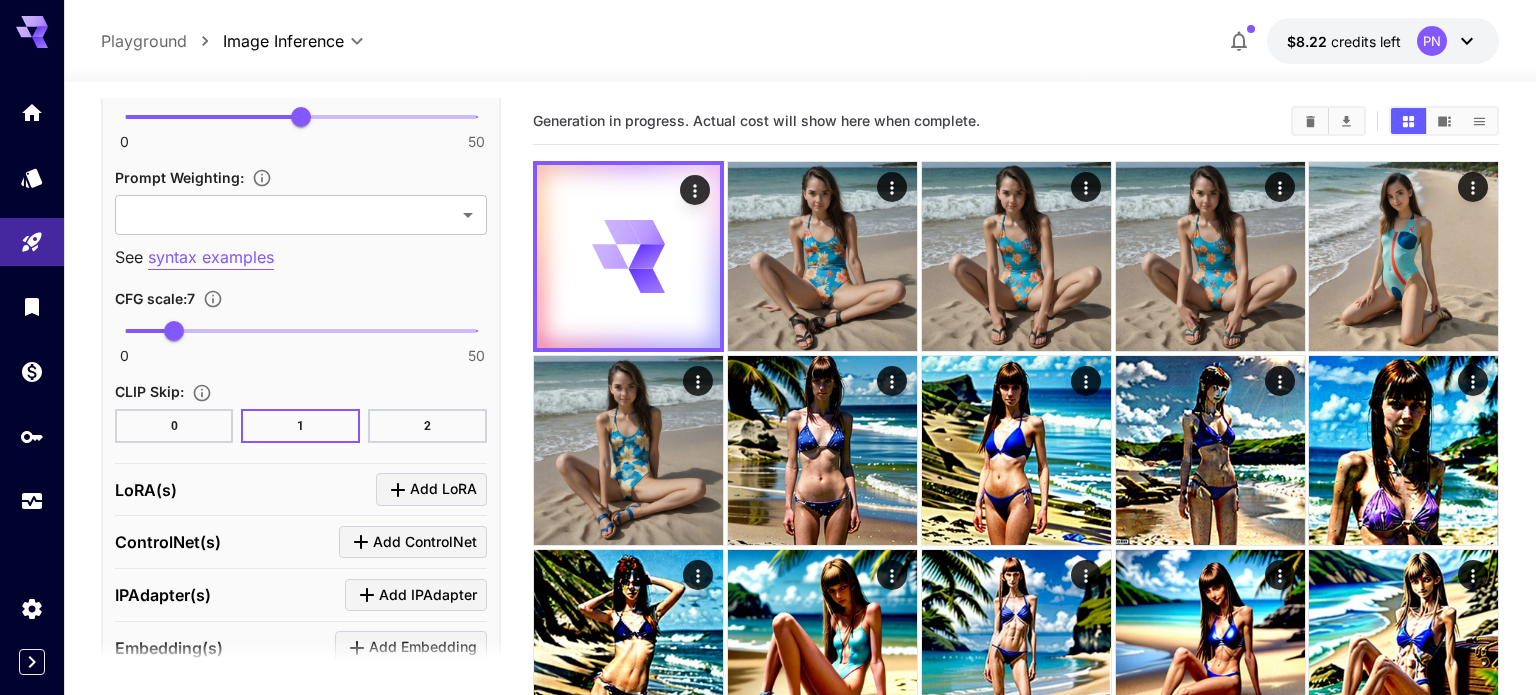 scroll, scrollTop: 1445, scrollLeft: 0, axis: vertical 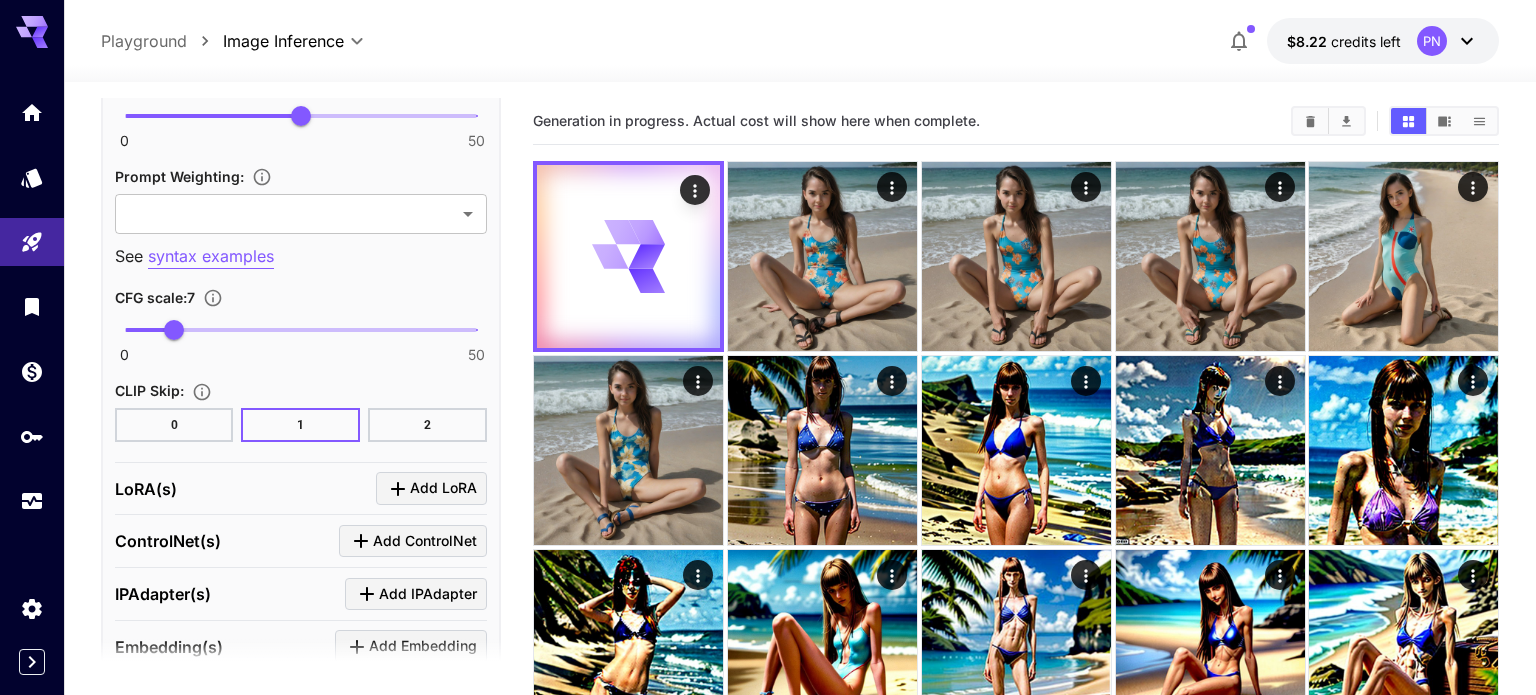 click on "2" at bounding box center [427, 425] 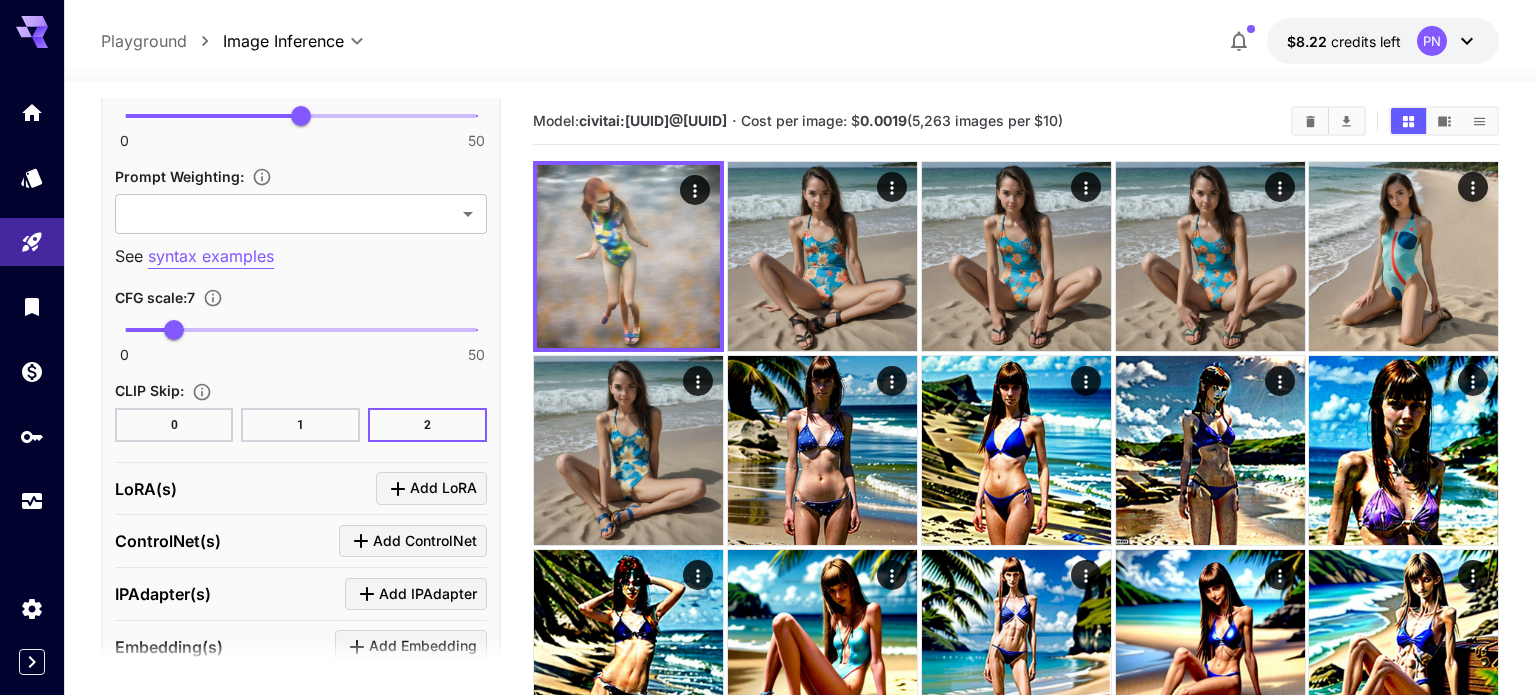 scroll, scrollTop: 0, scrollLeft: 0, axis: both 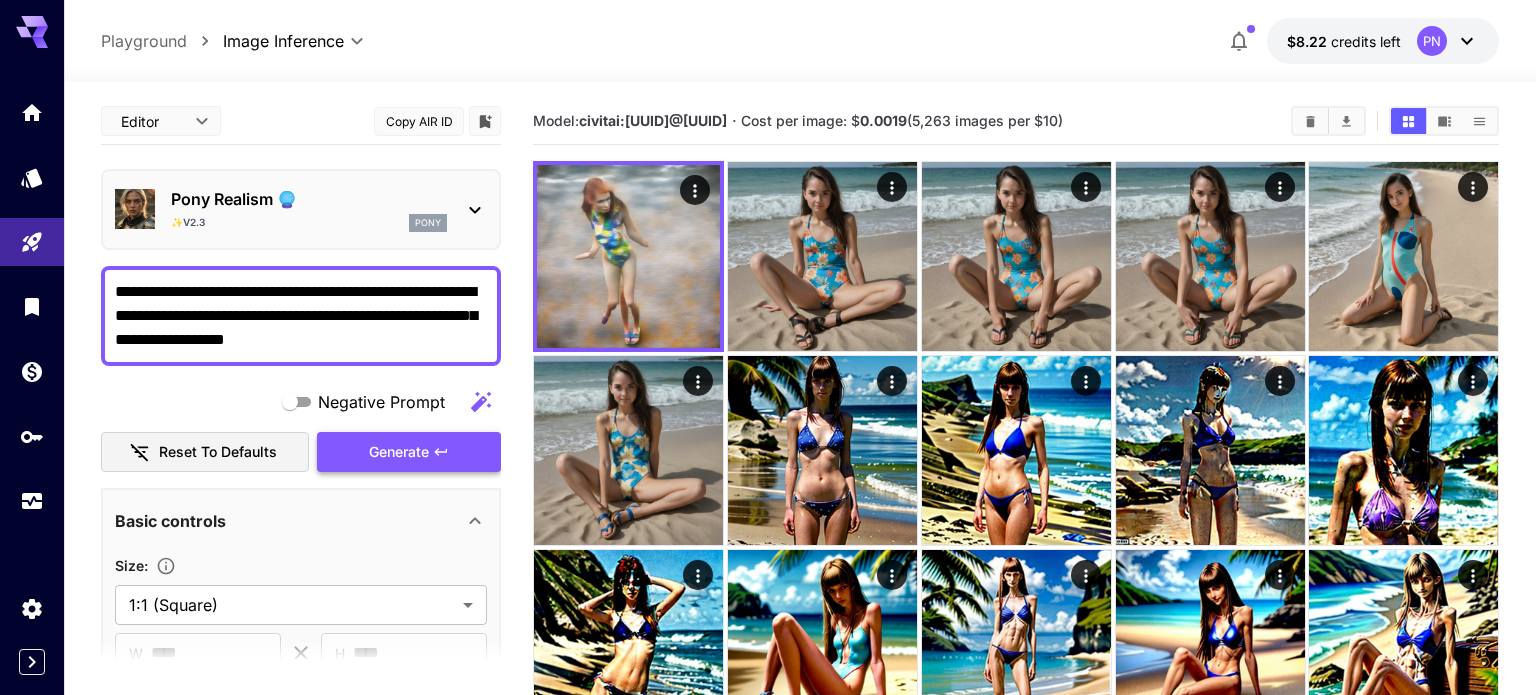 click on "Generate" at bounding box center [399, 452] 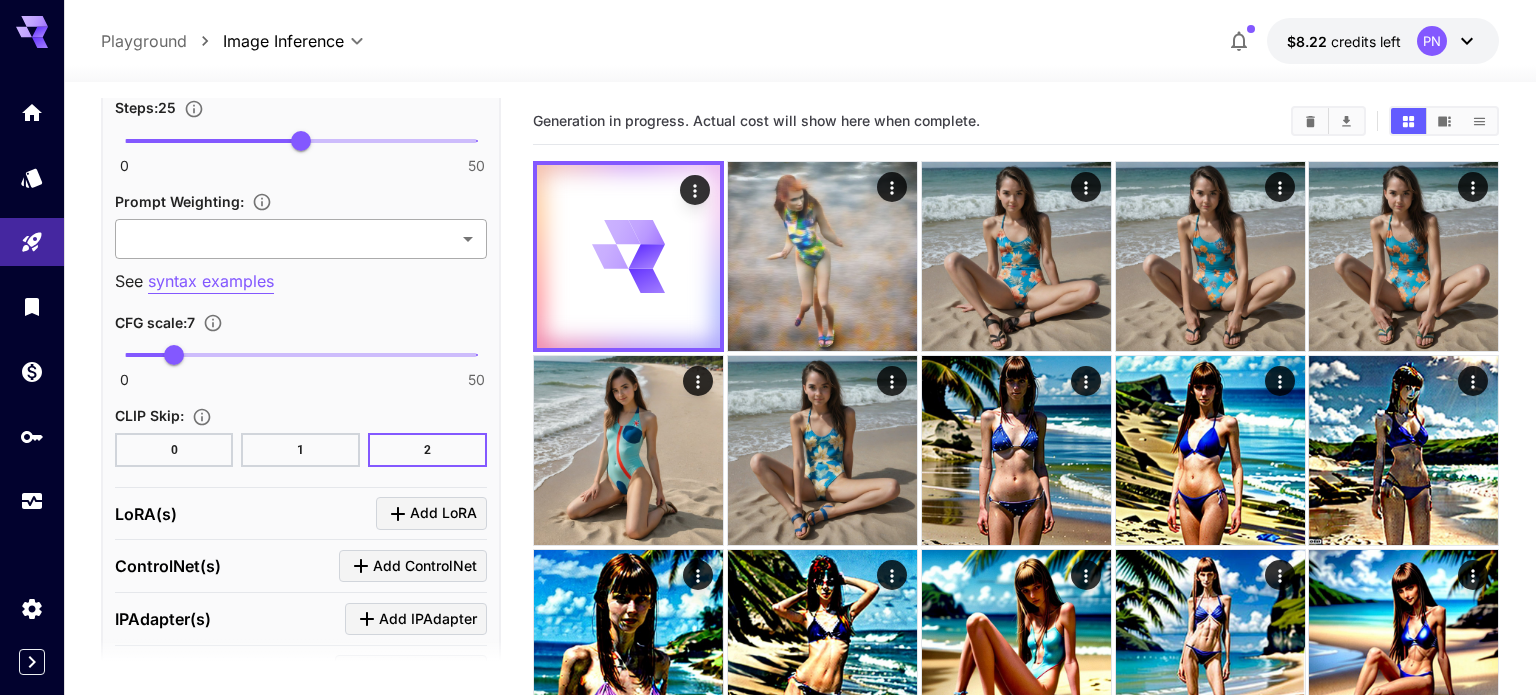 scroll, scrollTop: 1424, scrollLeft: 0, axis: vertical 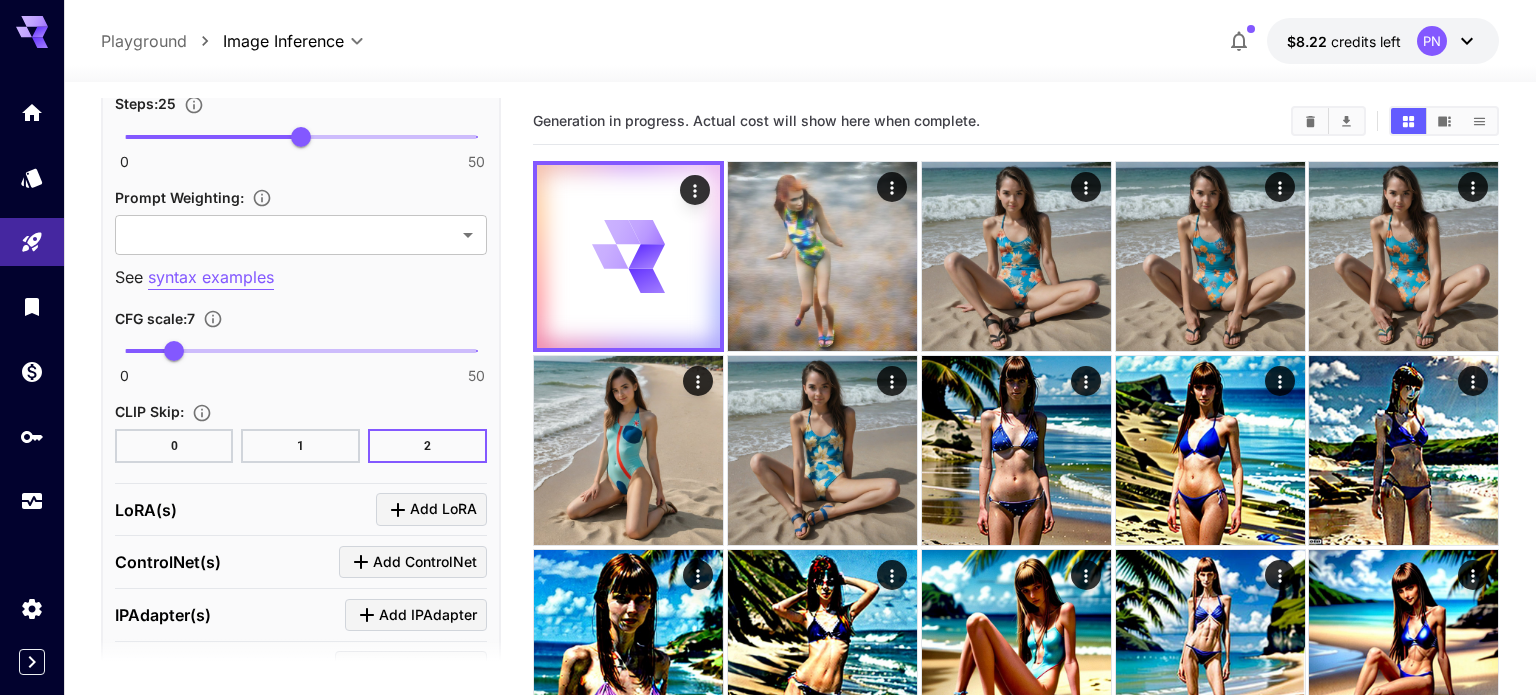 click on "0" at bounding box center [174, 446] 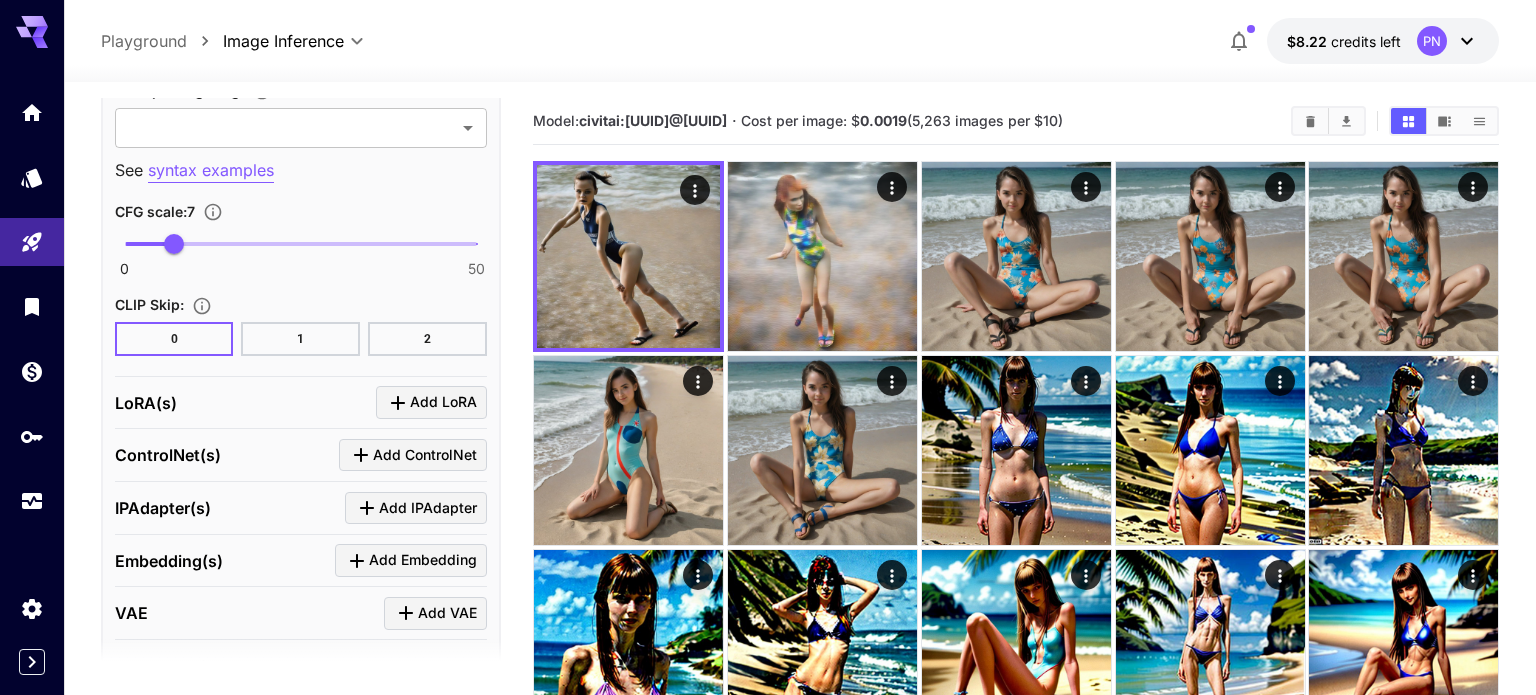 scroll, scrollTop: 0, scrollLeft: 0, axis: both 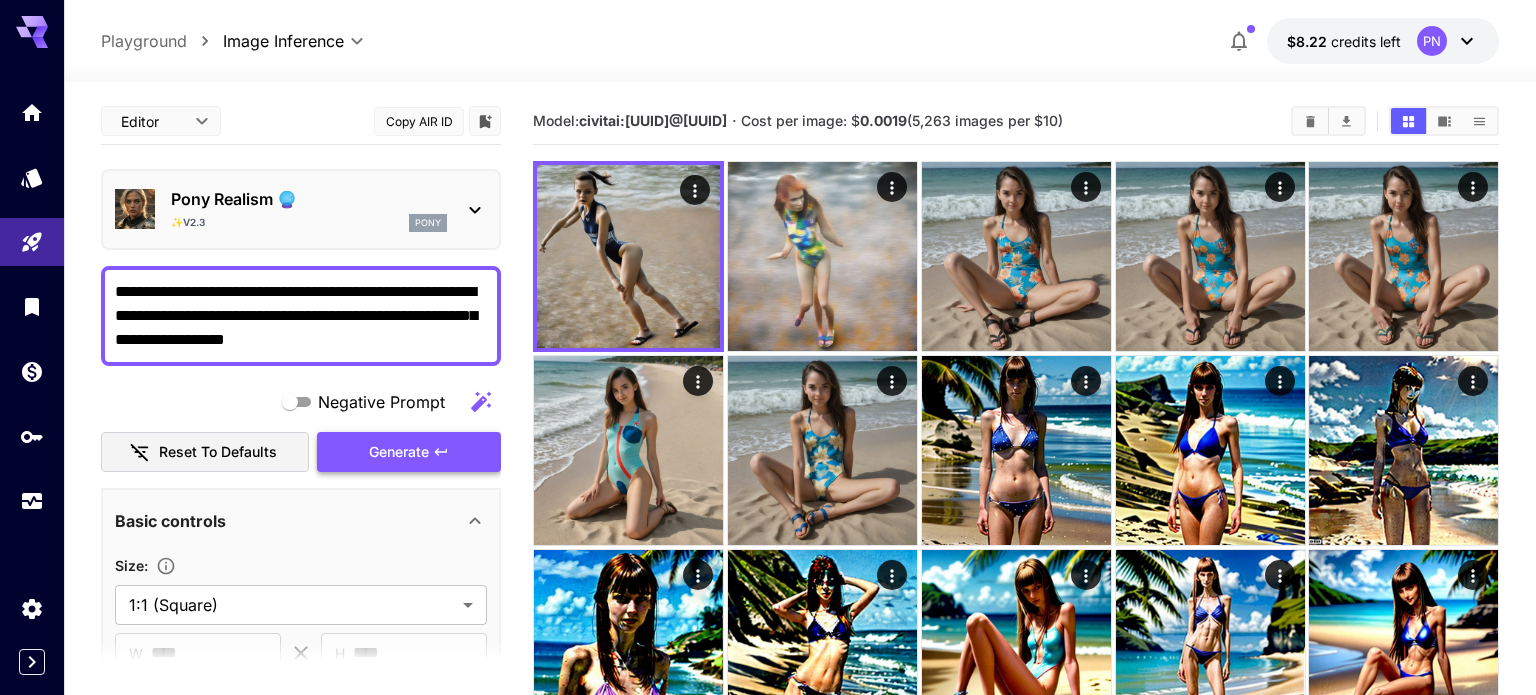 click on "Generate" at bounding box center [409, 452] 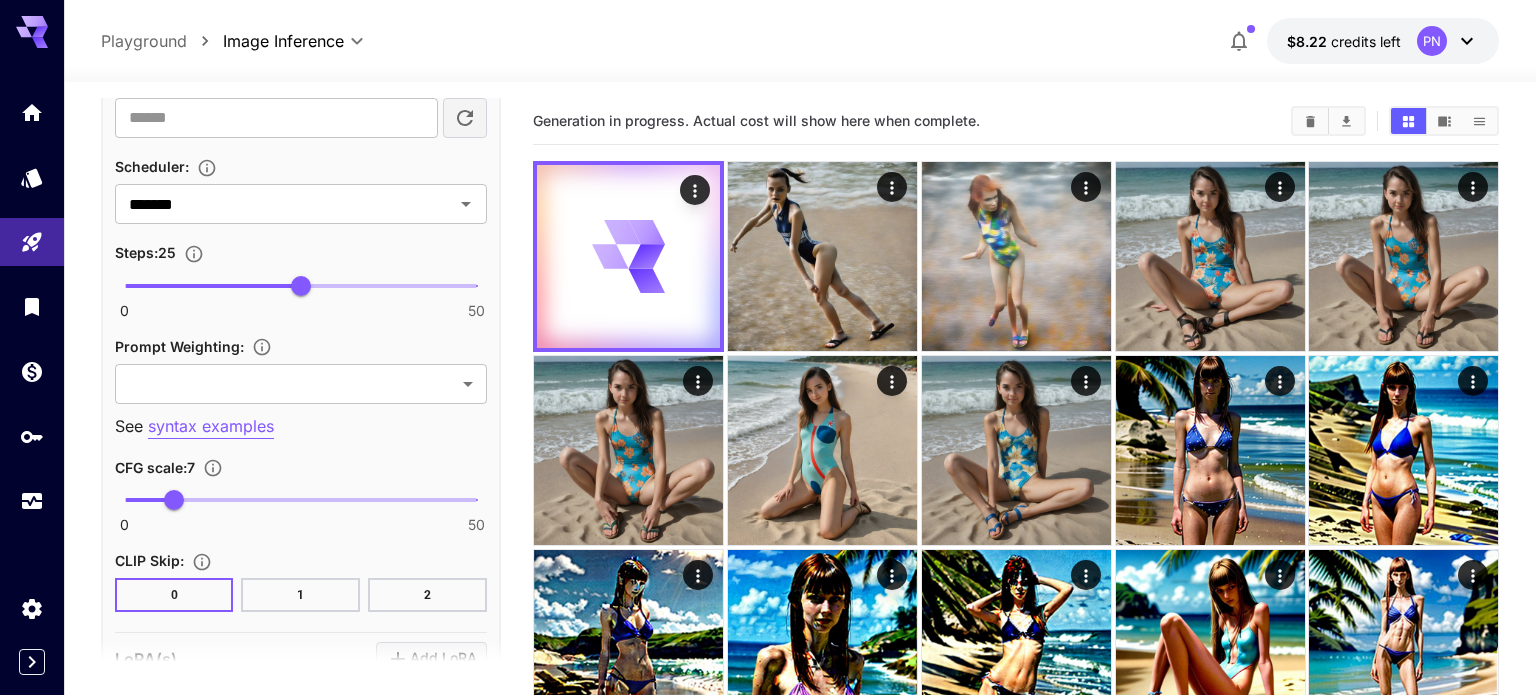 scroll, scrollTop: 1328, scrollLeft: 0, axis: vertical 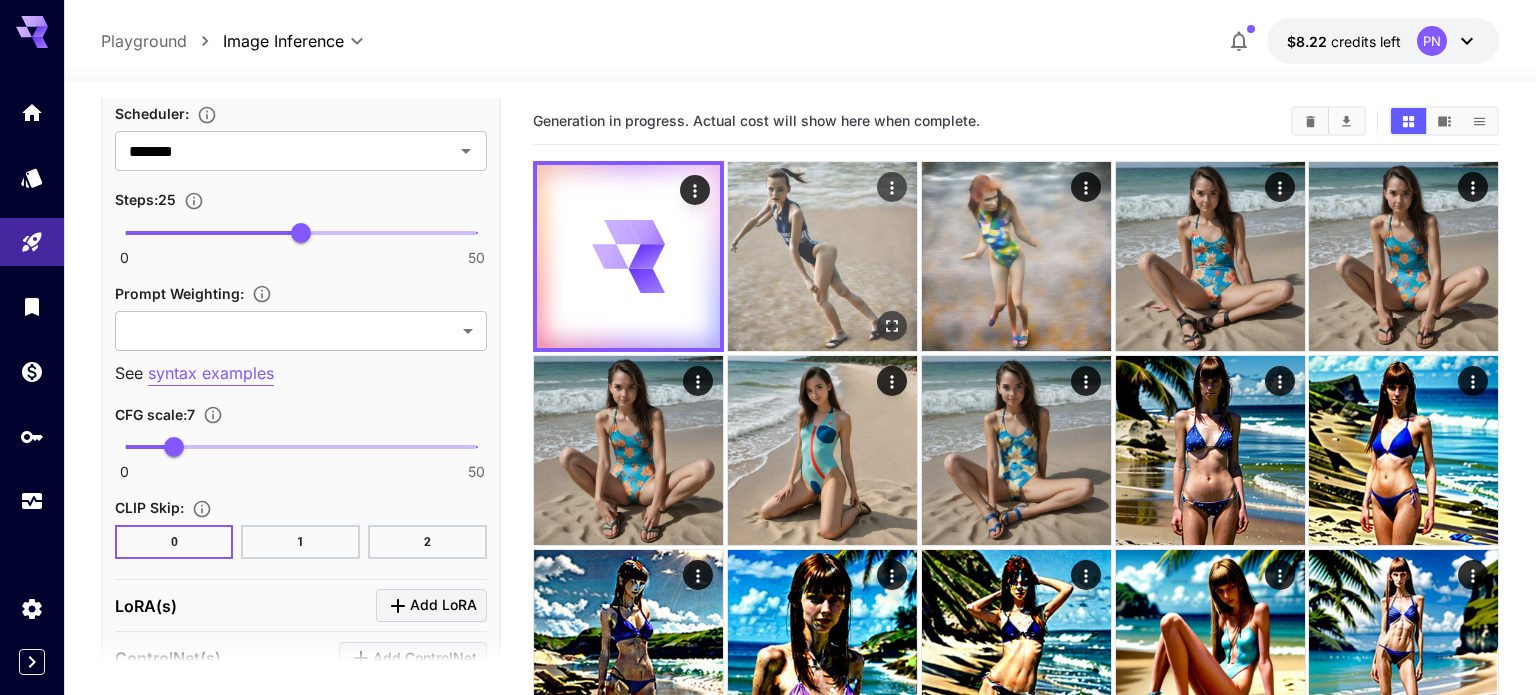 click at bounding box center [822, 256] 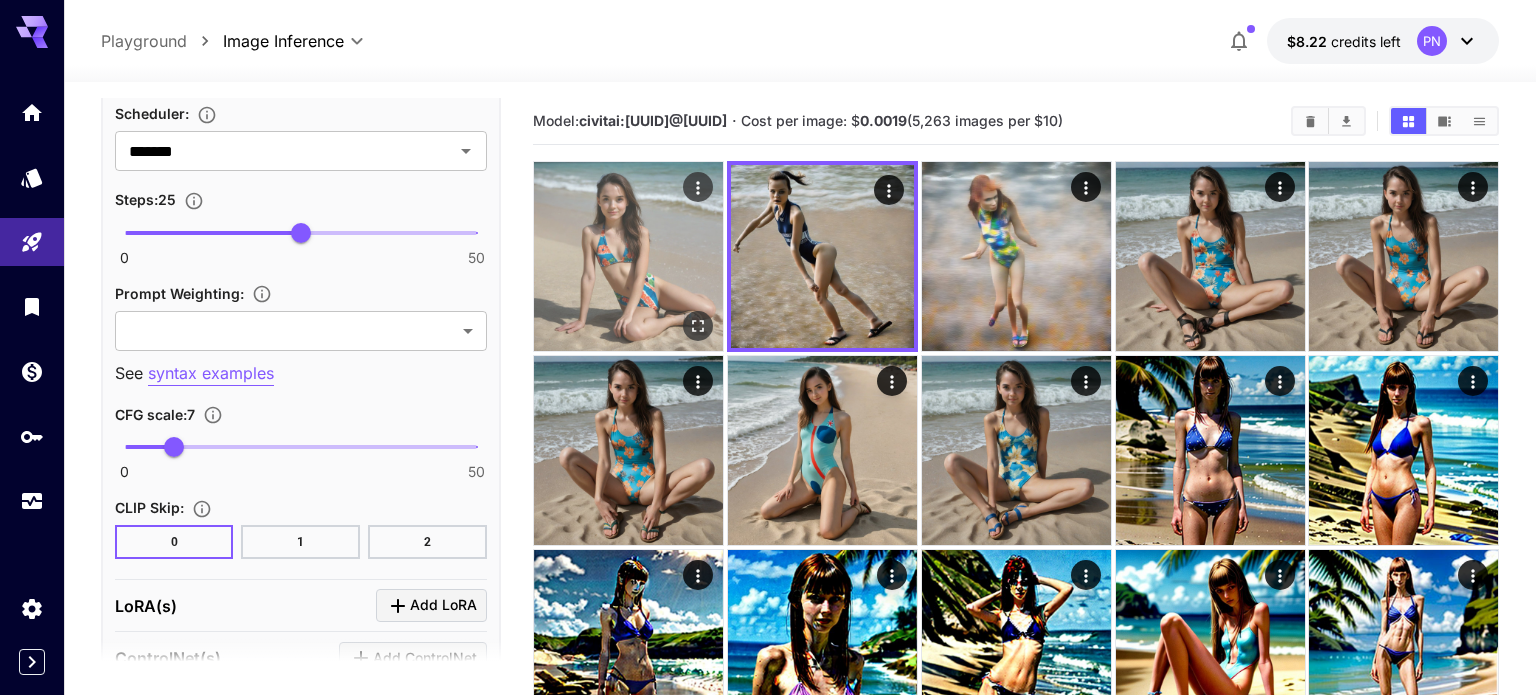 click at bounding box center [628, 256] 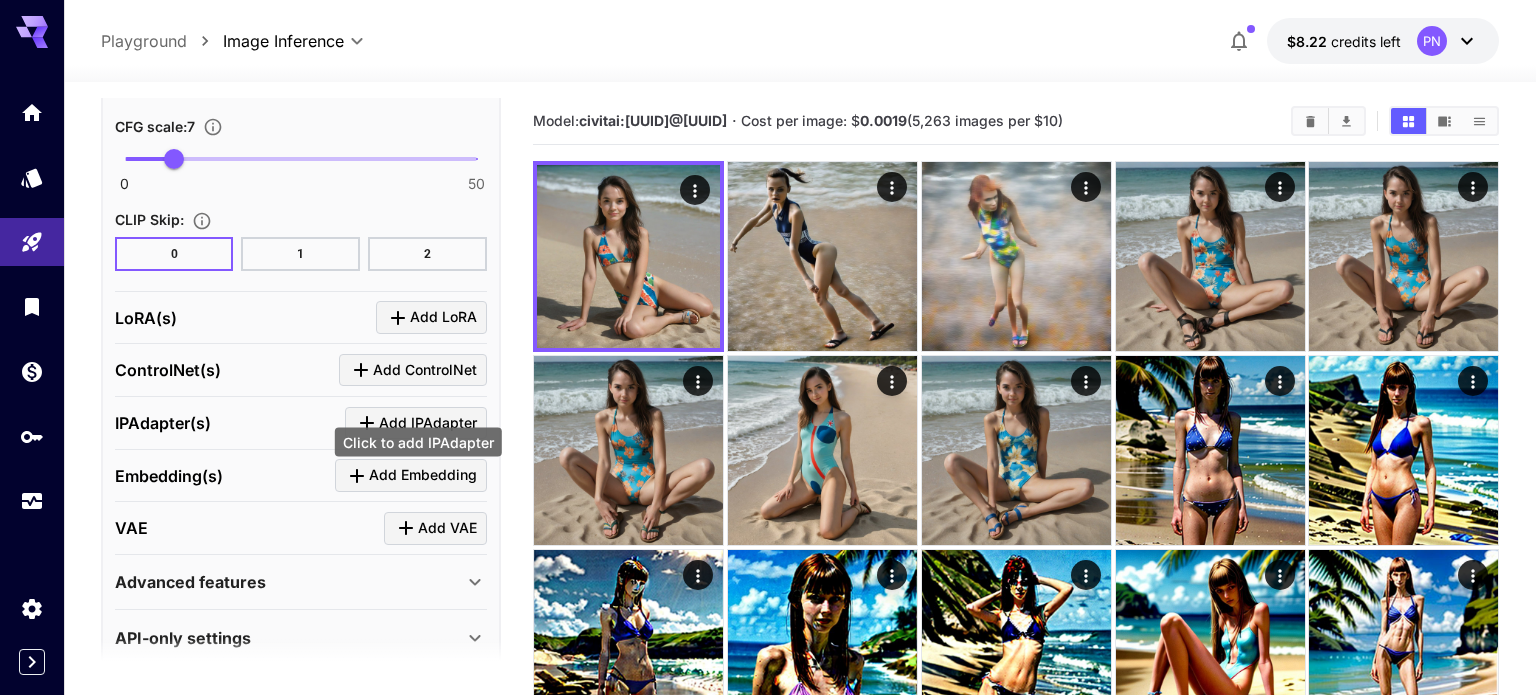 scroll, scrollTop: 1636, scrollLeft: 0, axis: vertical 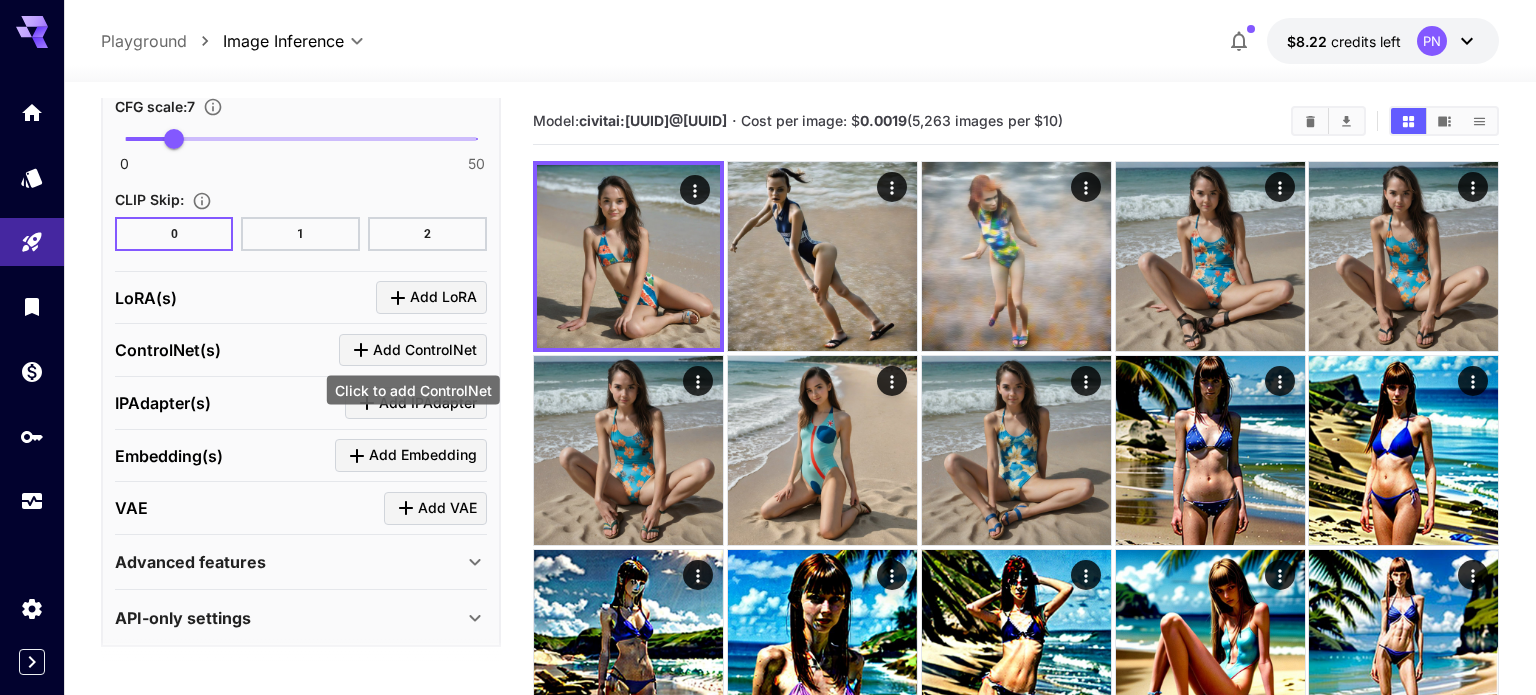 click on "Add ControlNet" at bounding box center (425, 350) 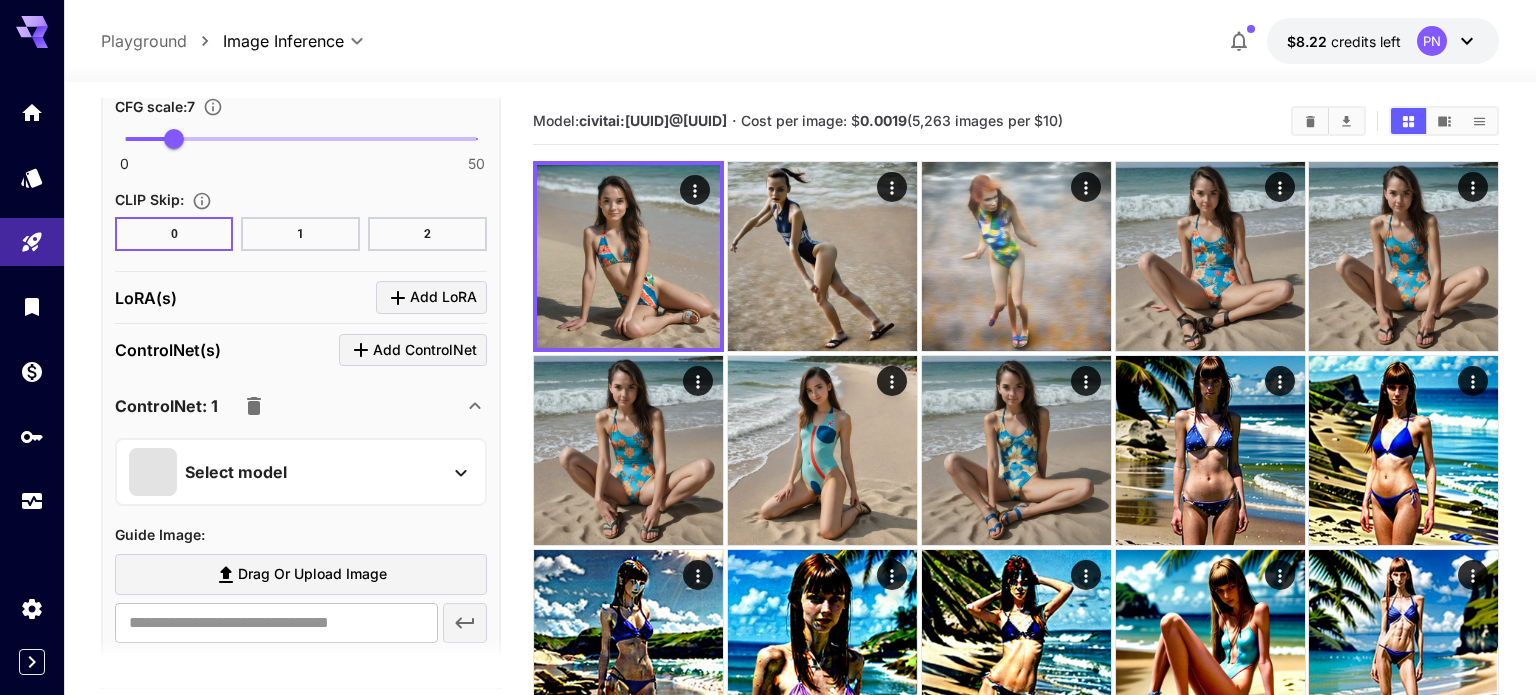 click on "Select model" at bounding box center (301, 472) 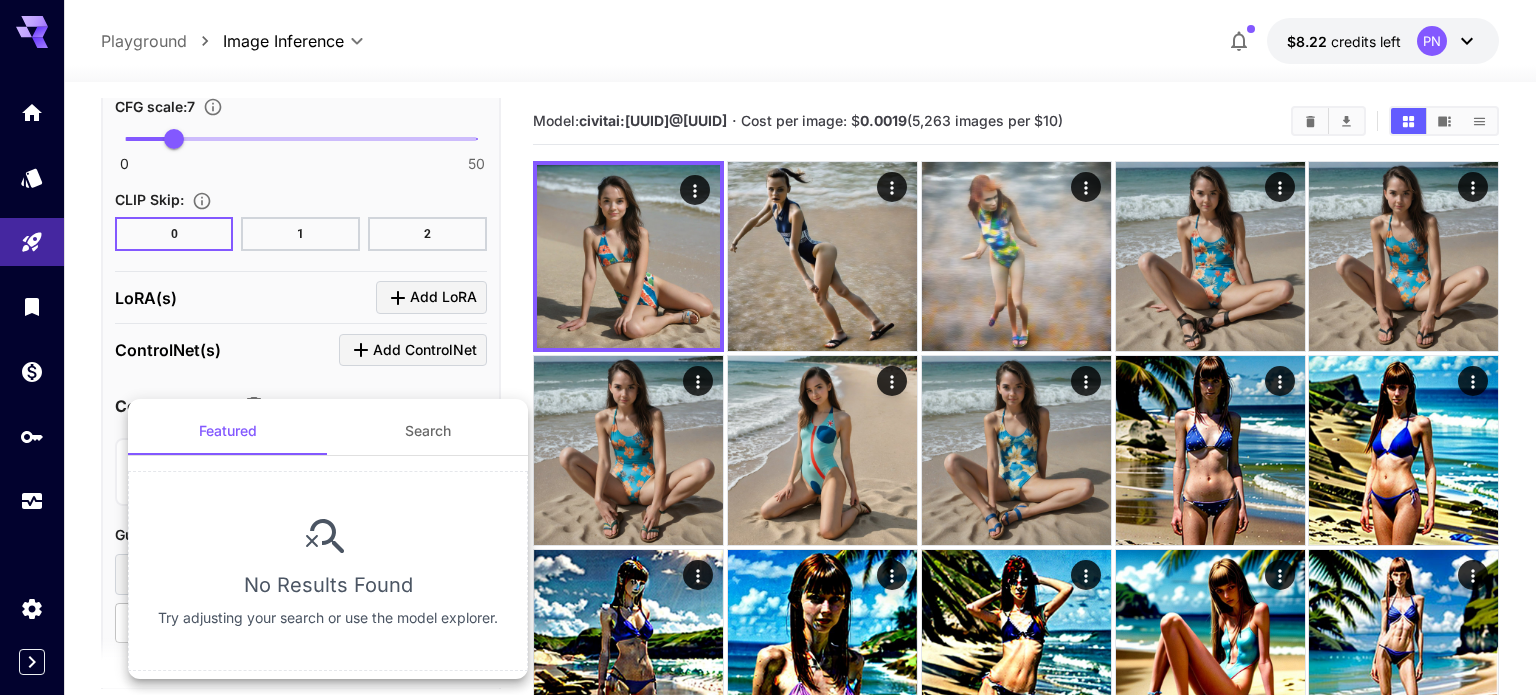 click on "Search" at bounding box center (428, 431) 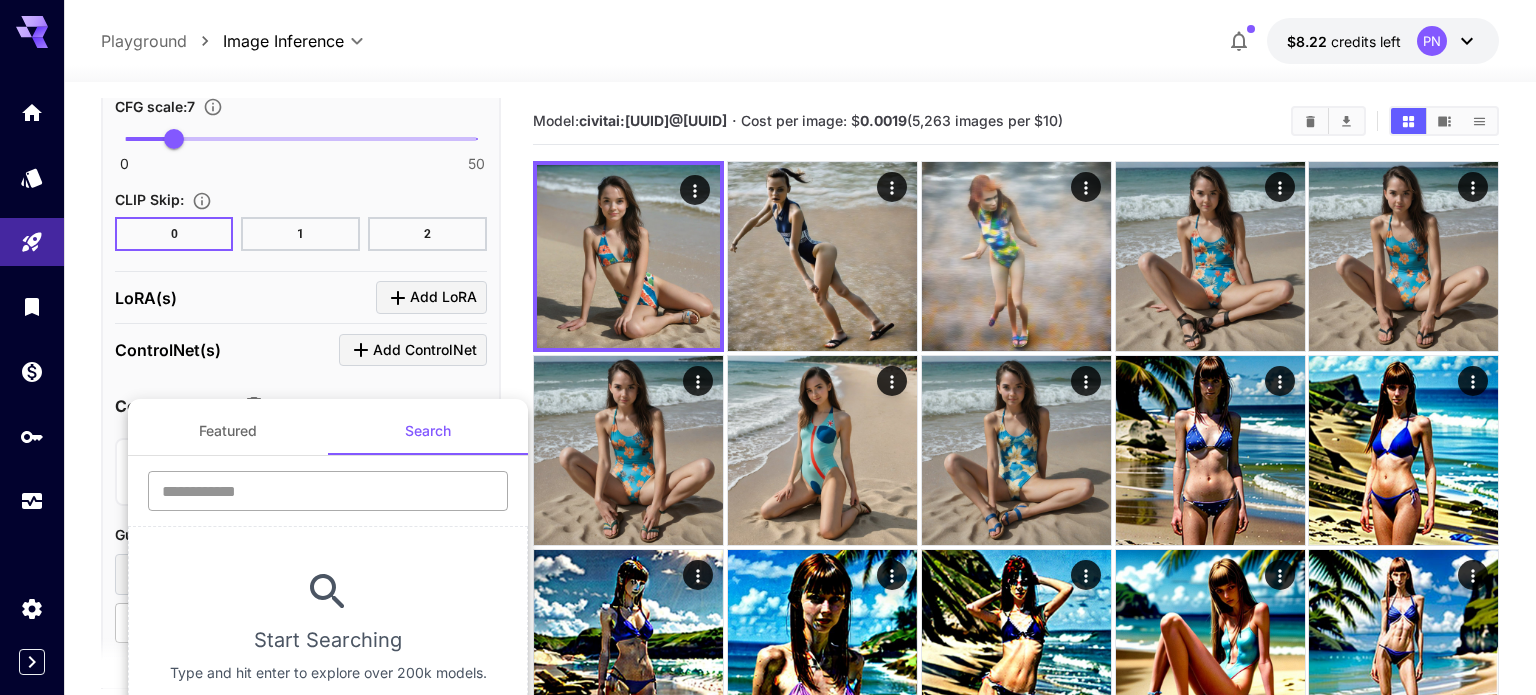 click at bounding box center (328, 491) 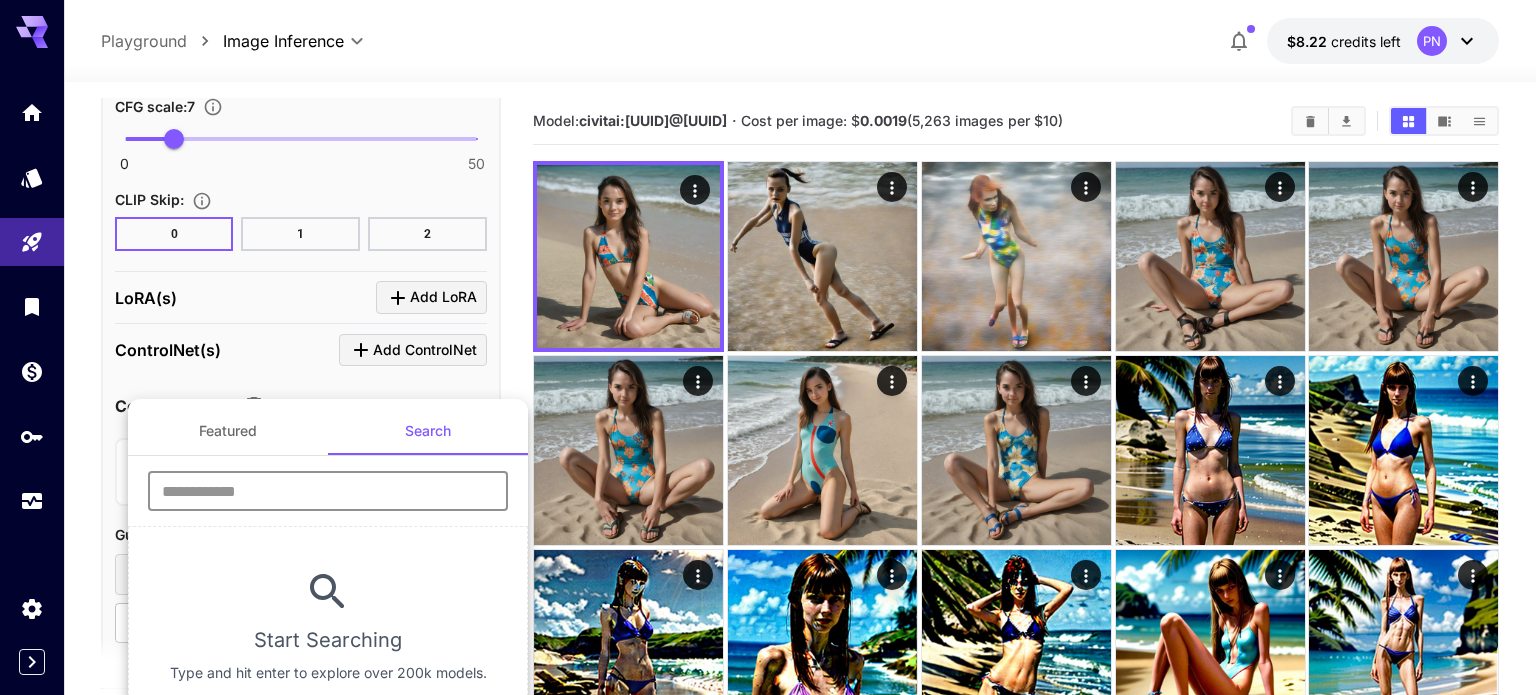 click at bounding box center (768, 347) 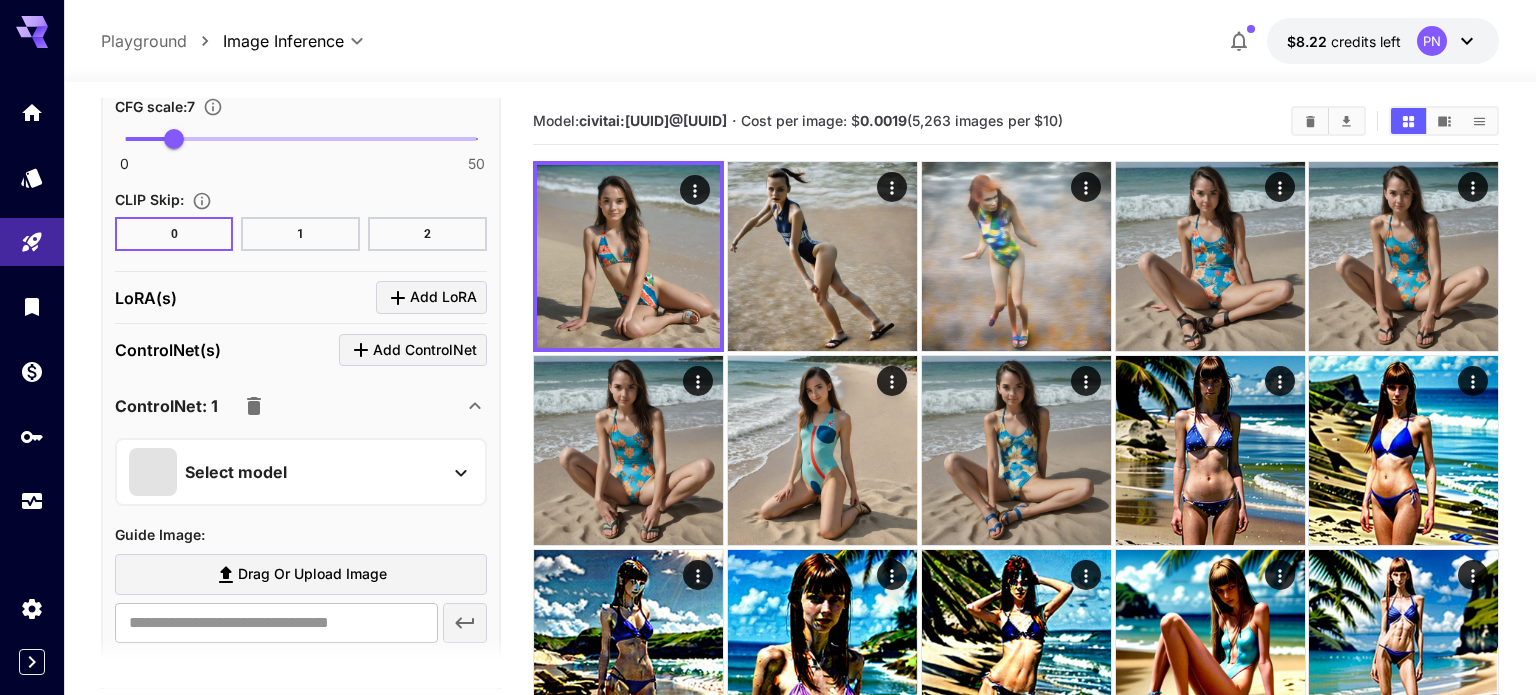 click 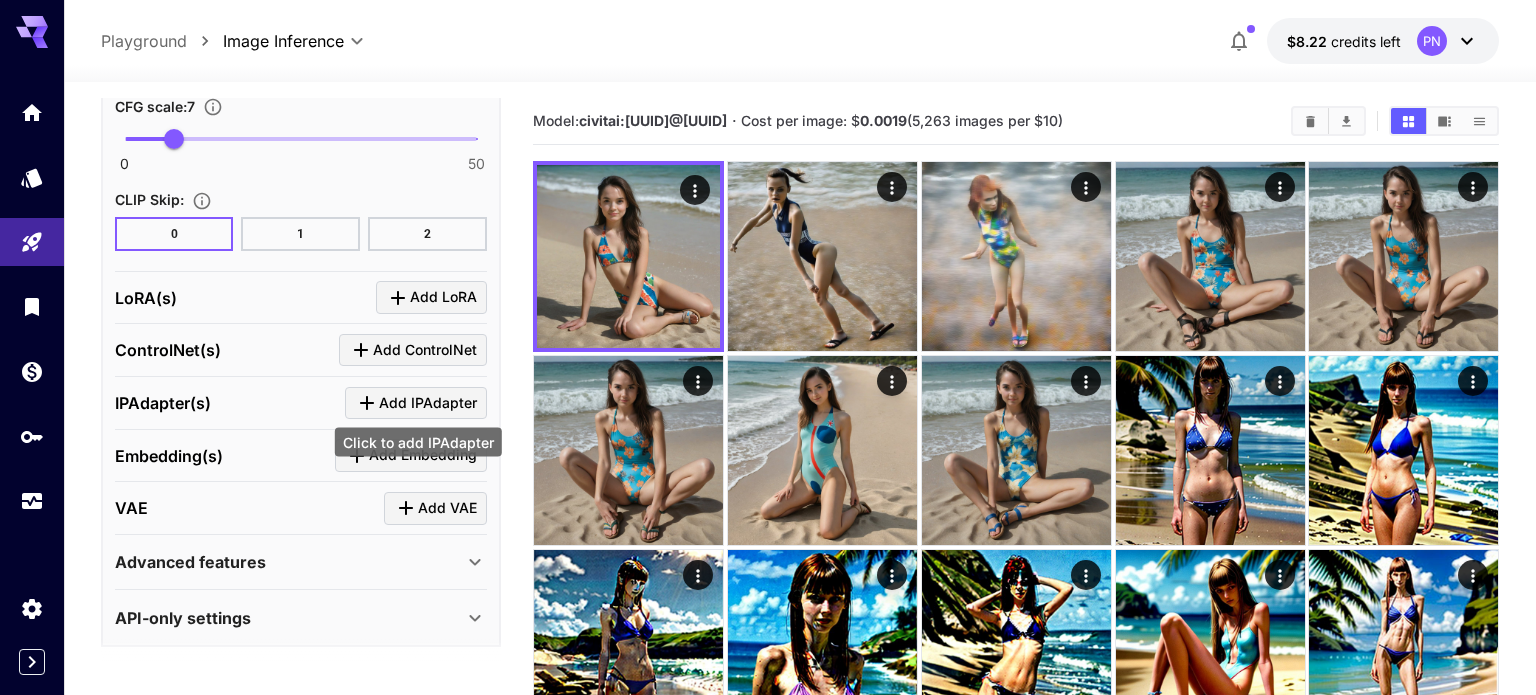 click 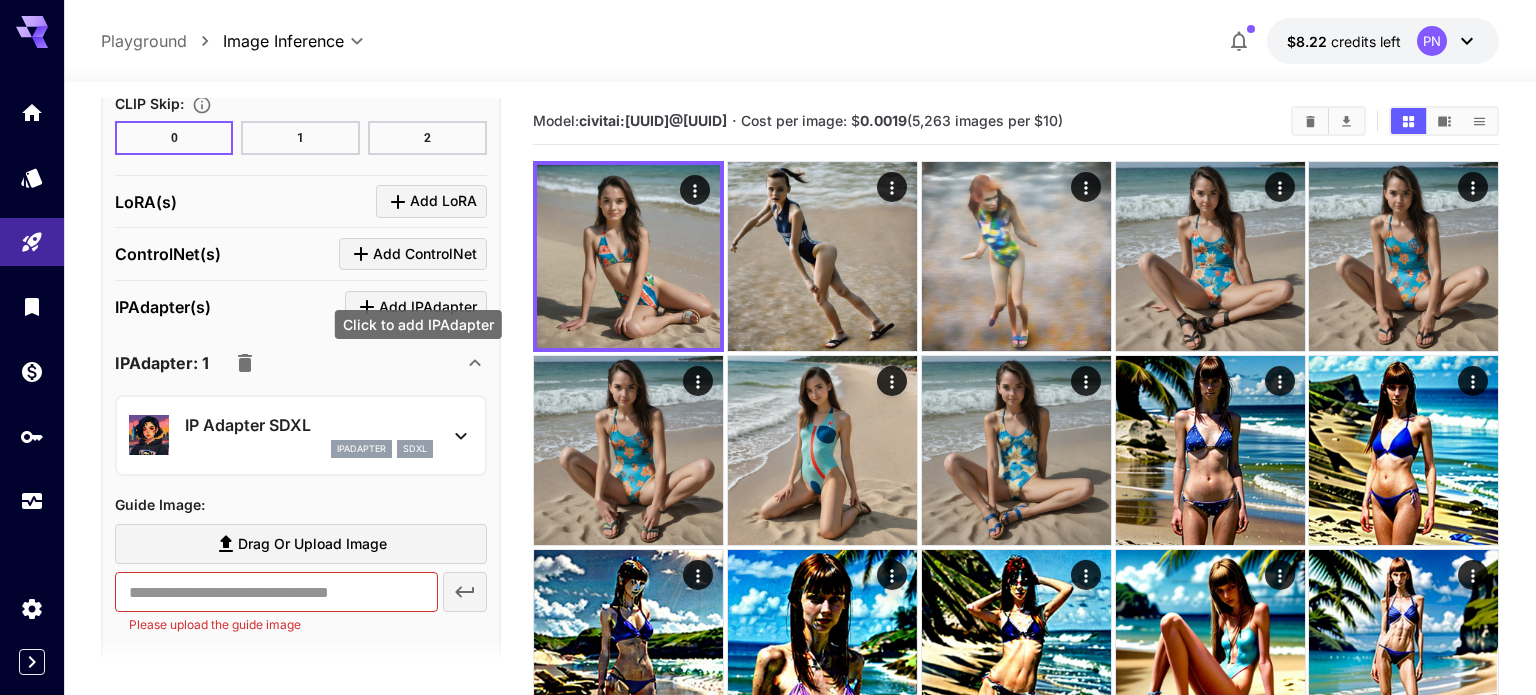 scroll, scrollTop: 1756, scrollLeft: 0, axis: vertical 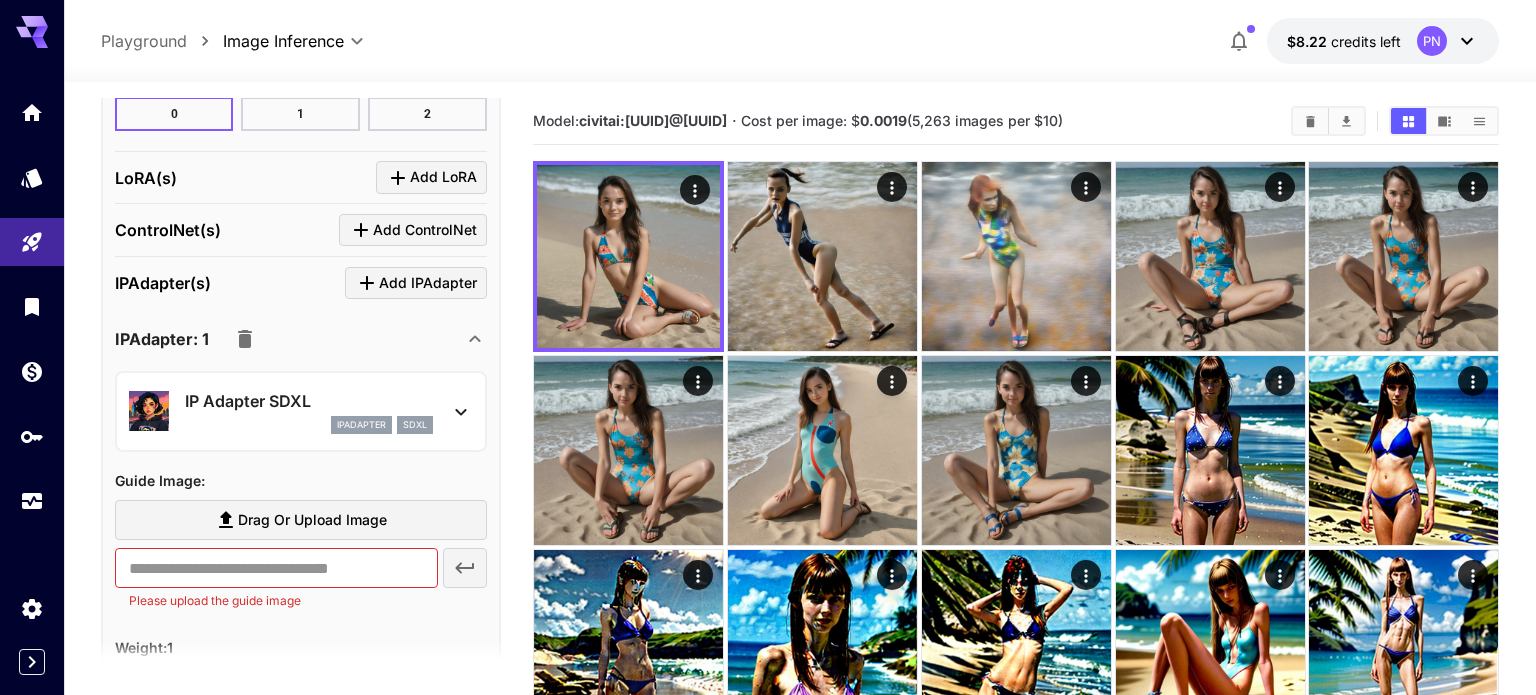 click on "ipAdapter sdxl" at bounding box center [309, 425] 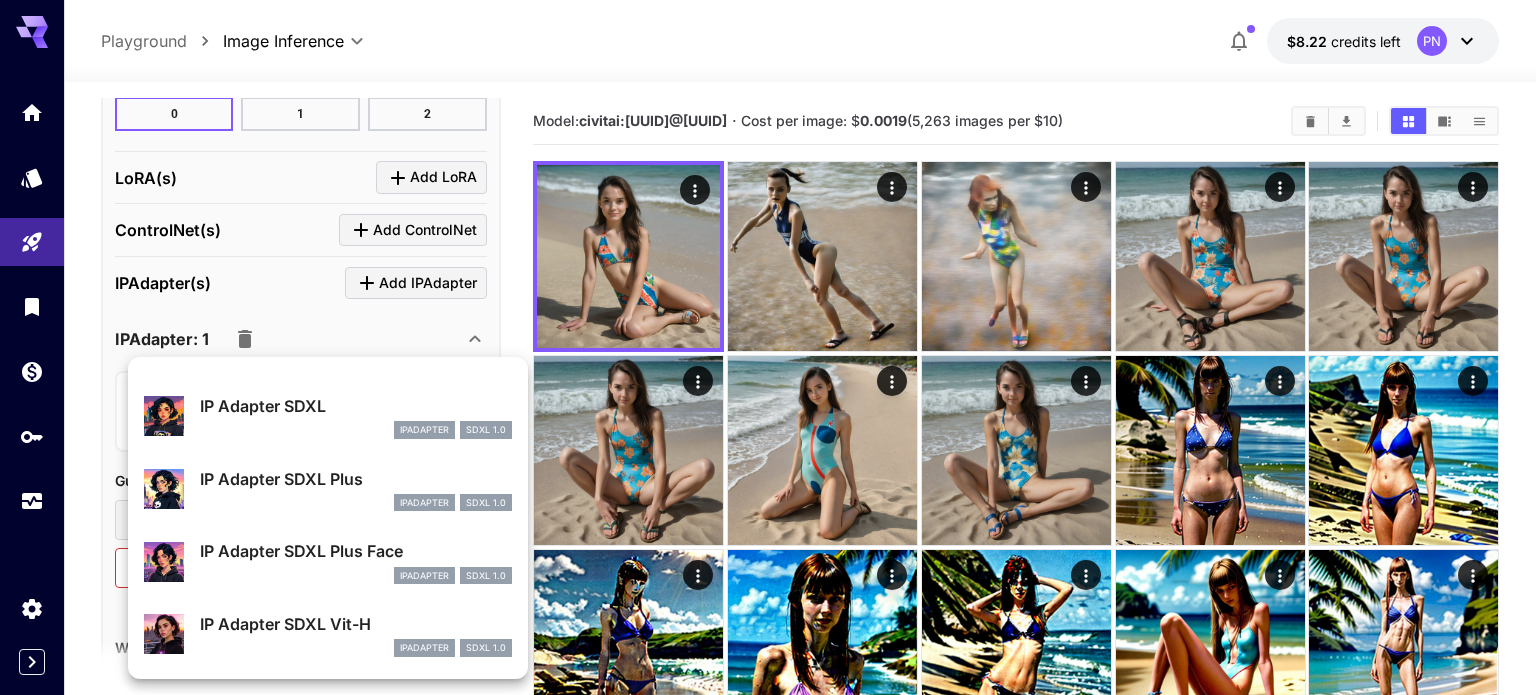 click at bounding box center [768, 347] 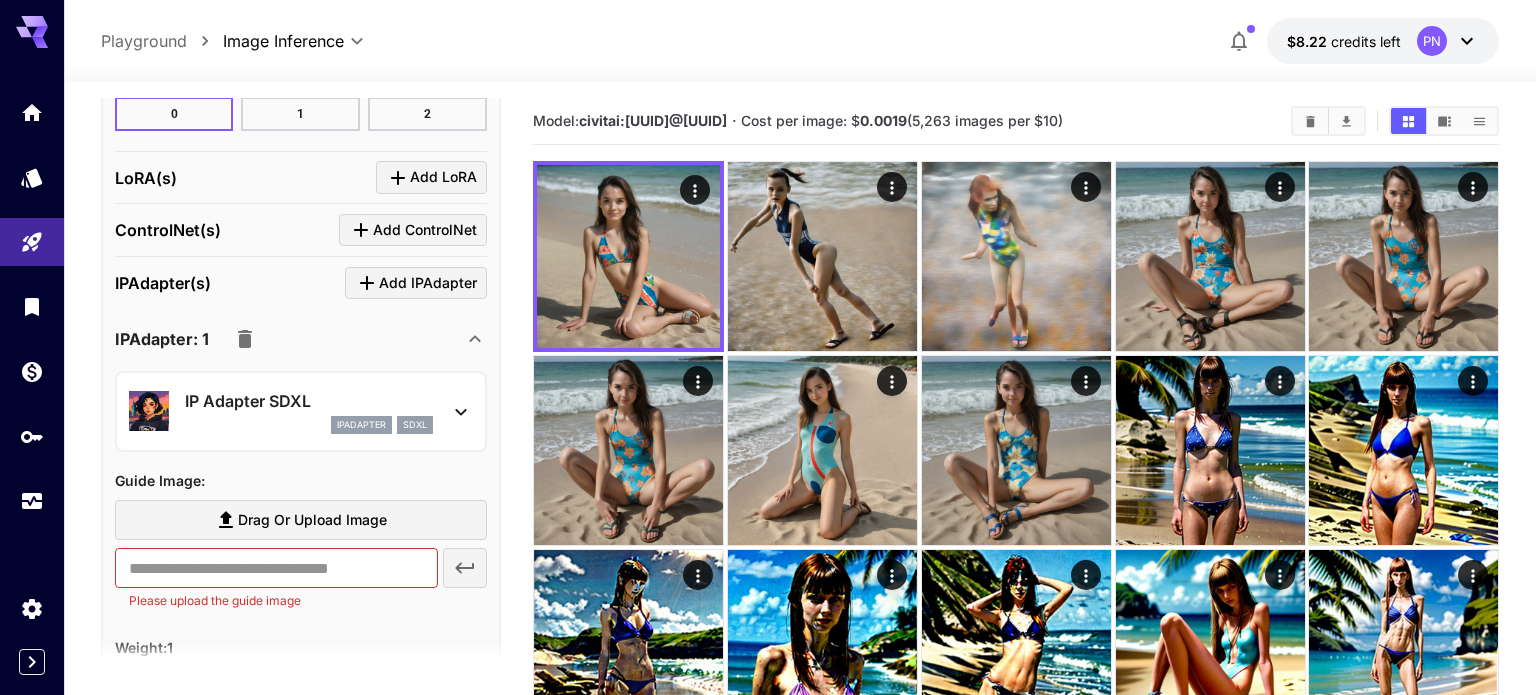 scroll, scrollTop: 1772, scrollLeft: 0, axis: vertical 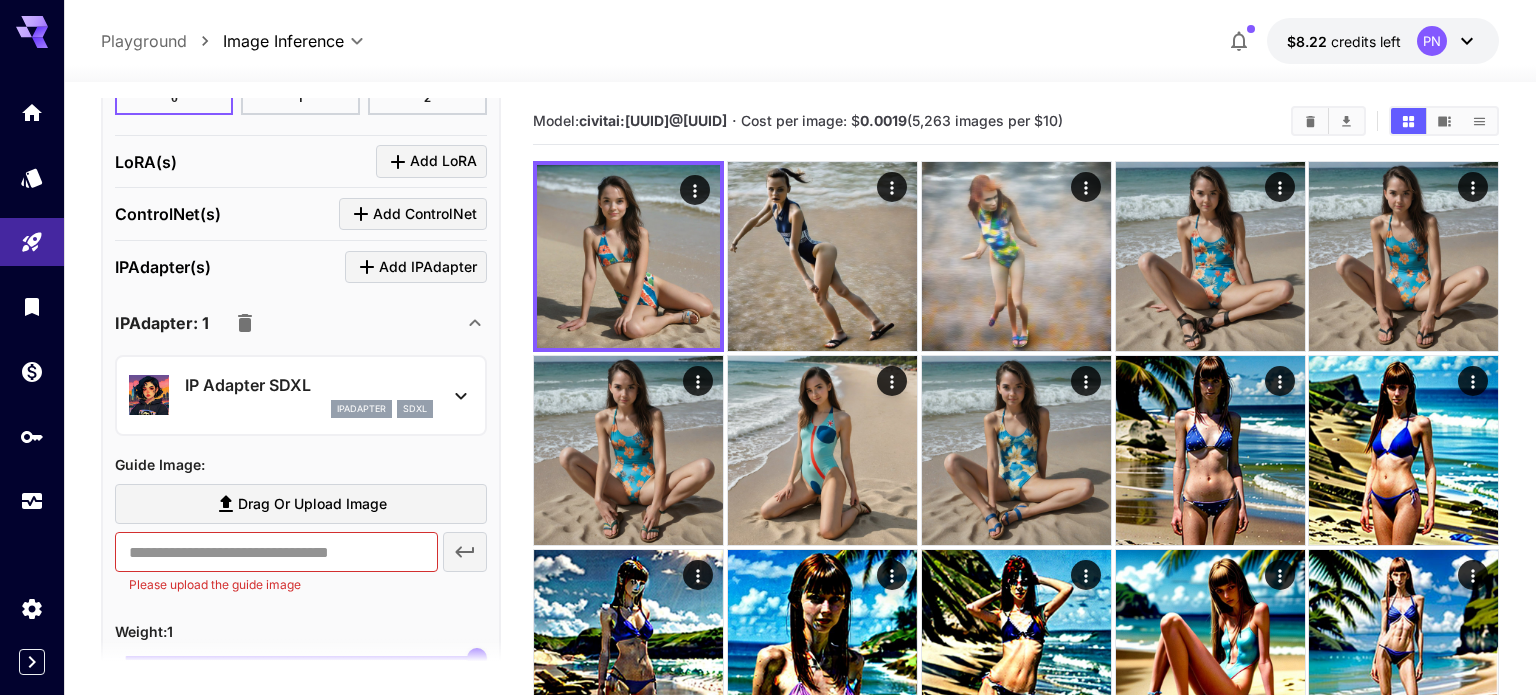 click 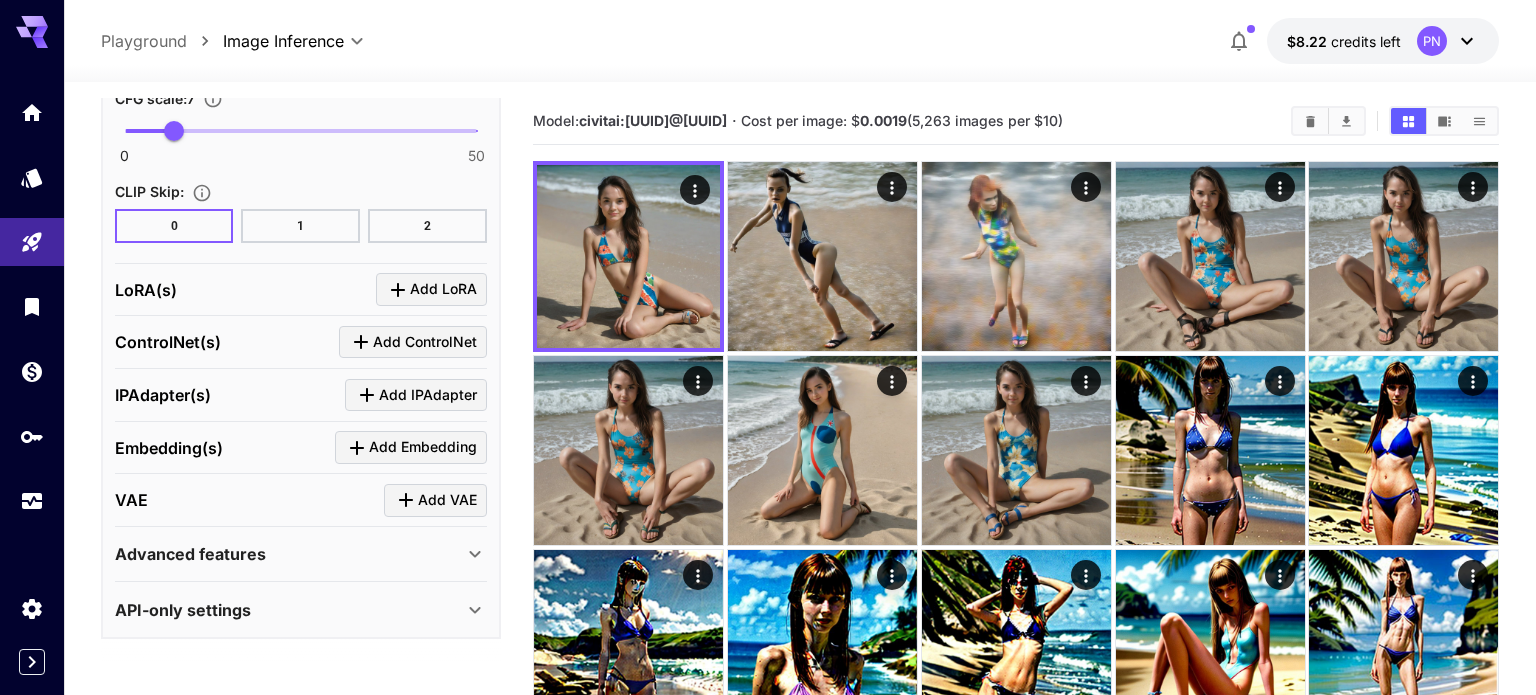 scroll, scrollTop: 1636, scrollLeft: 0, axis: vertical 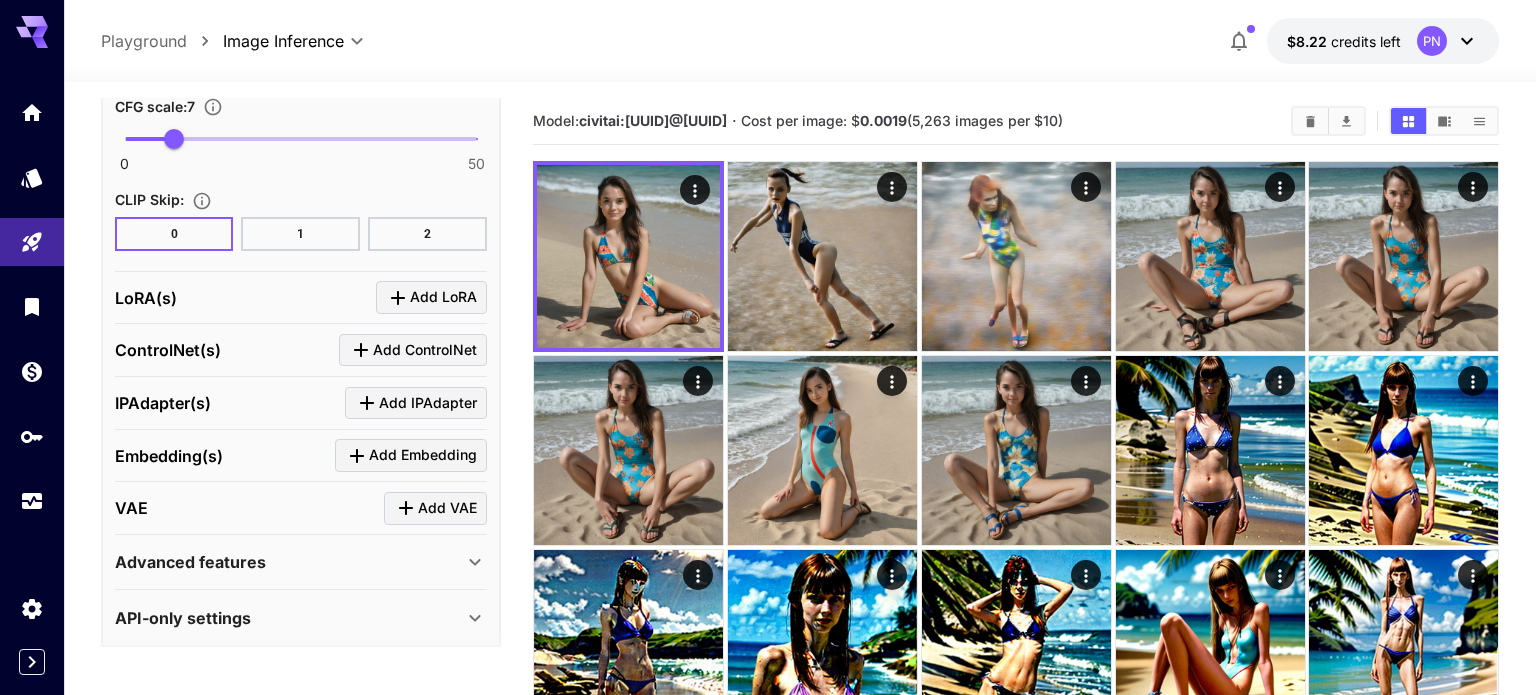 click on "VAE Add VAE" at bounding box center (301, 508) 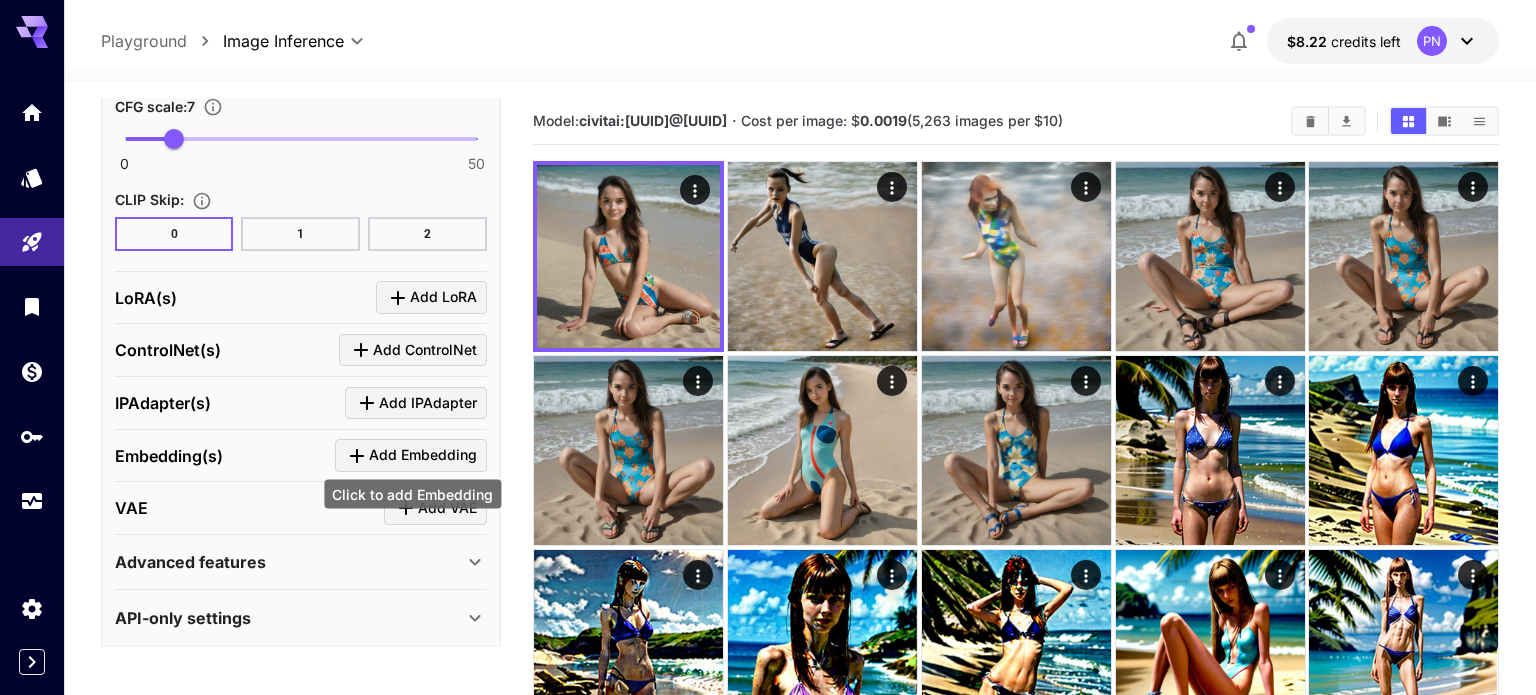 click on "Add Embedding" at bounding box center (423, 455) 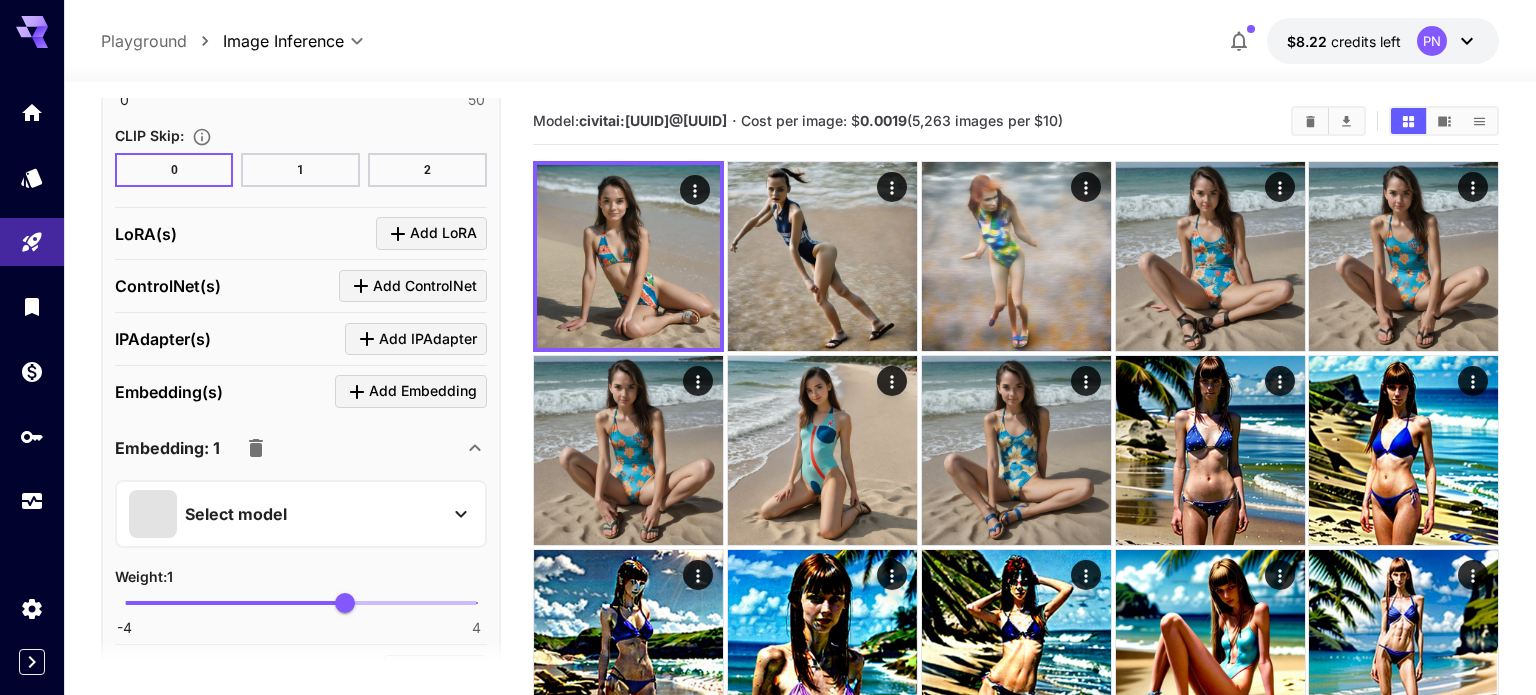 scroll, scrollTop: 1709, scrollLeft: 0, axis: vertical 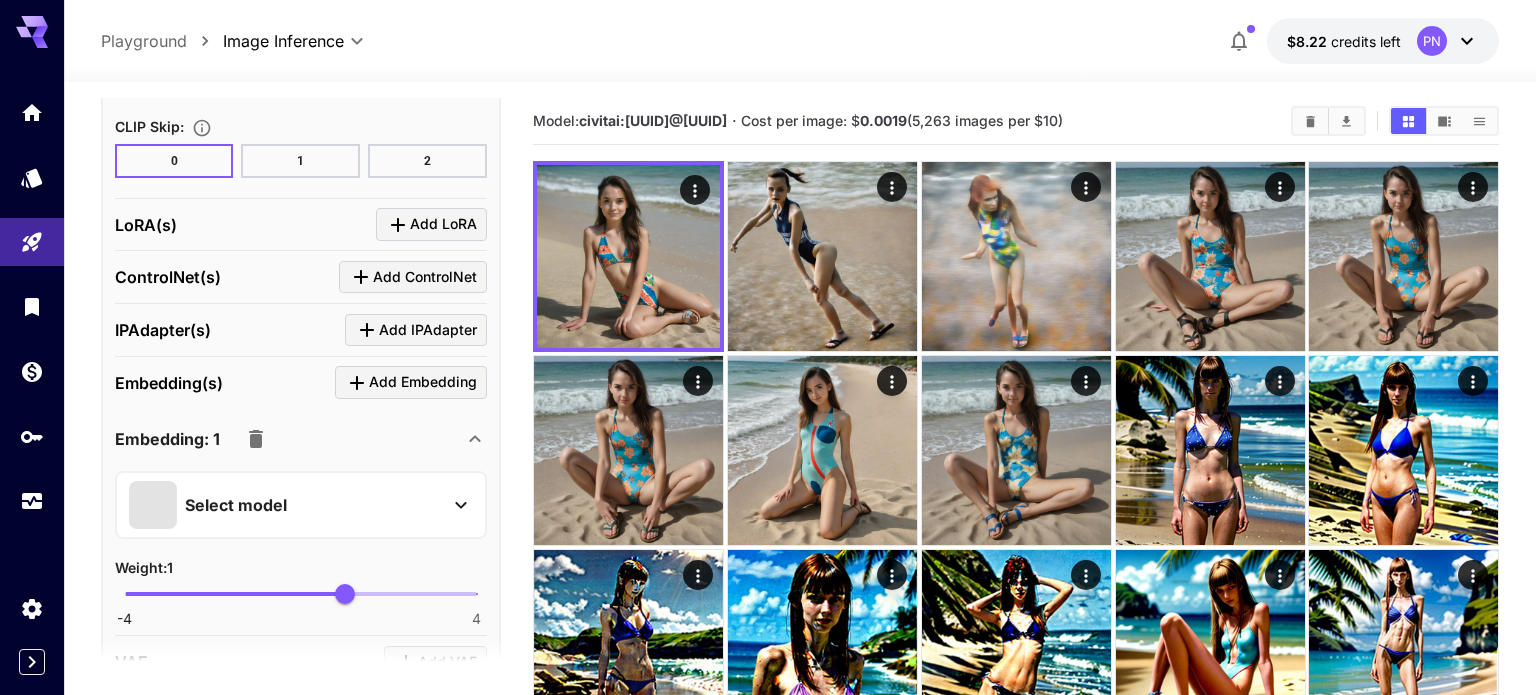 click on "Select model" at bounding box center (285, 505) 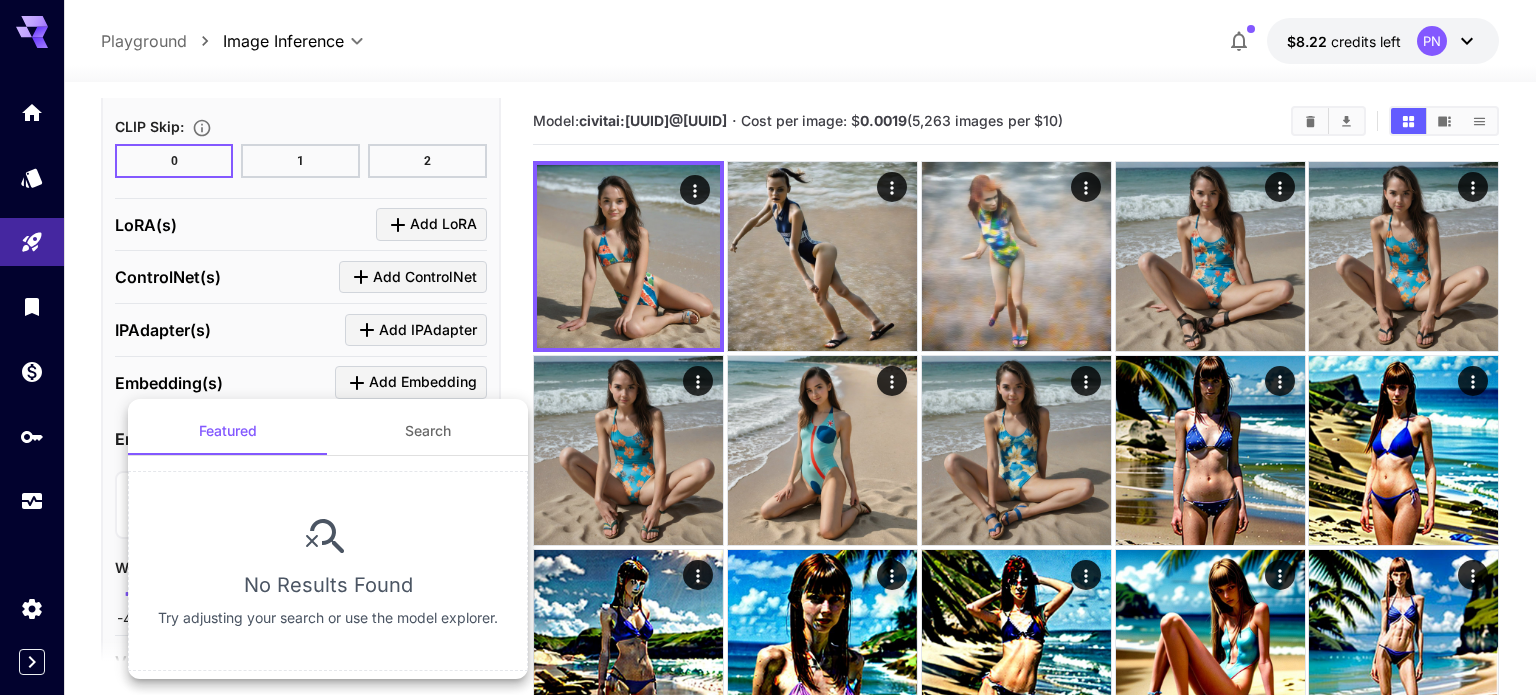 click at bounding box center [768, 347] 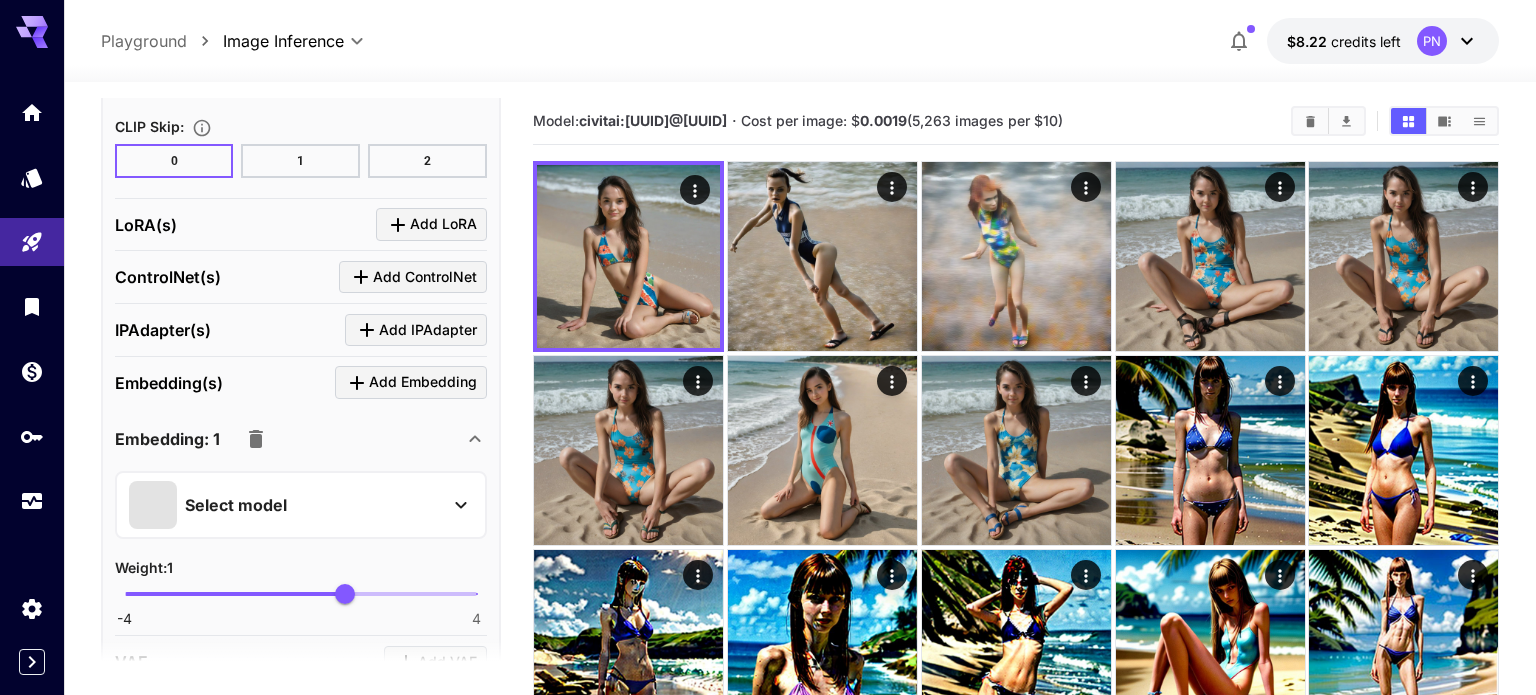 click 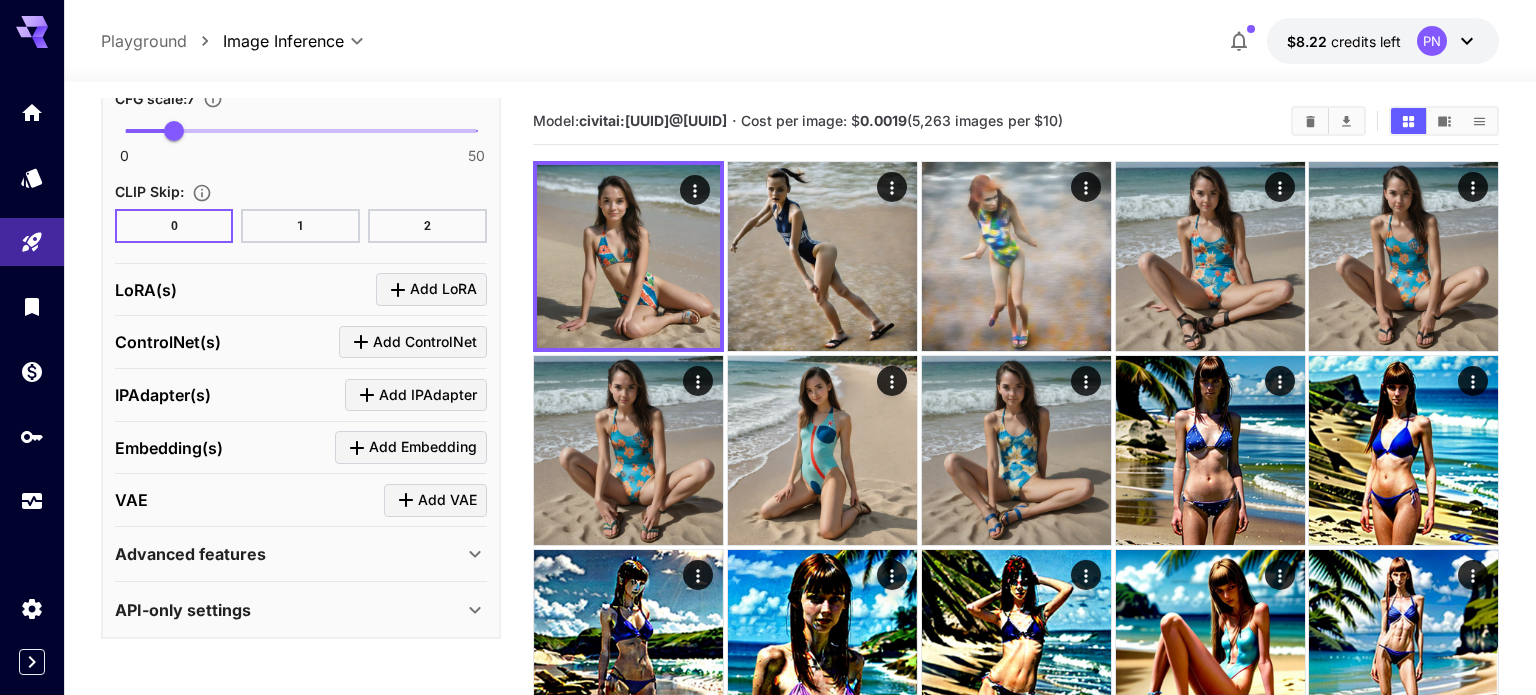 scroll, scrollTop: 1636, scrollLeft: 0, axis: vertical 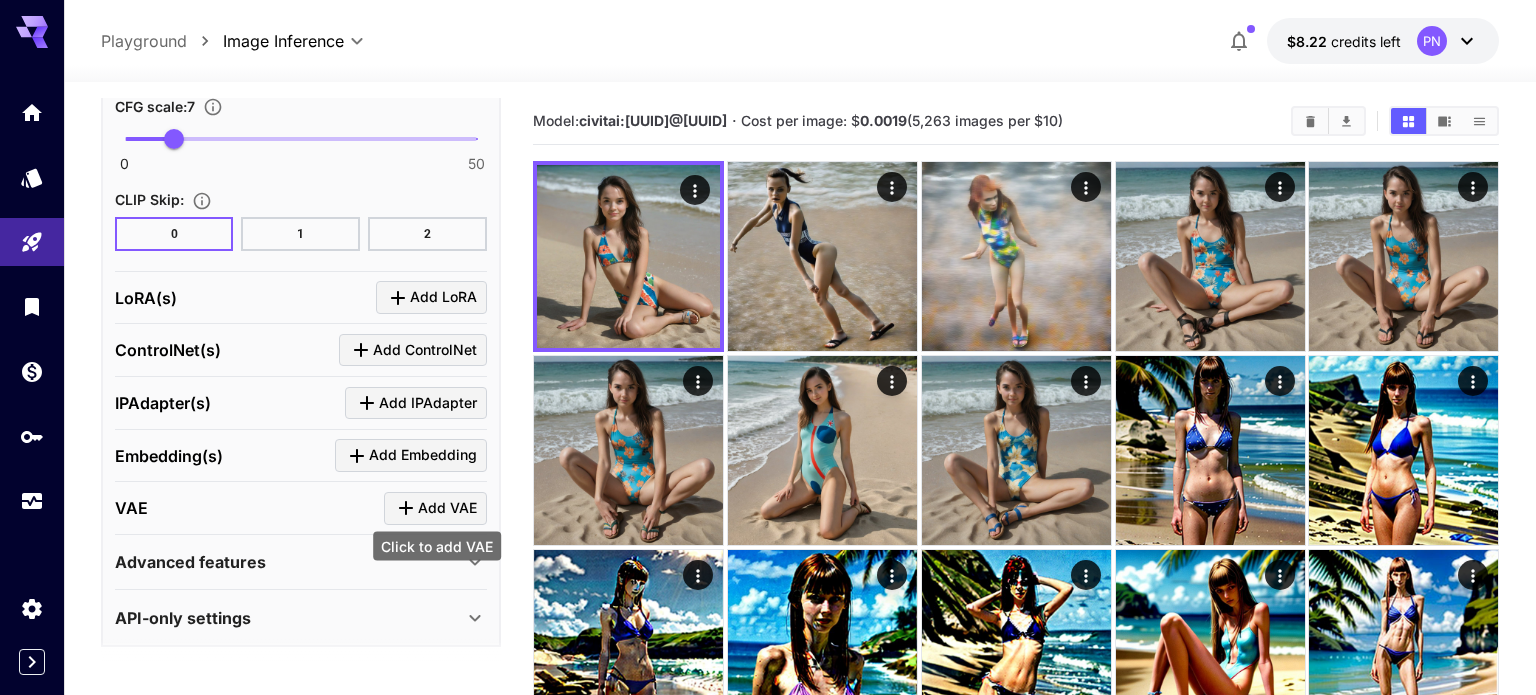 click 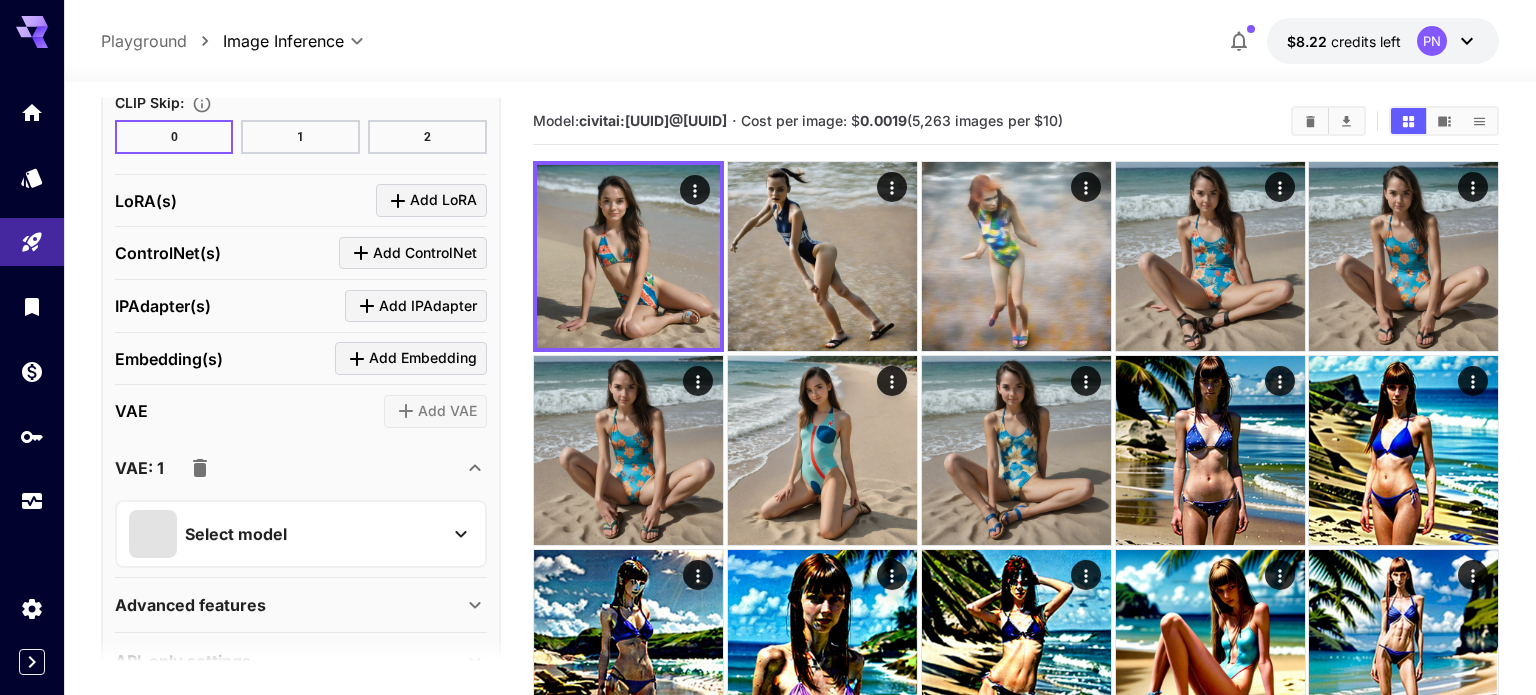 scroll, scrollTop: 1749, scrollLeft: 0, axis: vertical 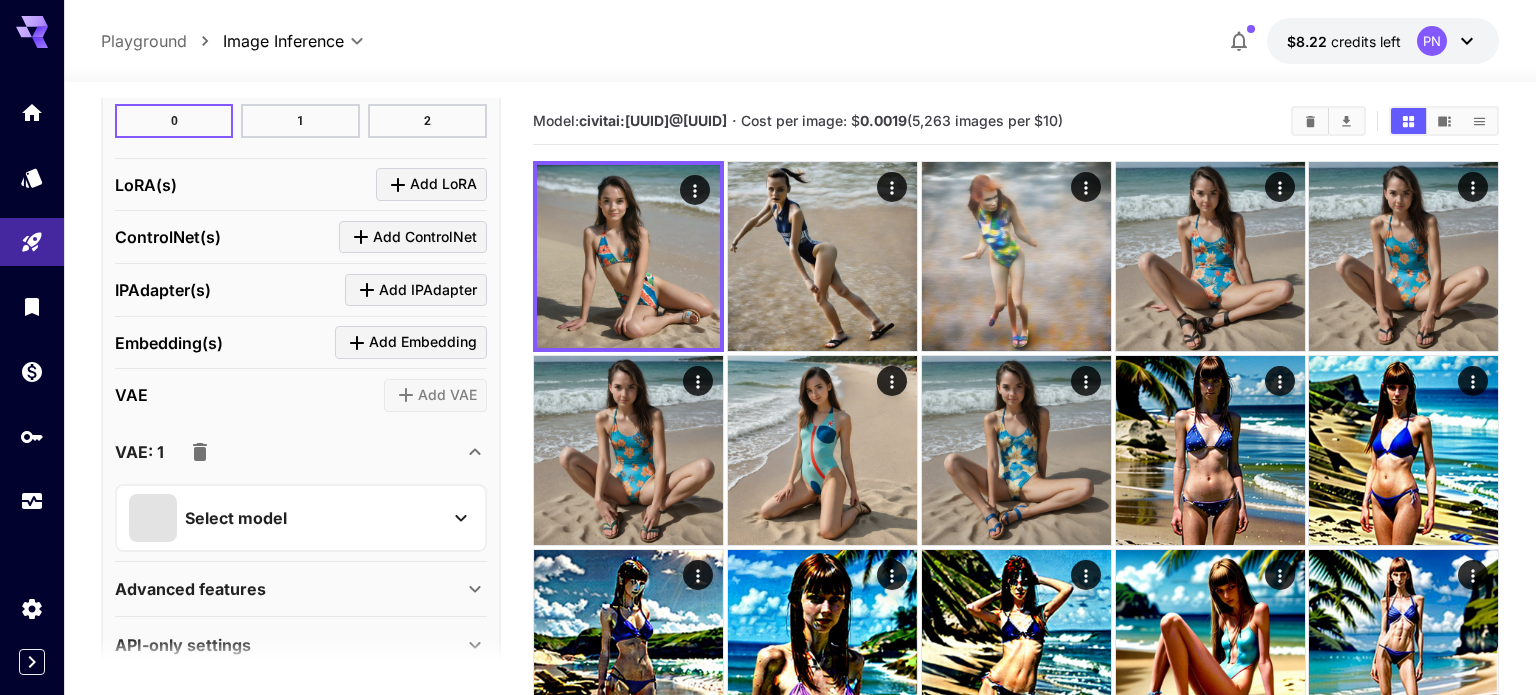 click on "Select model" at bounding box center (285, 518) 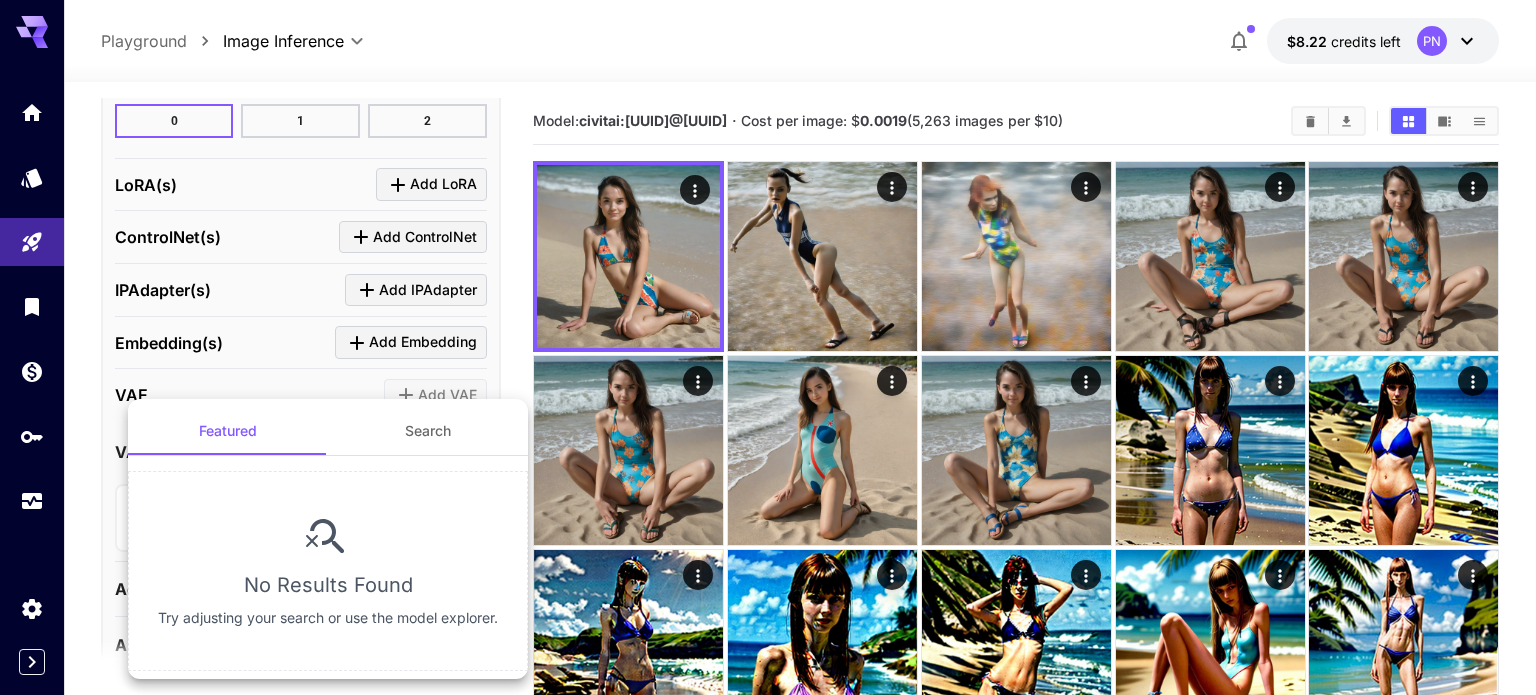 click at bounding box center [768, 347] 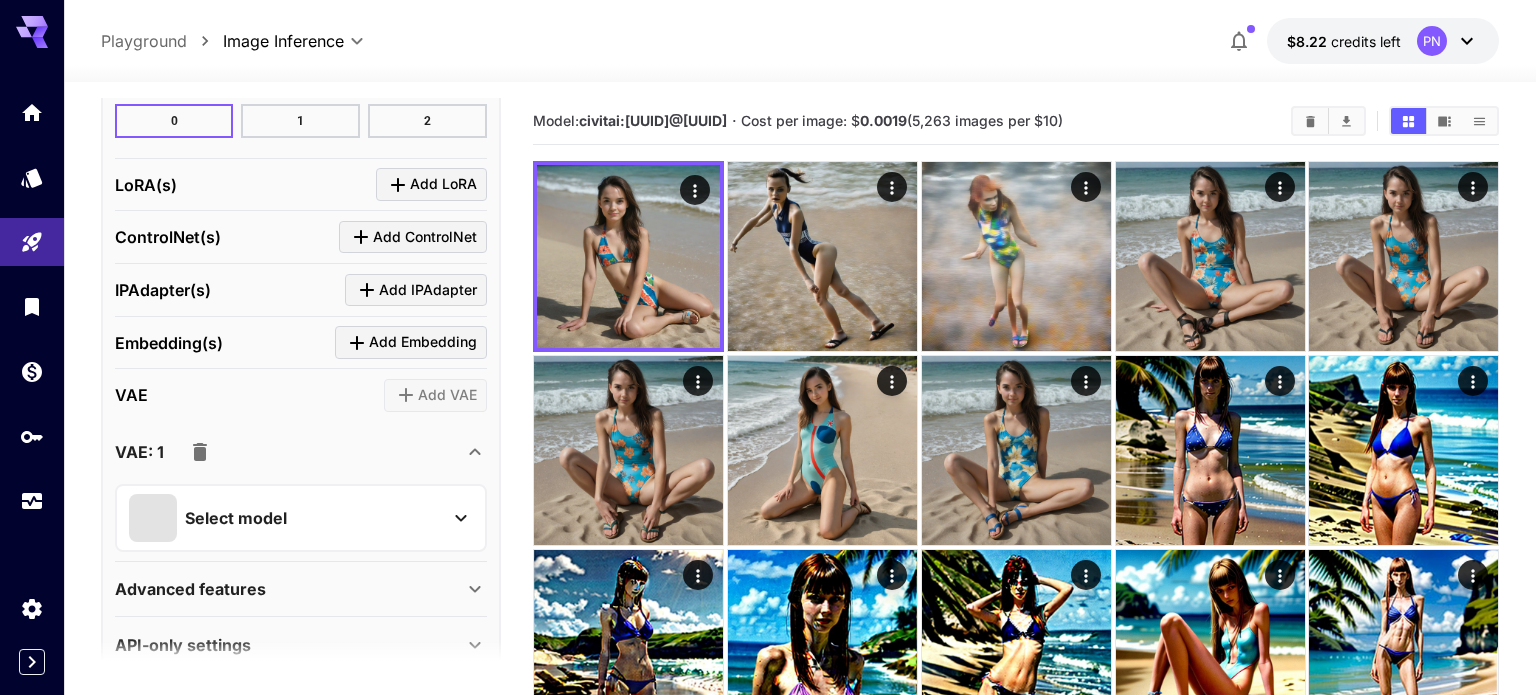 click 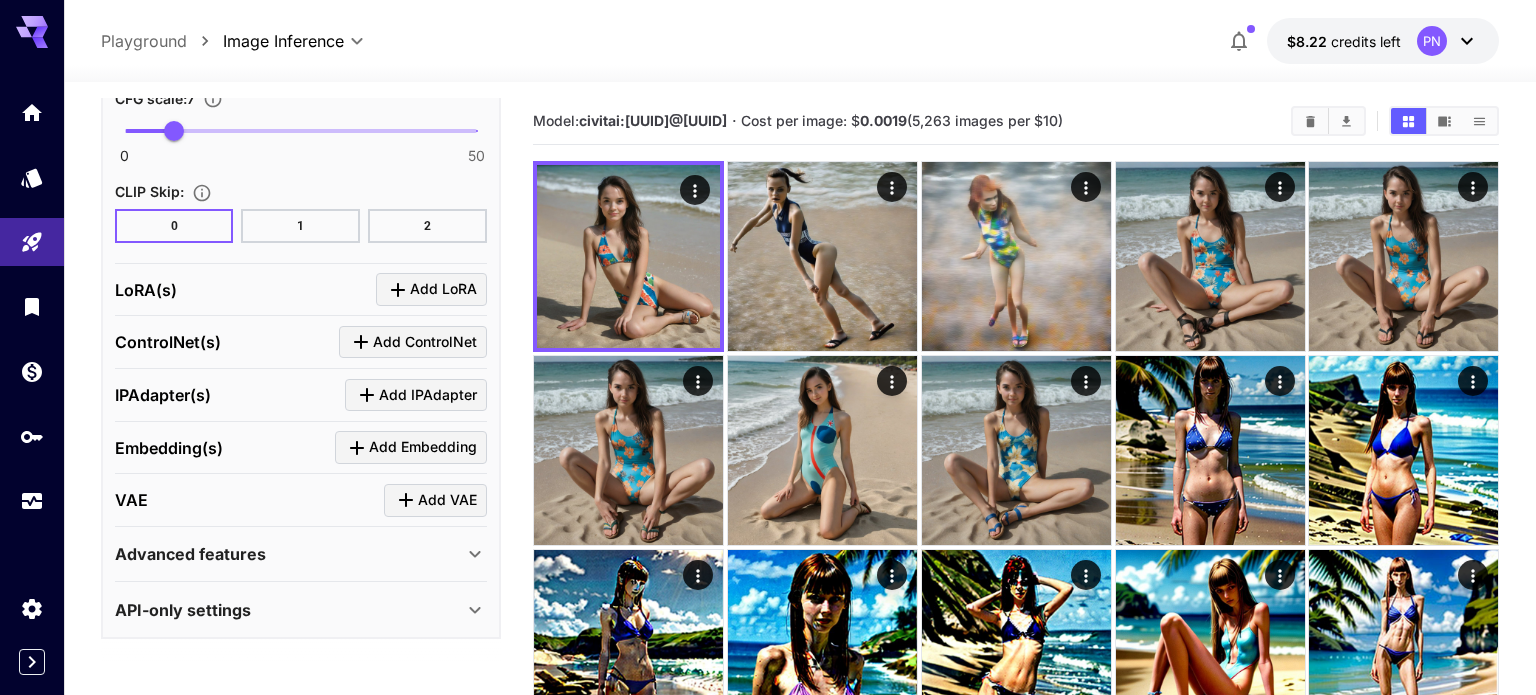 scroll, scrollTop: 1636, scrollLeft: 0, axis: vertical 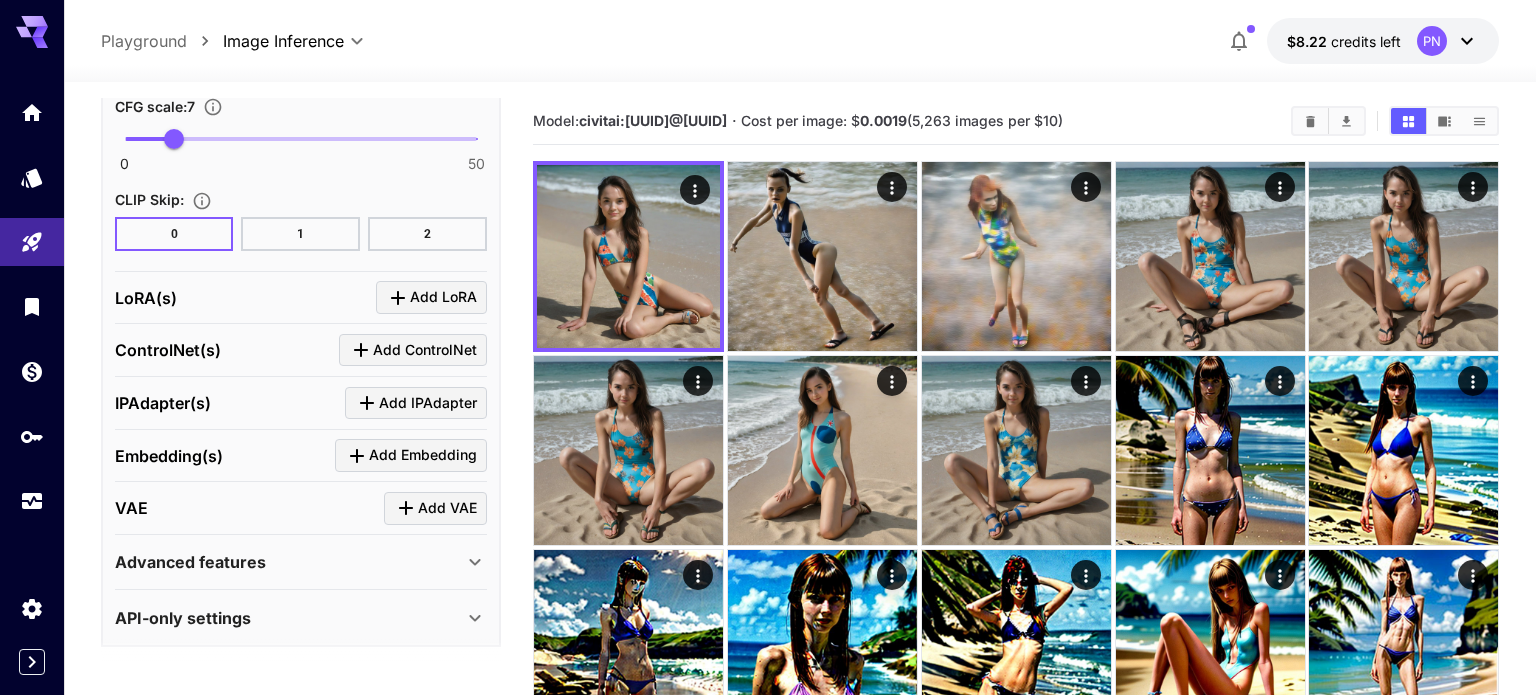 click on "Advanced features" at bounding box center [301, 562] 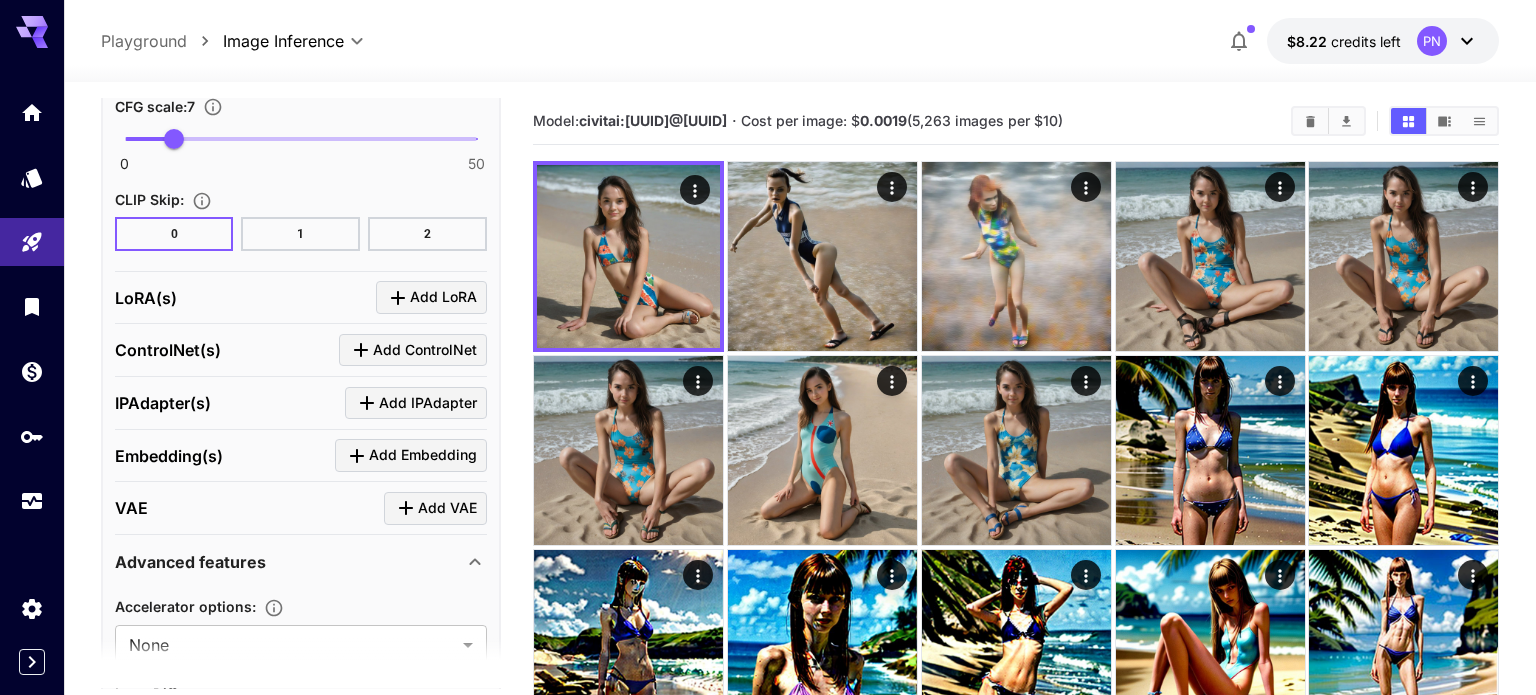 scroll, scrollTop: 1802, scrollLeft: 0, axis: vertical 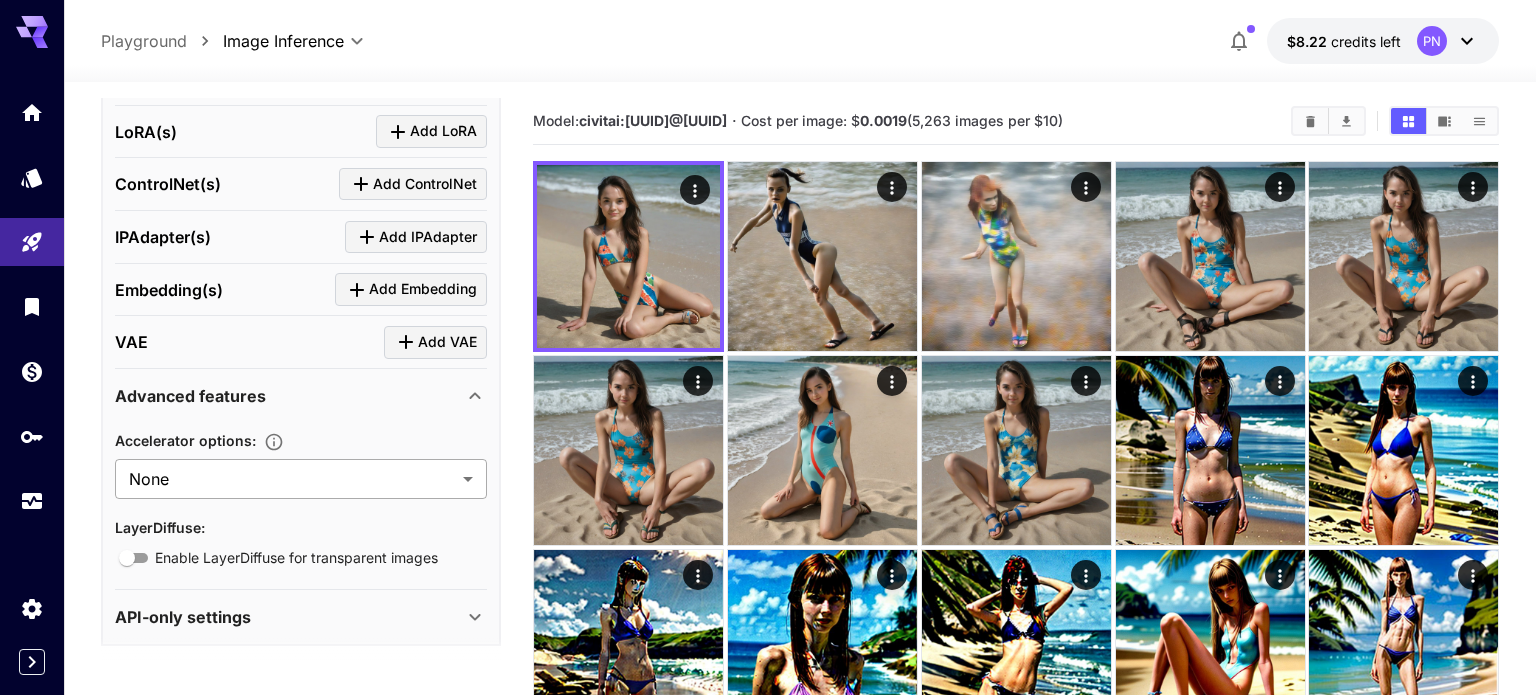 click on "**********" at bounding box center (768, 787) 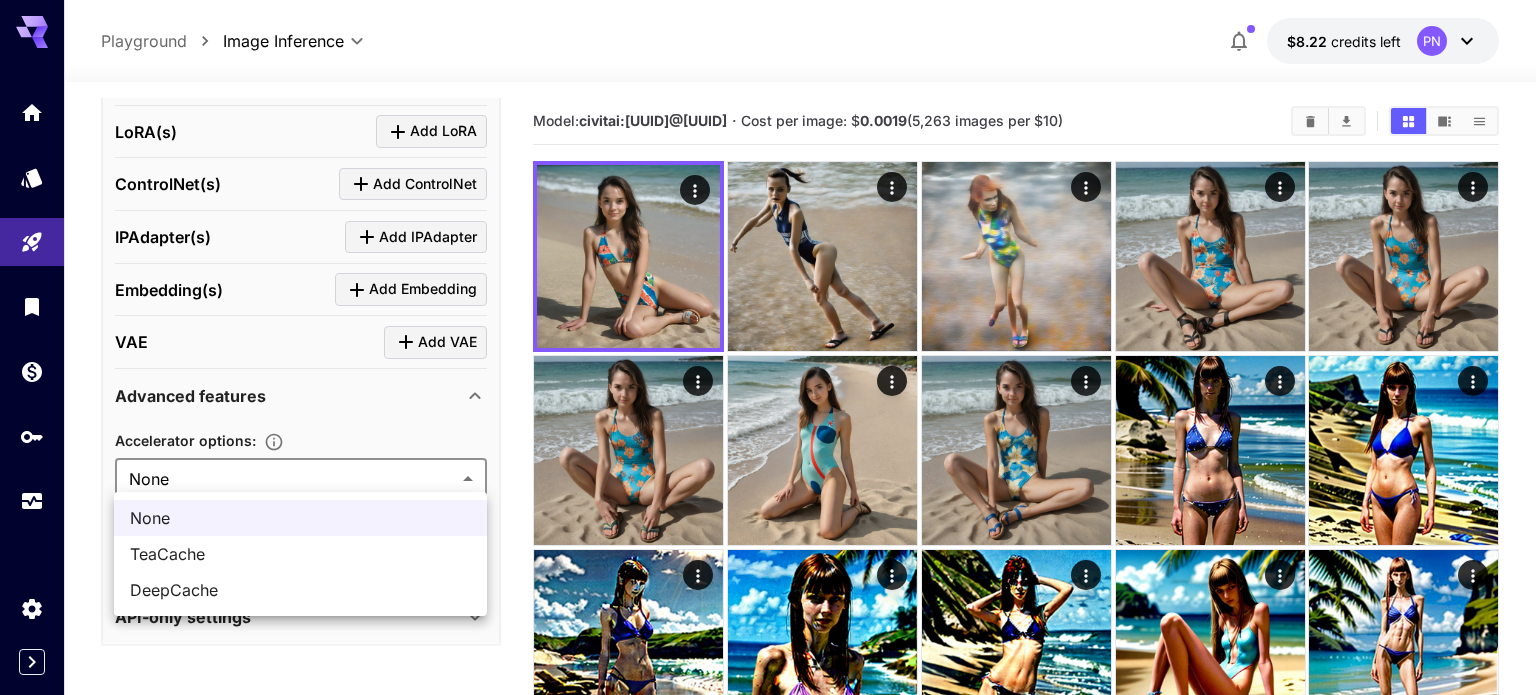 click at bounding box center [768, 347] 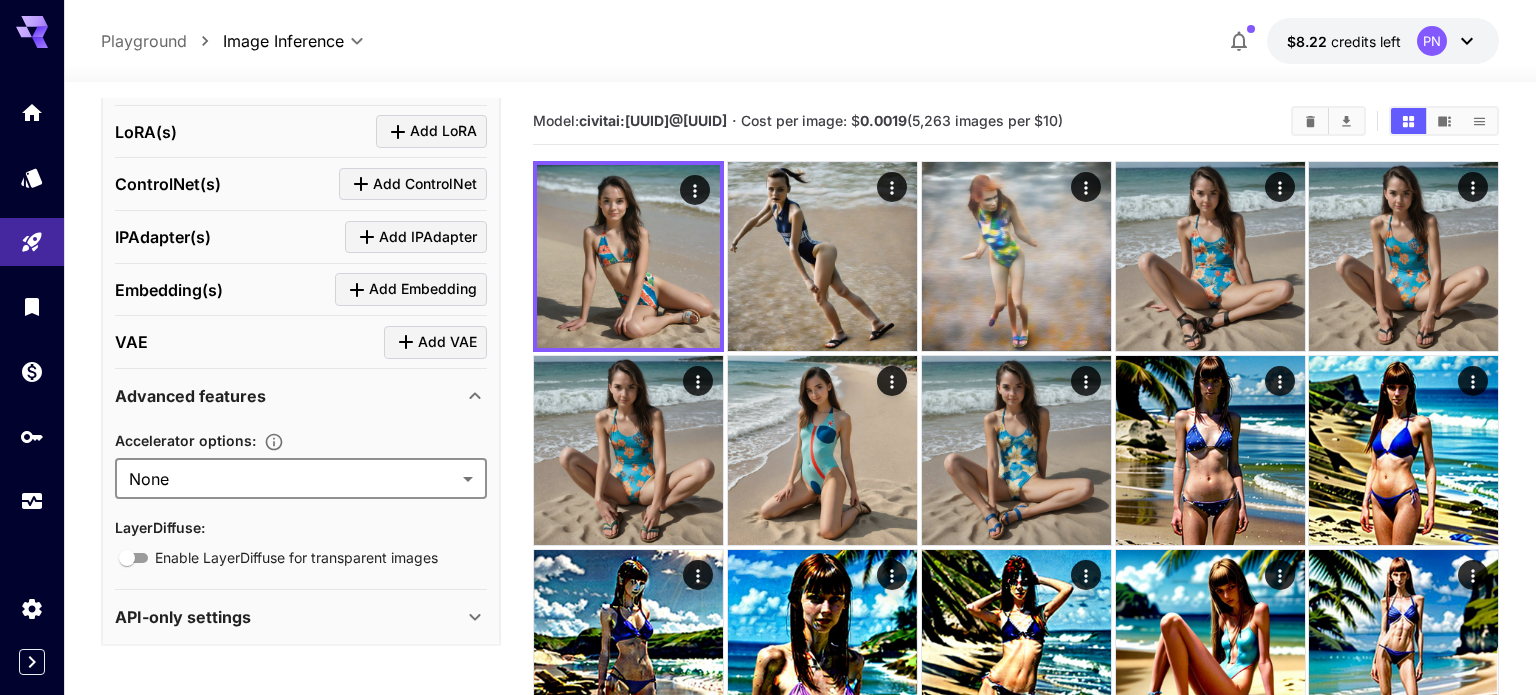 click on "**********" at bounding box center [768, 787] 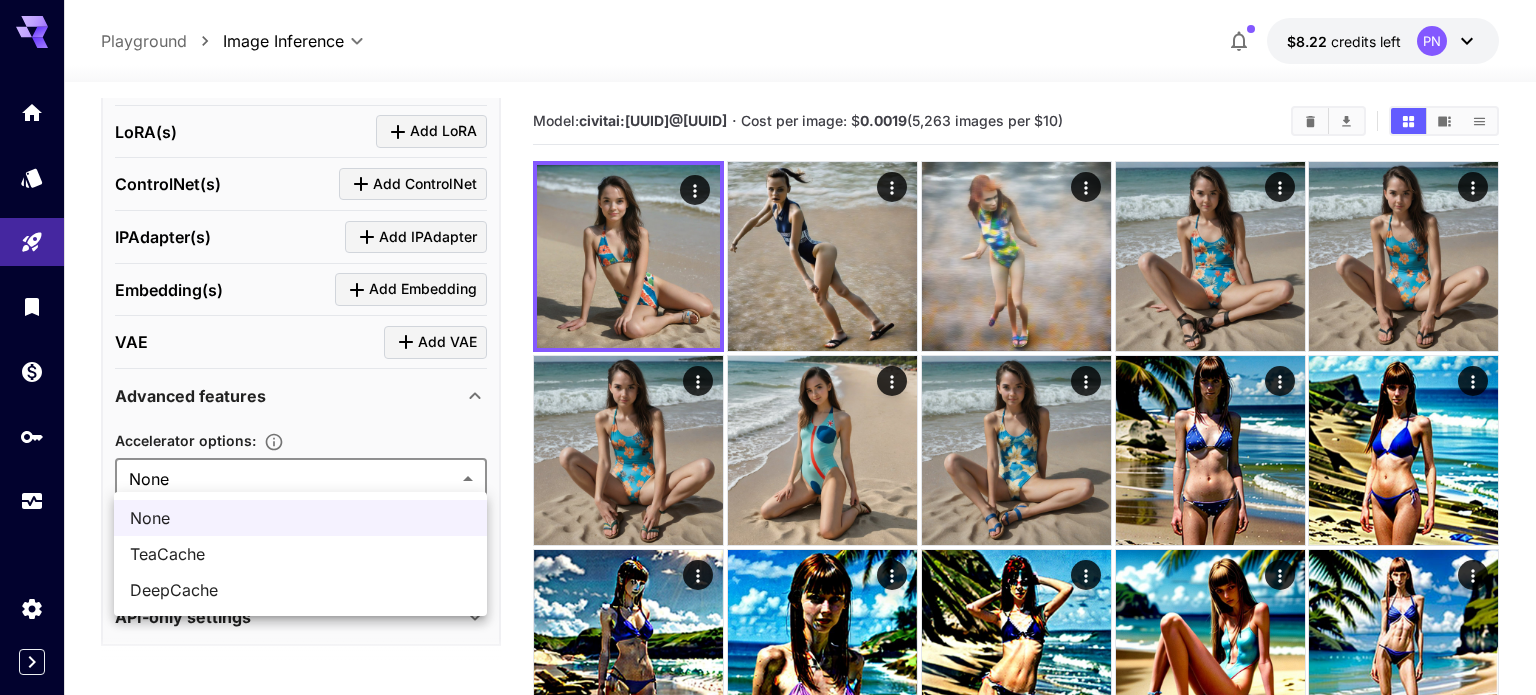click at bounding box center (768, 347) 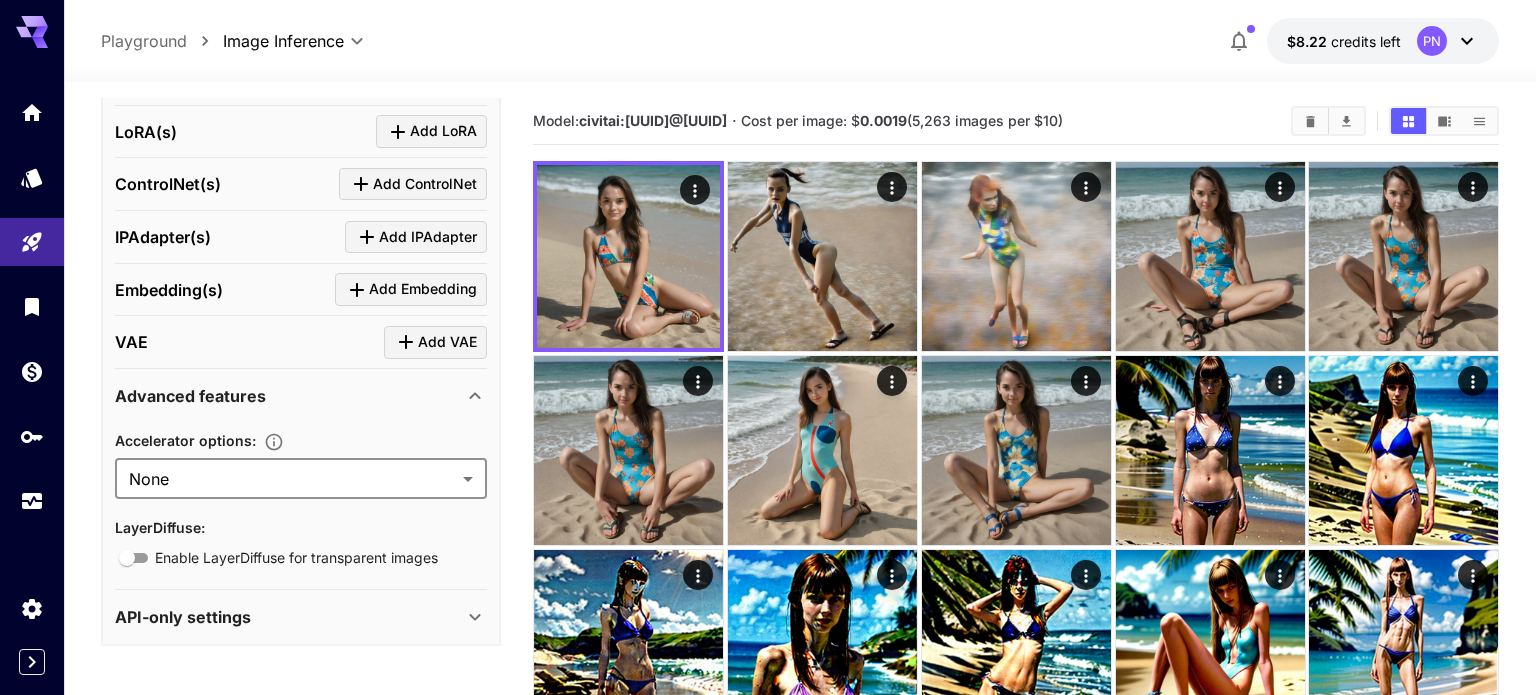 click on "Advanced features" at bounding box center [190, 396] 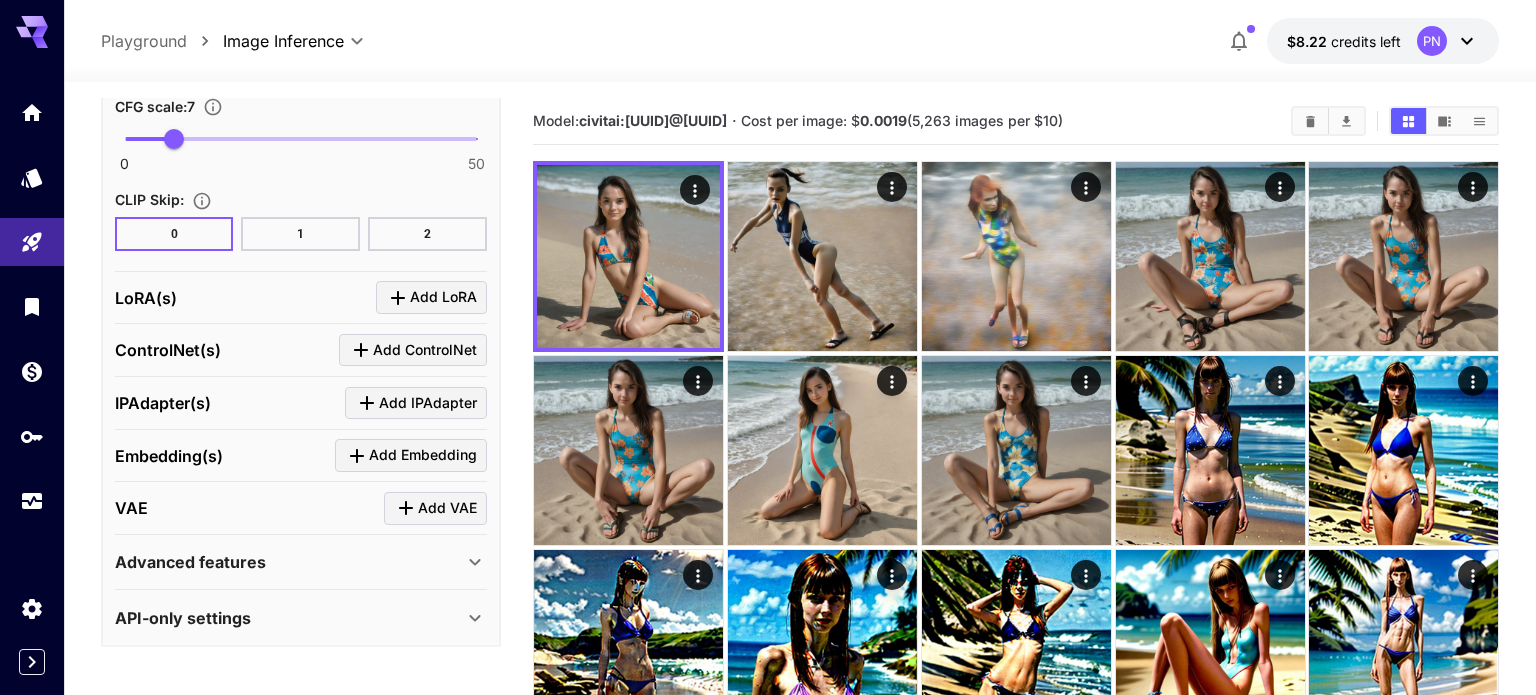 scroll, scrollTop: 1636, scrollLeft: 0, axis: vertical 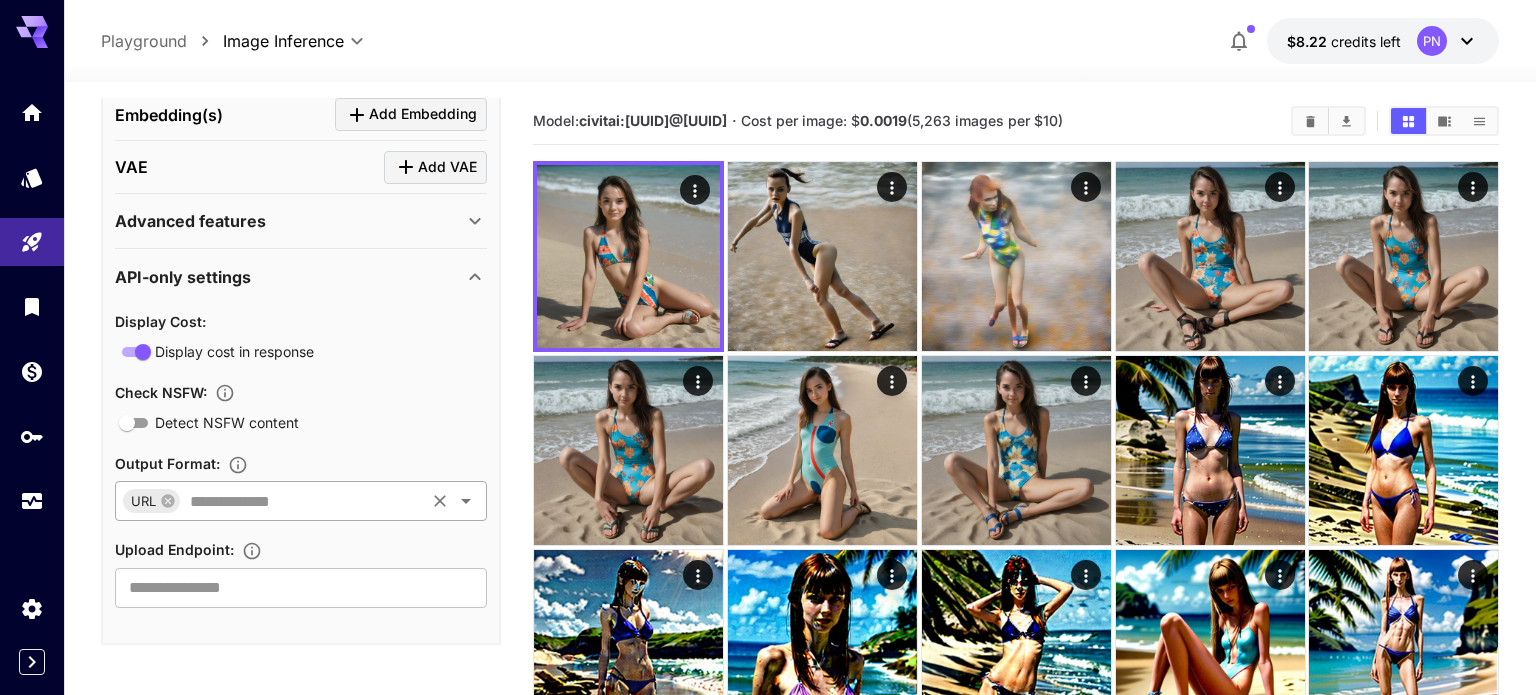 click at bounding box center [302, 501] 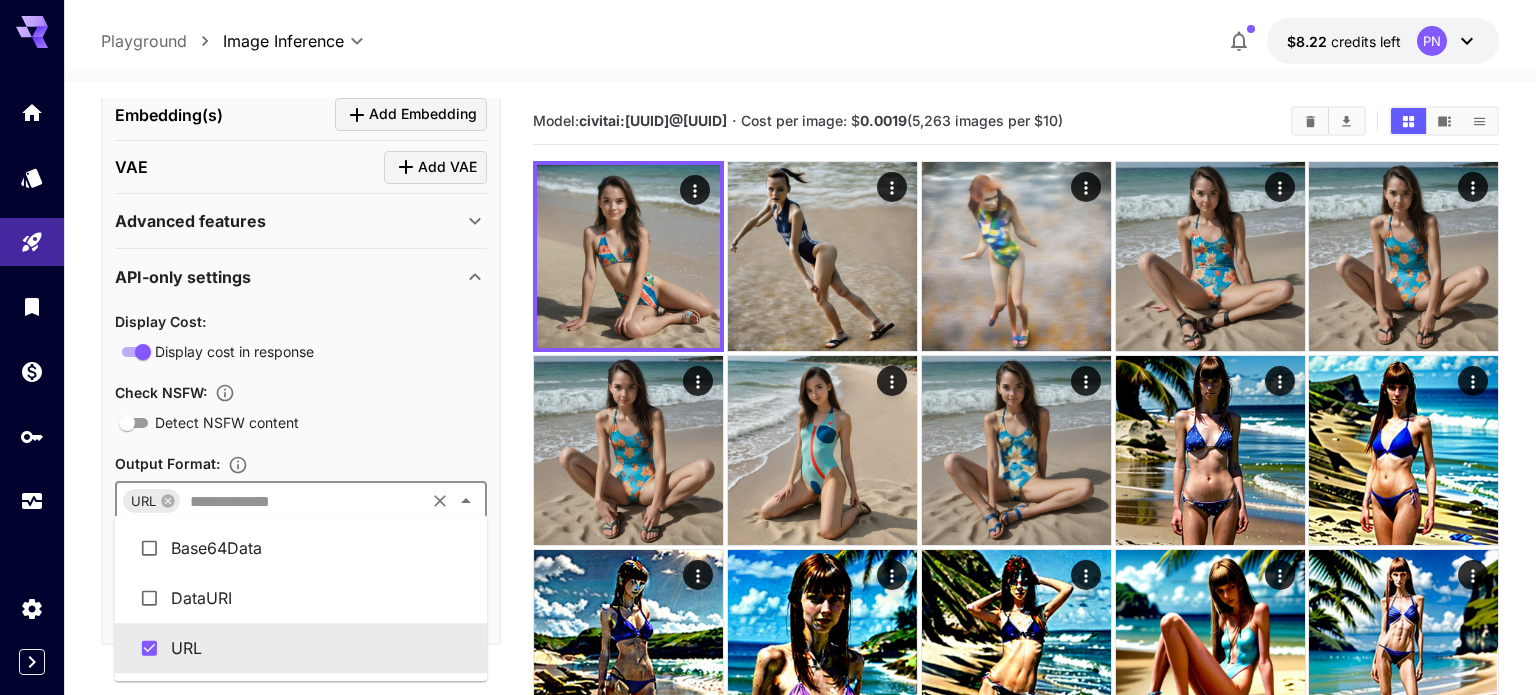 click on "Detect NSFW content" at bounding box center (301, 422) 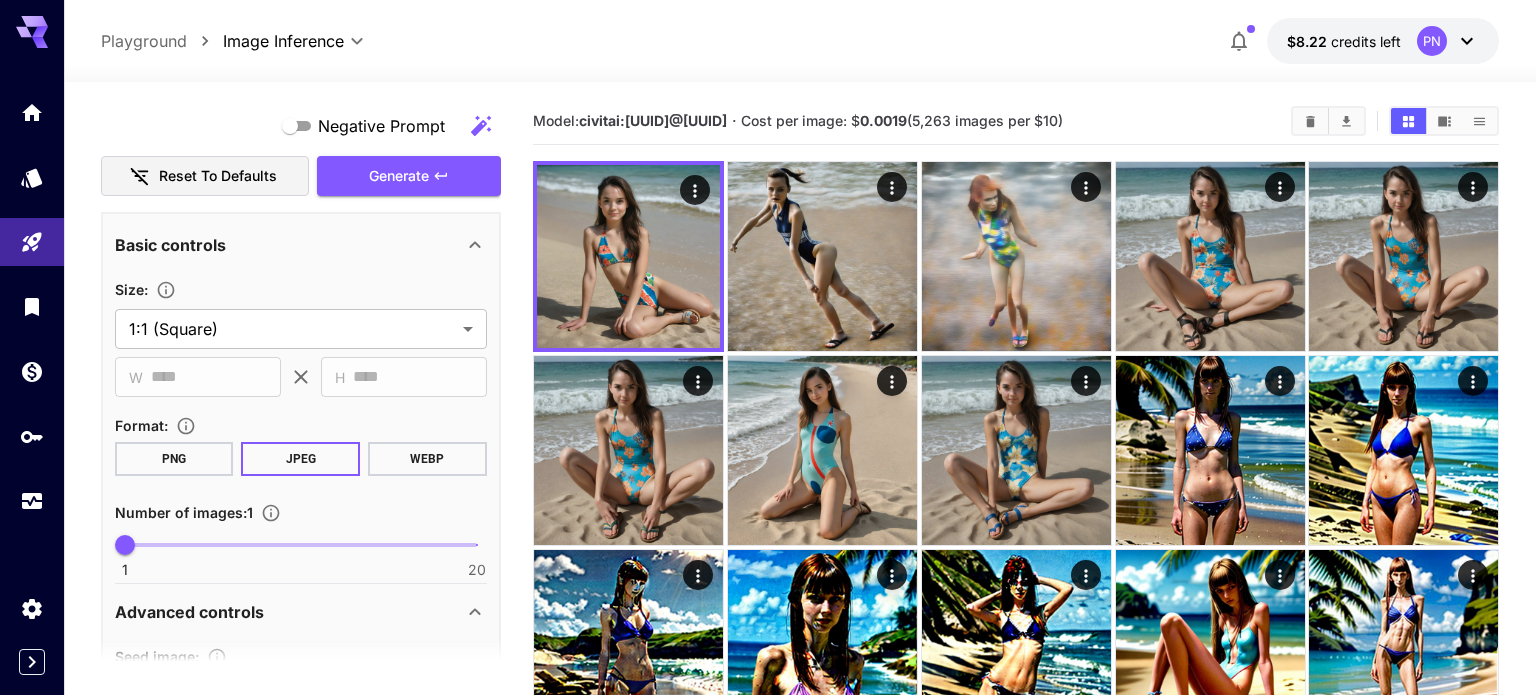 scroll, scrollTop: 277, scrollLeft: 0, axis: vertical 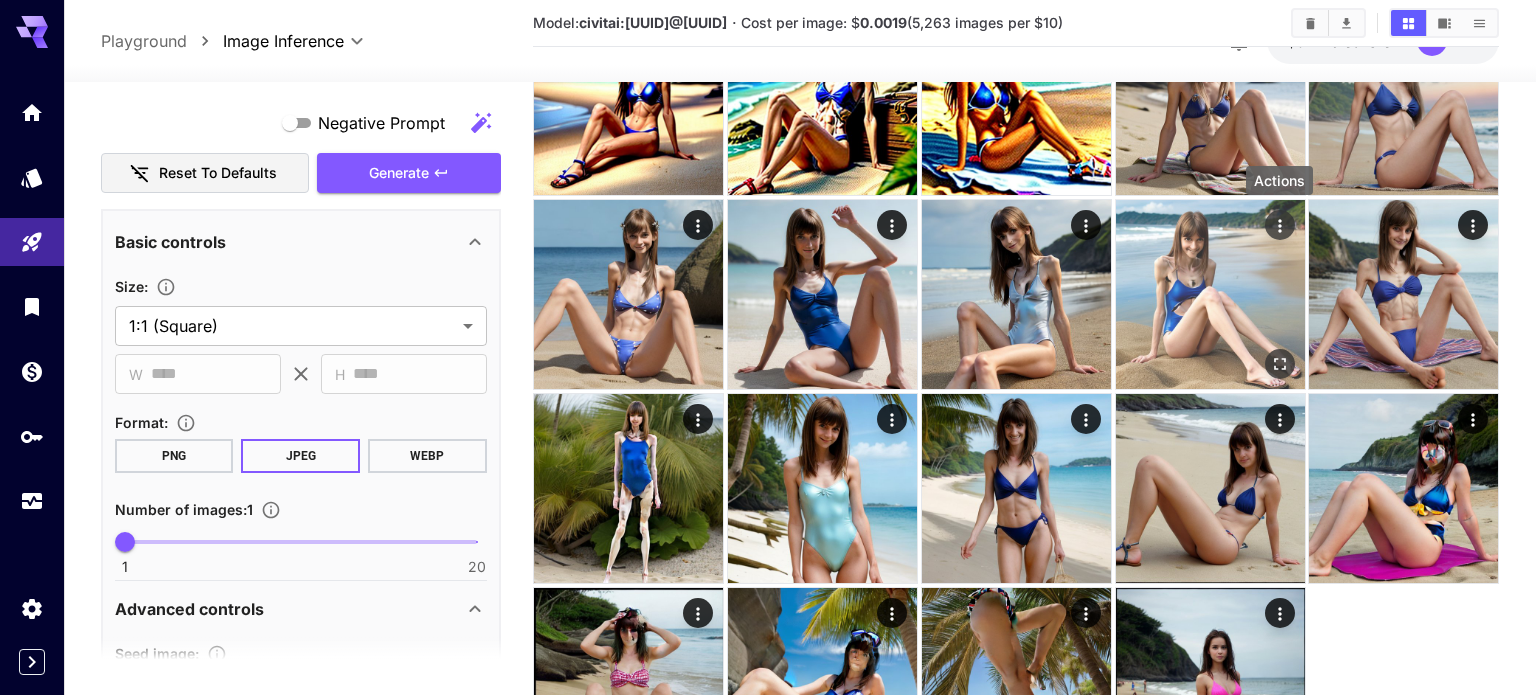 click 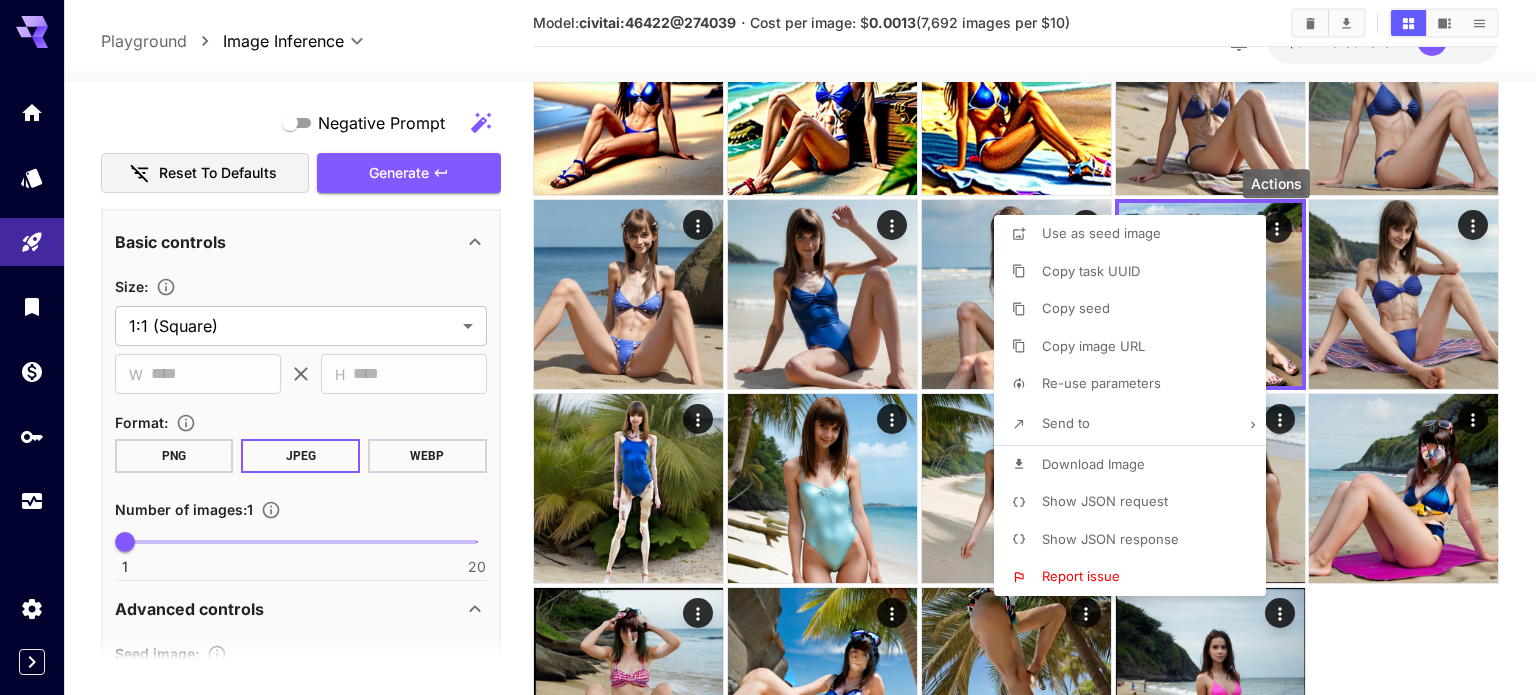 click on "Copy seed" at bounding box center (1076, 308) 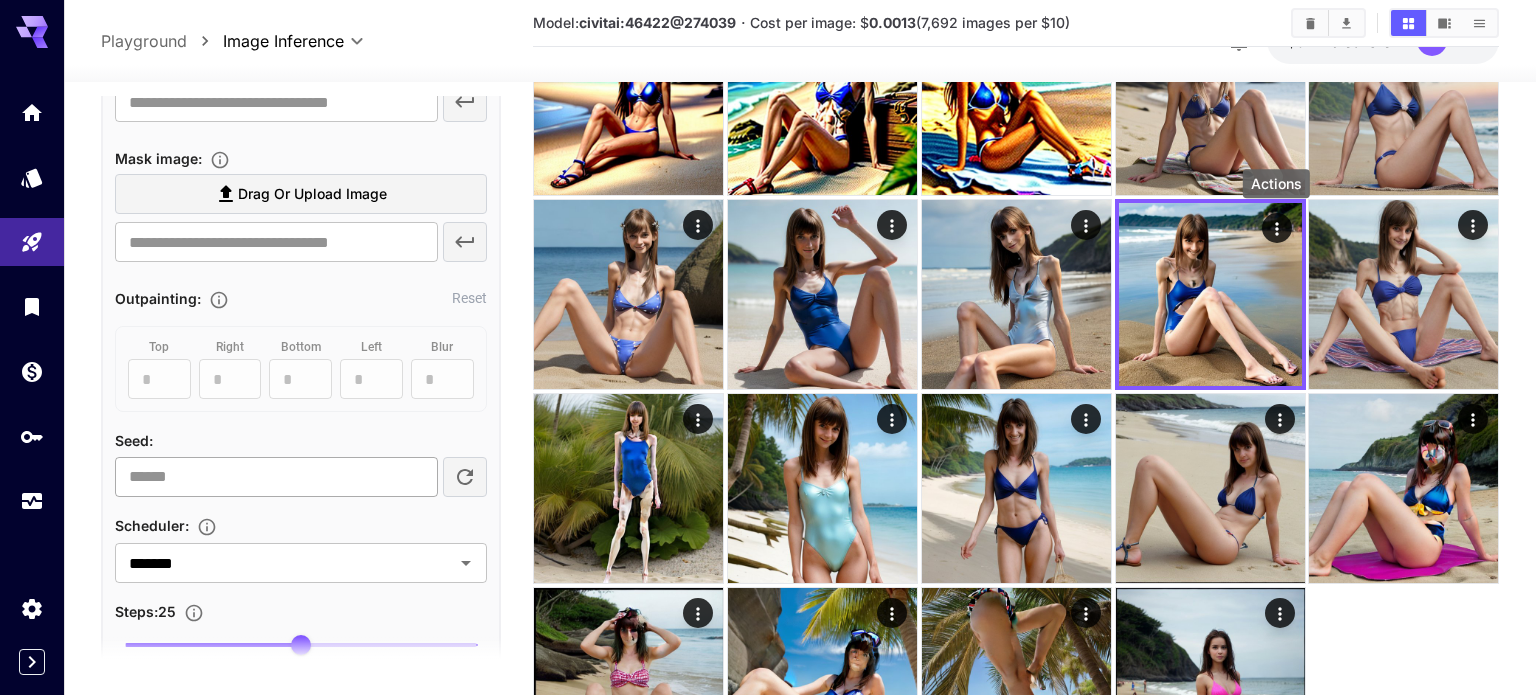 scroll, scrollTop: 921, scrollLeft: 0, axis: vertical 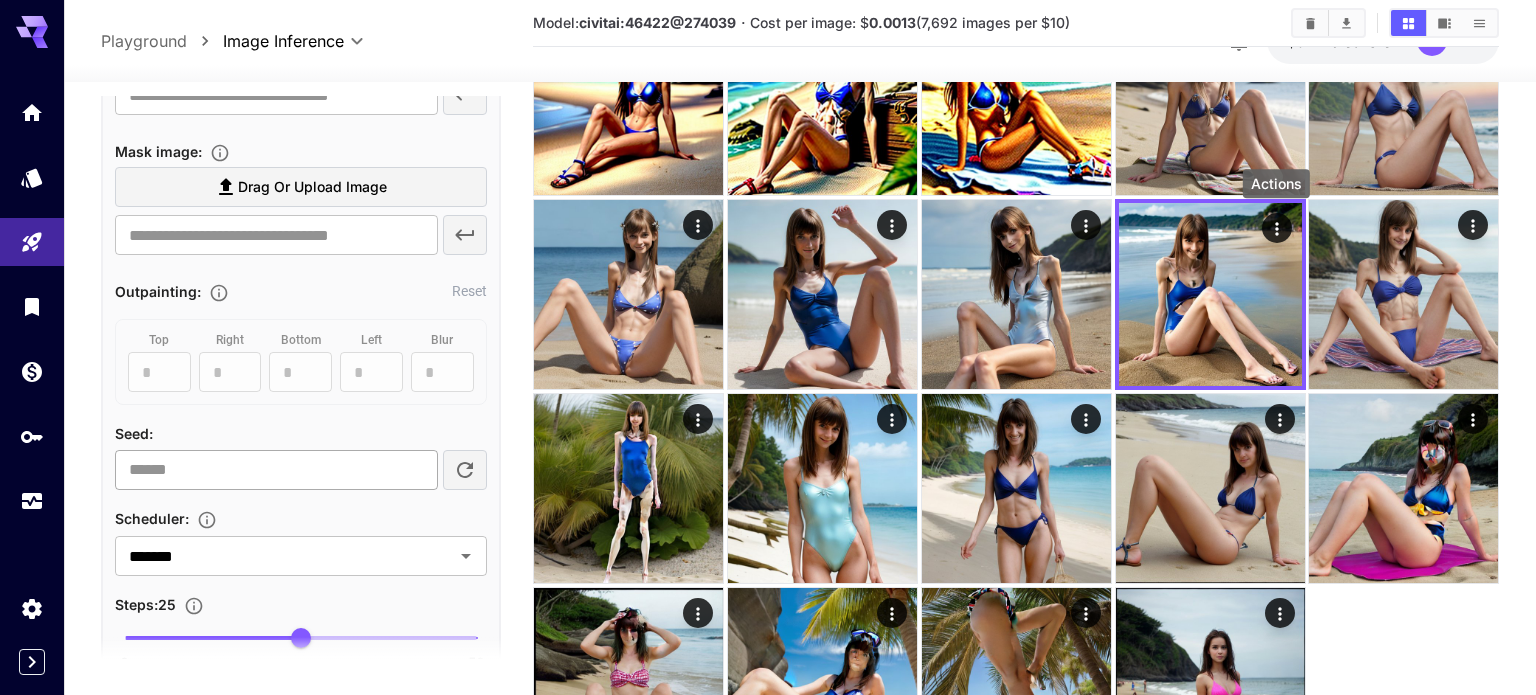 click at bounding box center [276, 470] 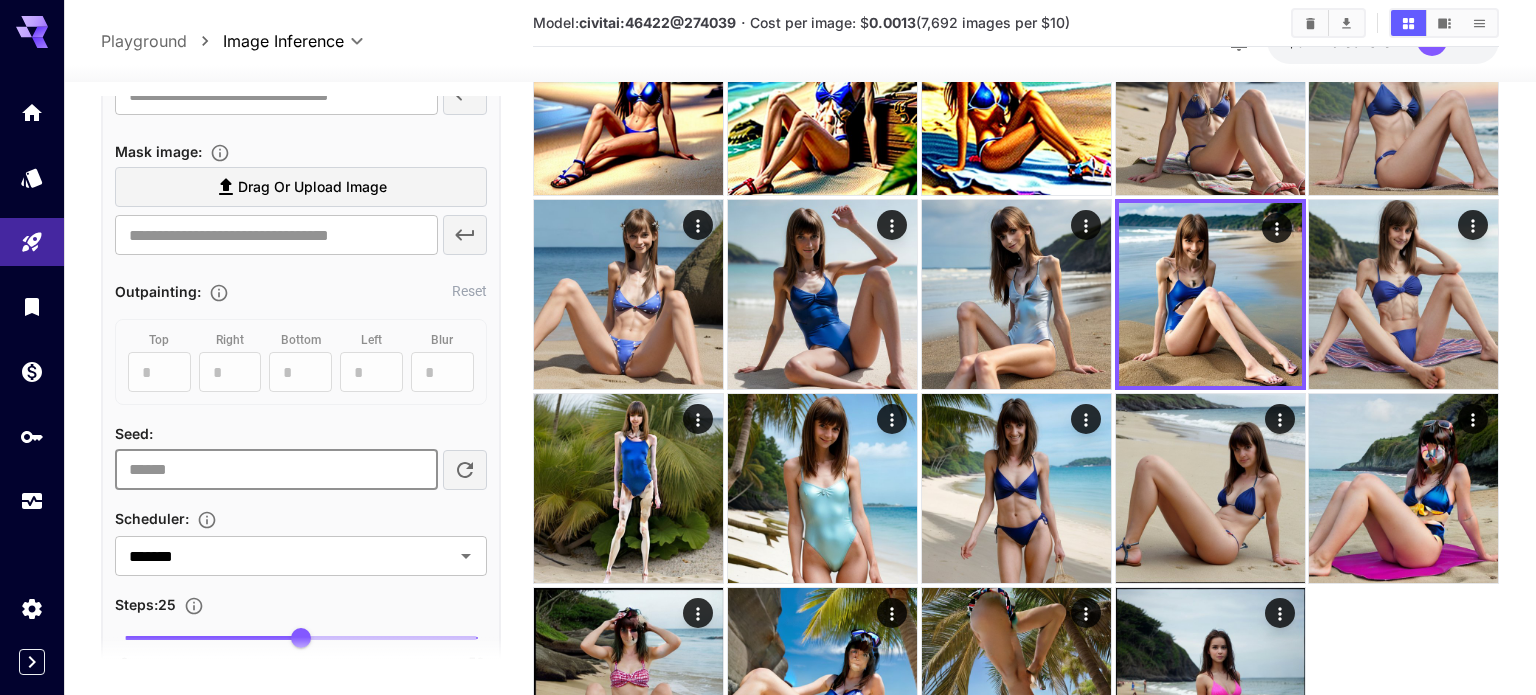 scroll, scrollTop: 0, scrollLeft: 0, axis: both 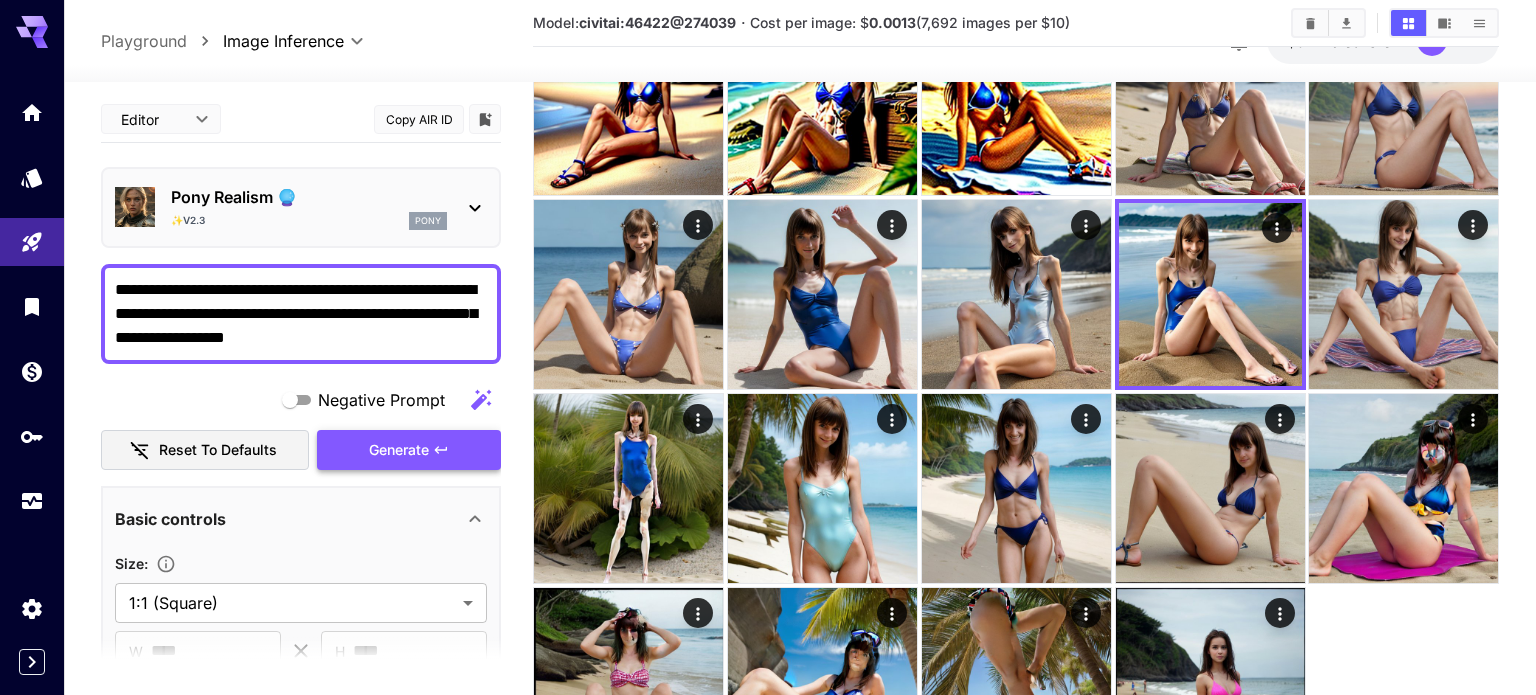 click on "Generate" at bounding box center [409, 450] 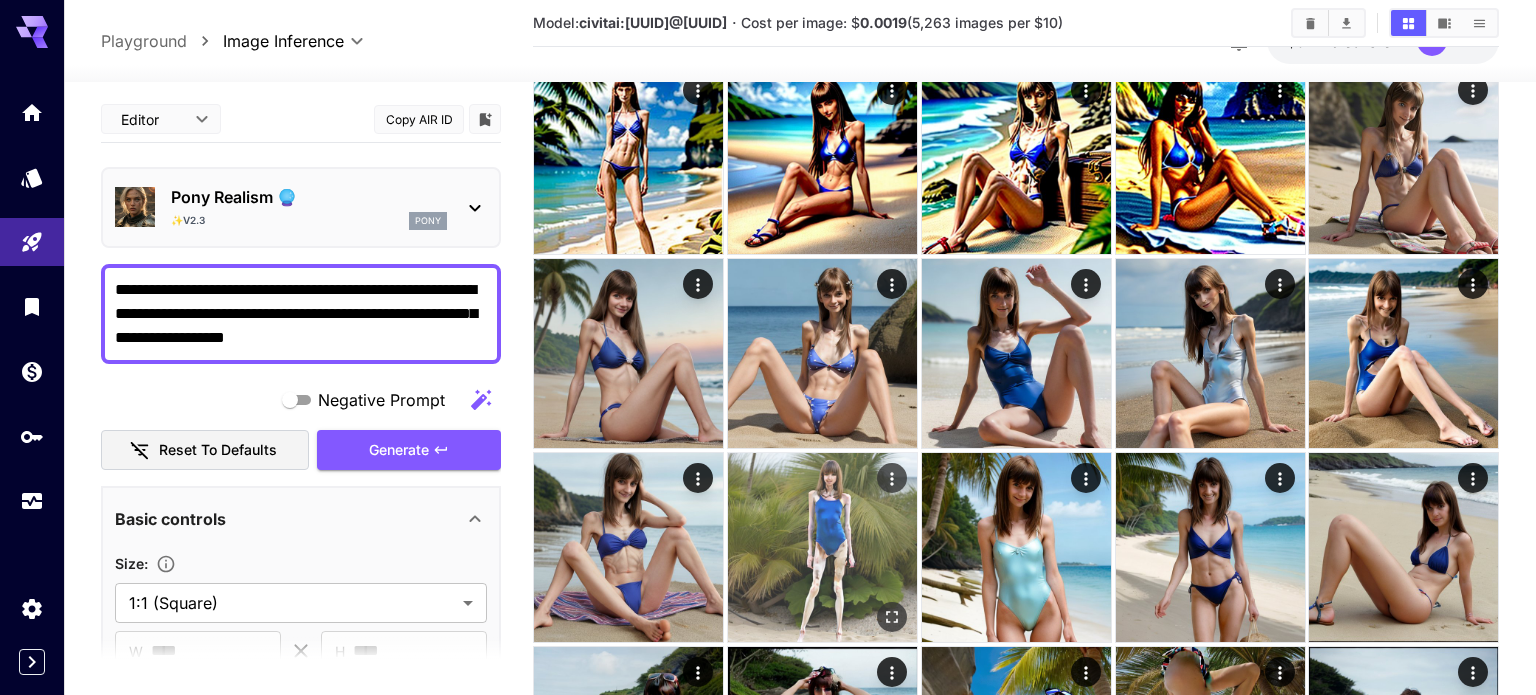 scroll, scrollTop: 880, scrollLeft: 0, axis: vertical 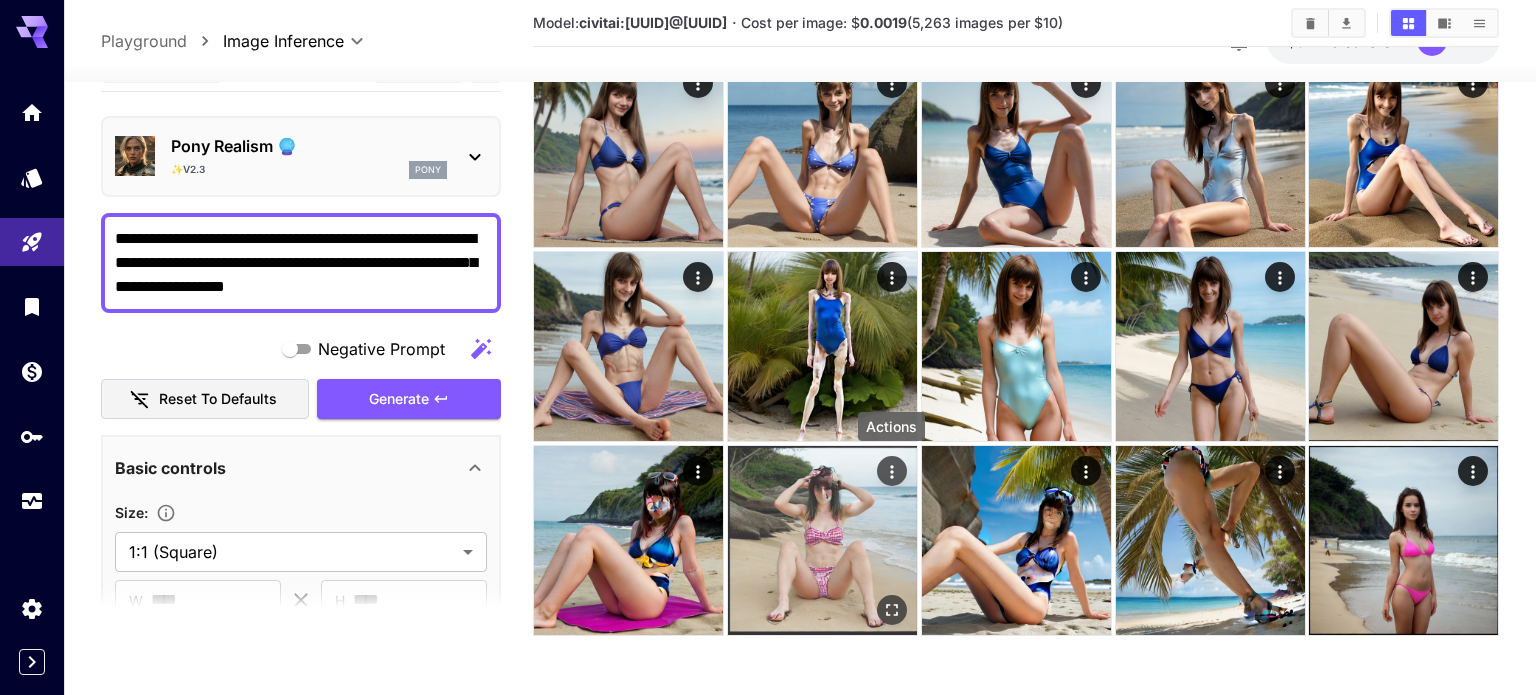 click 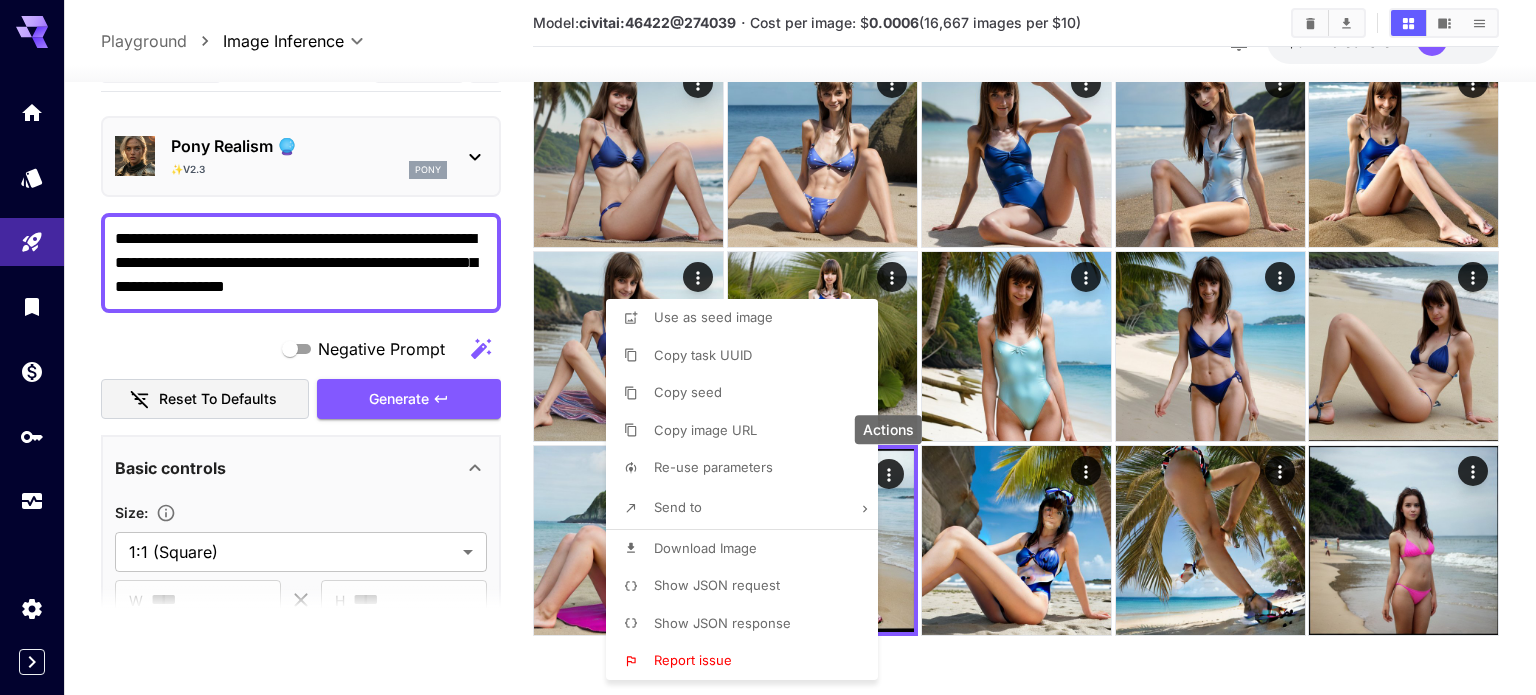 click on "Copy seed" at bounding box center [748, 393] 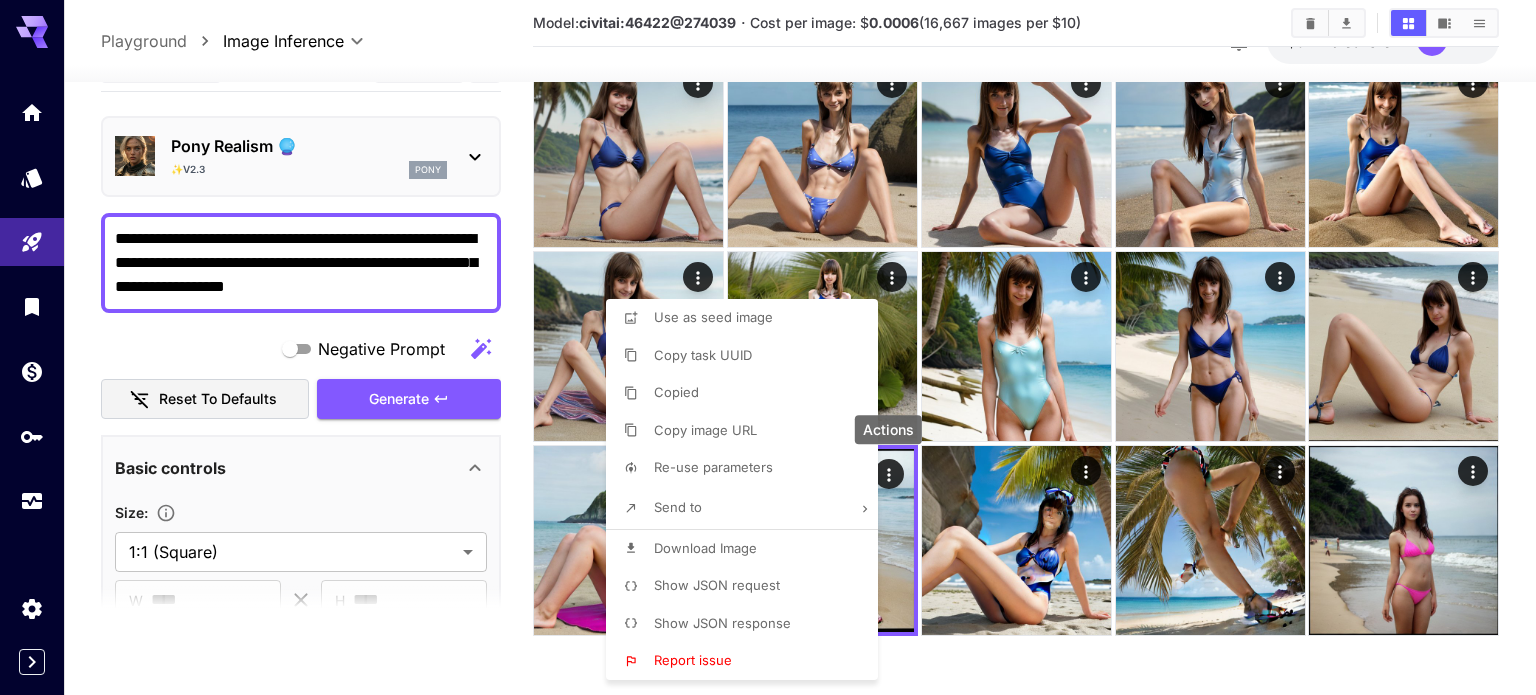click at bounding box center (768, 347) 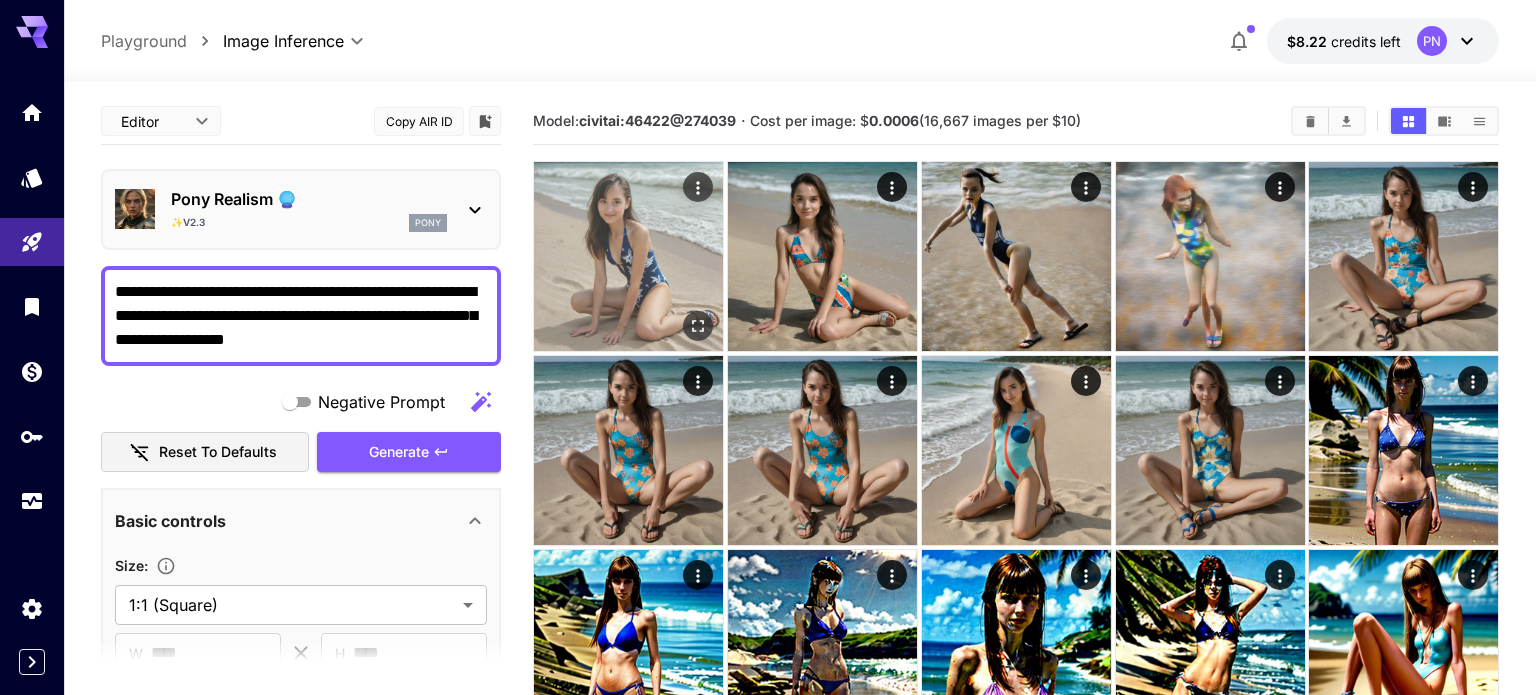 scroll, scrollTop: 648, scrollLeft: 0, axis: vertical 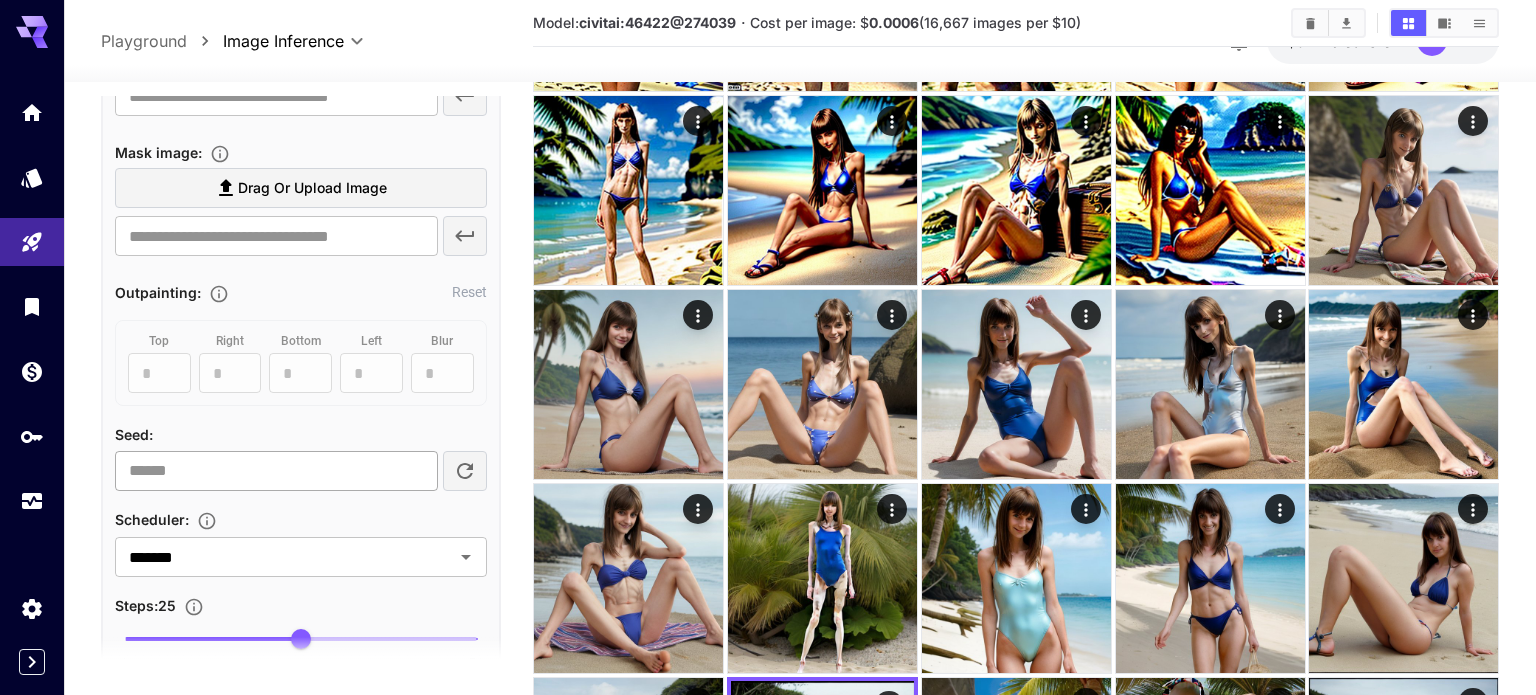 click on "**********" at bounding box center (276, 471) 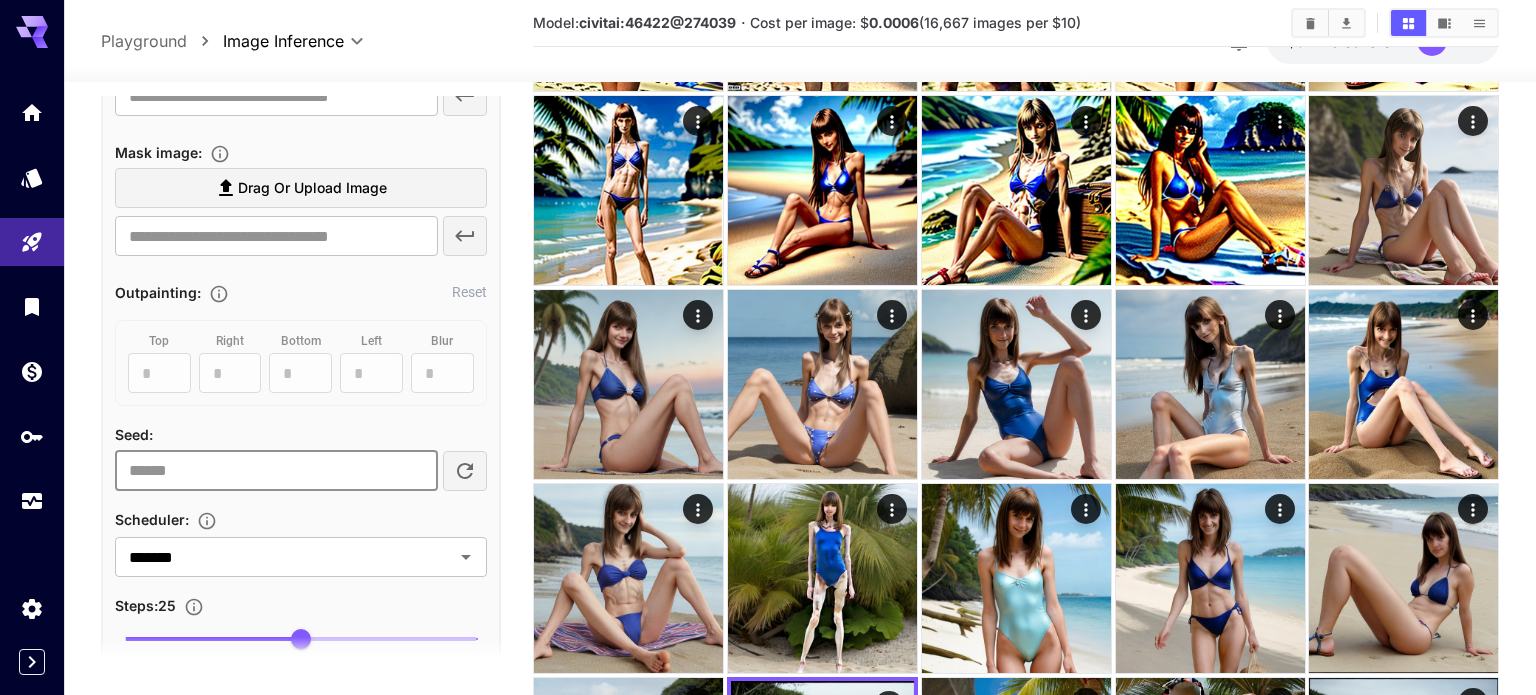 paste 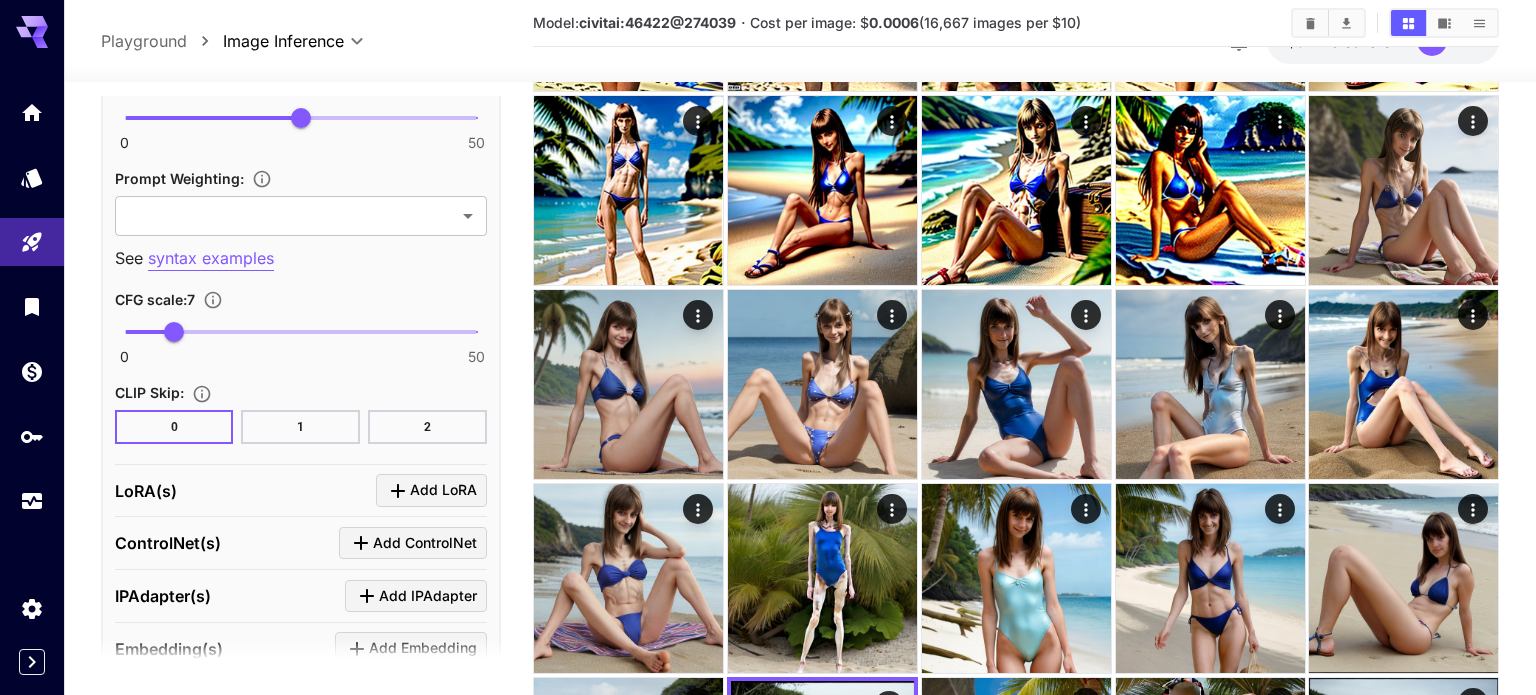 scroll, scrollTop: 0, scrollLeft: 0, axis: both 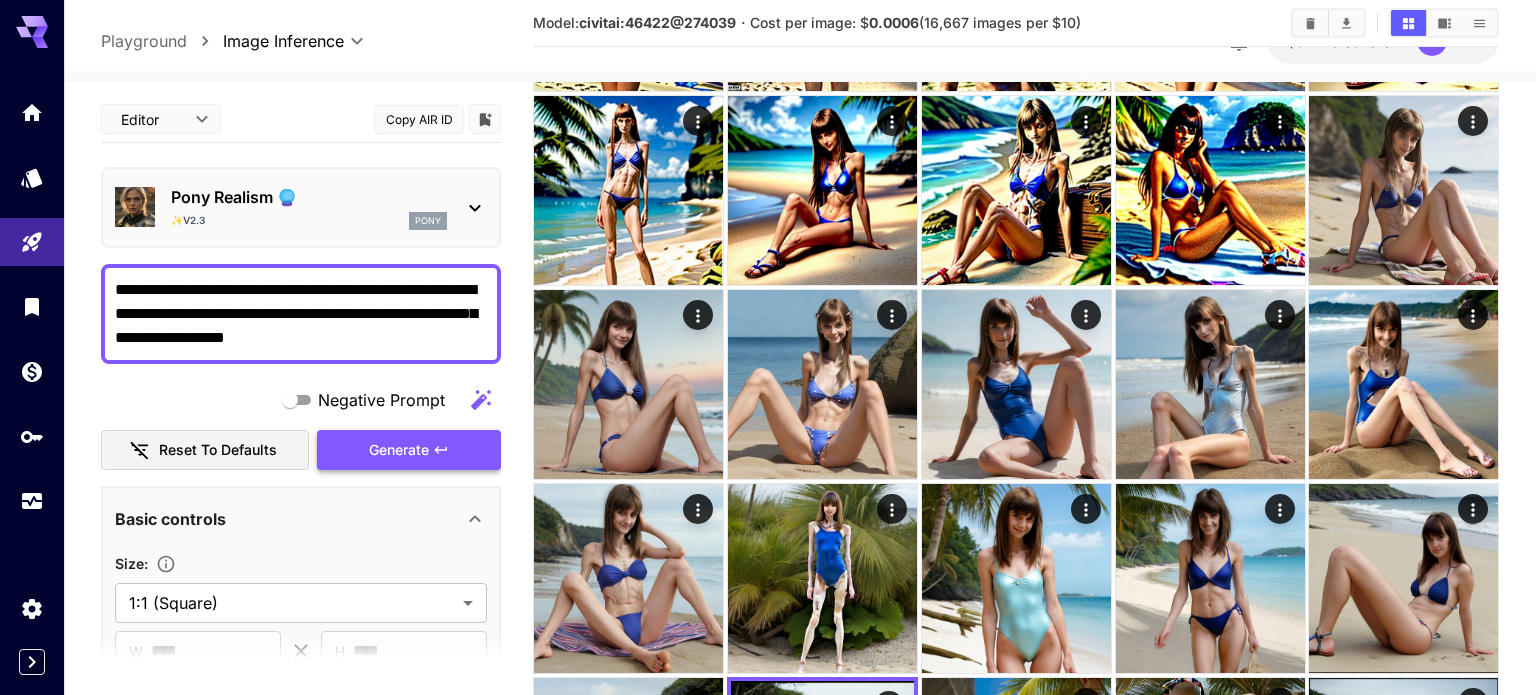 type on "**********" 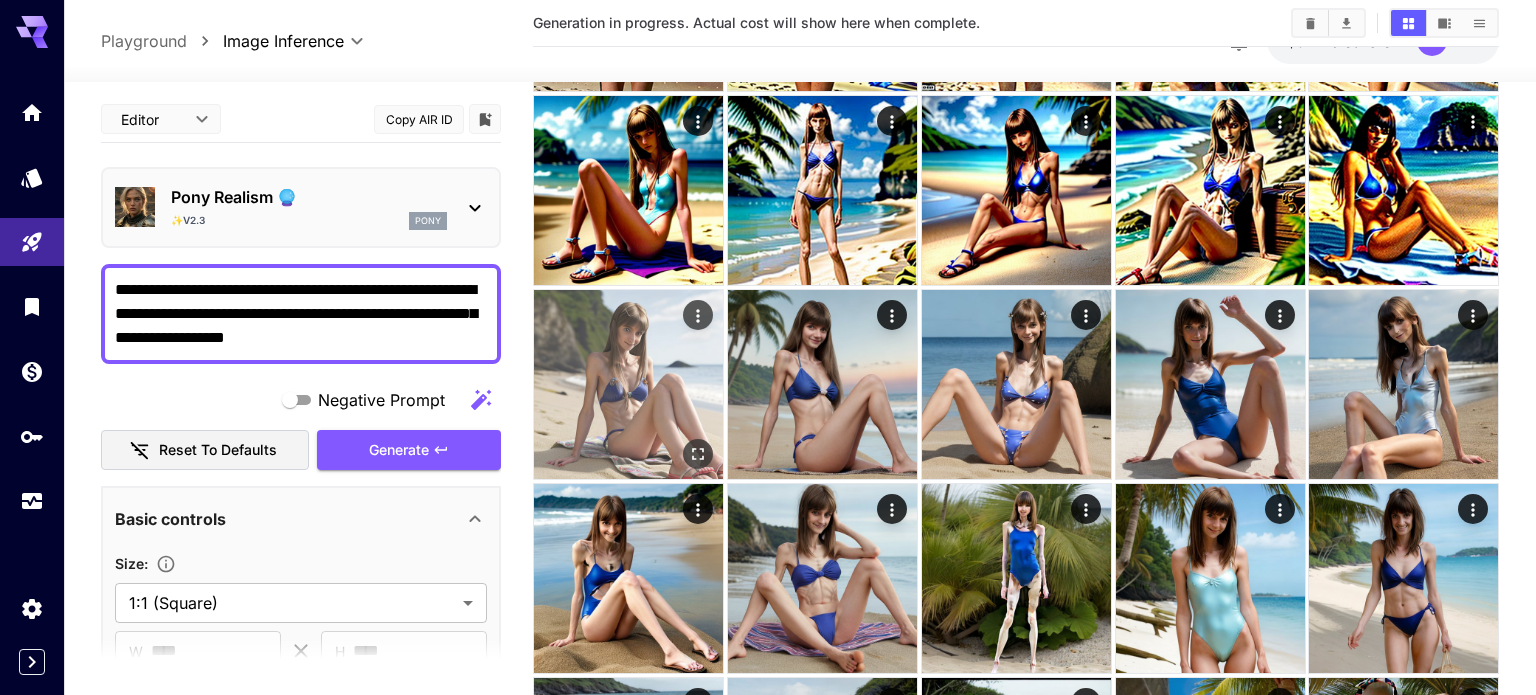 scroll, scrollTop: 0, scrollLeft: 0, axis: both 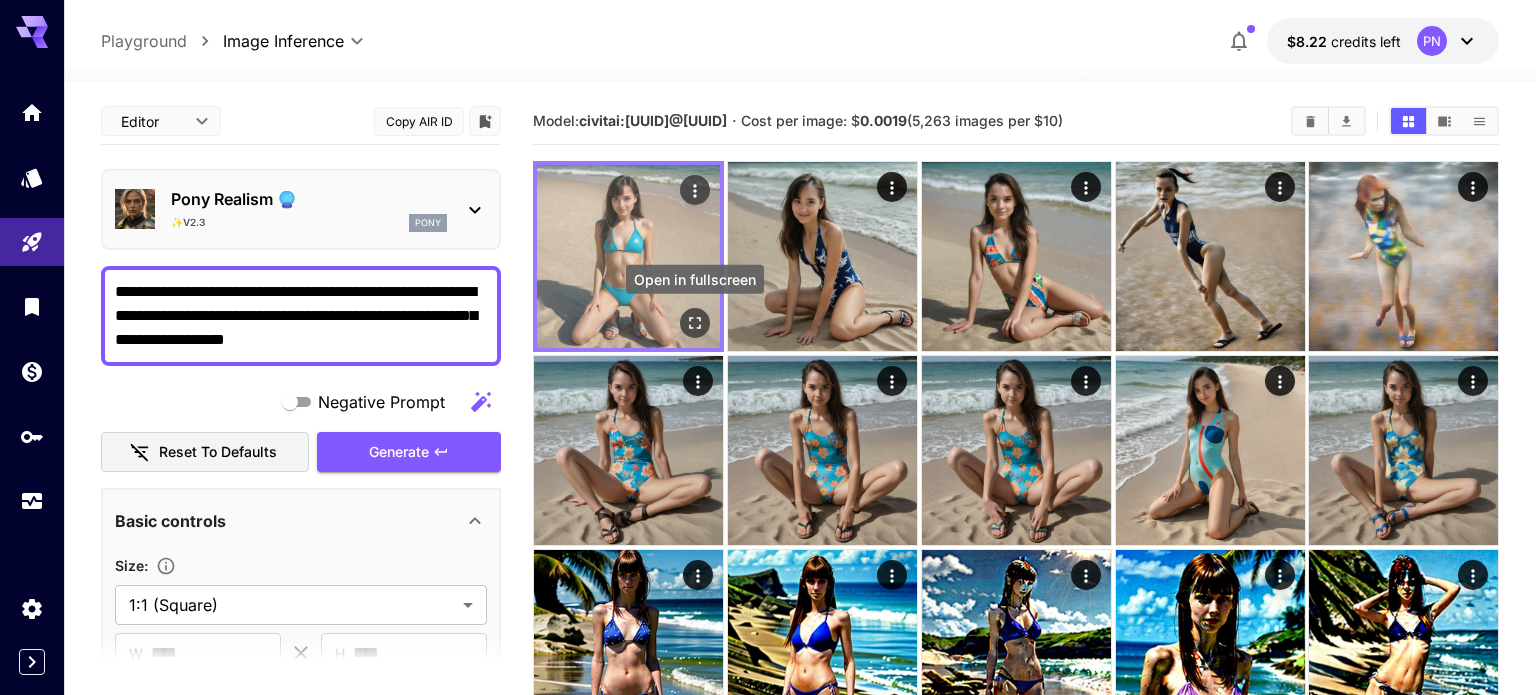 click 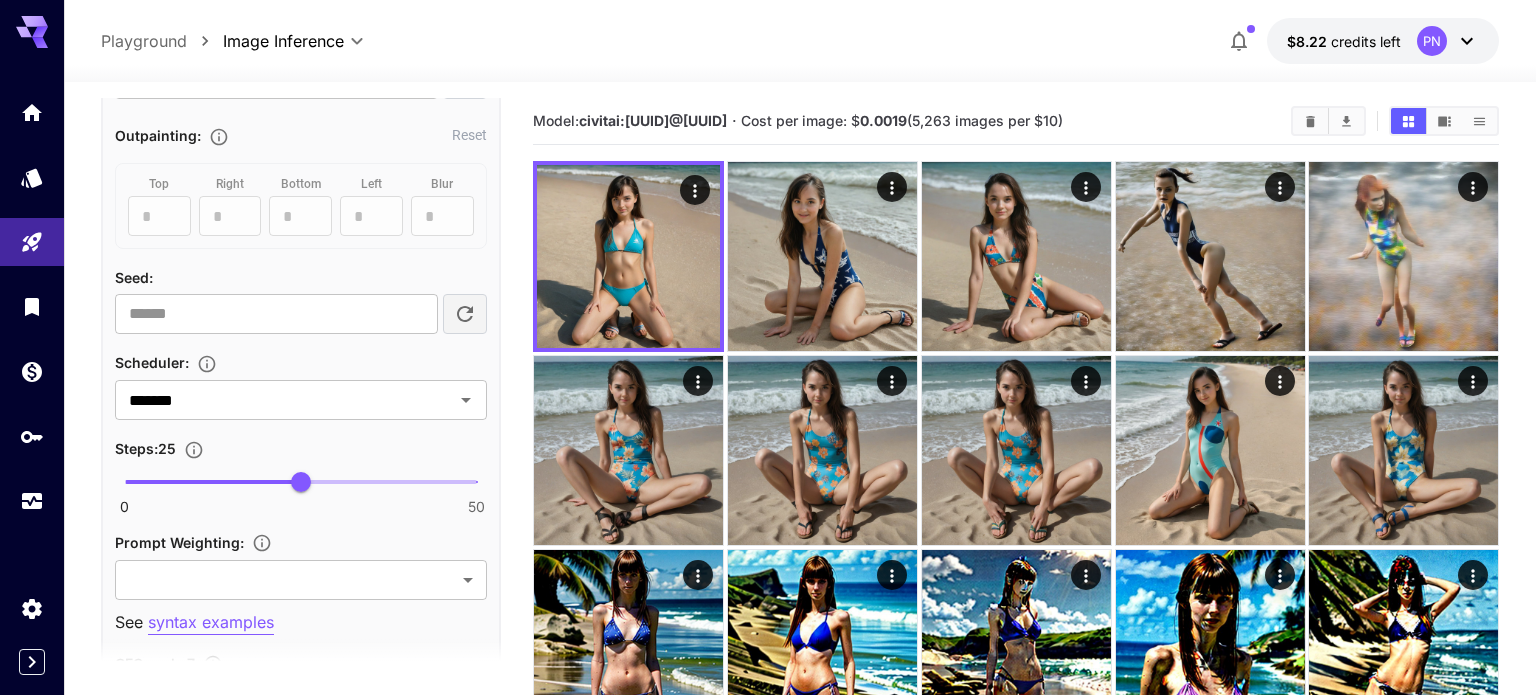 scroll, scrollTop: 1088, scrollLeft: 0, axis: vertical 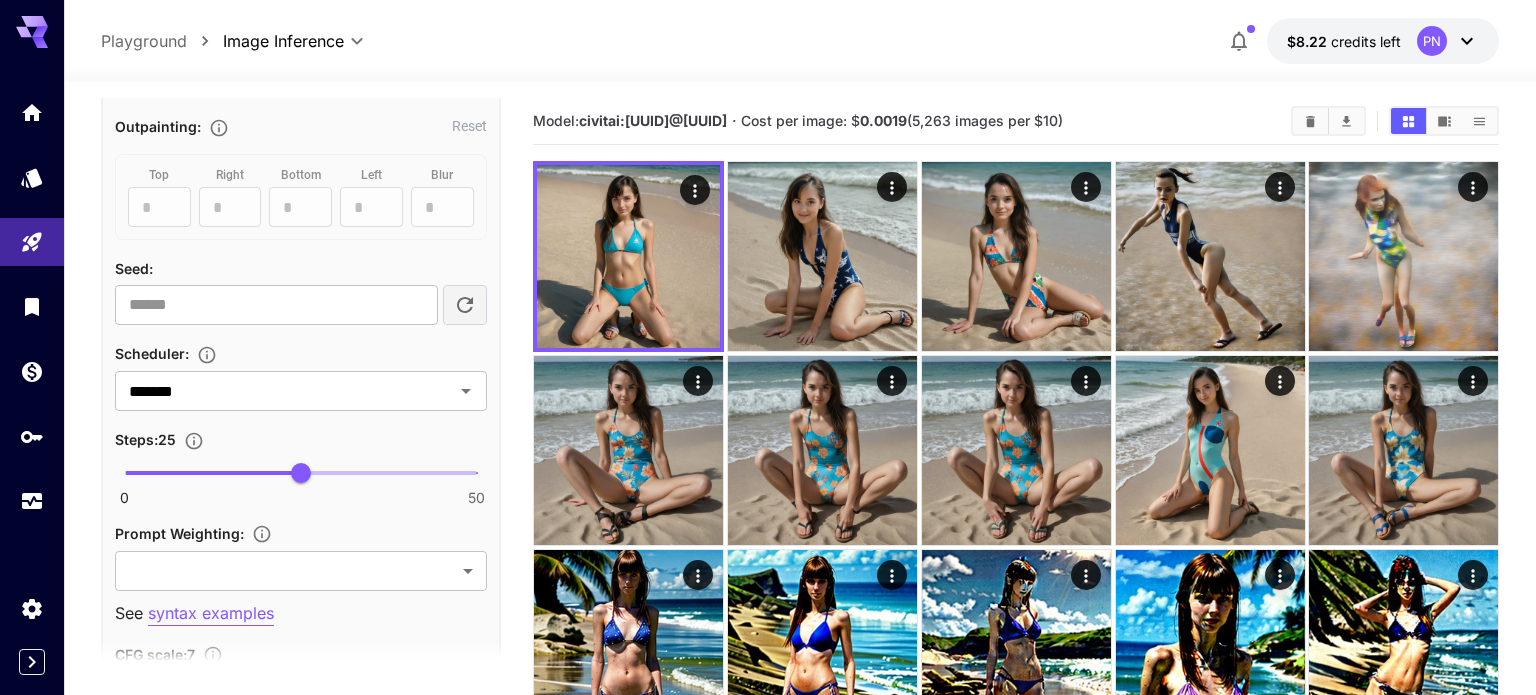 click on "0 50 25" at bounding box center (301, 473) 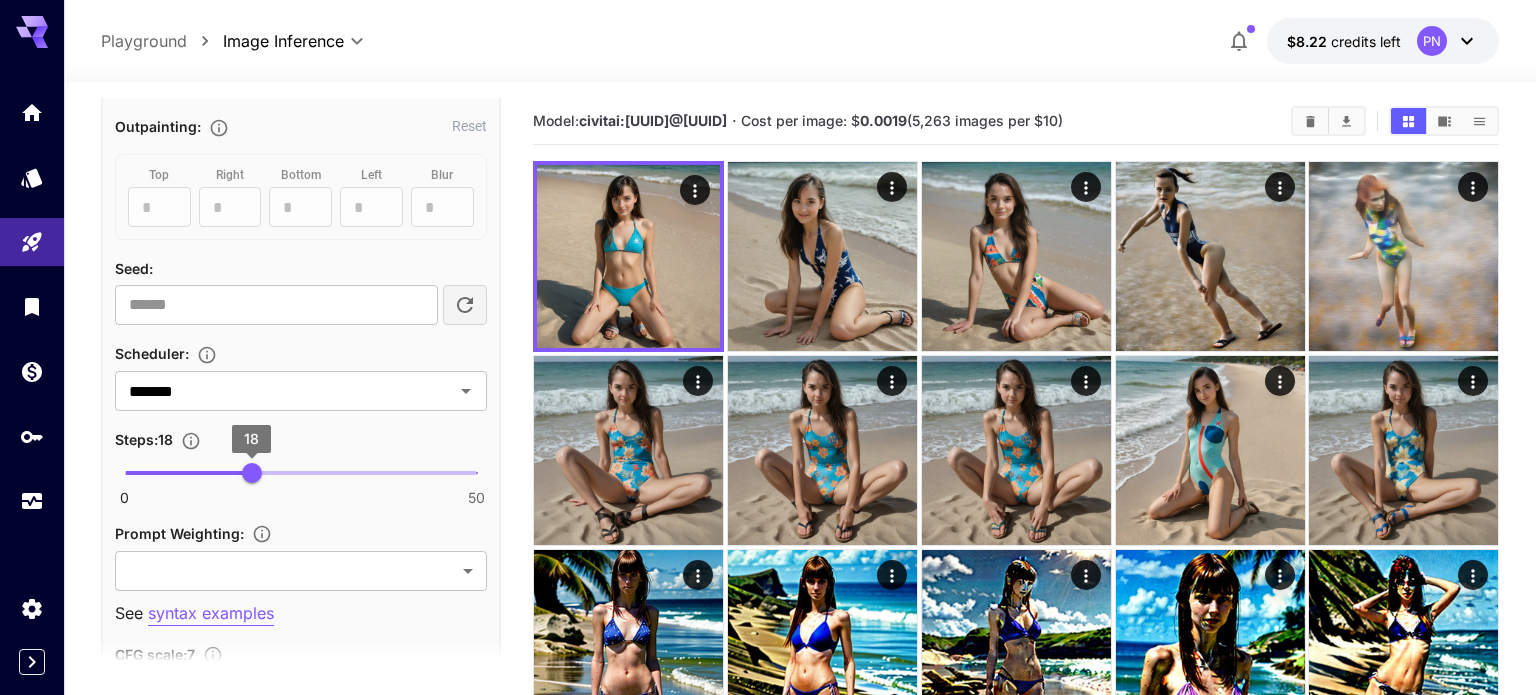 type on "**" 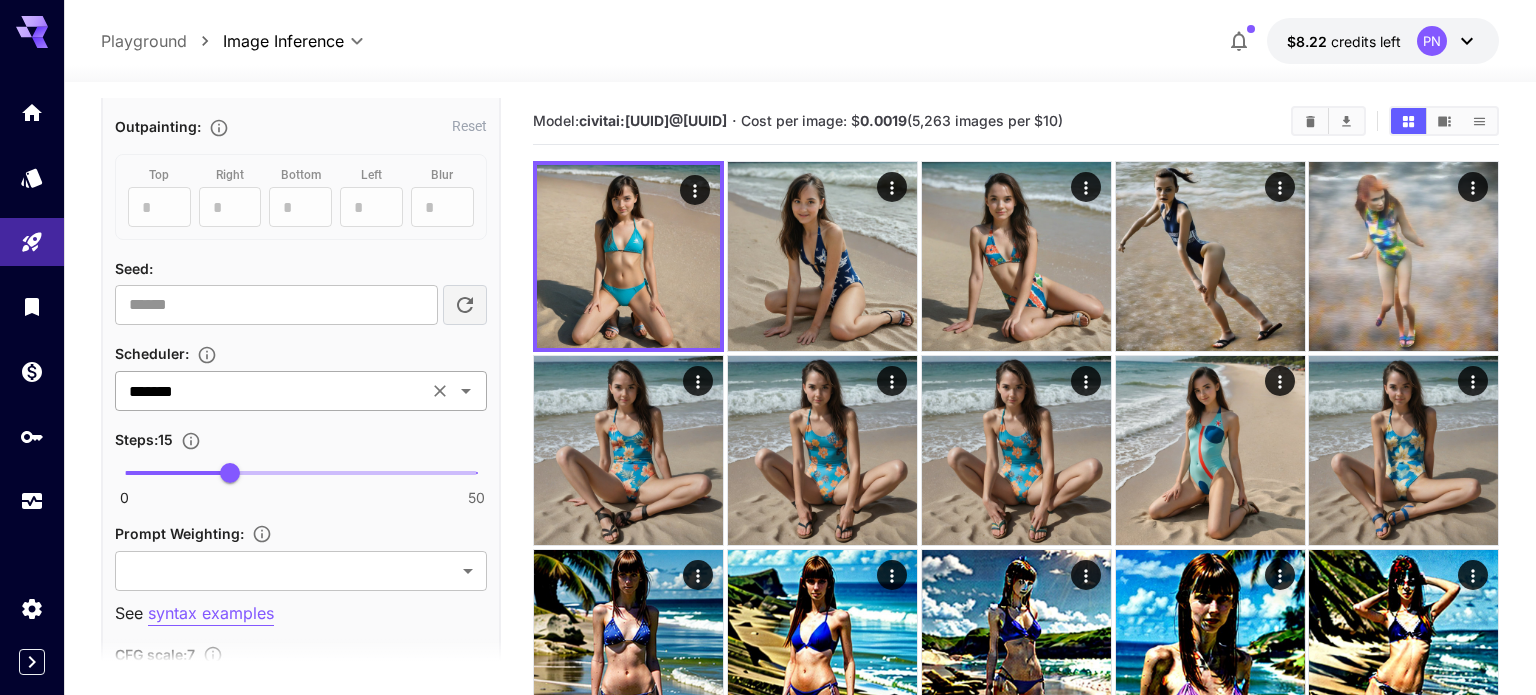 scroll, scrollTop: 0, scrollLeft: 0, axis: both 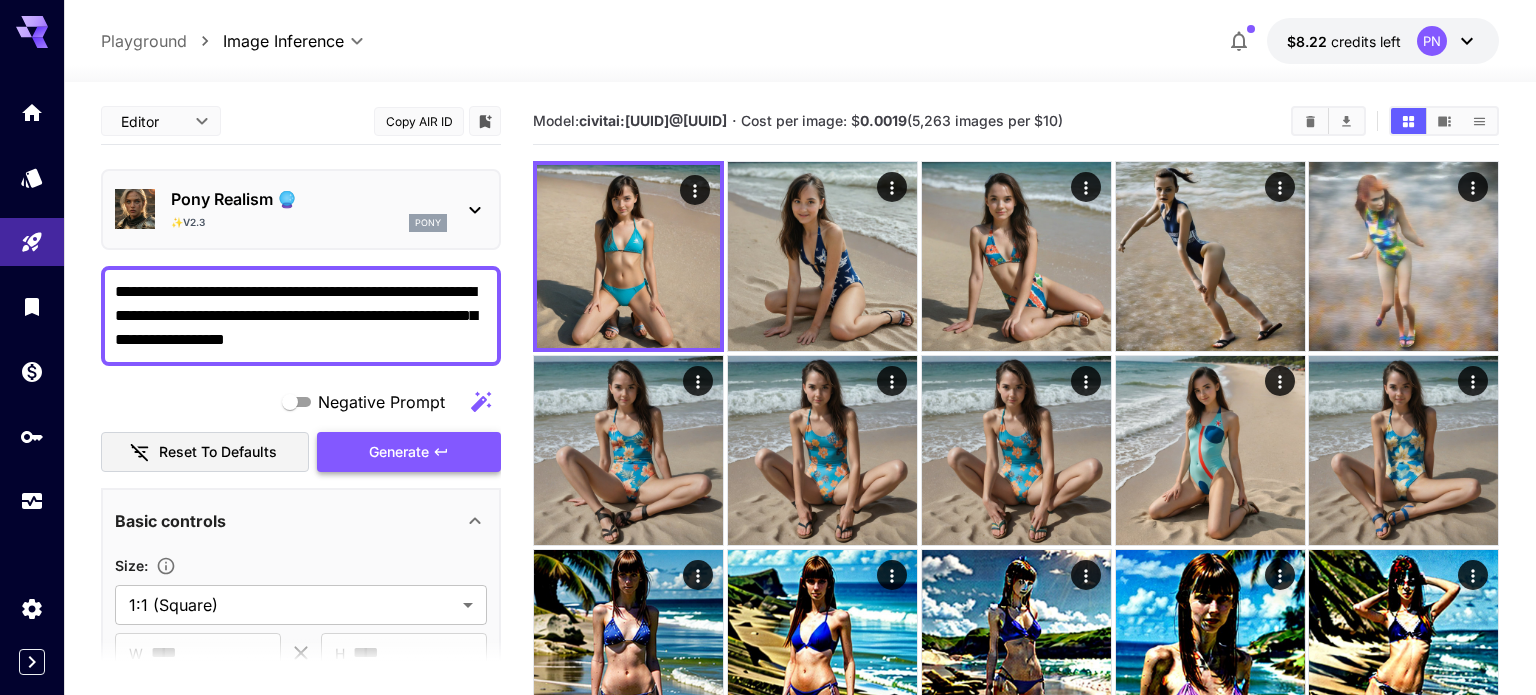 click on "Generate" at bounding box center (399, 452) 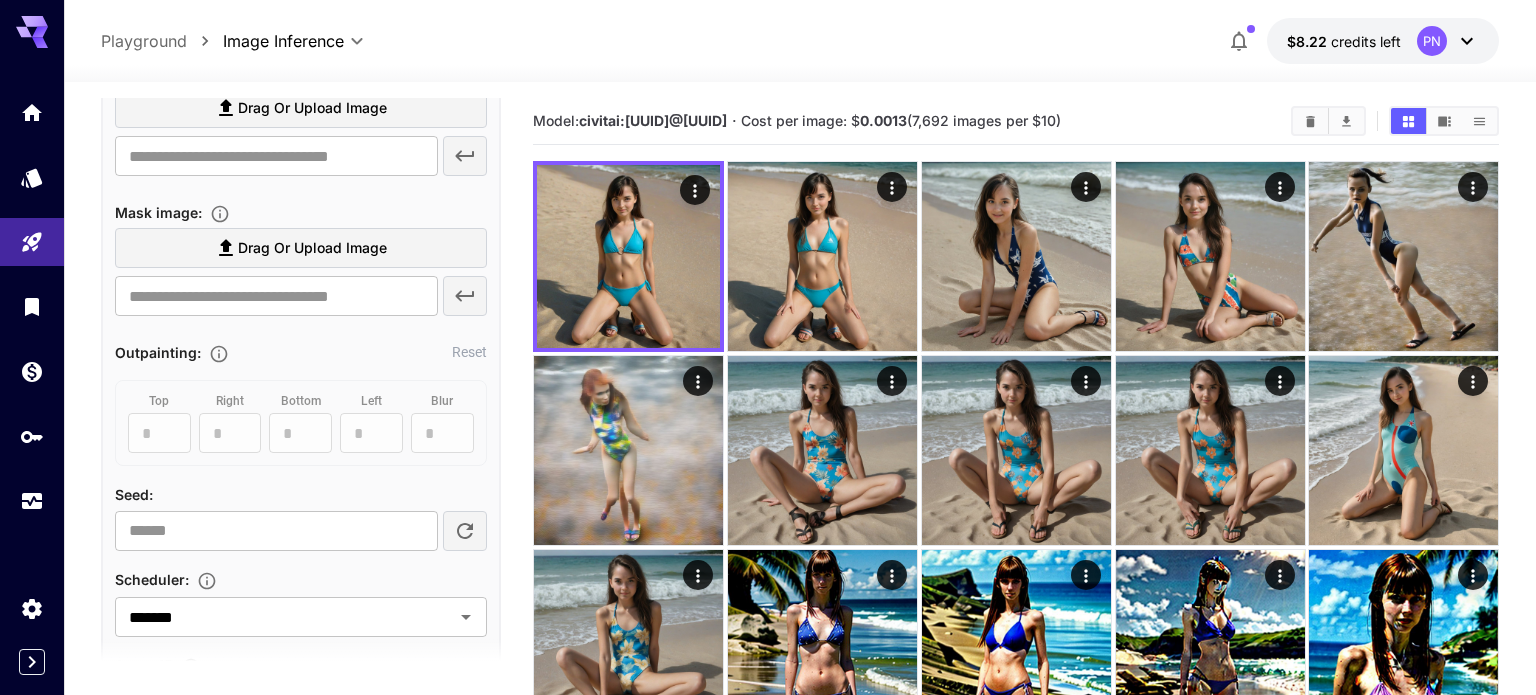 scroll, scrollTop: 867, scrollLeft: 0, axis: vertical 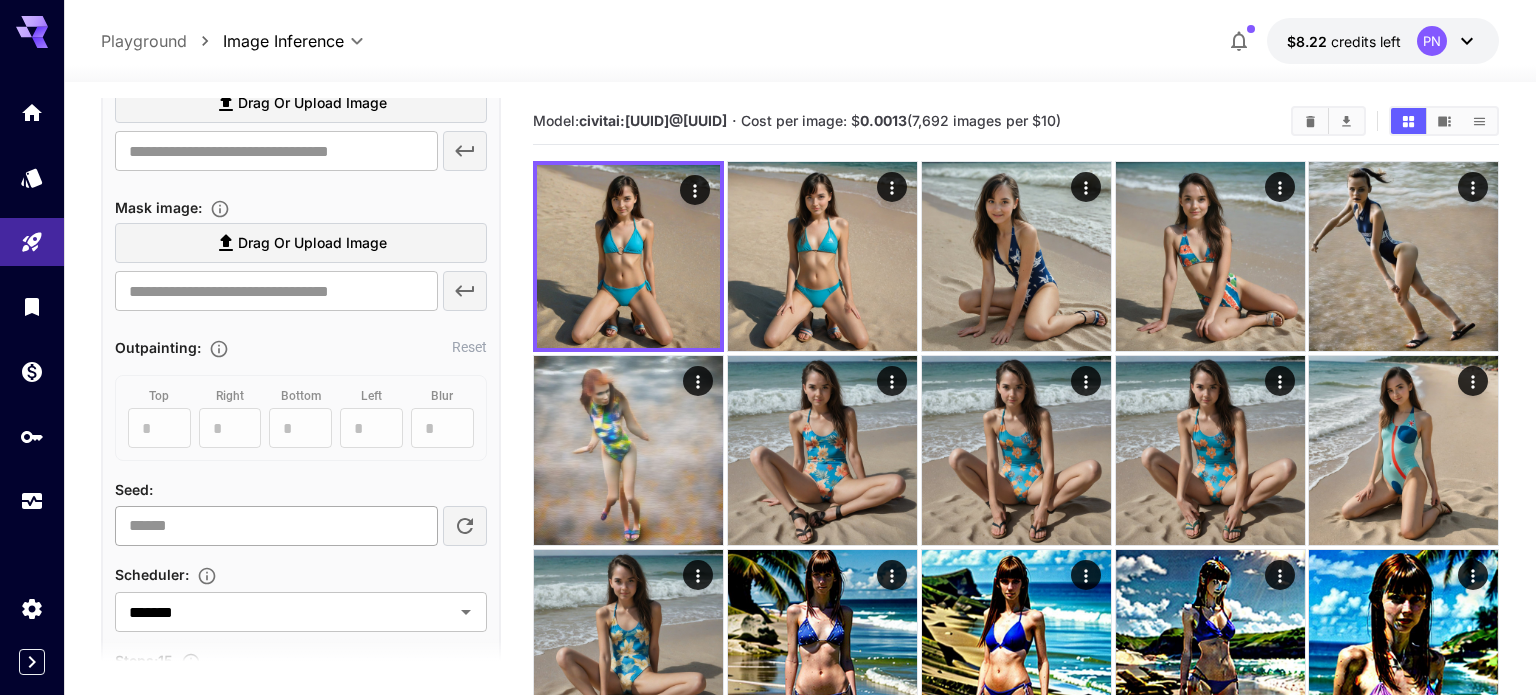 click on "**********" at bounding box center [276, 526] 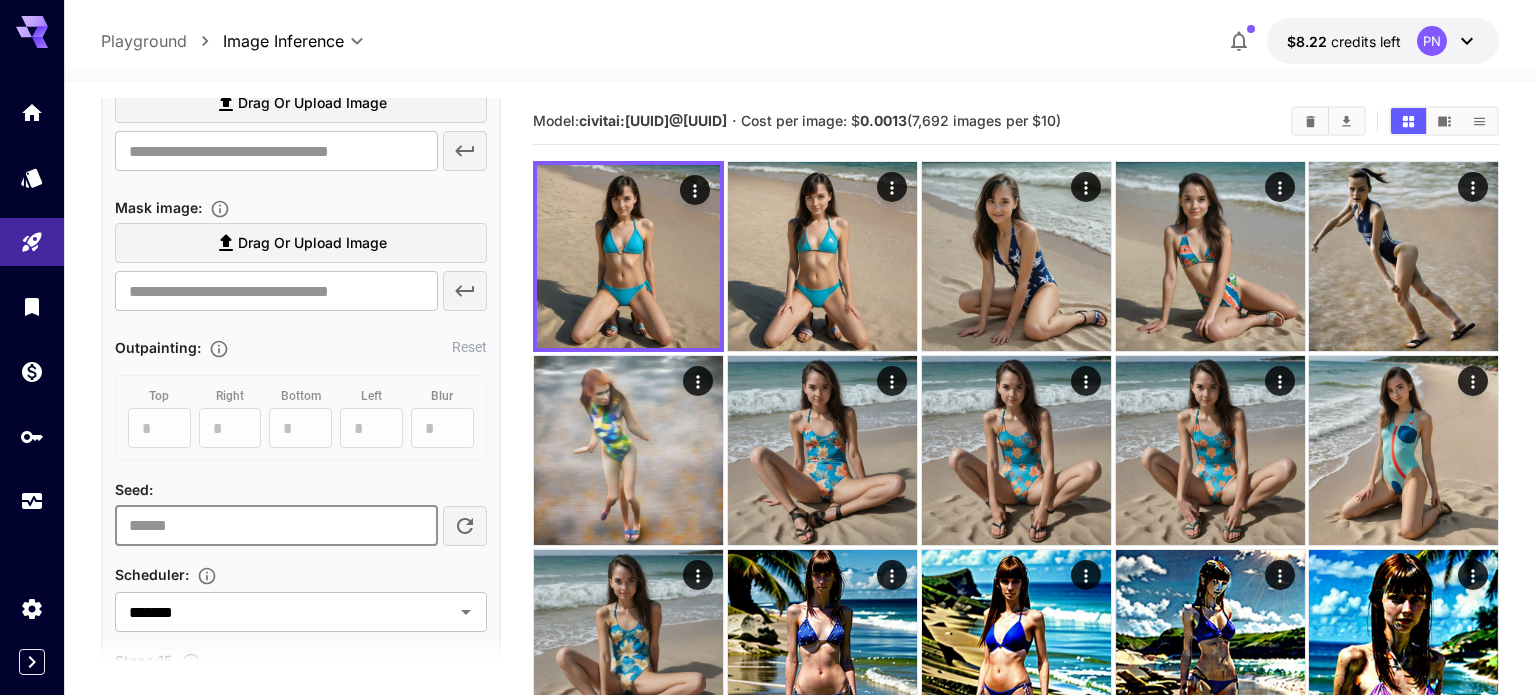 scroll, scrollTop: 0, scrollLeft: 0, axis: both 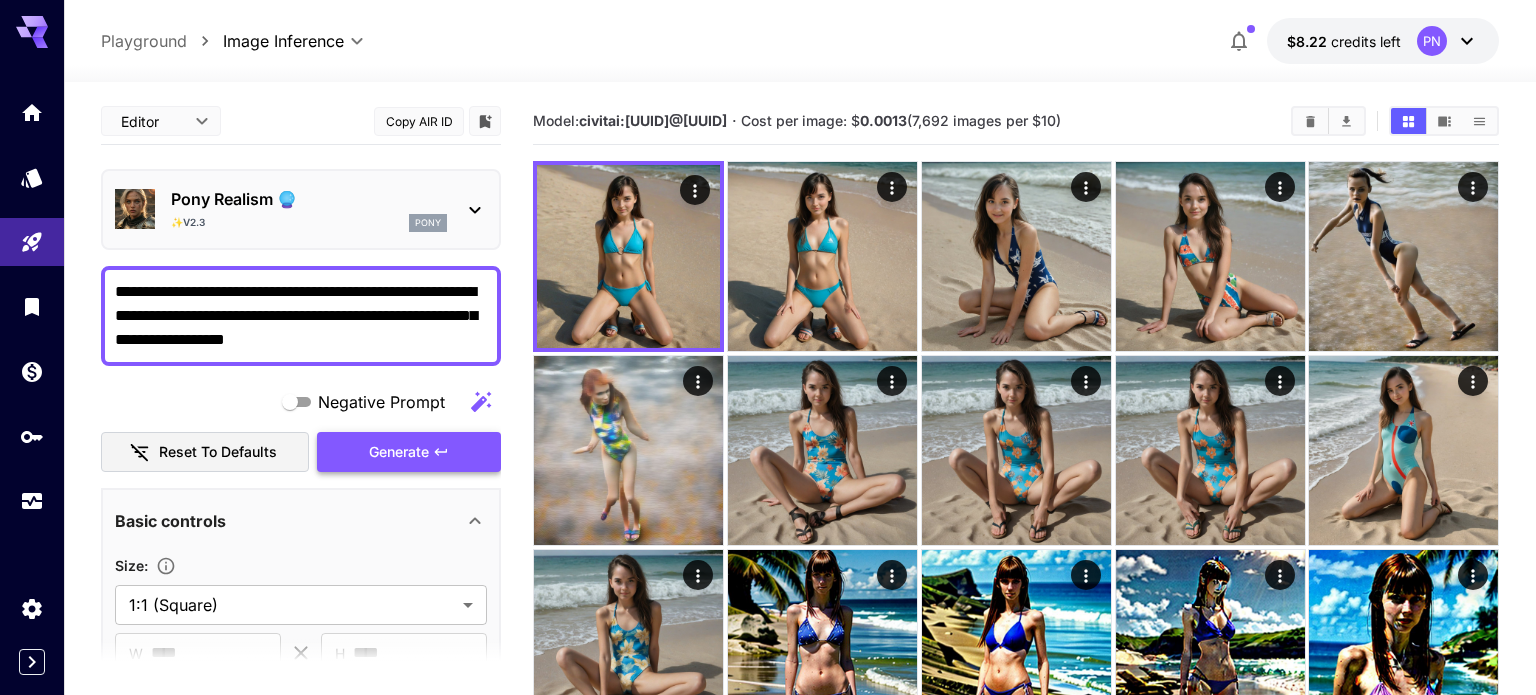 type 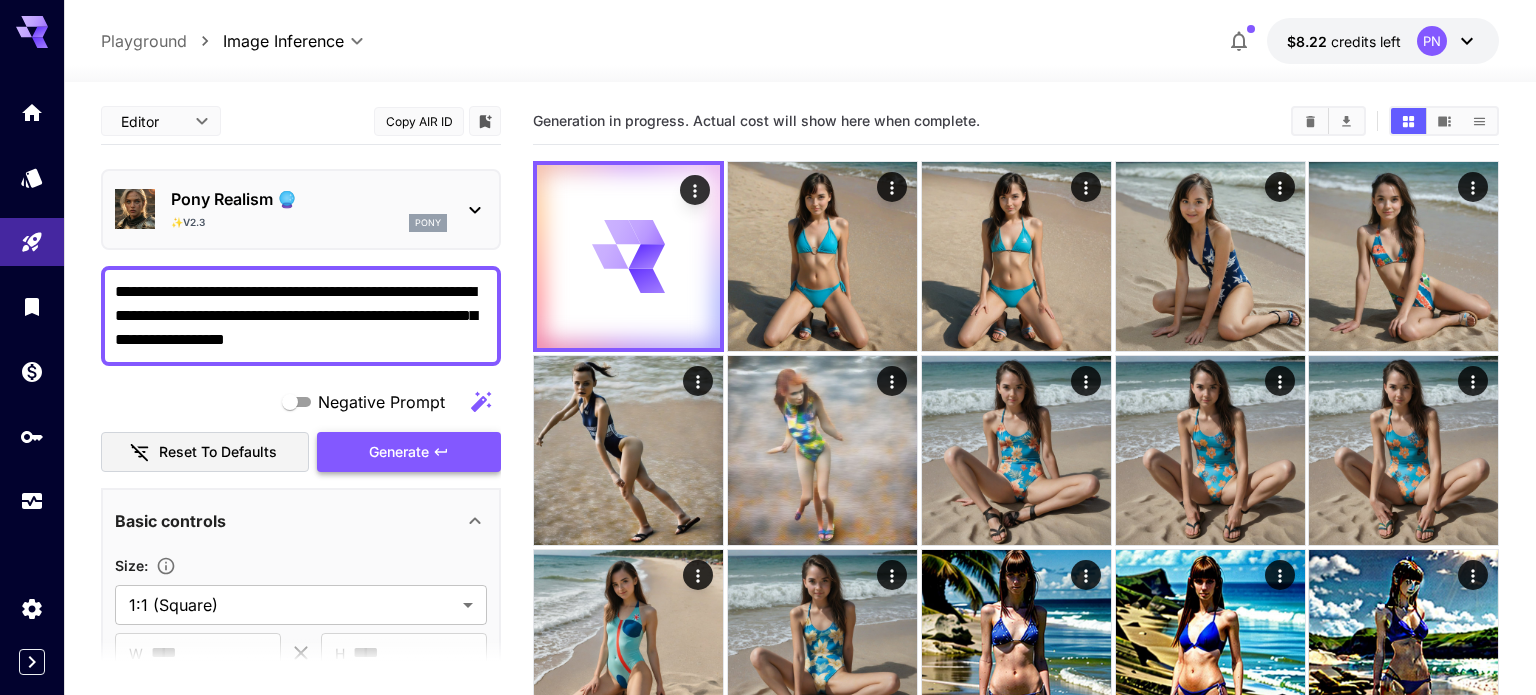 click on "Generate" at bounding box center [399, 452] 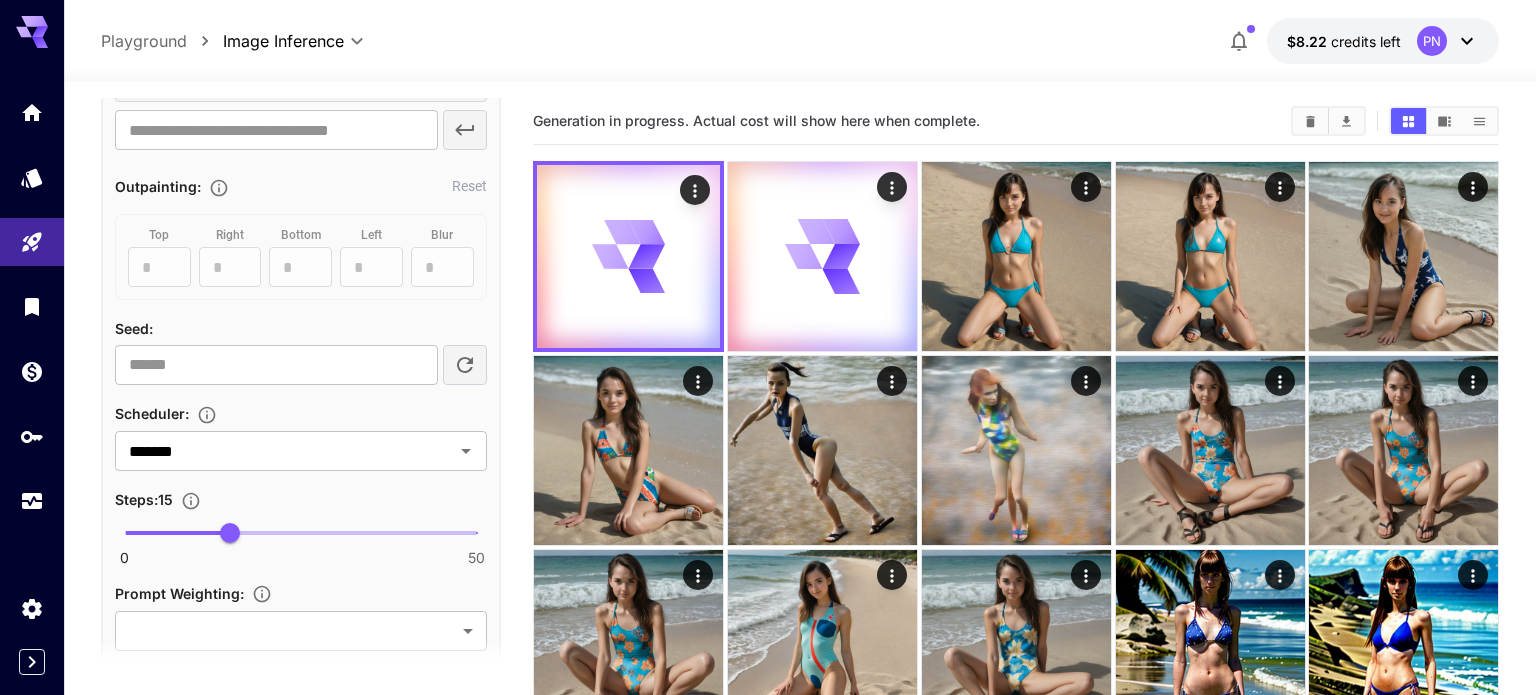 scroll, scrollTop: 1033, scrollLeft: 0, axis: vertical 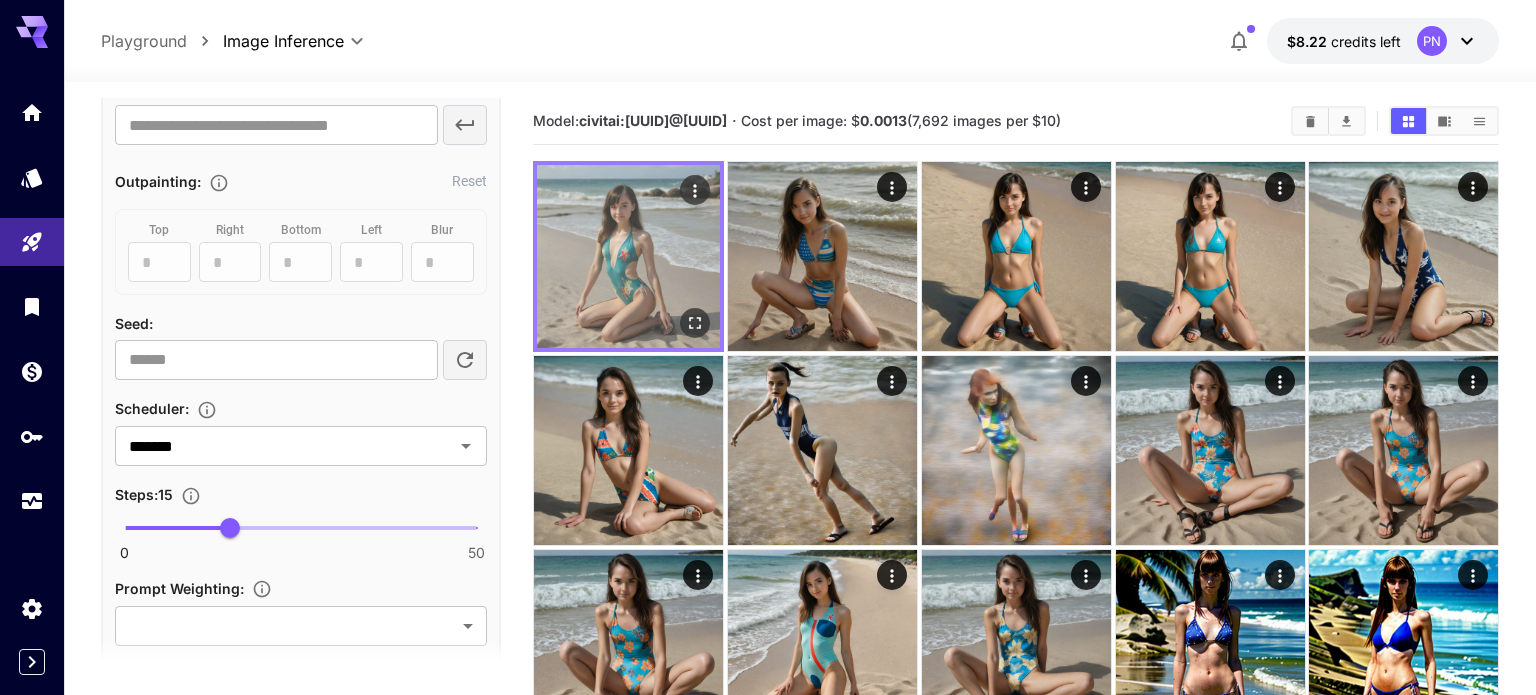 click 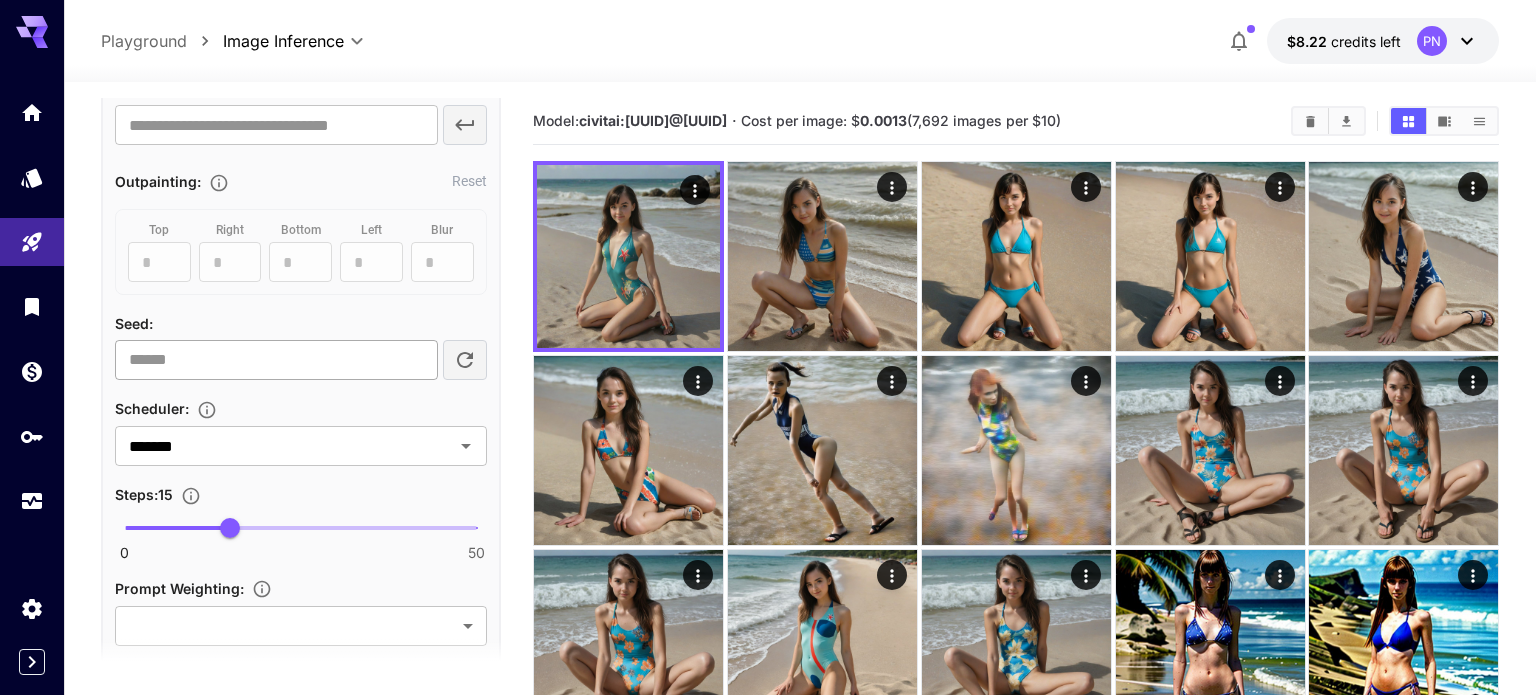 scroll, scrollTop: 1326, scrollLeft: 0, axis: vertical 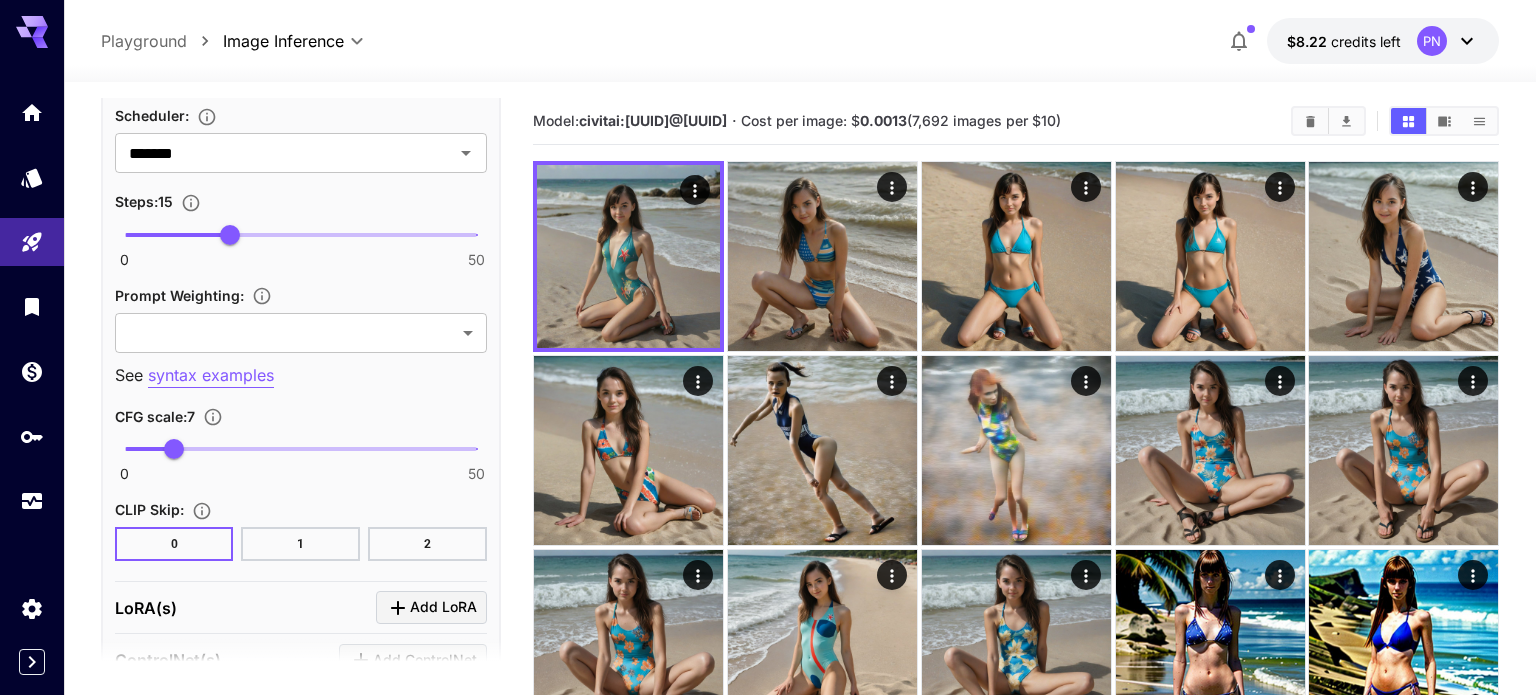 click on "0 50 15" at bounding box center [301, 235] 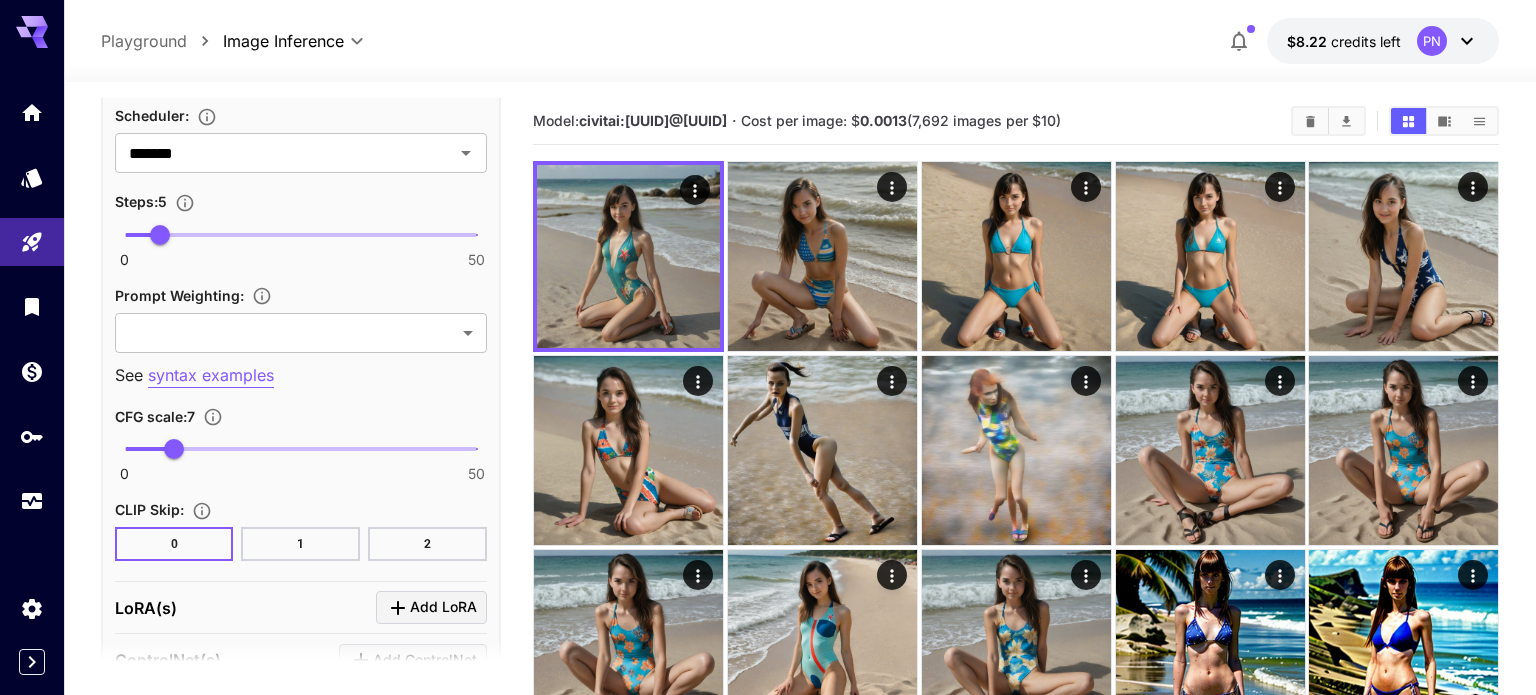 scroll, scrollTop: 0, scrollLeft: 0, axis: both 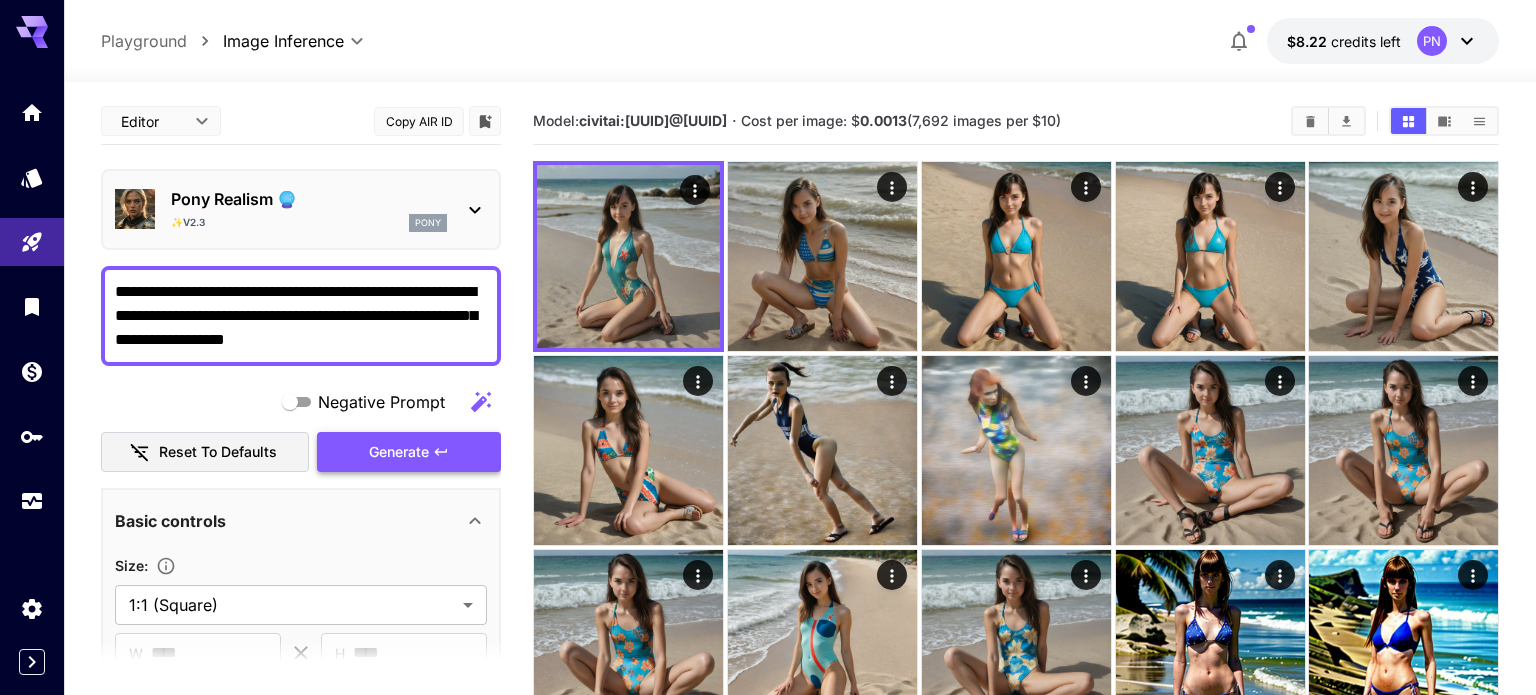 click on "Generate" at bounding box center (399, 452) 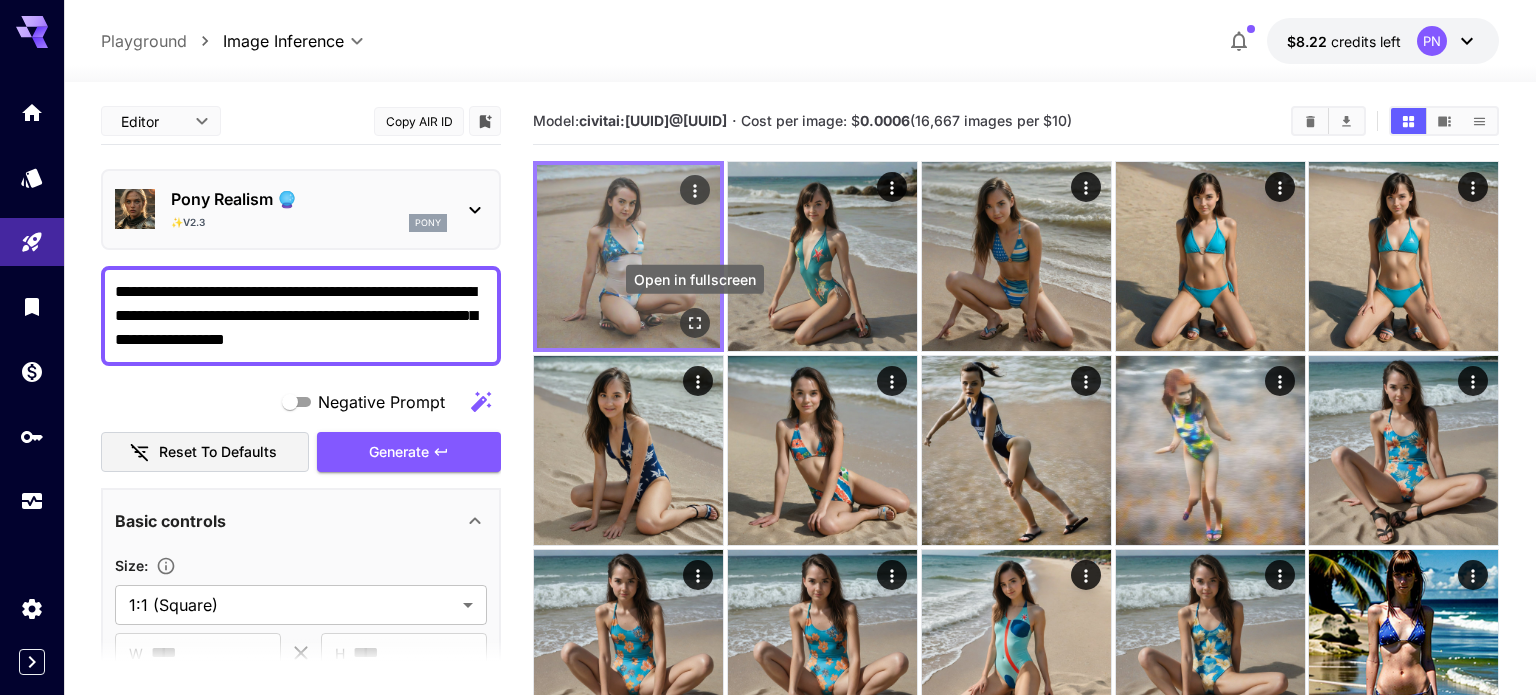 click at bounding box center (695, 323) 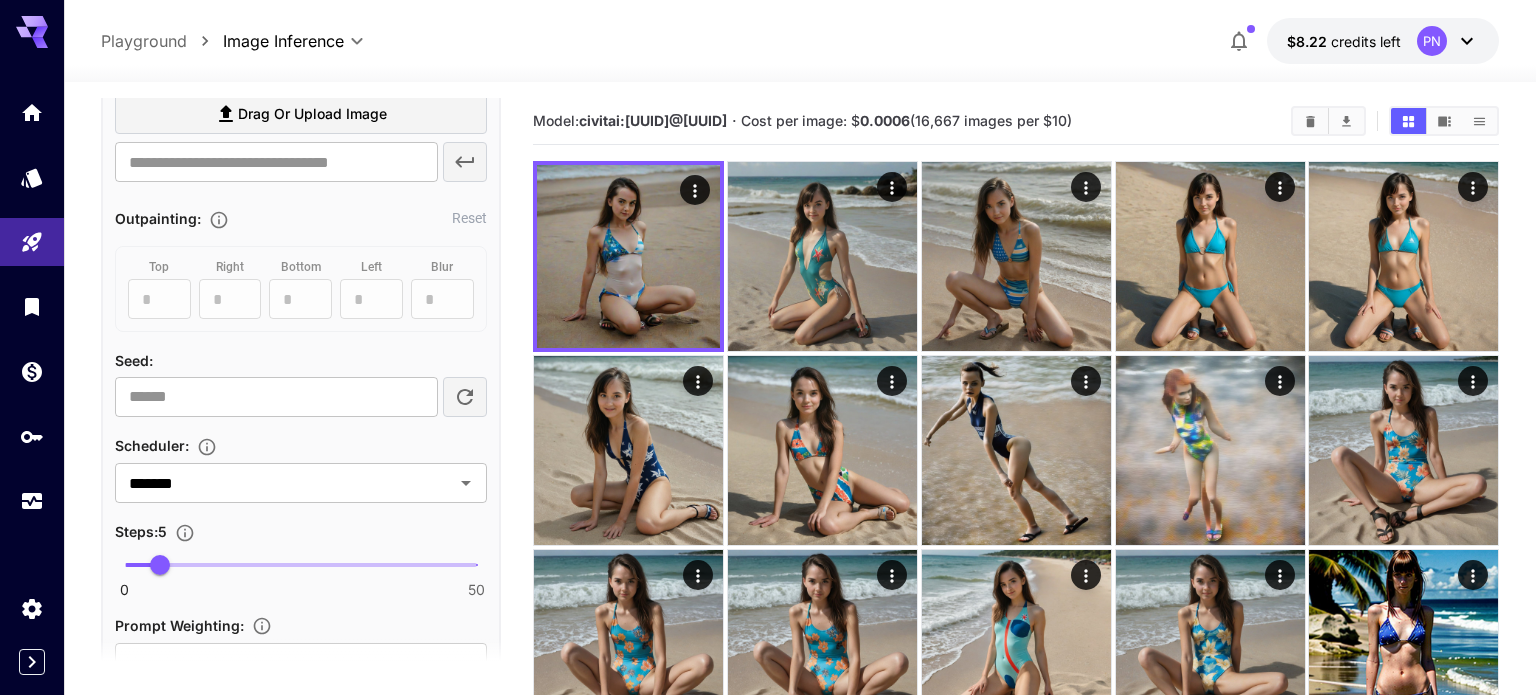 scroll, scrollTop: 1004, scrollLeft: 0, axis: vertical 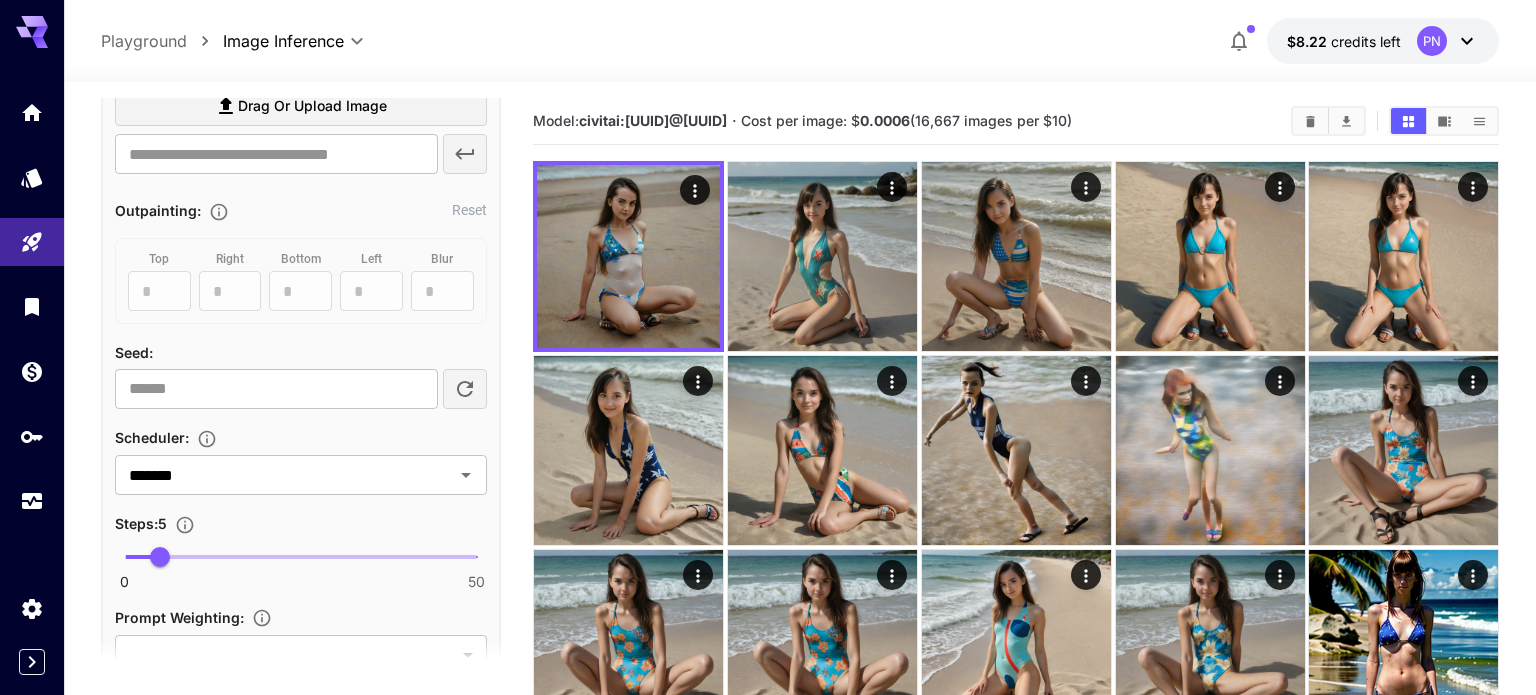 click at bounding box center (301, 557) 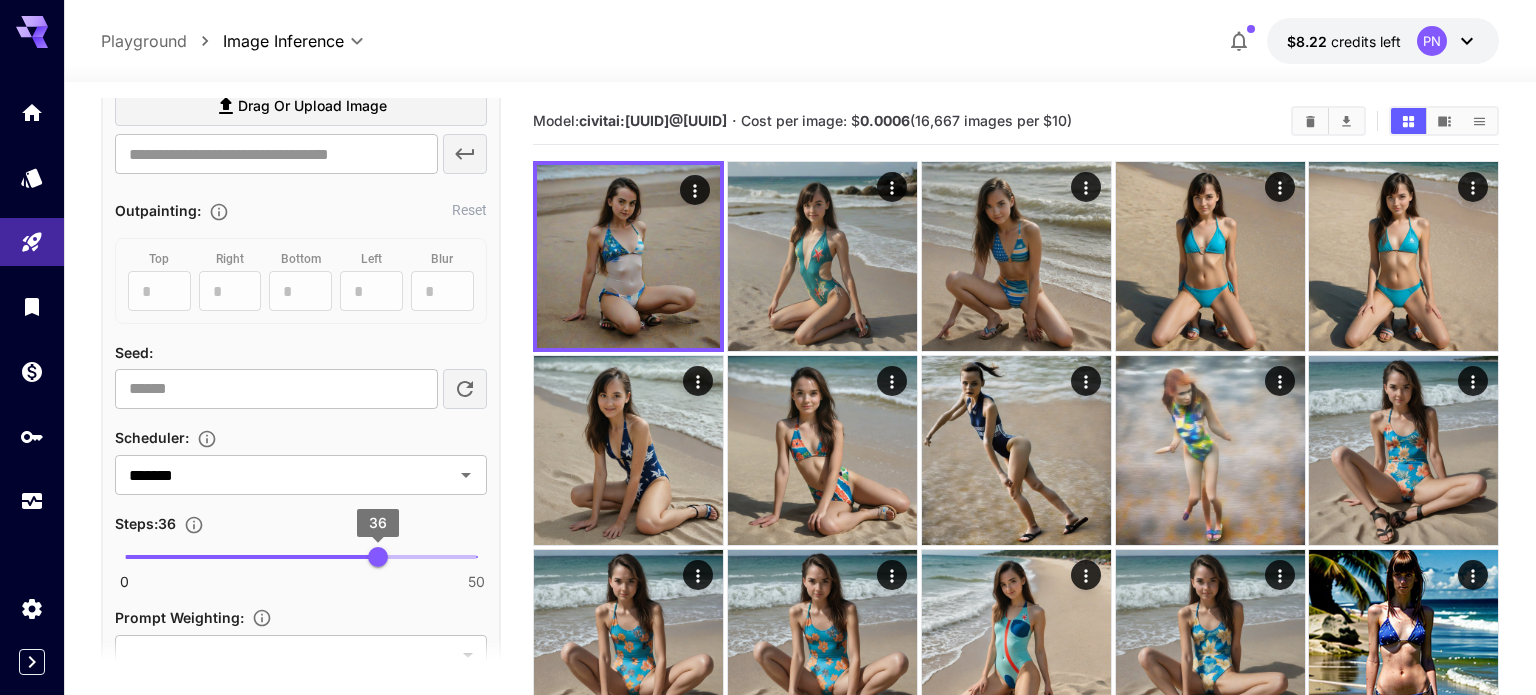 type on "**" 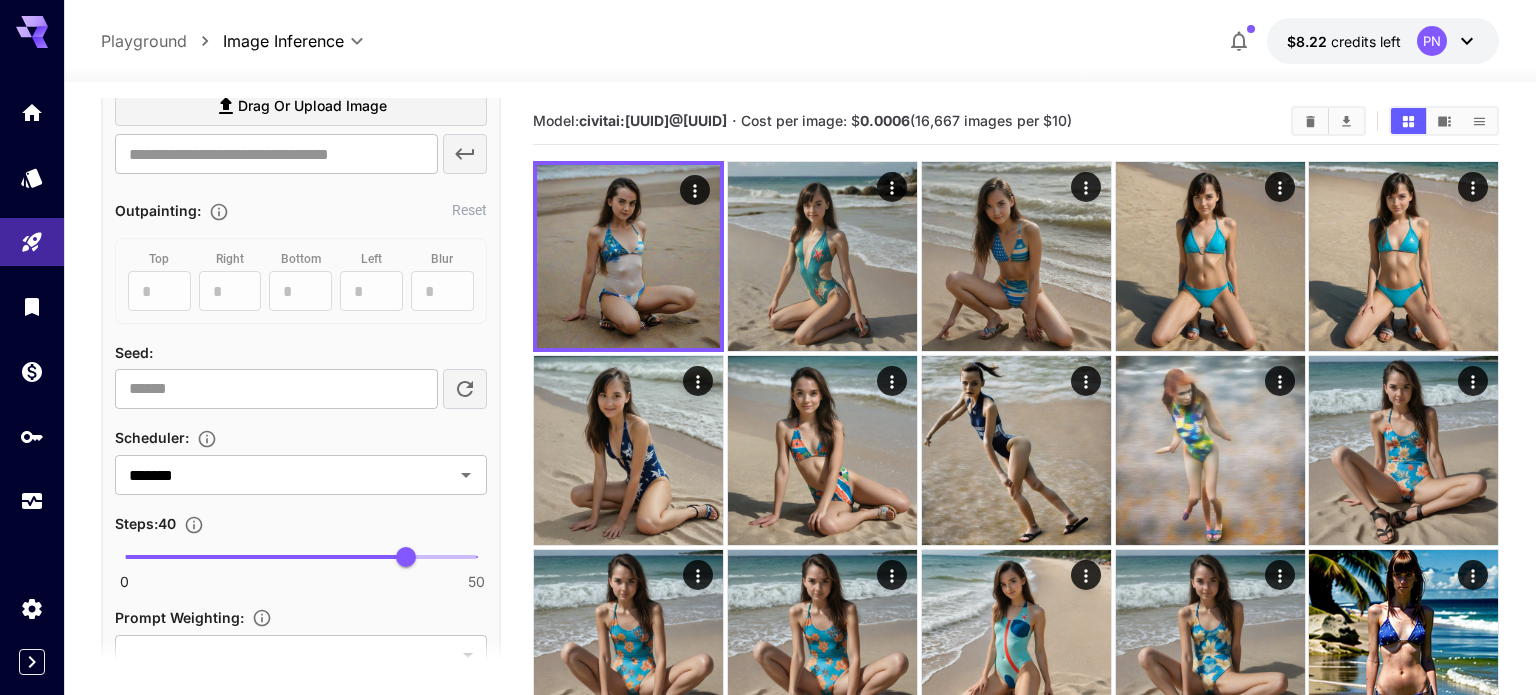 scroll, scrollTop: 0, scrollLeft: 0, axis: both 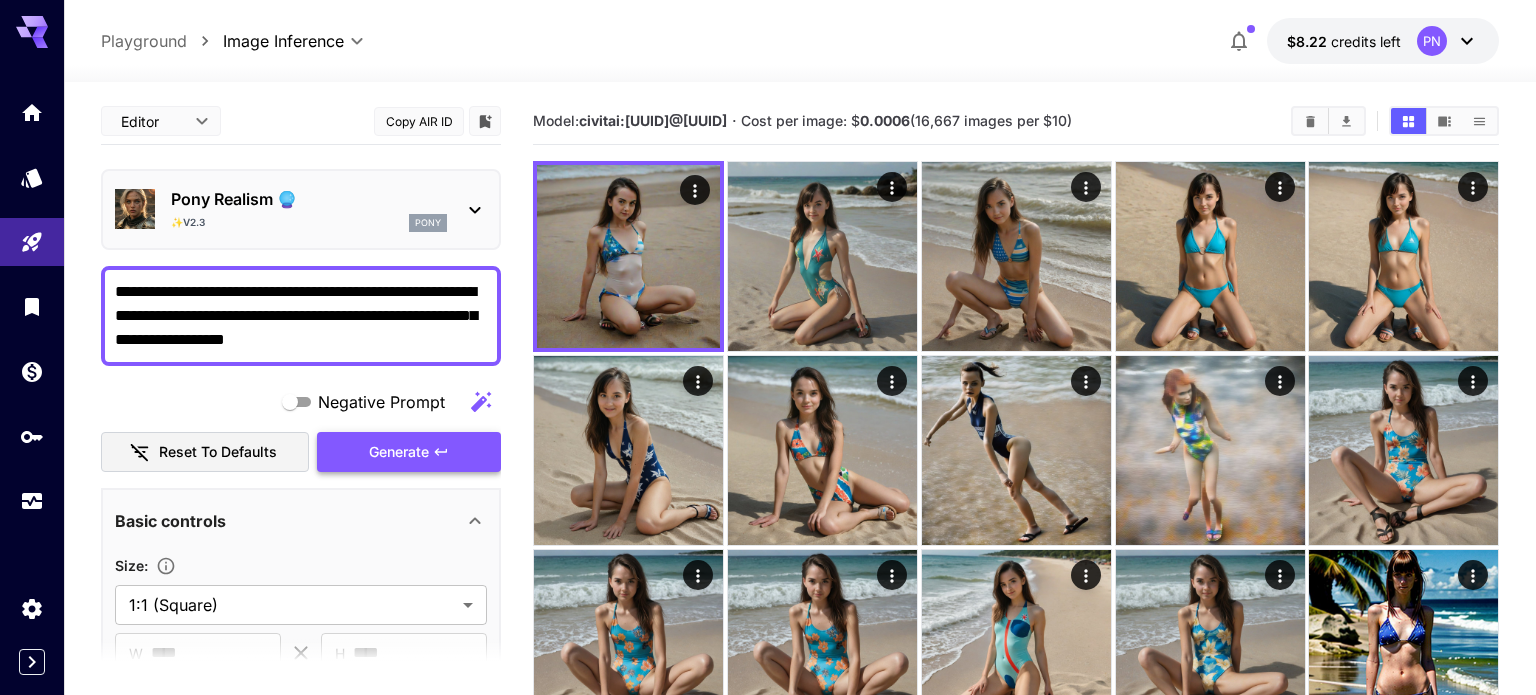 click on "Generate" at bounding box center [399, 452] 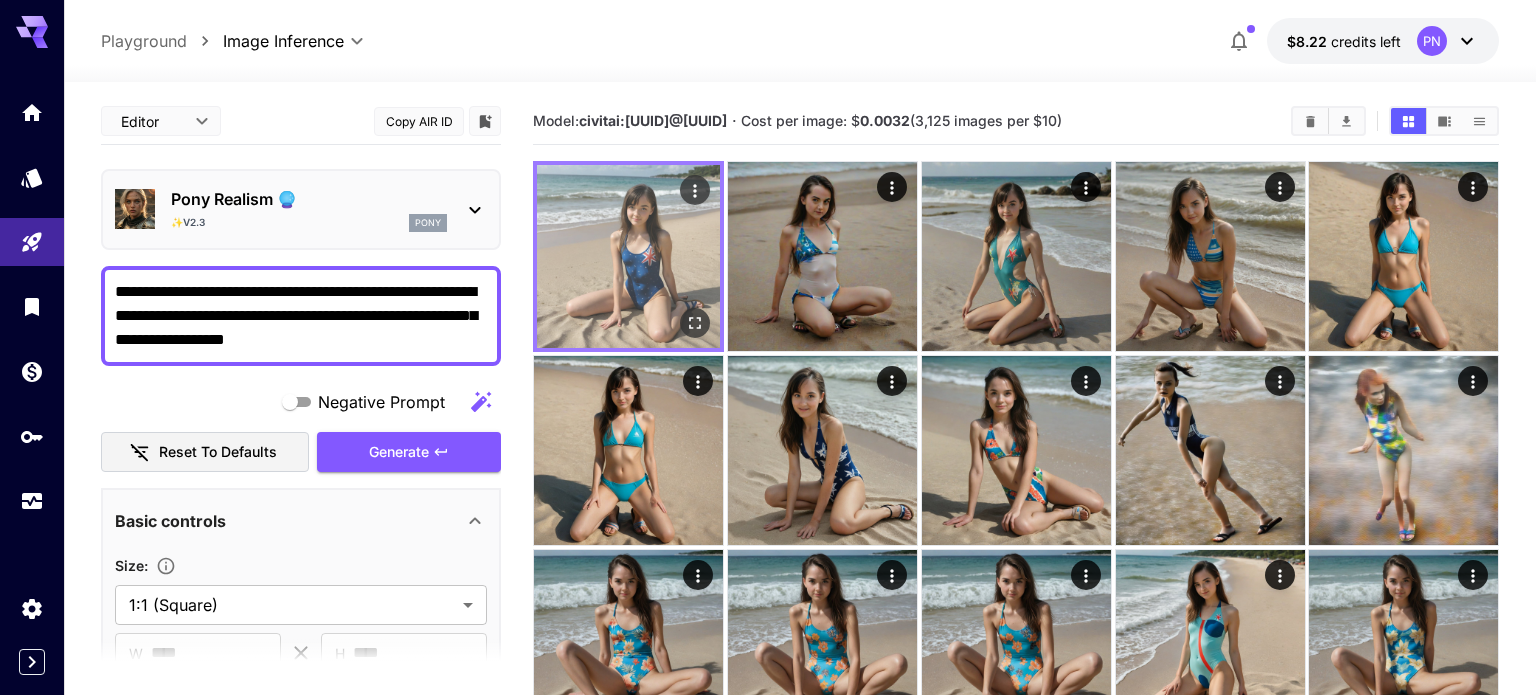click at bounding box center (628, 256) 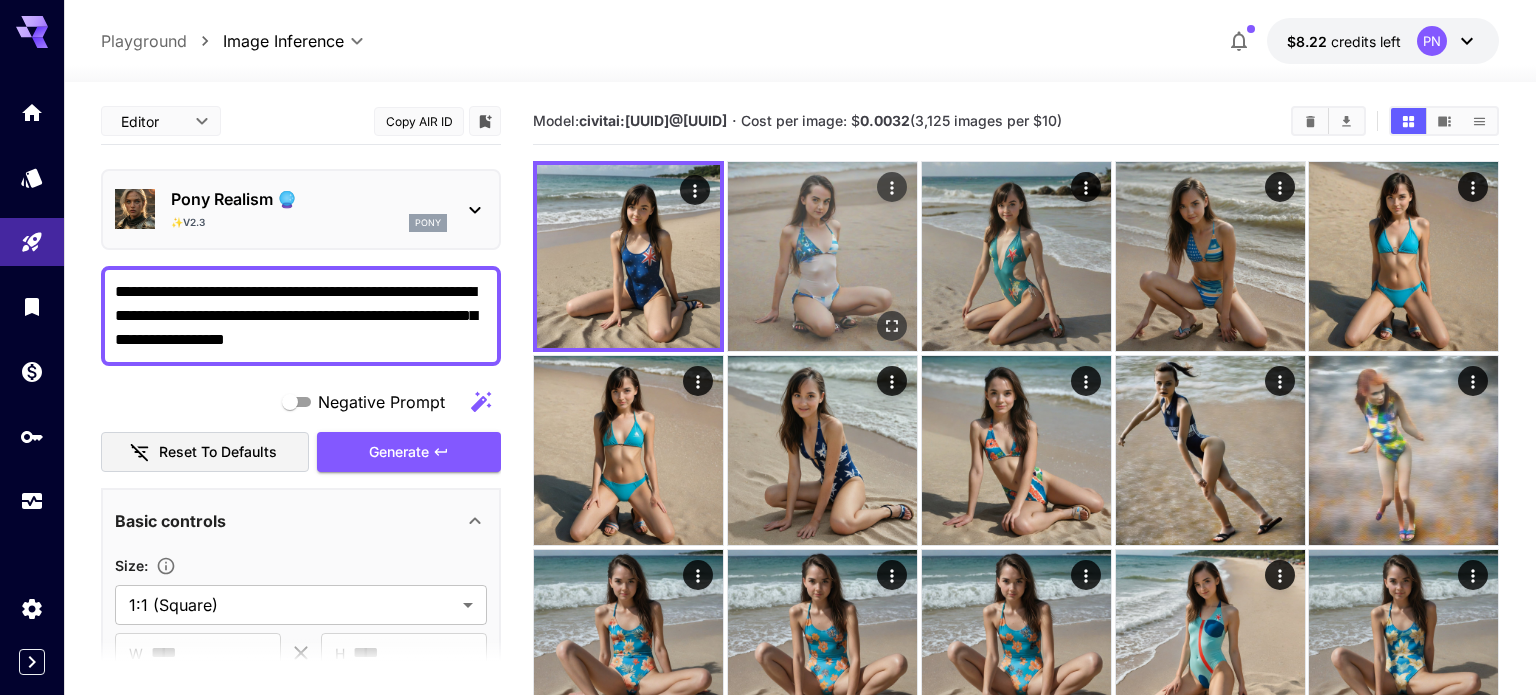 click at bounding box center (822, 256) 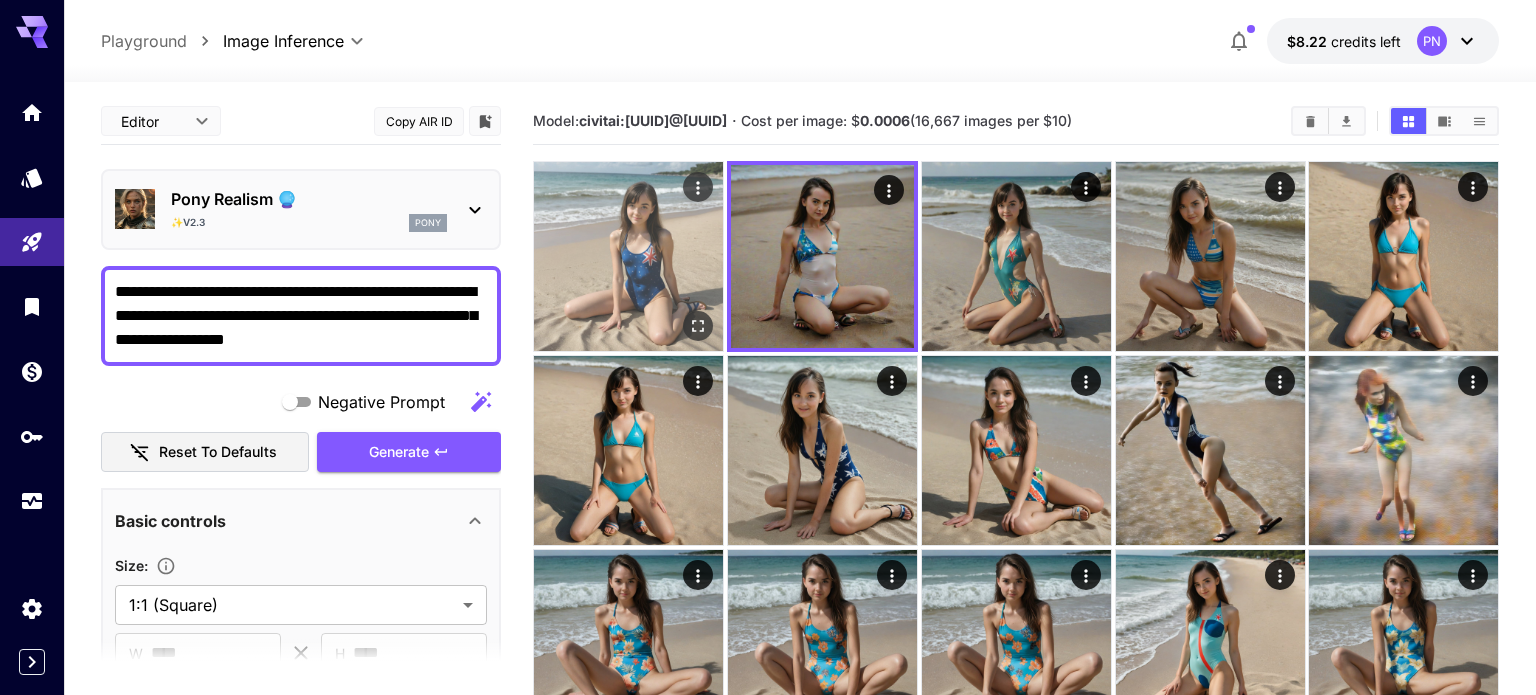 click at bounding box center (628, 256) 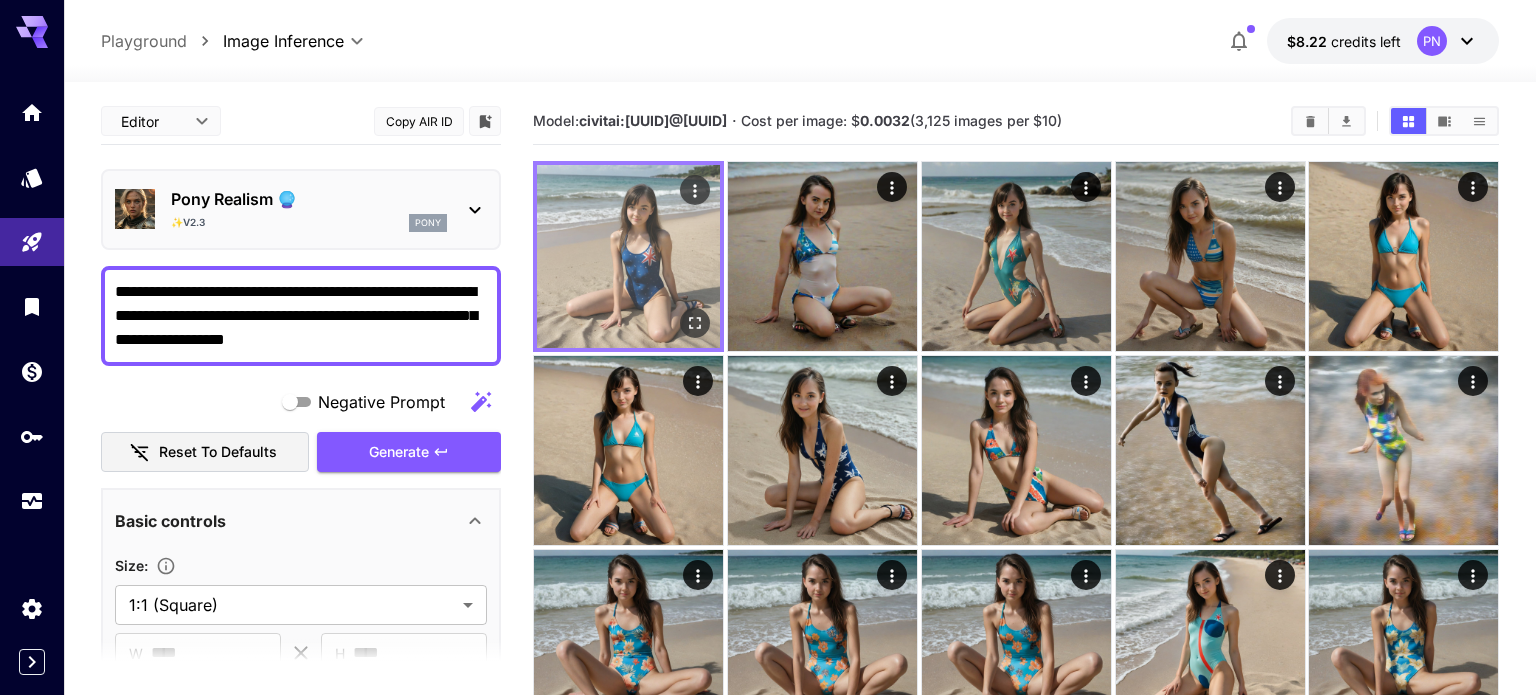 click 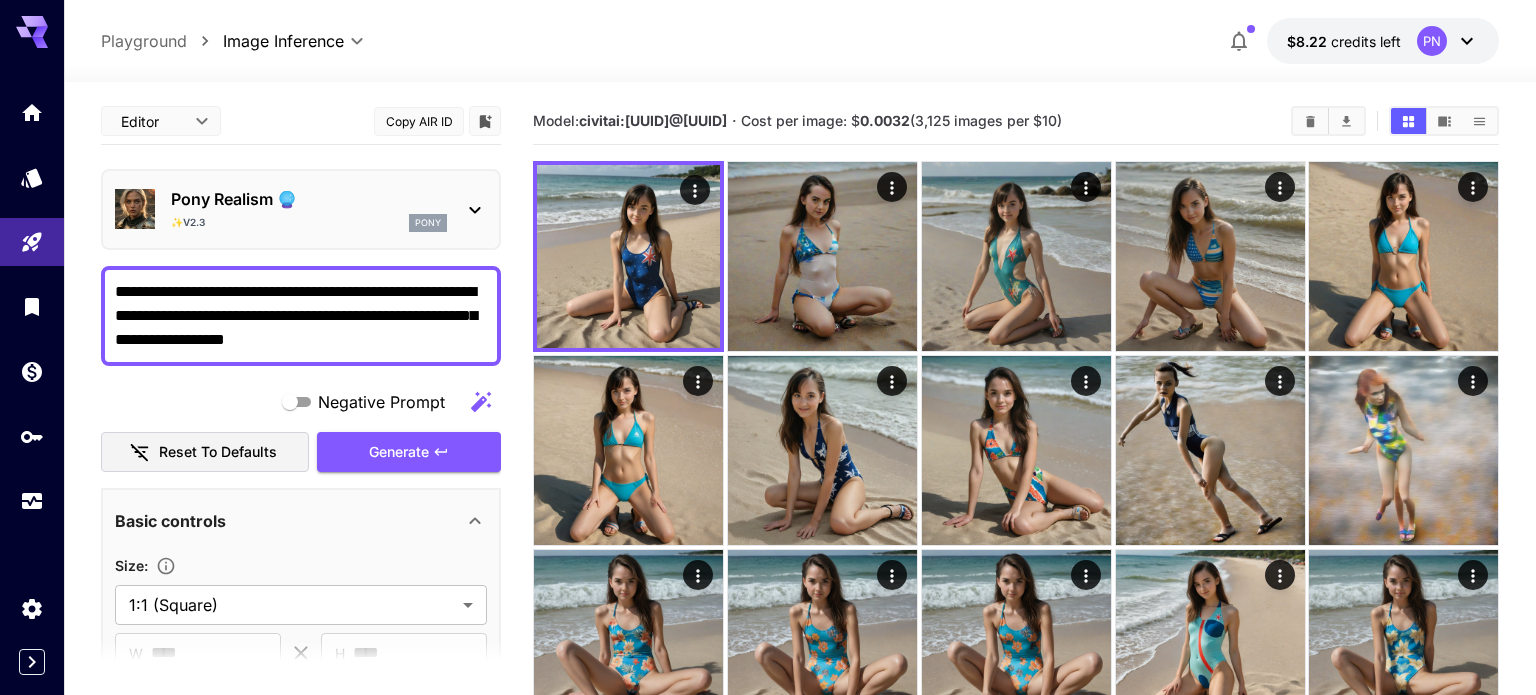 click on "**********" at bounding box center (301, 316) 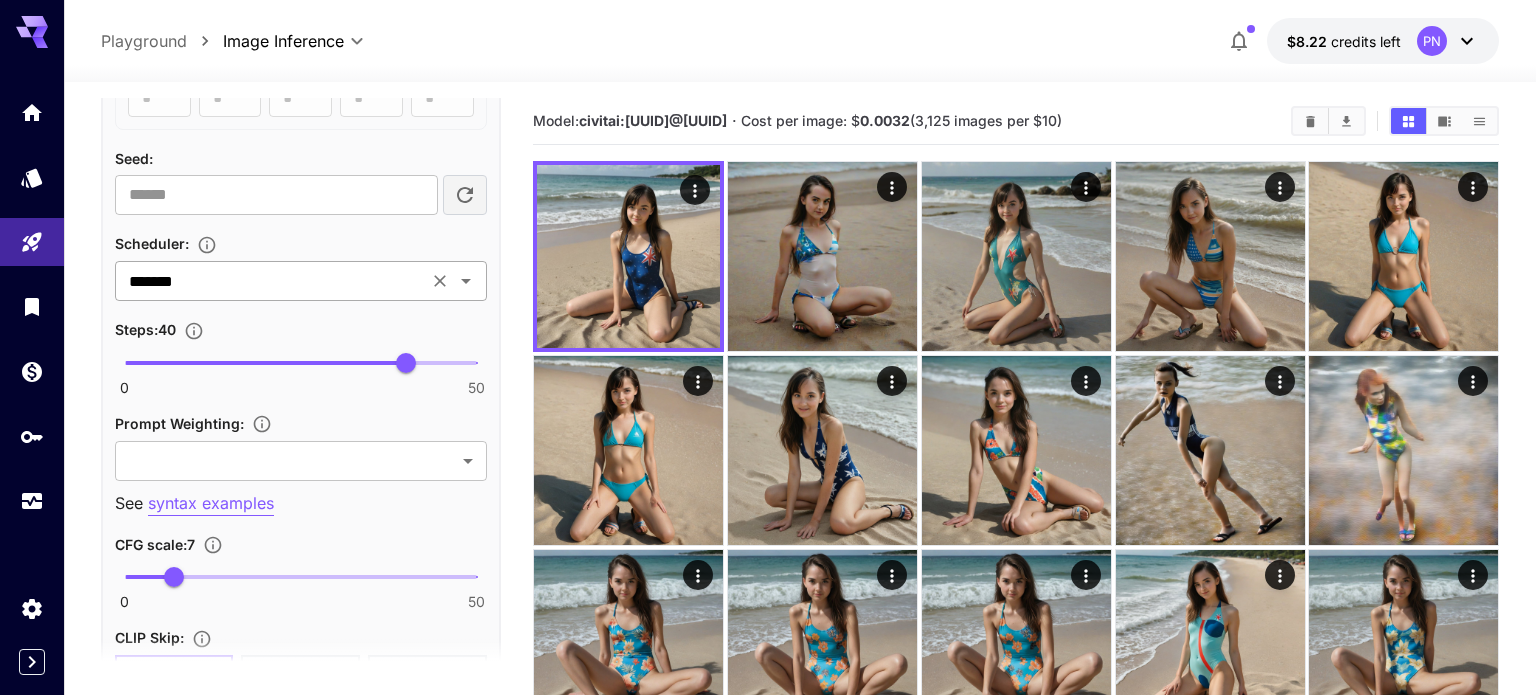 scroll, scrollTop: 1200, scrollLeft: 0, axis: vertical 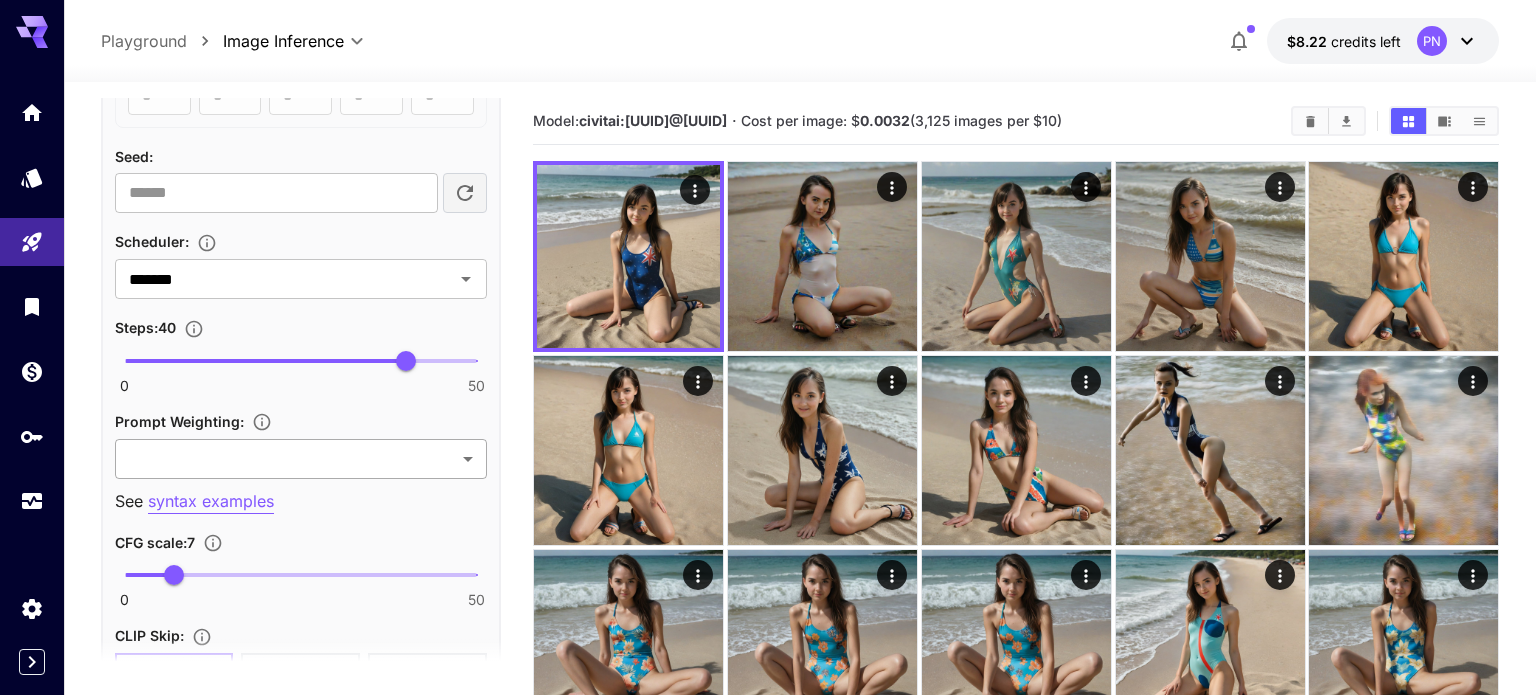 type on "**********" 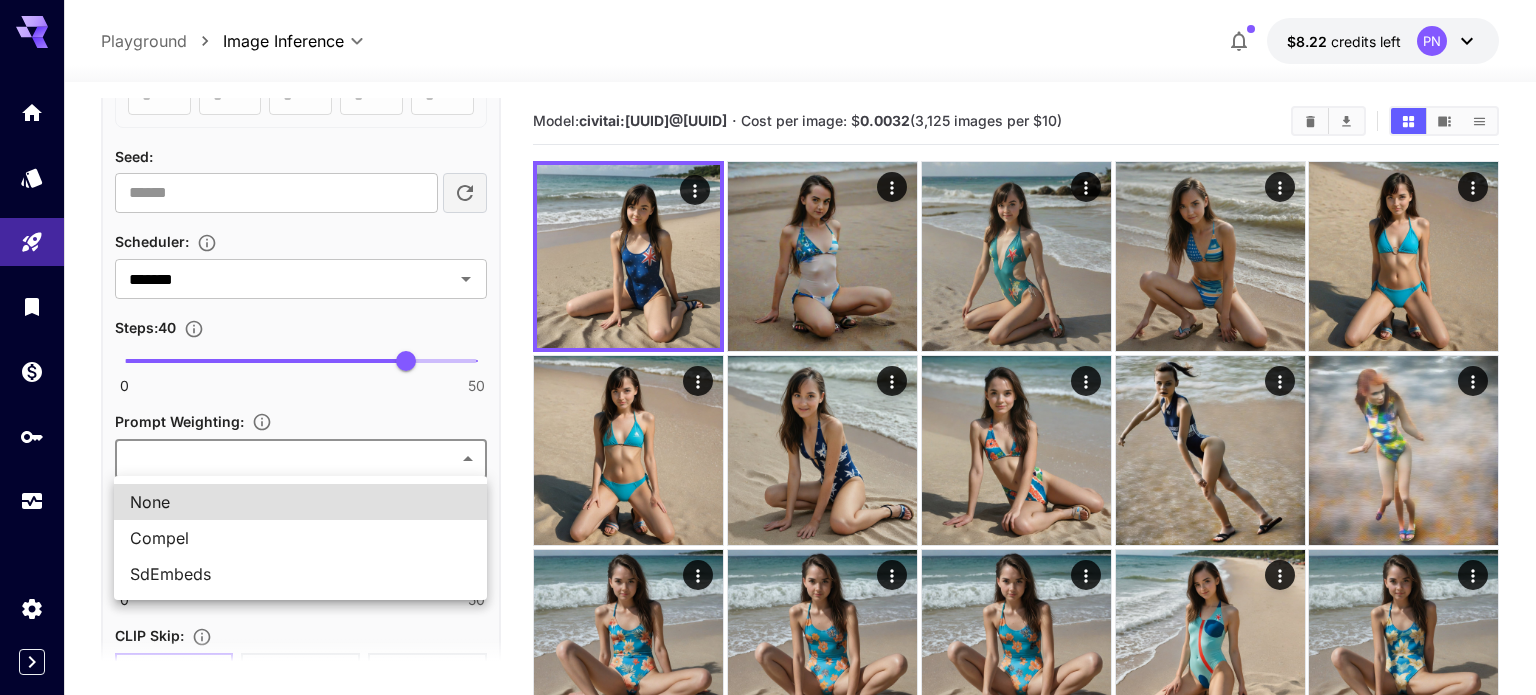 click on "SdEmbeds" at bounding box center [300, 574] 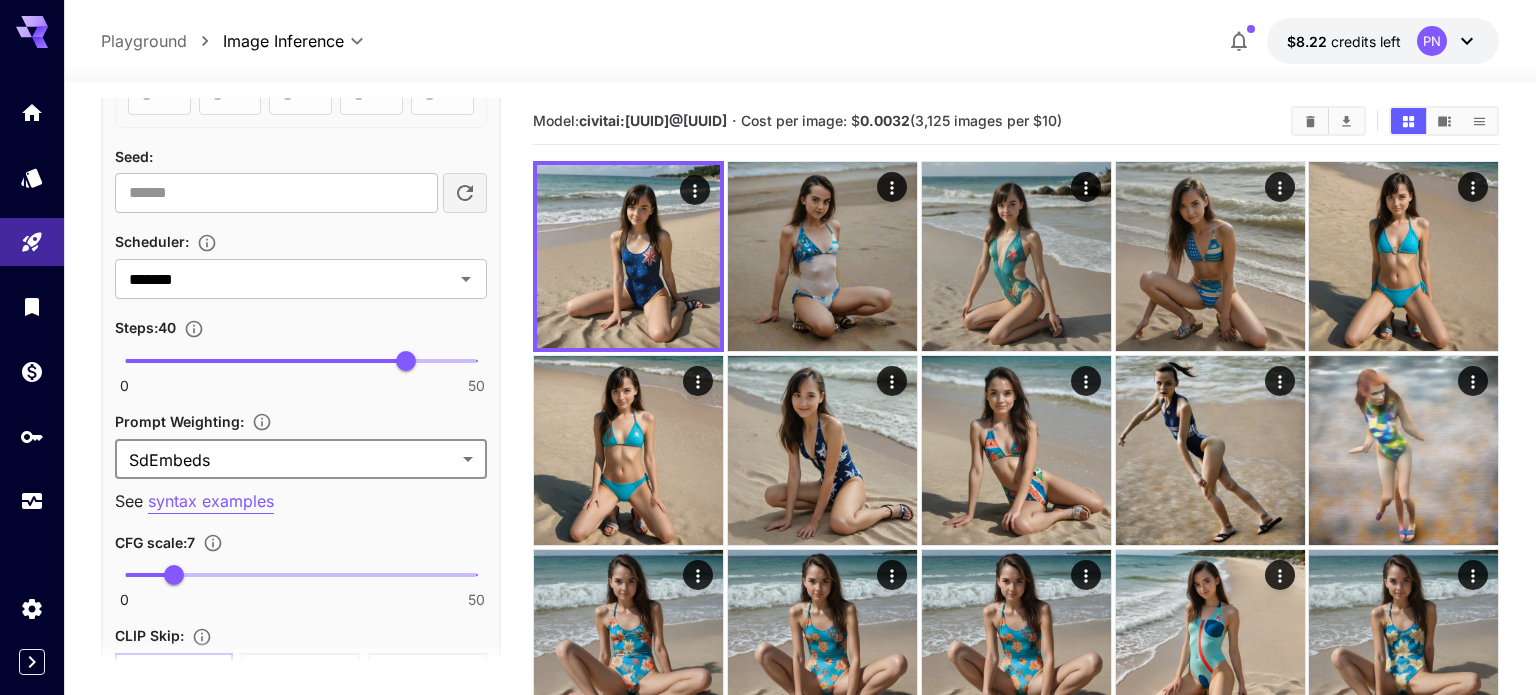 scroll, scrollTop: 0, scrollLeft: 0, axis: both 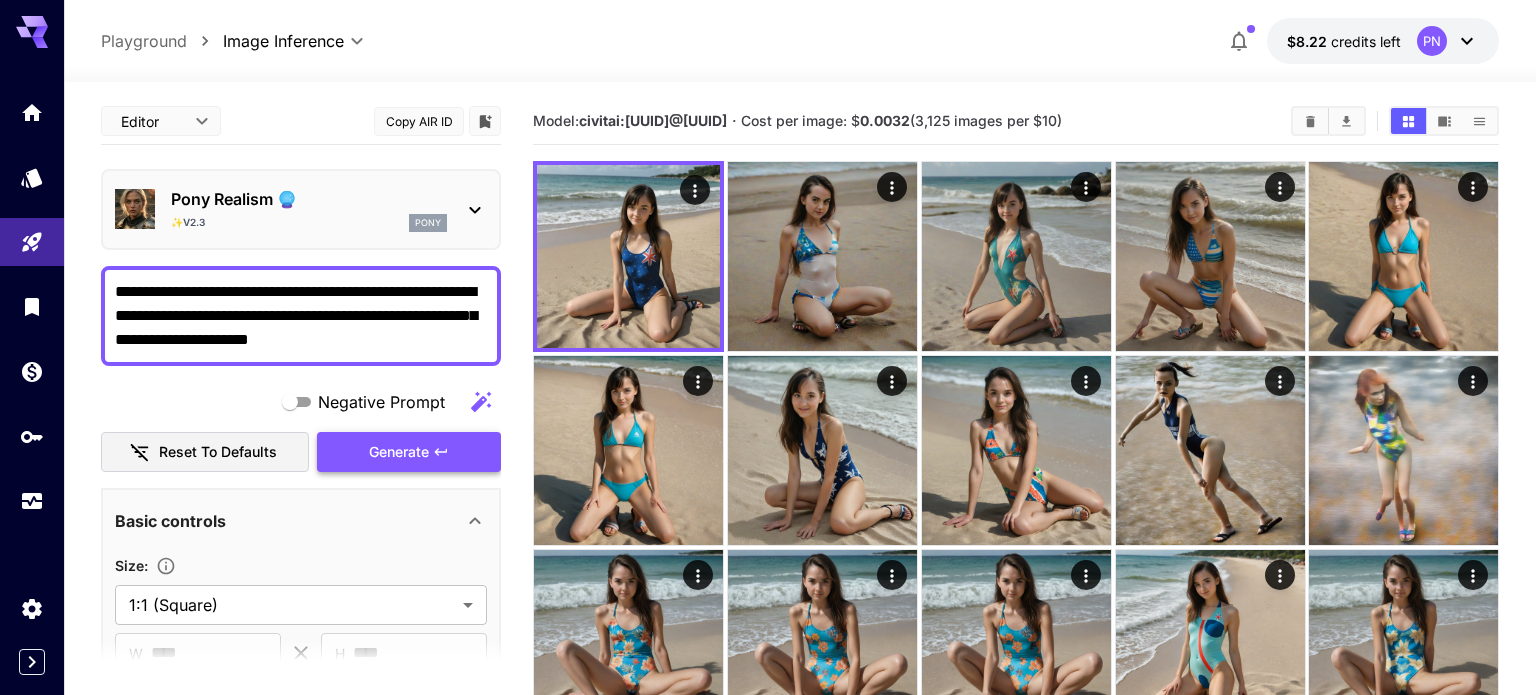 click on "Generate" at bounding box center (399, 452) 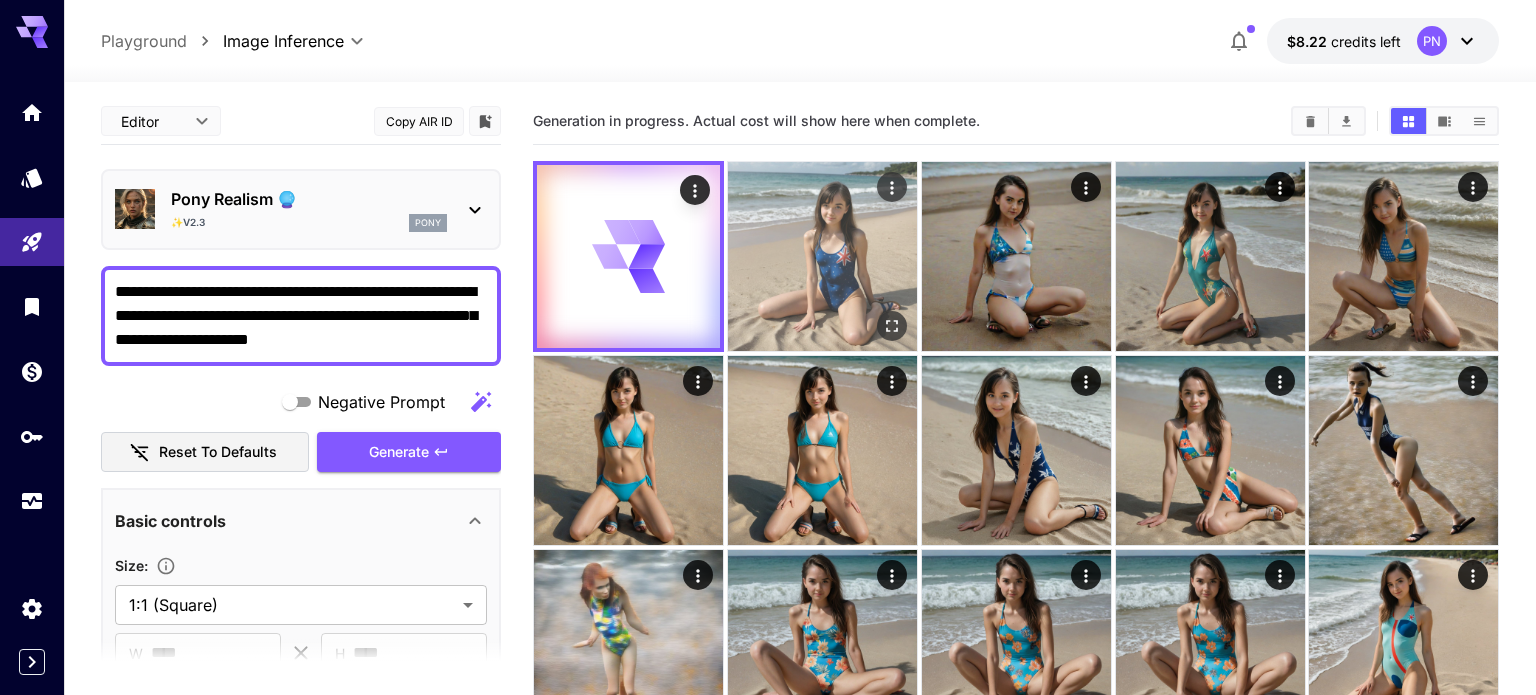 click at bounding box center (822, 256) 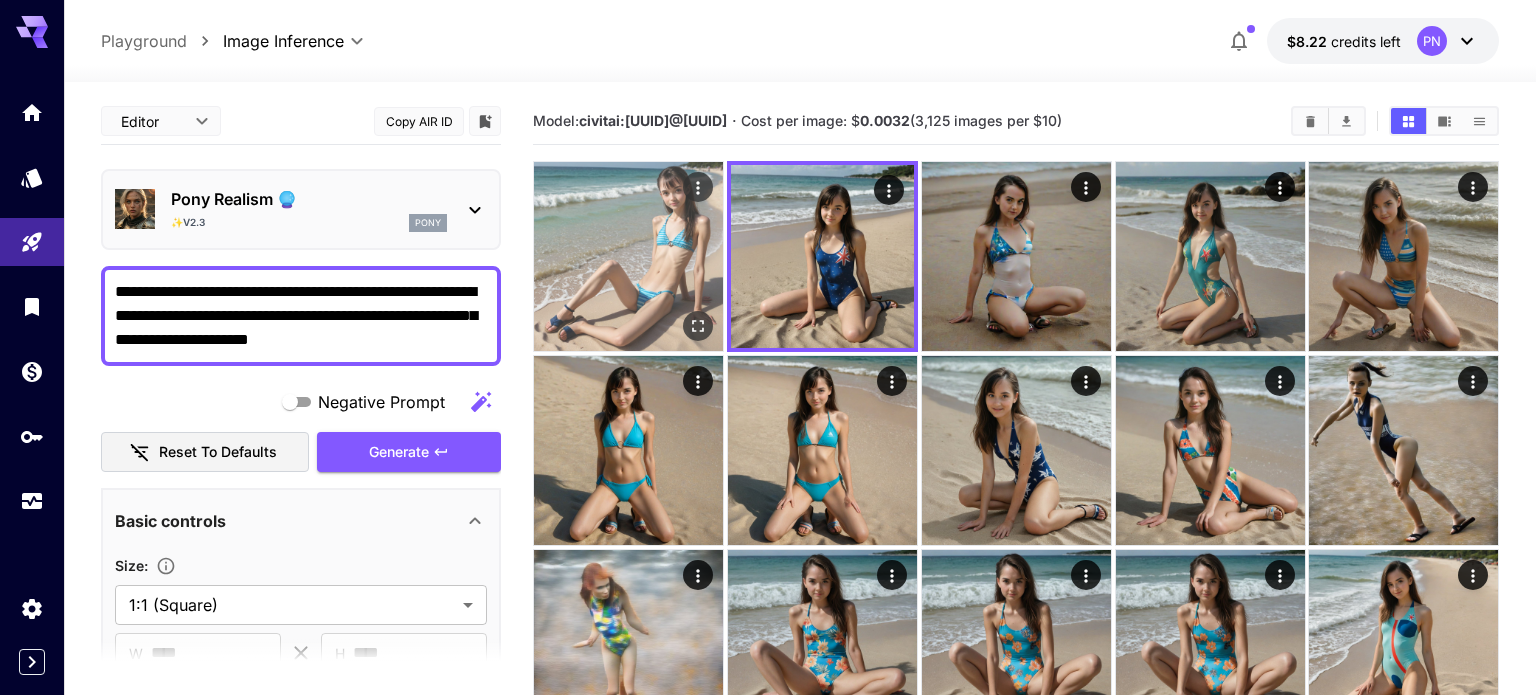 click 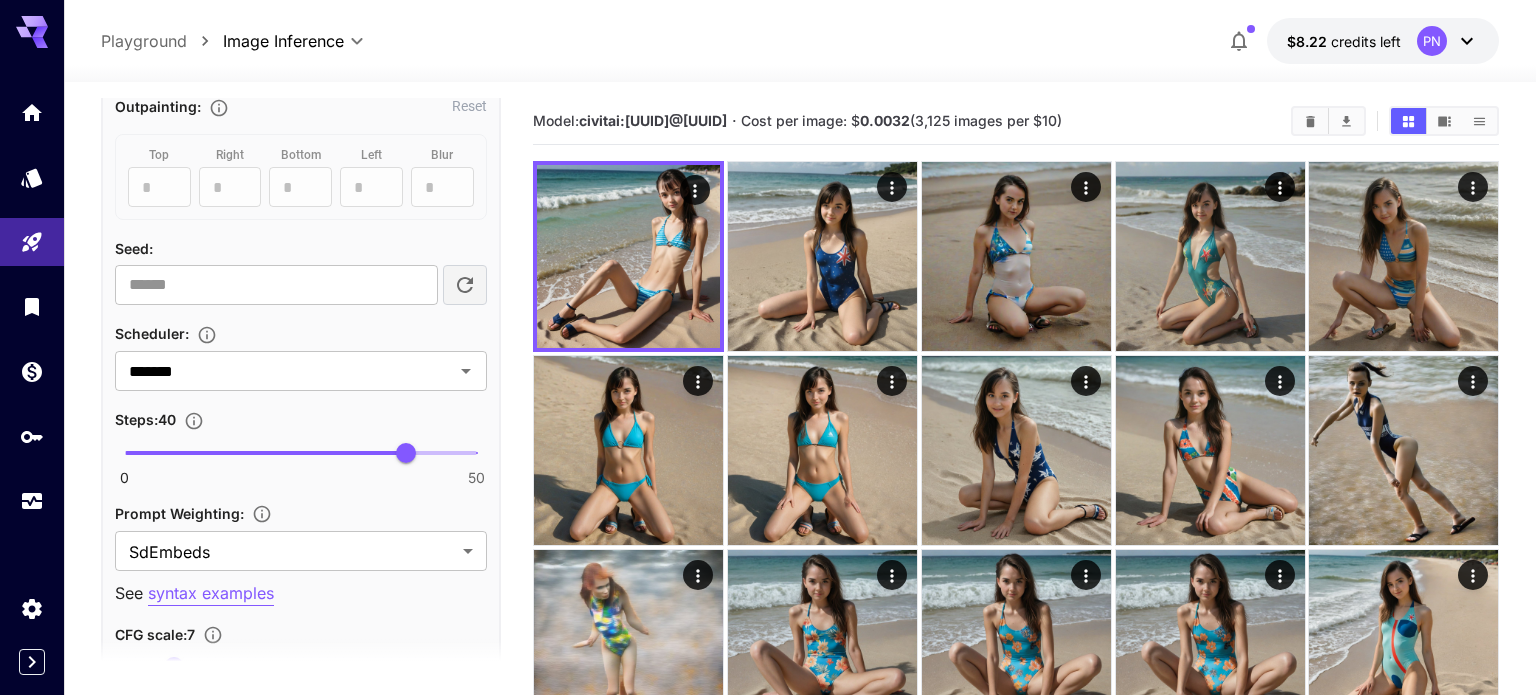 scroll, scrollTop: 1115, scrollLeft: 0, axis: vertical 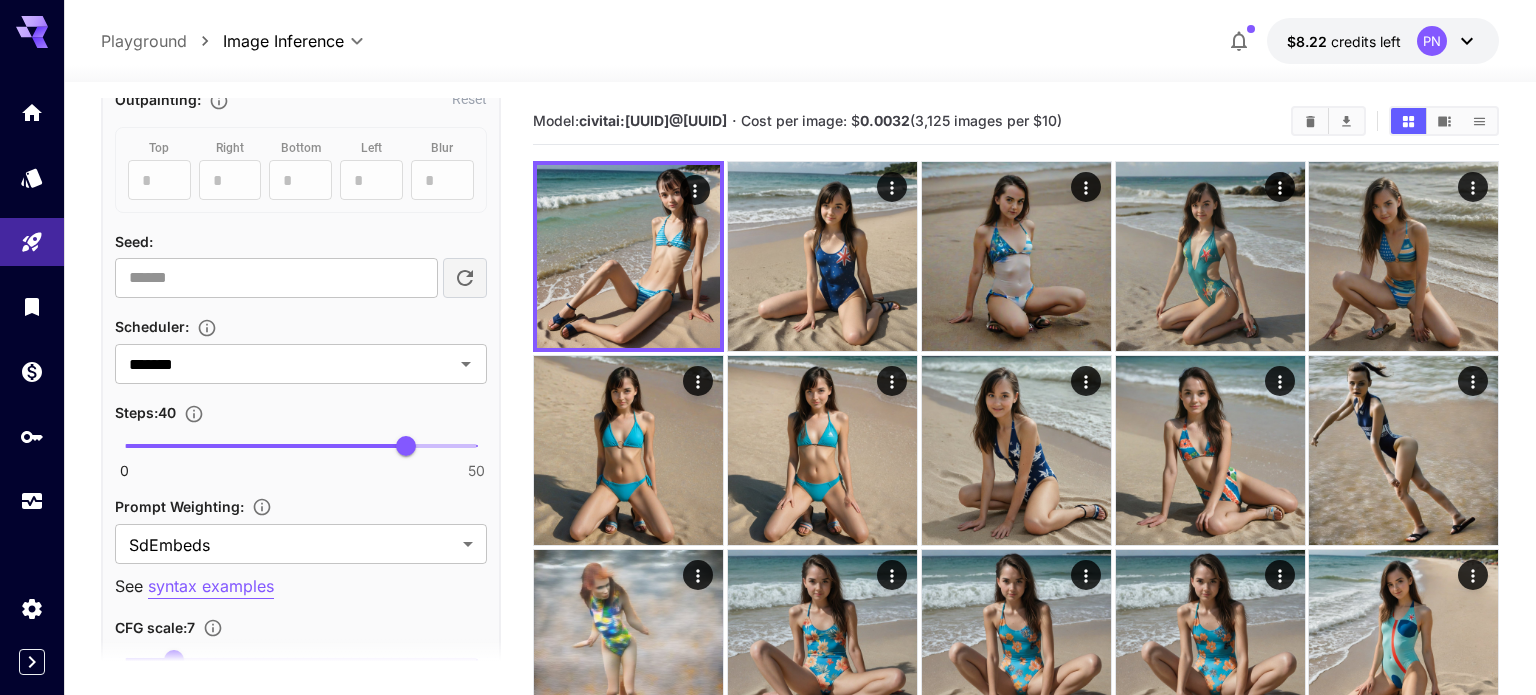 click at bounding box center [266, 446] 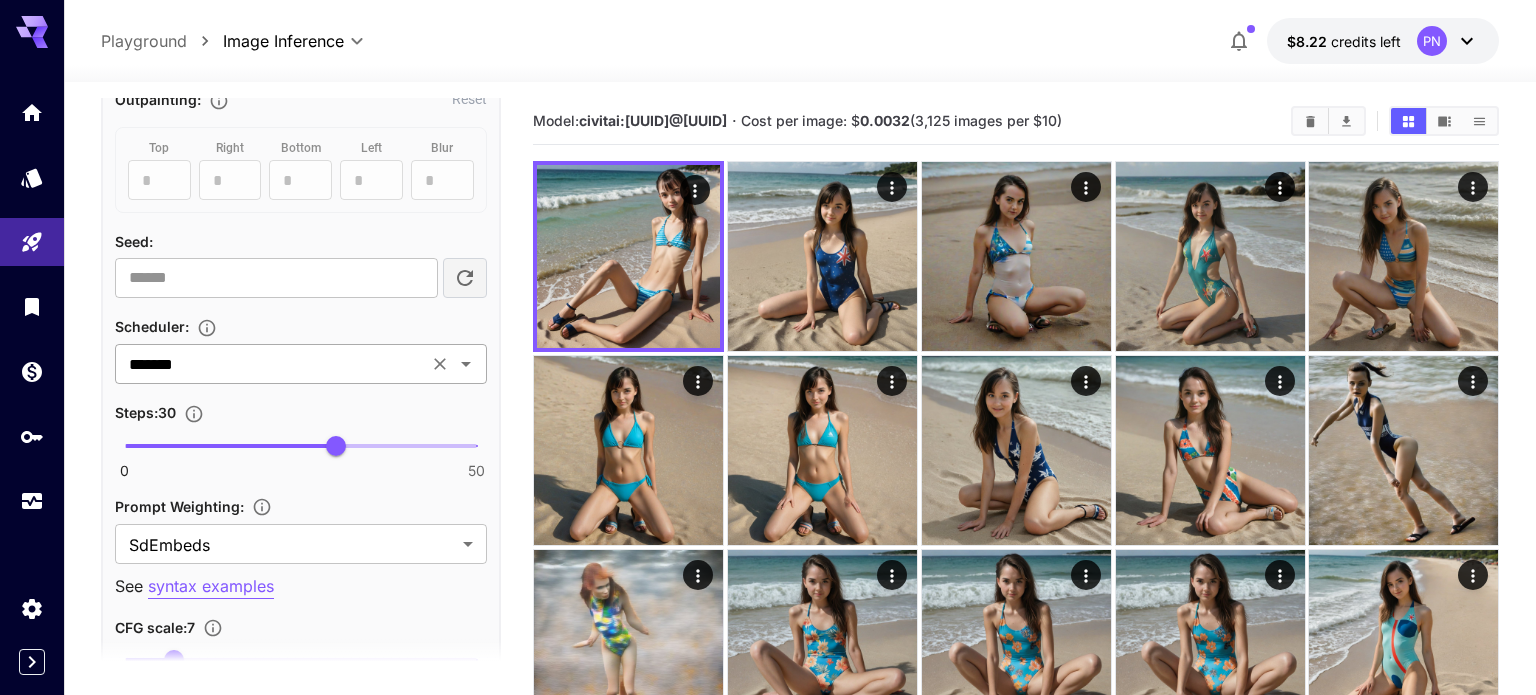 scroll, scrollTop: 0, scrollLeft: 0, axis: both 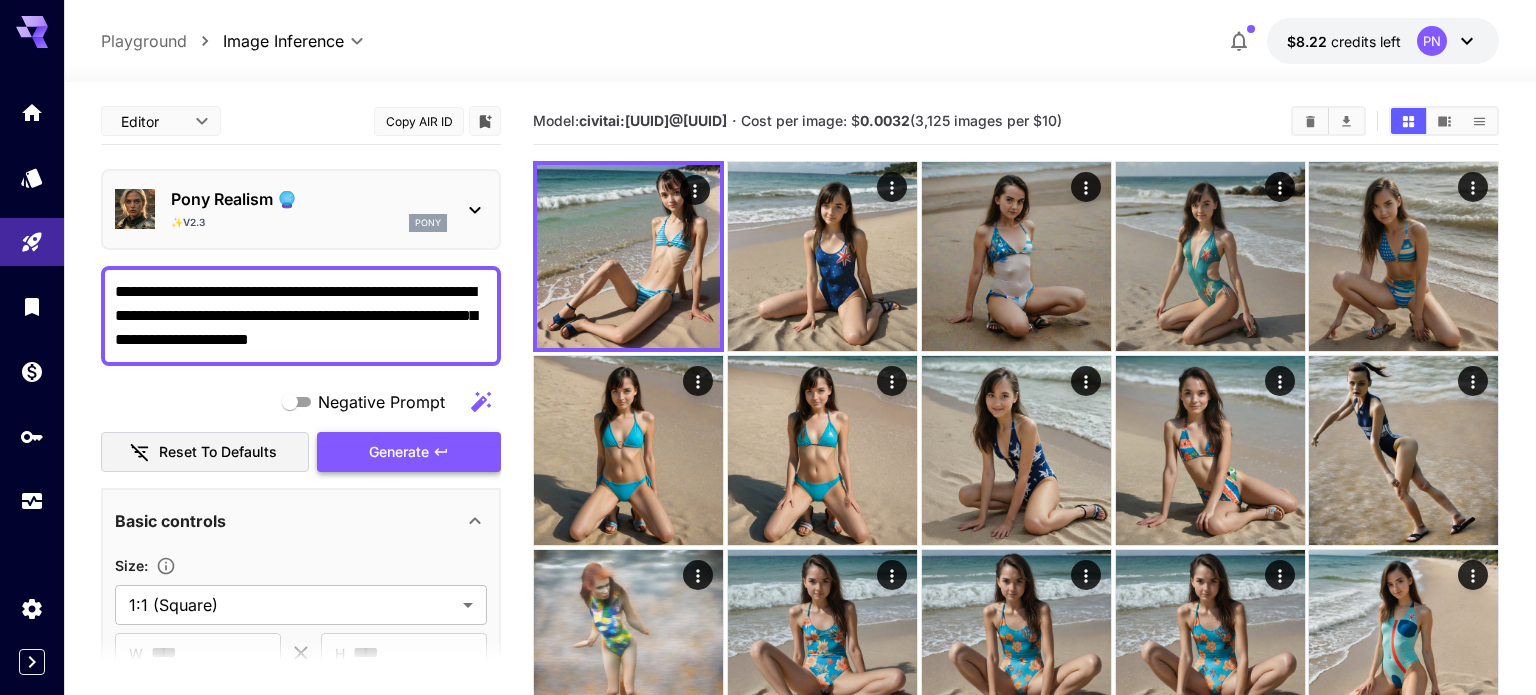 click on "Generate" at bounding box center (399, 452) 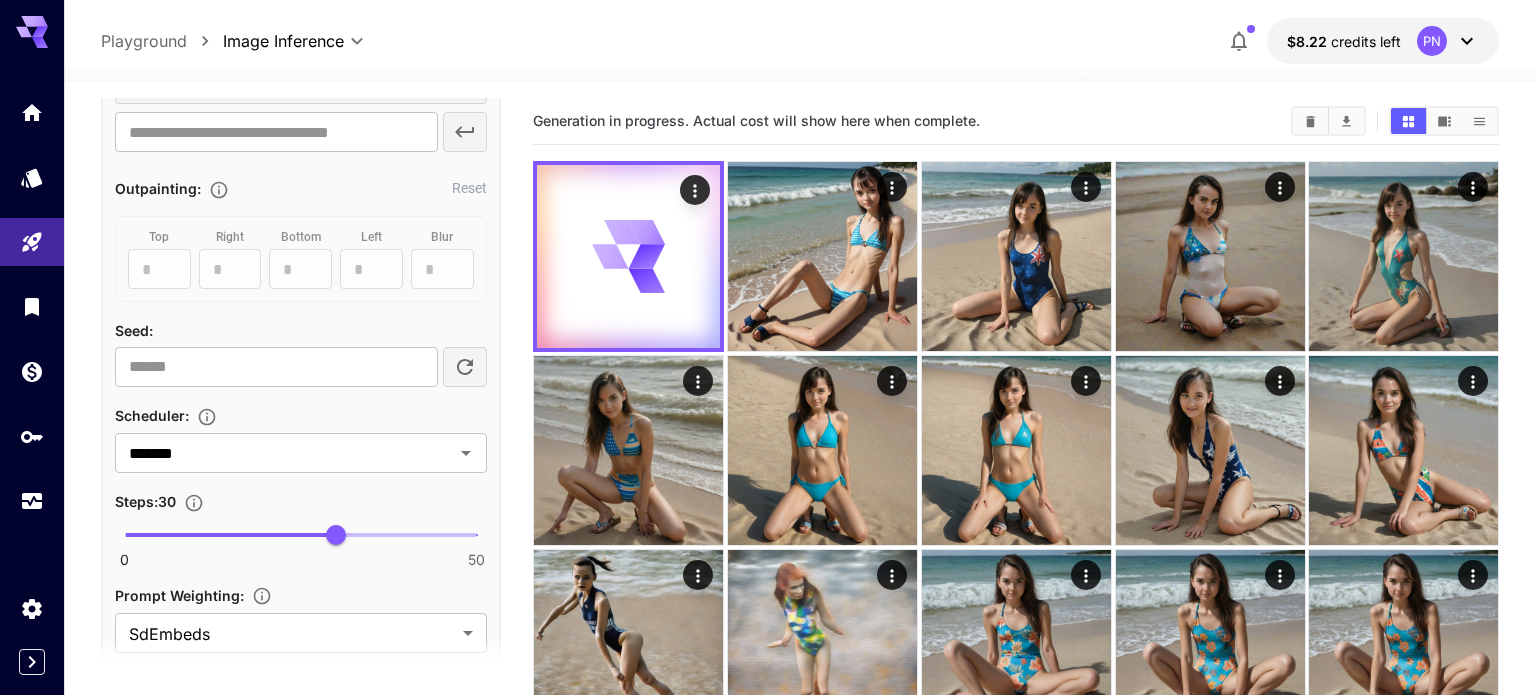 scroll, scrollTop: 1032, scrollLeft: 0, axis: vertical 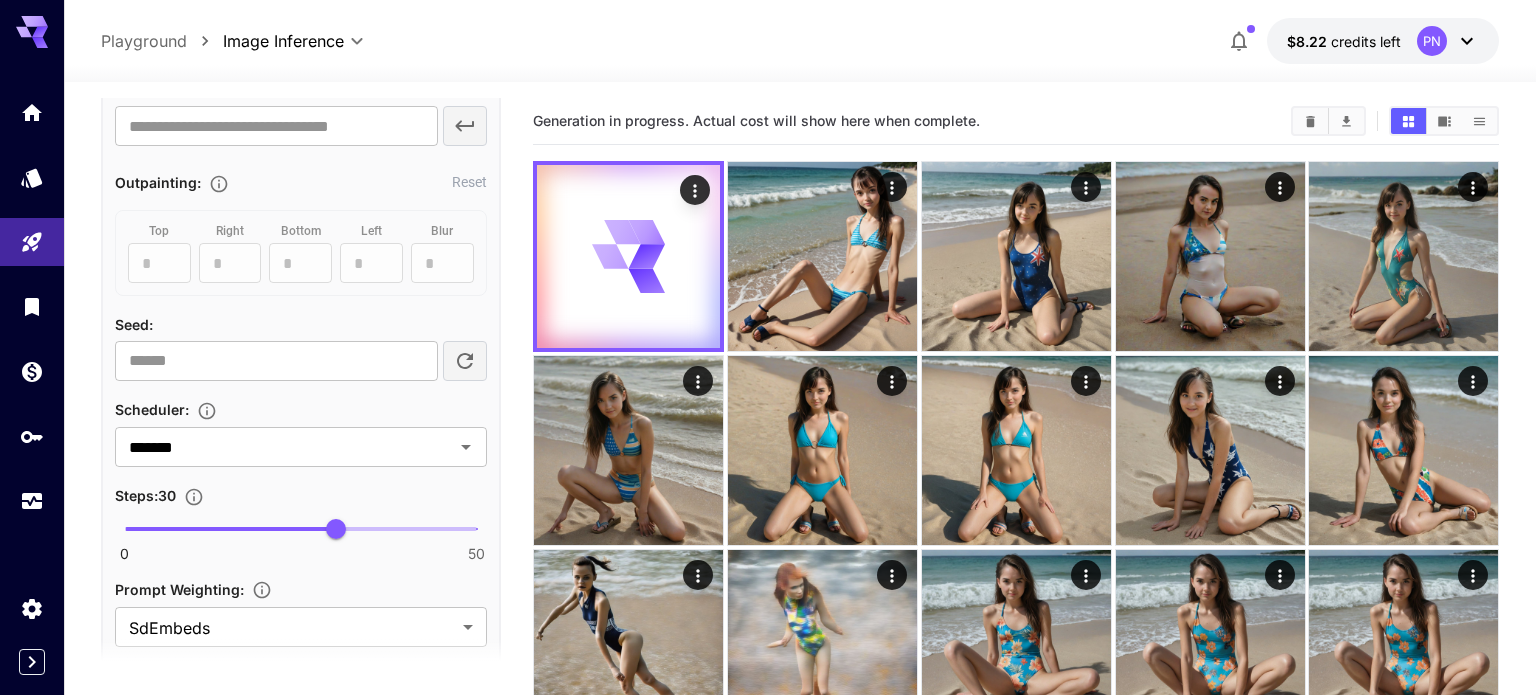 click on "0 50 30" at bounding box center (301, 529) 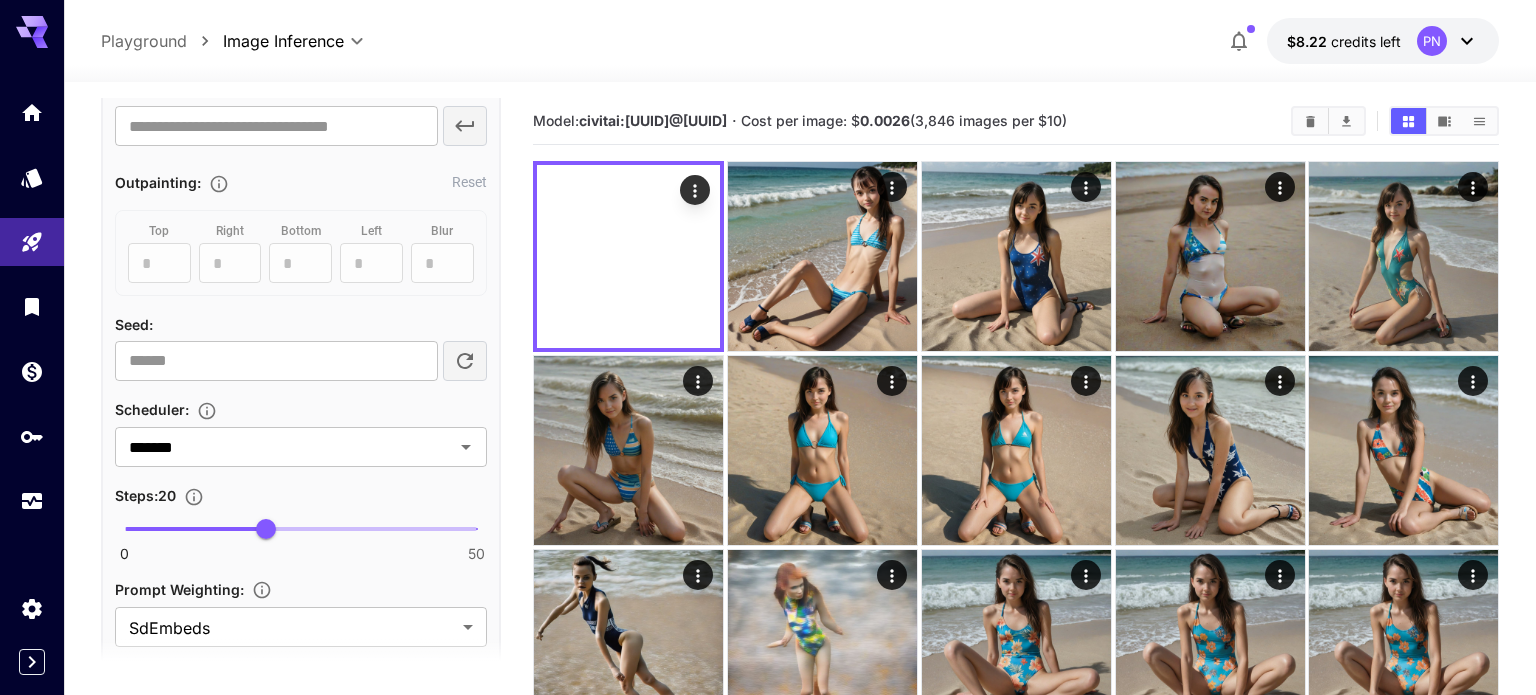 scroll, scrollTop: 0, scrollLeft: 0, axis: both 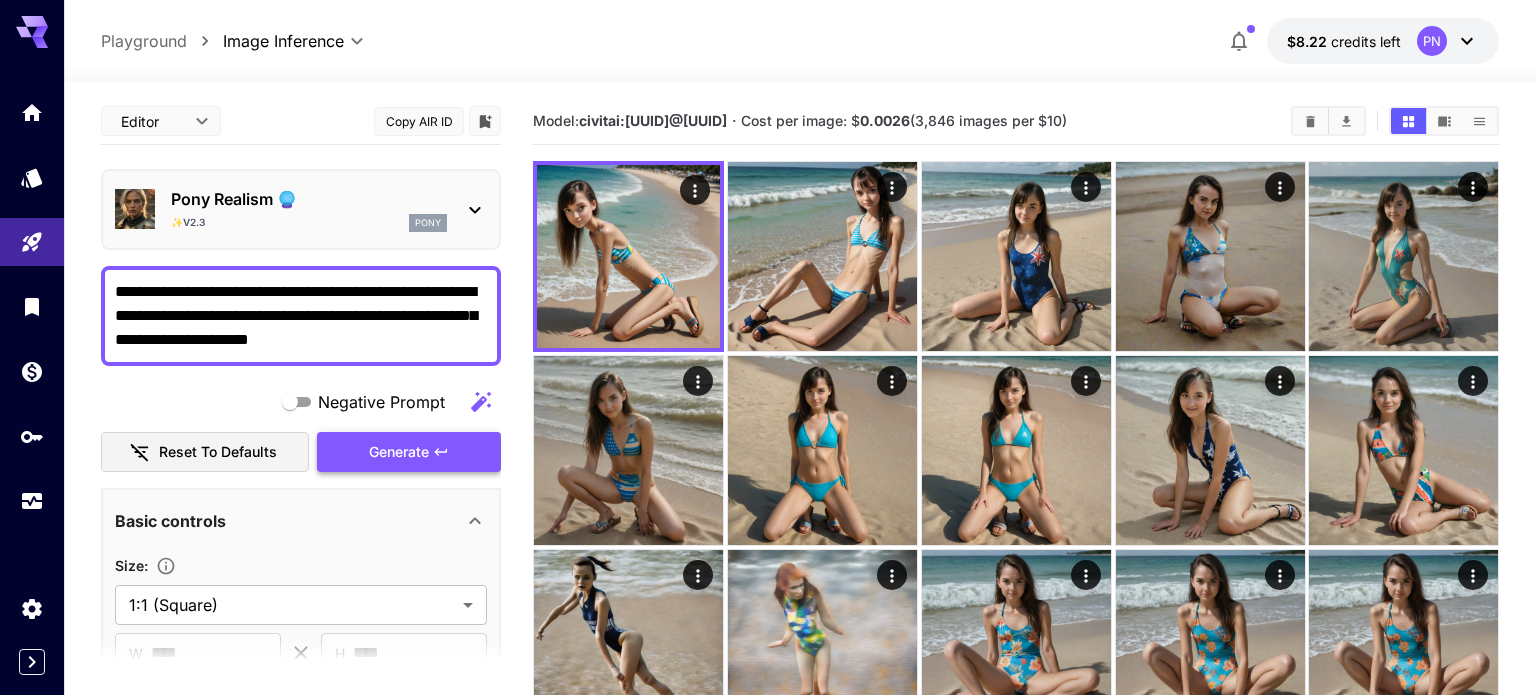click on "Generate" at bounding box center (399, 452) 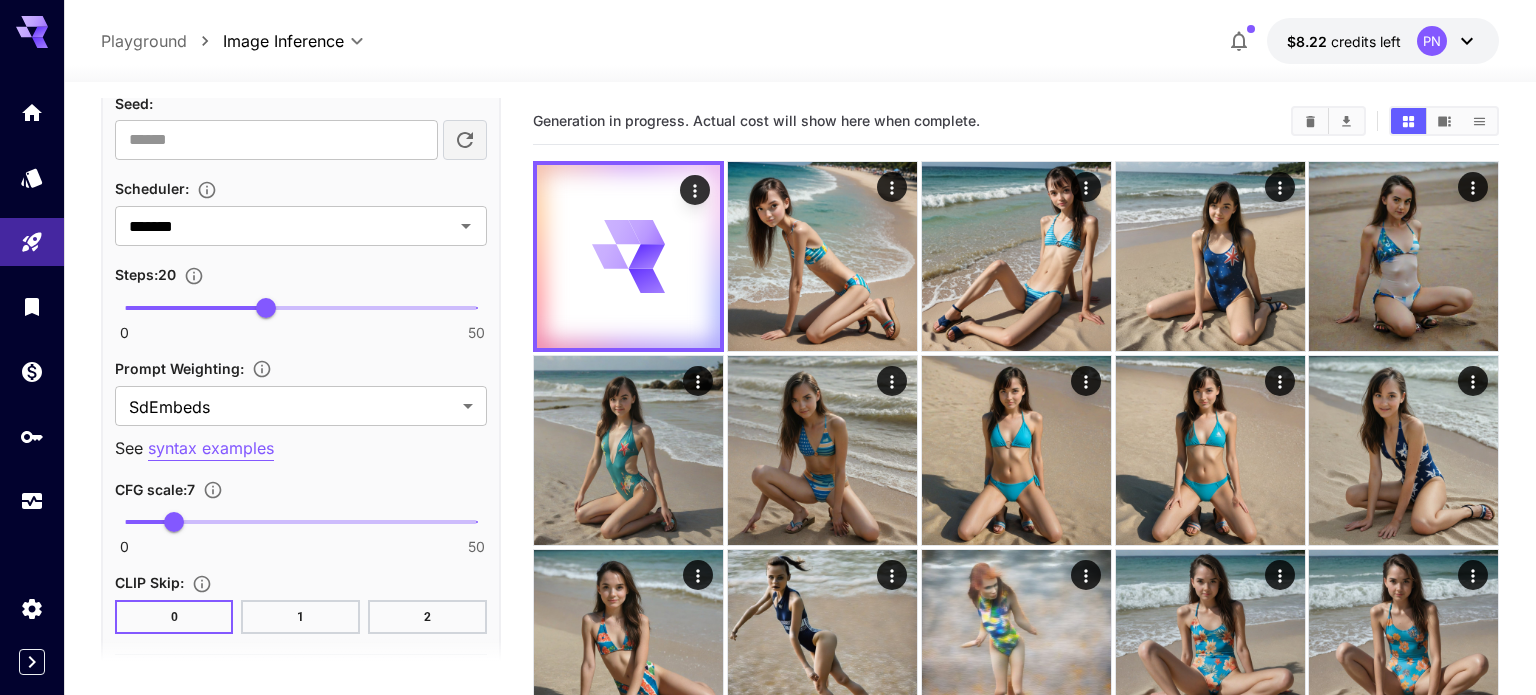 scroll, scrollTop: 1254, scrollLeft: 0, axis: vertical 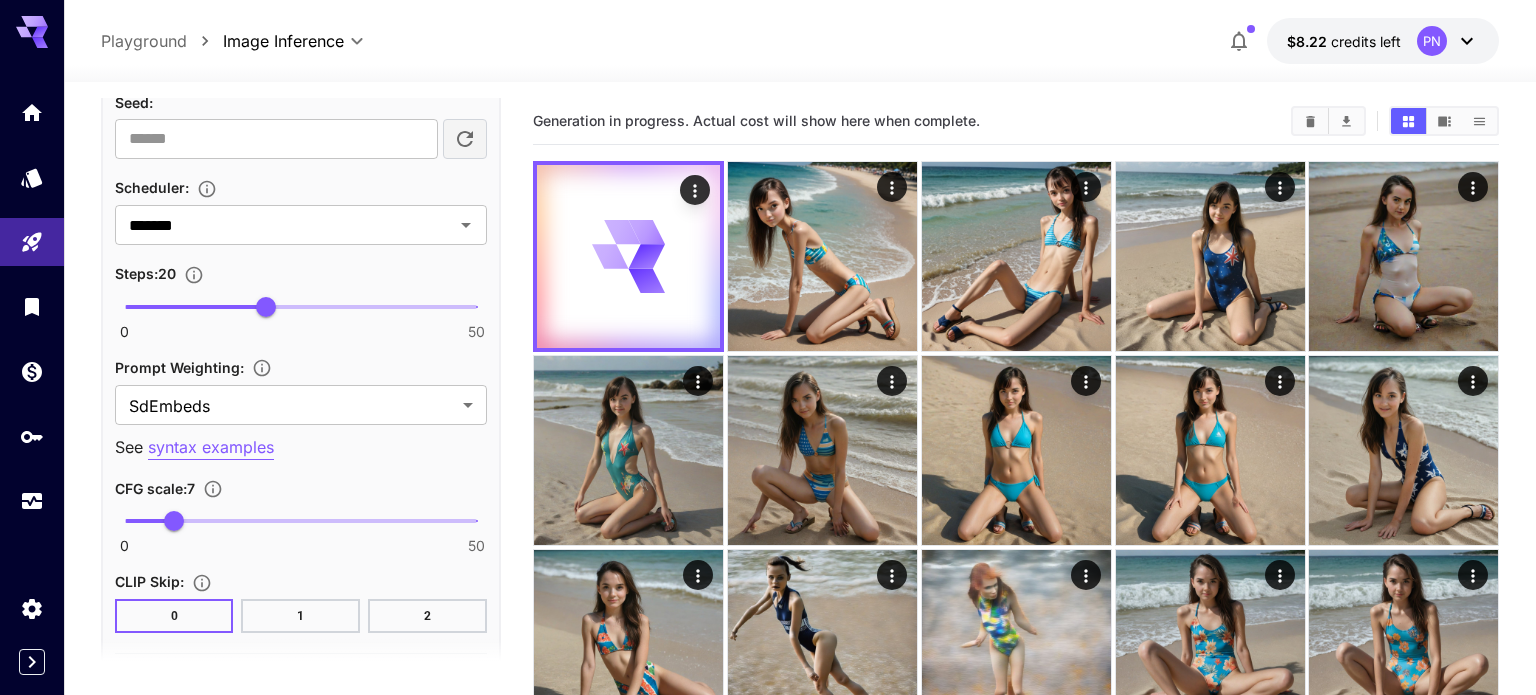 click on "0 50 20" at bounding box center [301, 307] 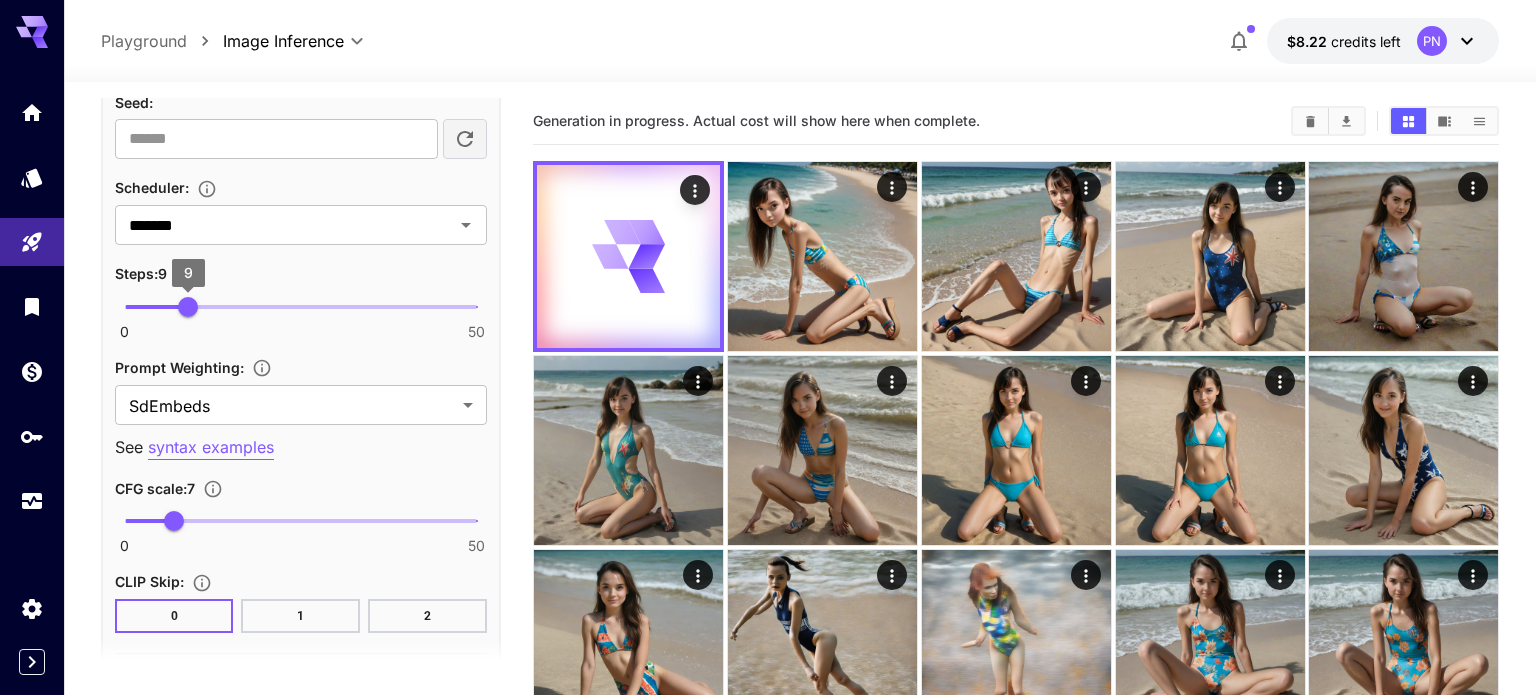 type on "**" 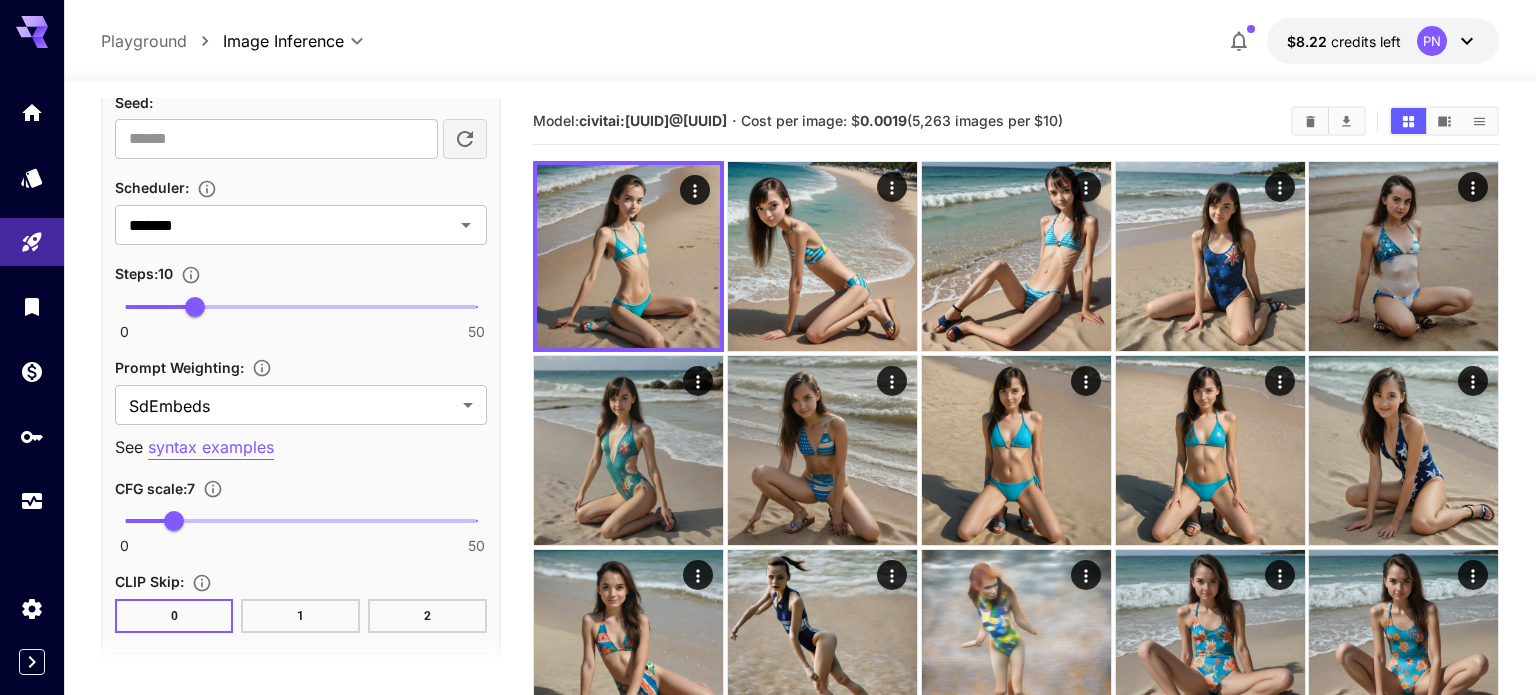 scroll, scrollTop: 0, scrollLeft: 0, axis: both 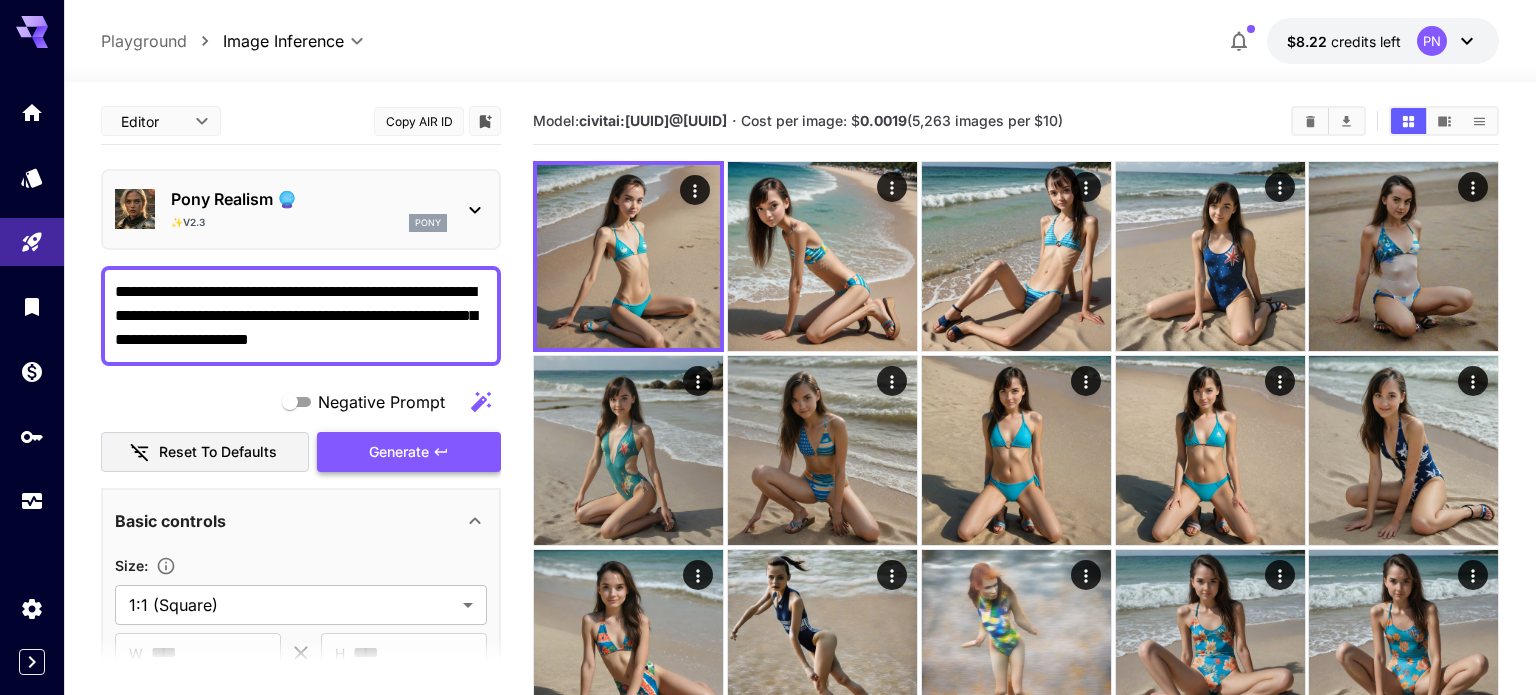 click on "Generate" at bounding box center [399, 452] 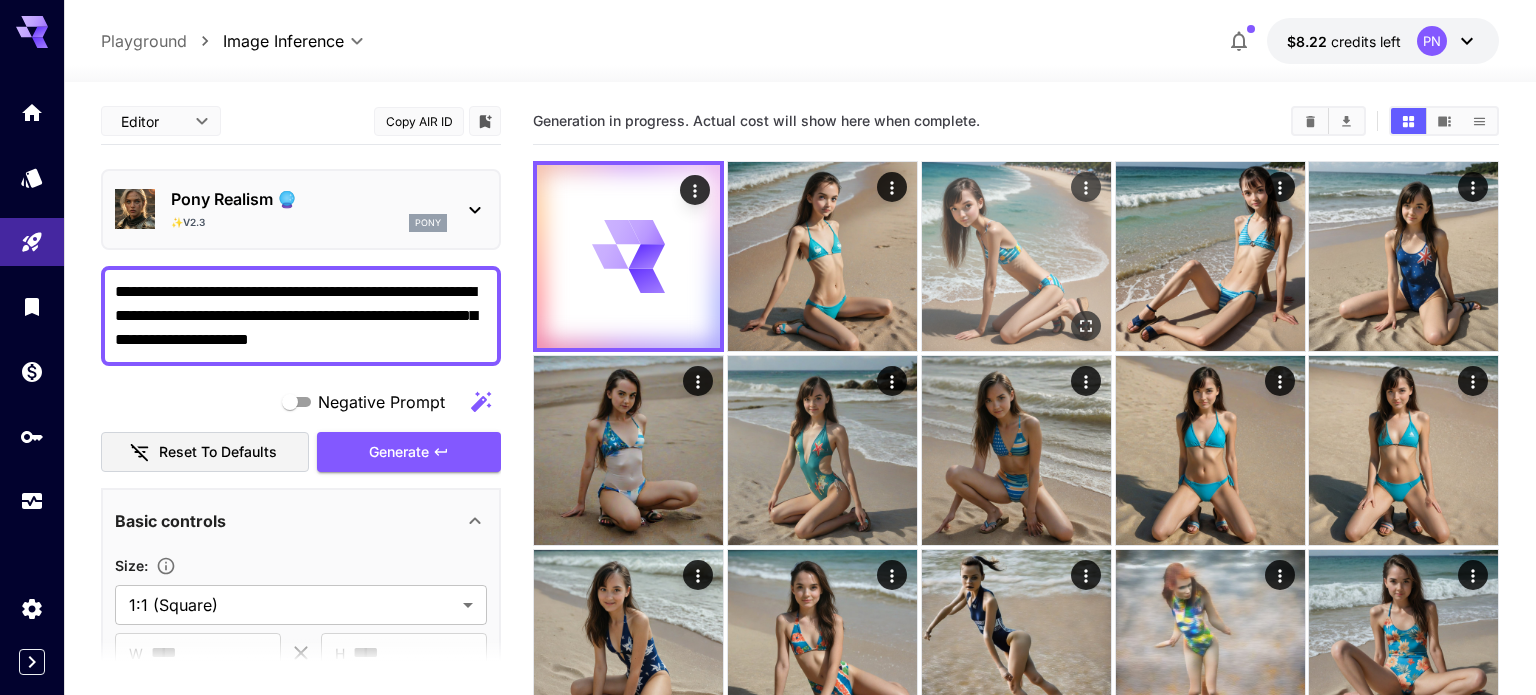 click at bounding box center (1016, 256) 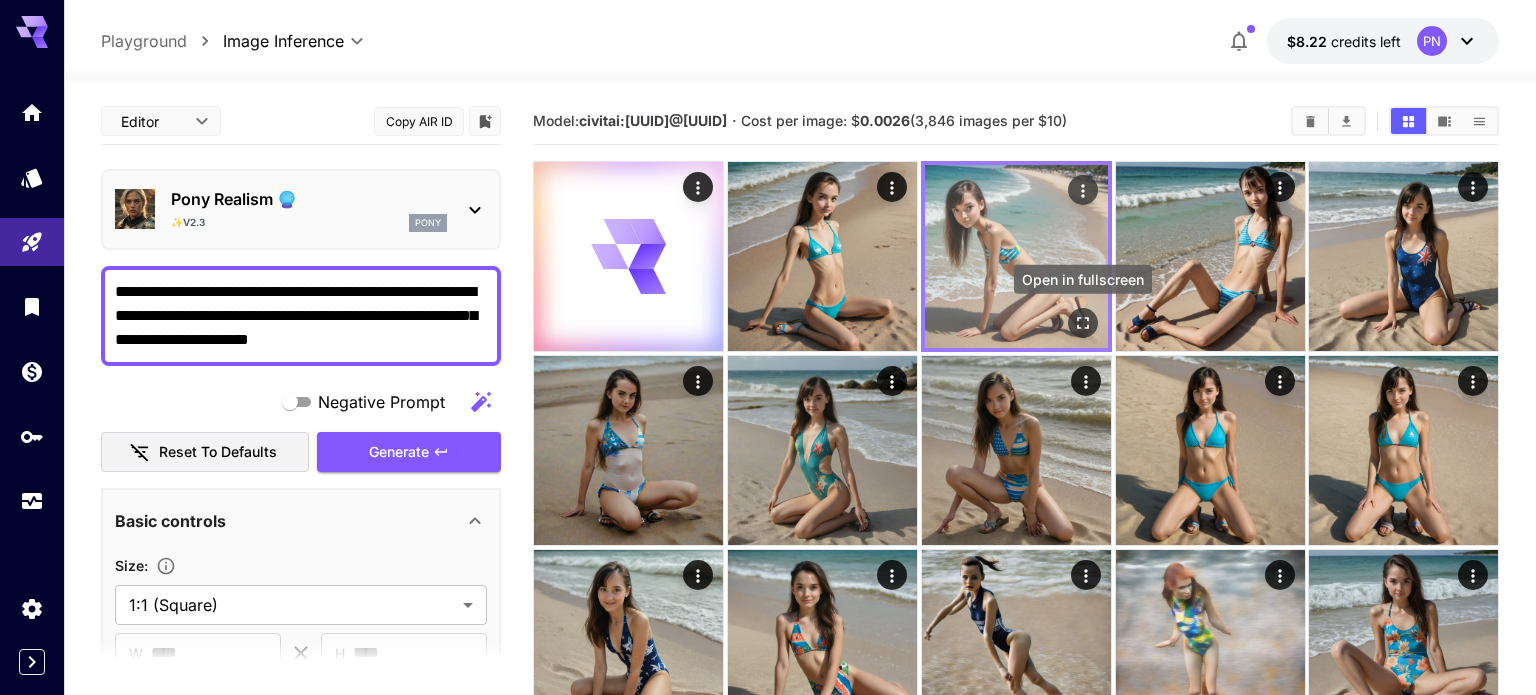 click 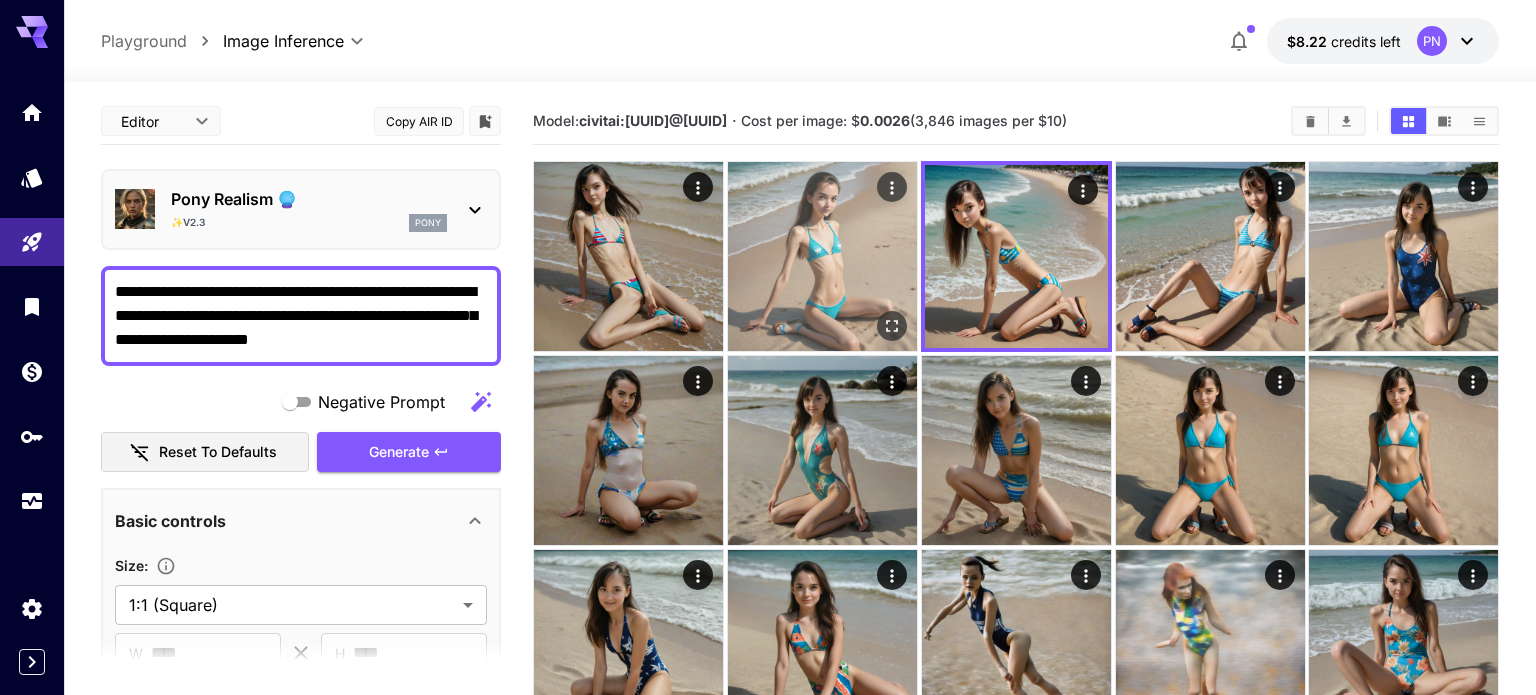 click at bounding box center (822, 256) 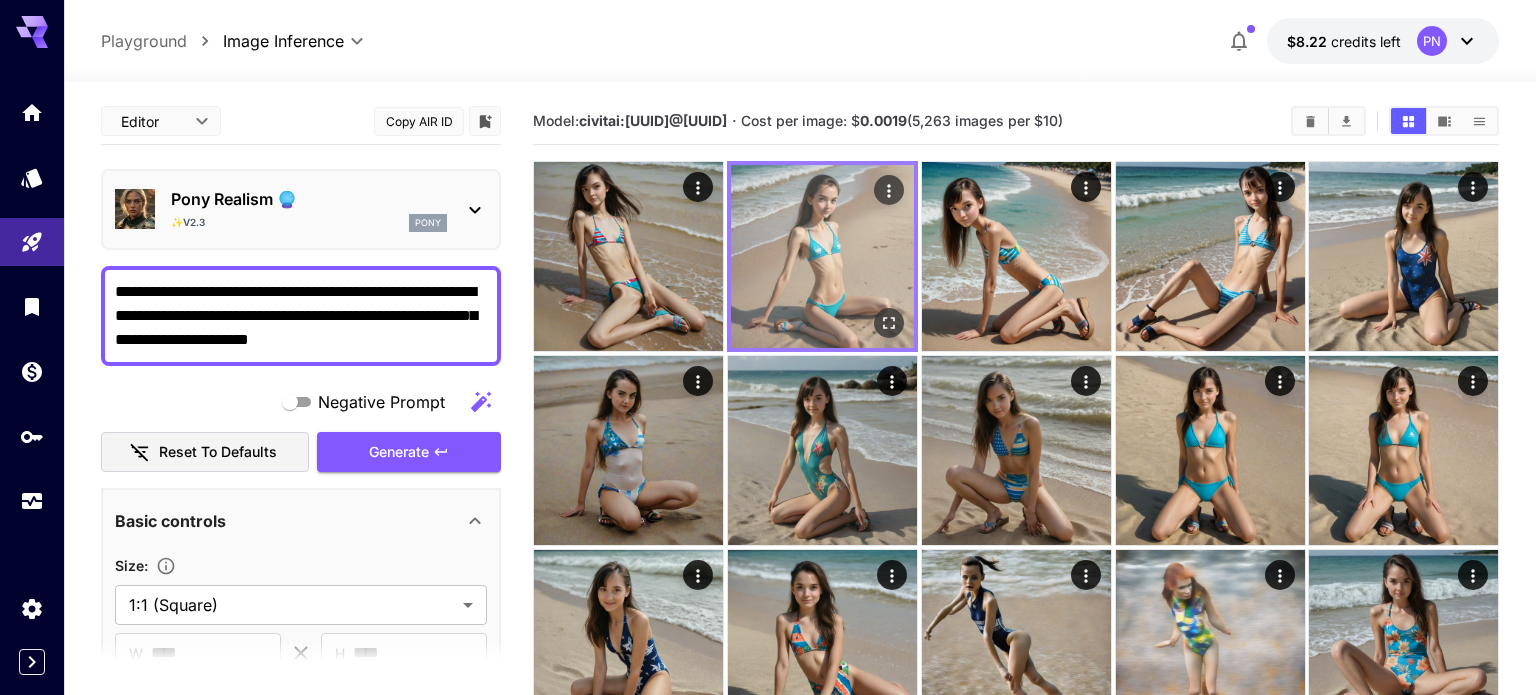 click 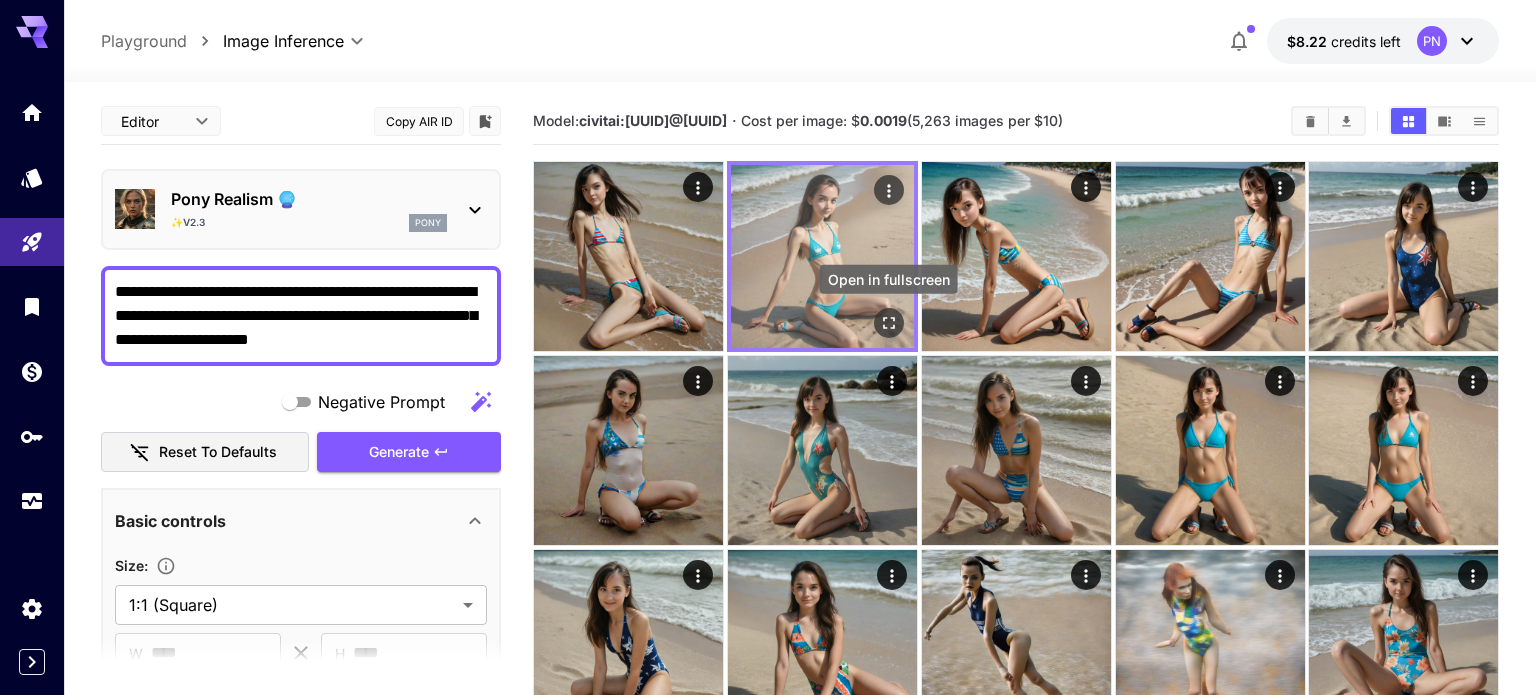 click 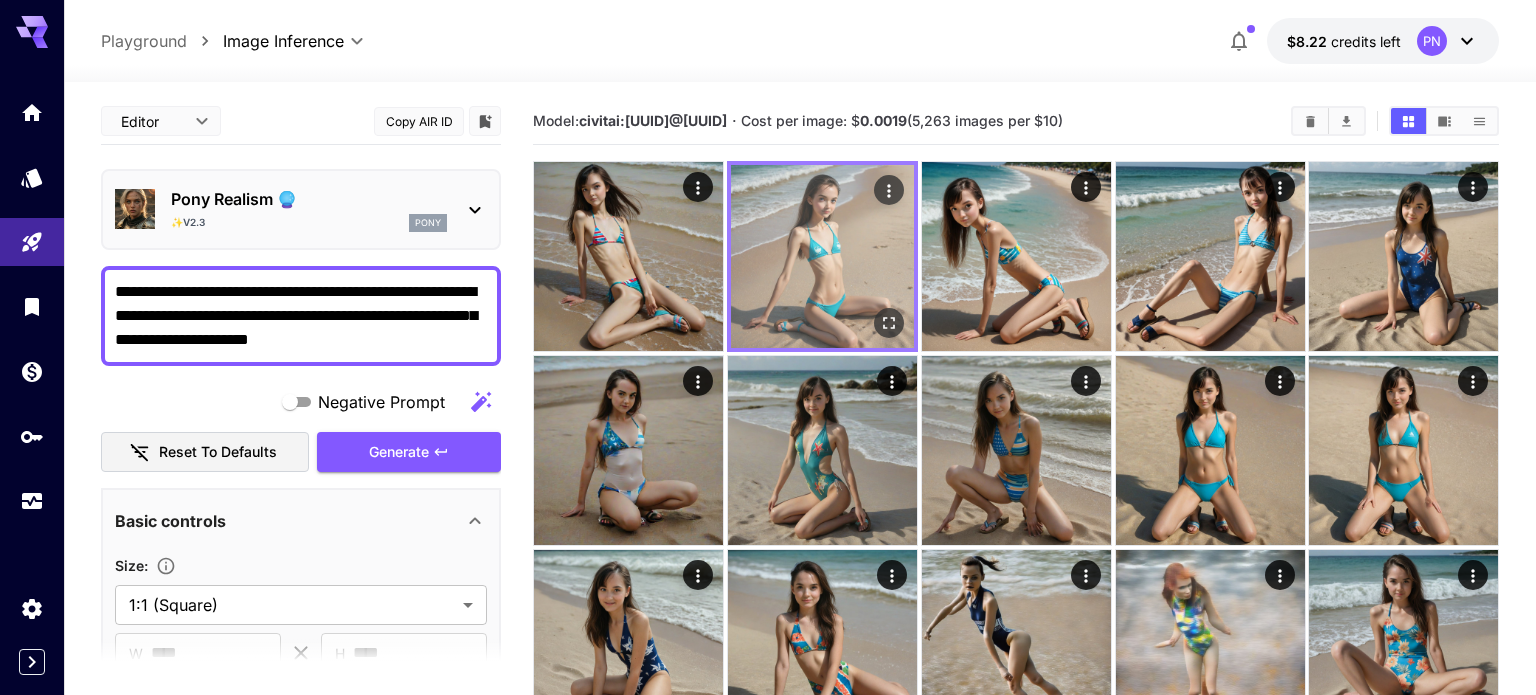 click at bounding box center (822, 256) 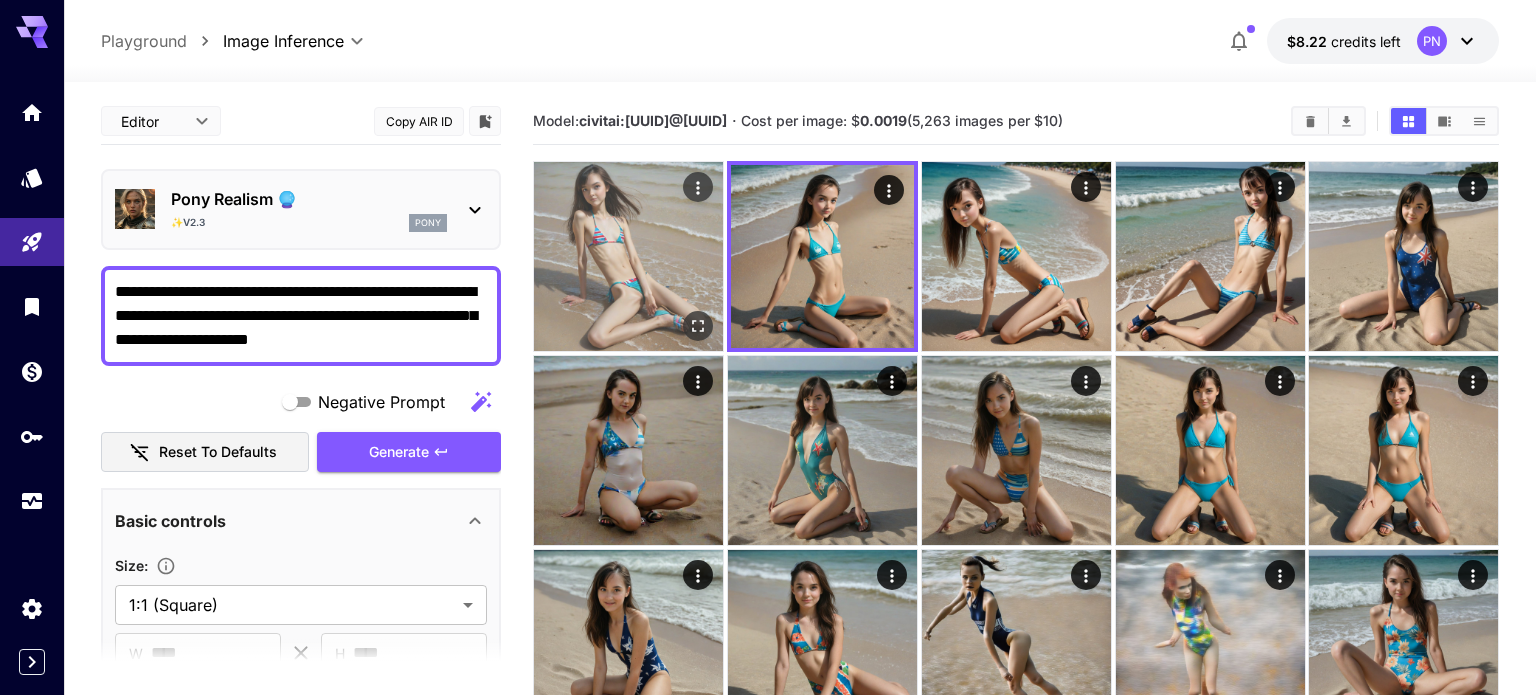 click at bounding box center (628, 256) 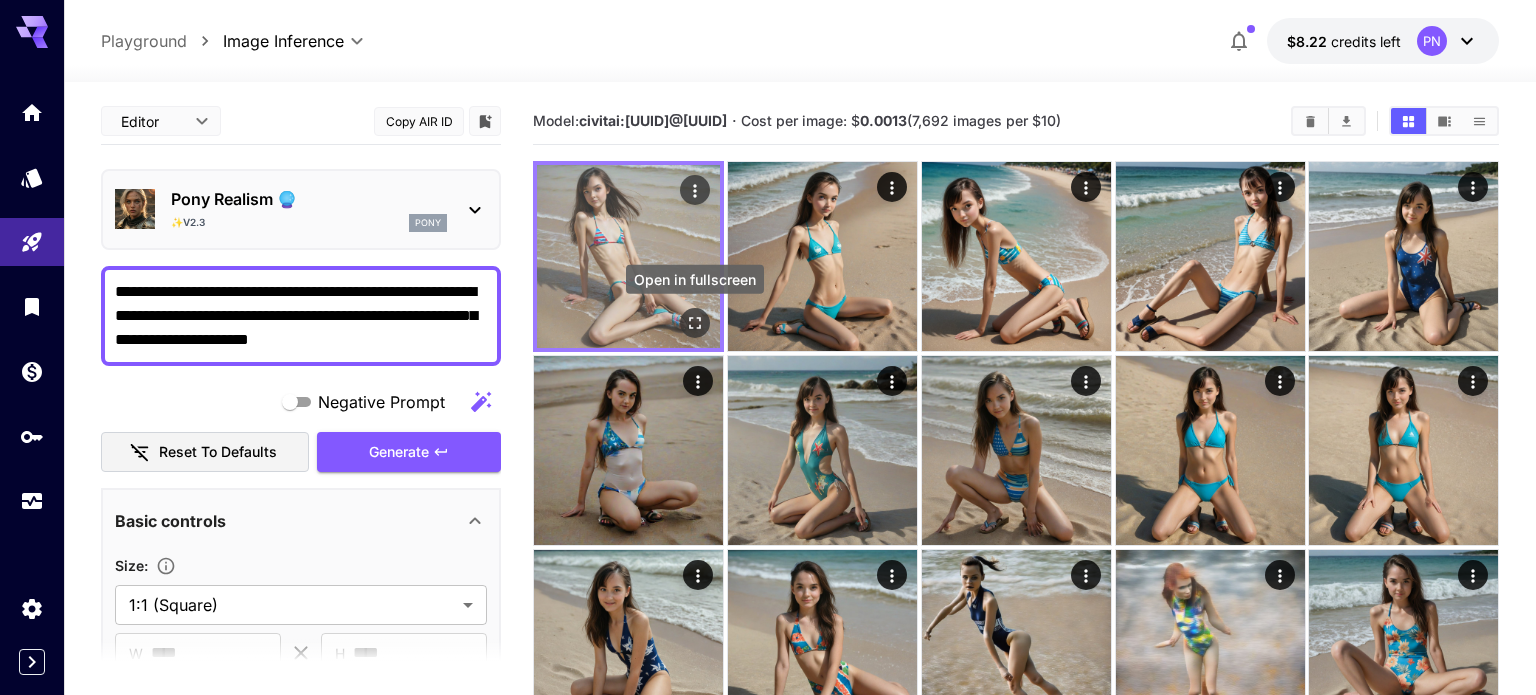 click 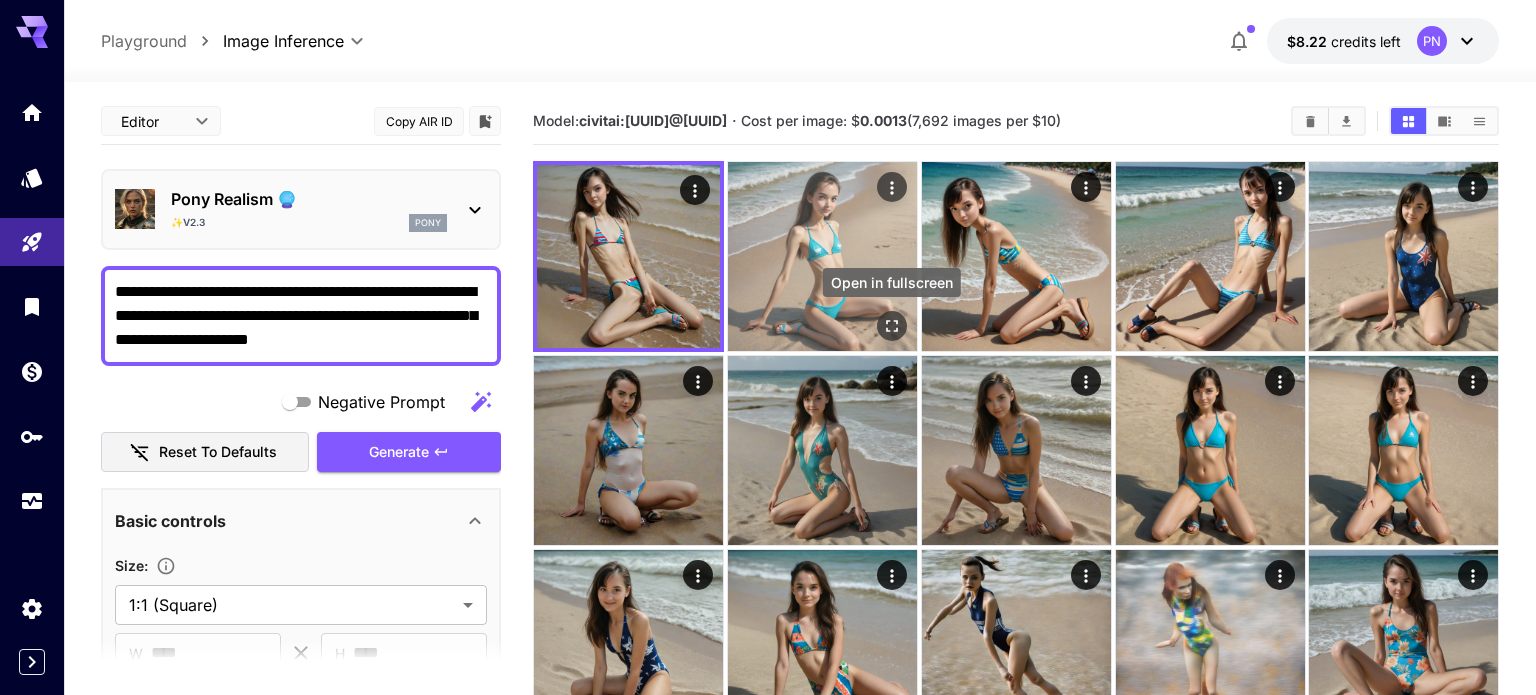 click 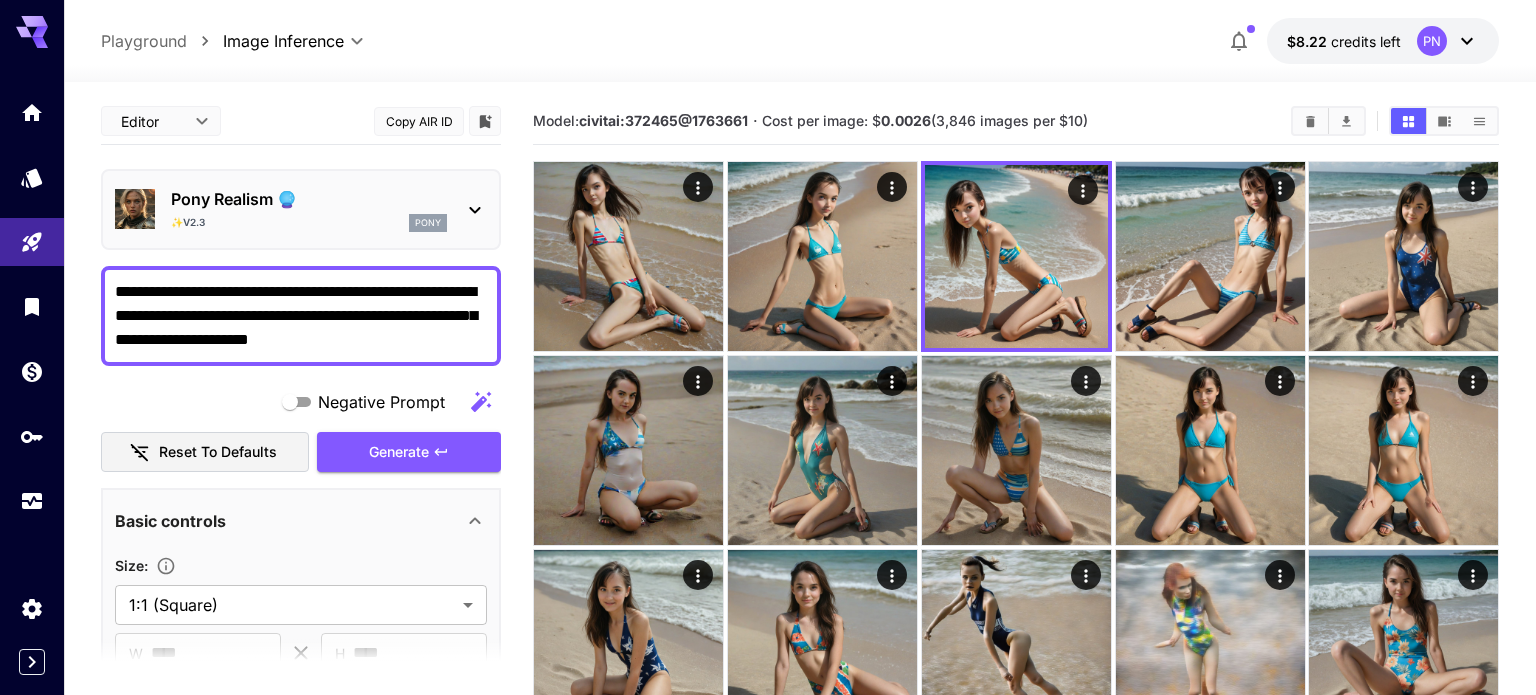 scroll, scrollTop: 0, scrollLeft: 0, axis: both 